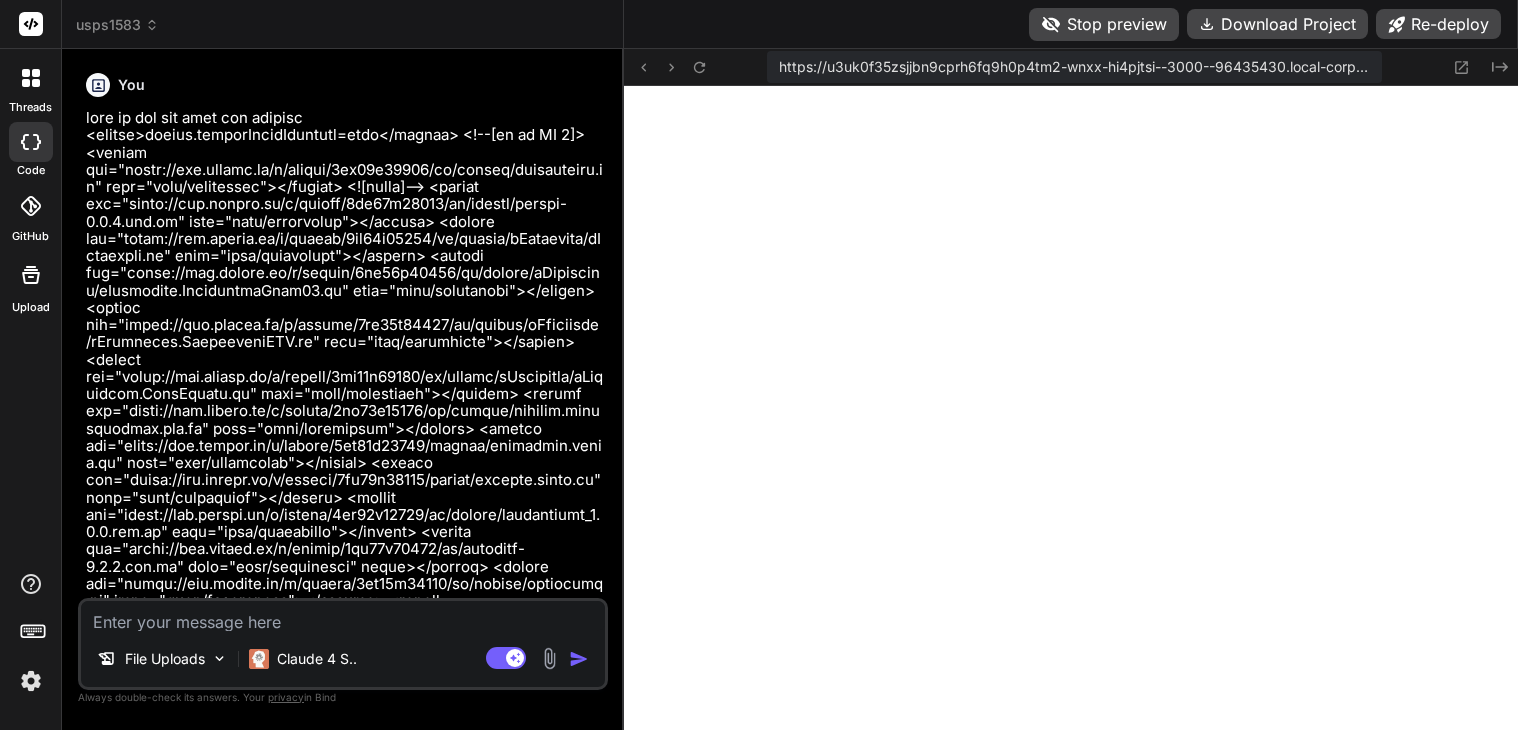 scroll, scrollTop: 0, scrollLeft: 0, axis: both 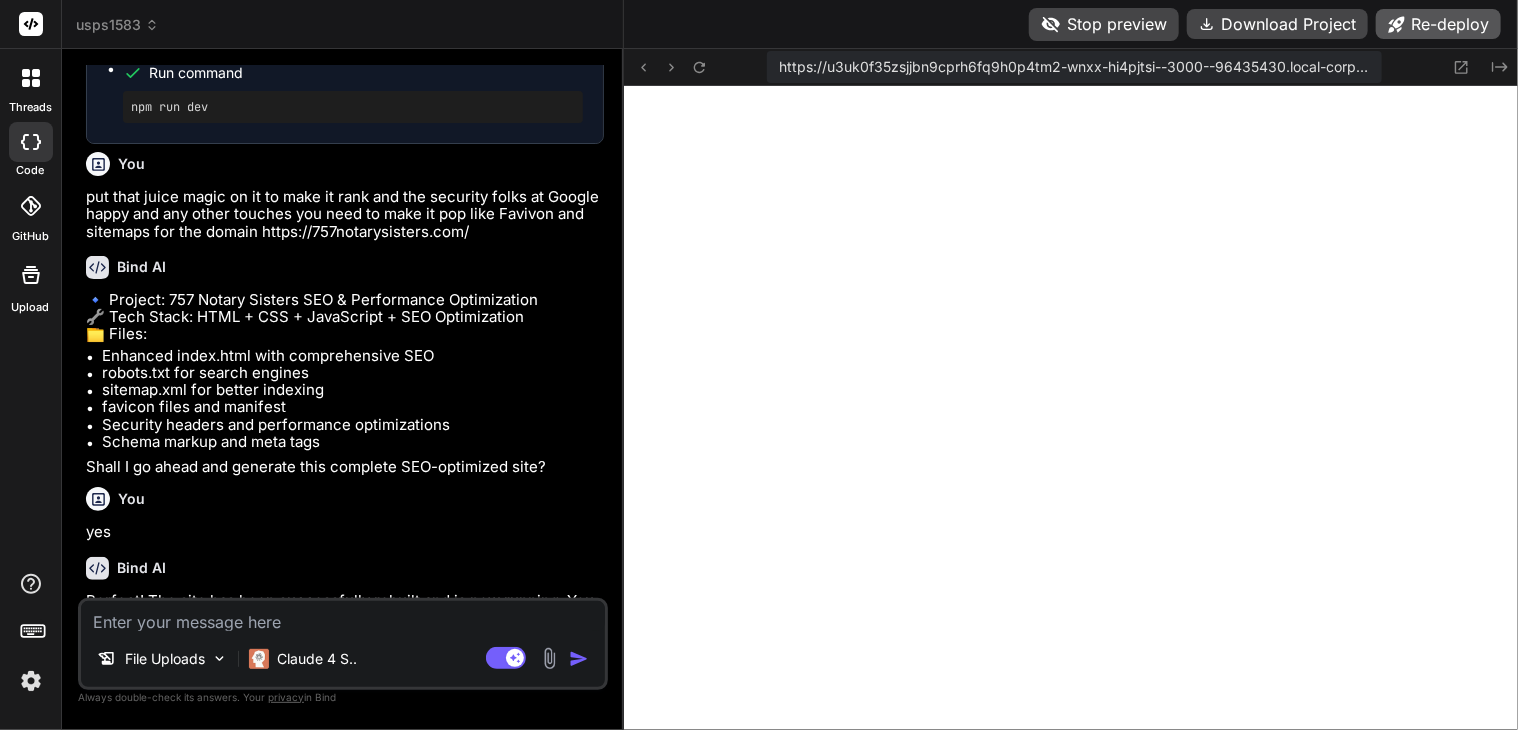click on "Re-deploy" at bounding box center (1438, 24) 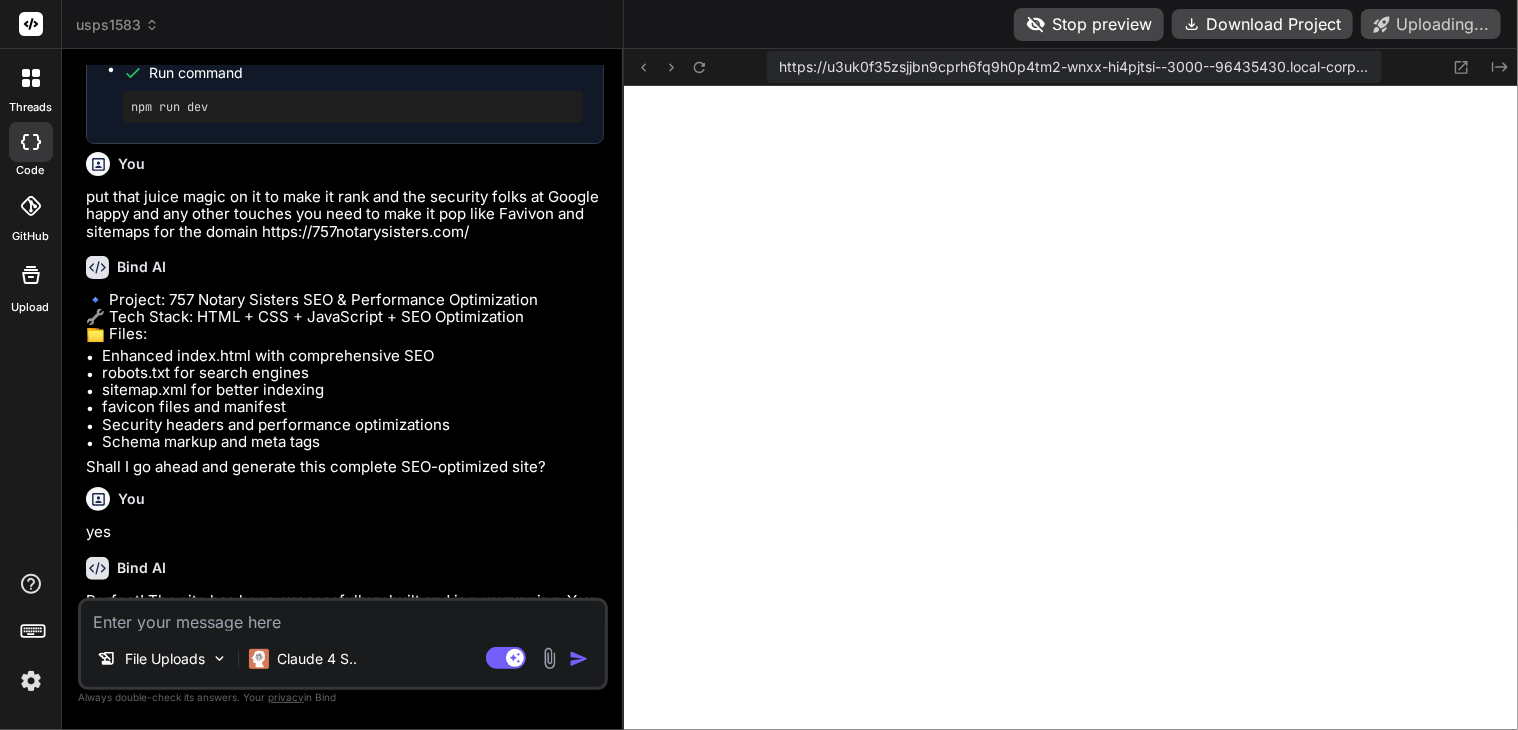 scroll, scrollTop: 74784, scrollLeft: 0, axis: vertical 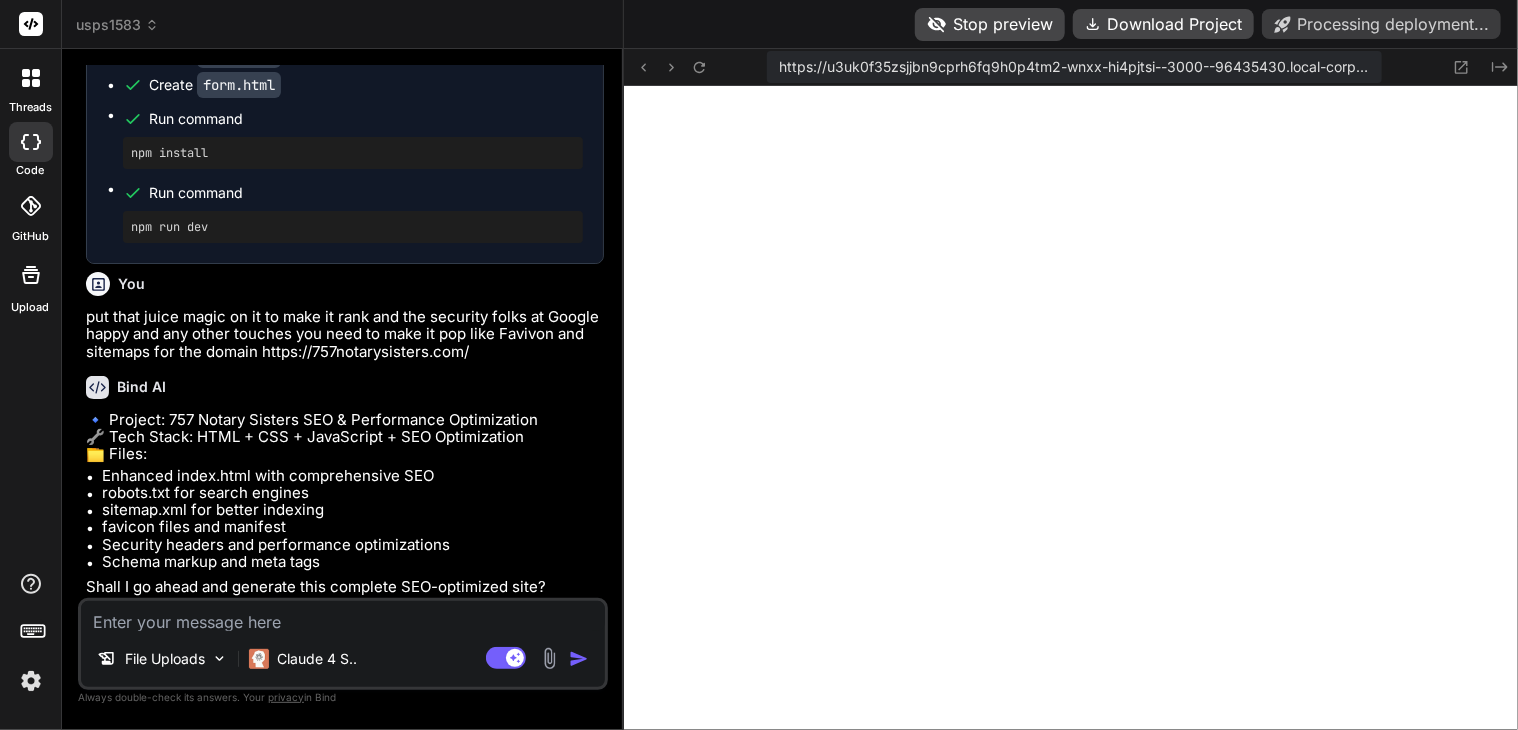 type on "x" 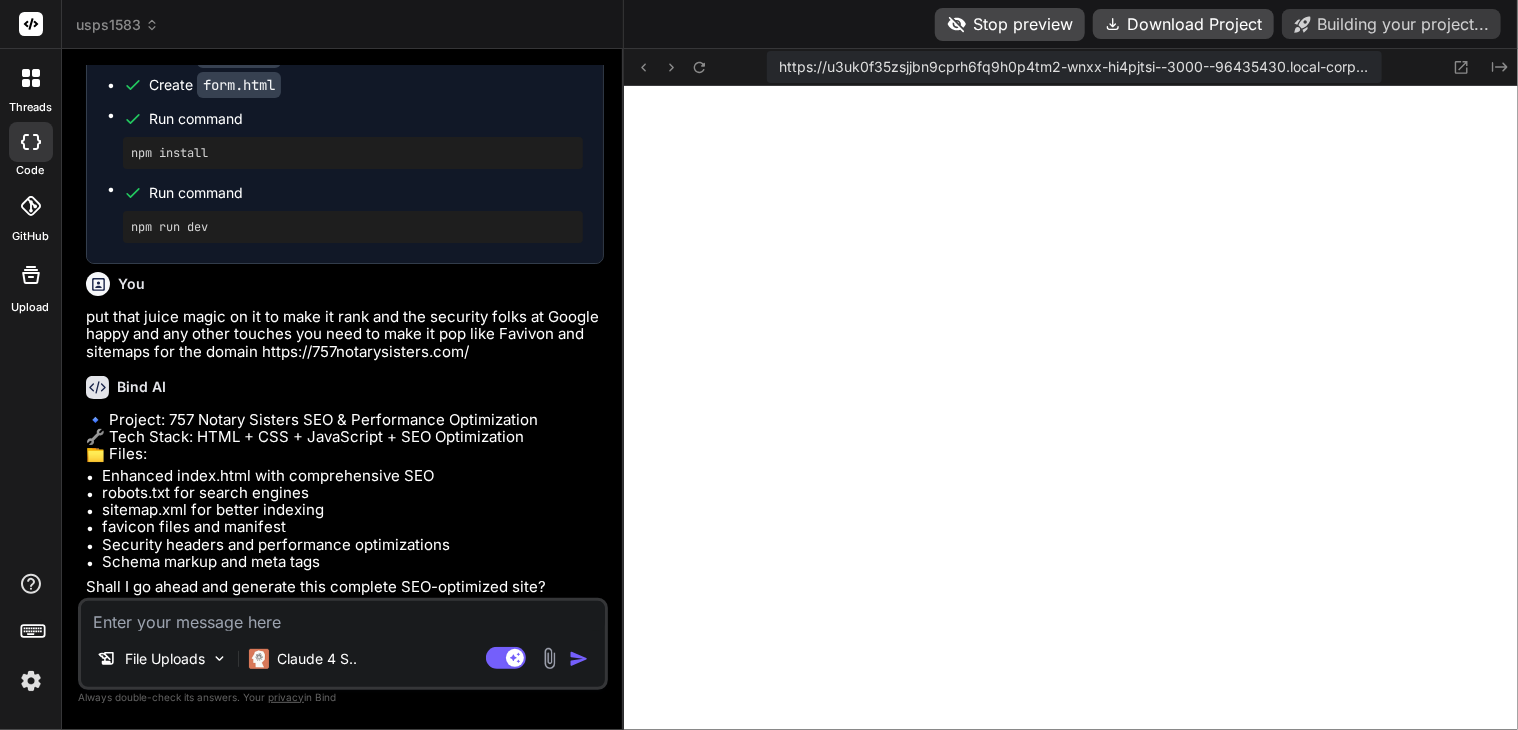 click at bounding box center (343, 616) 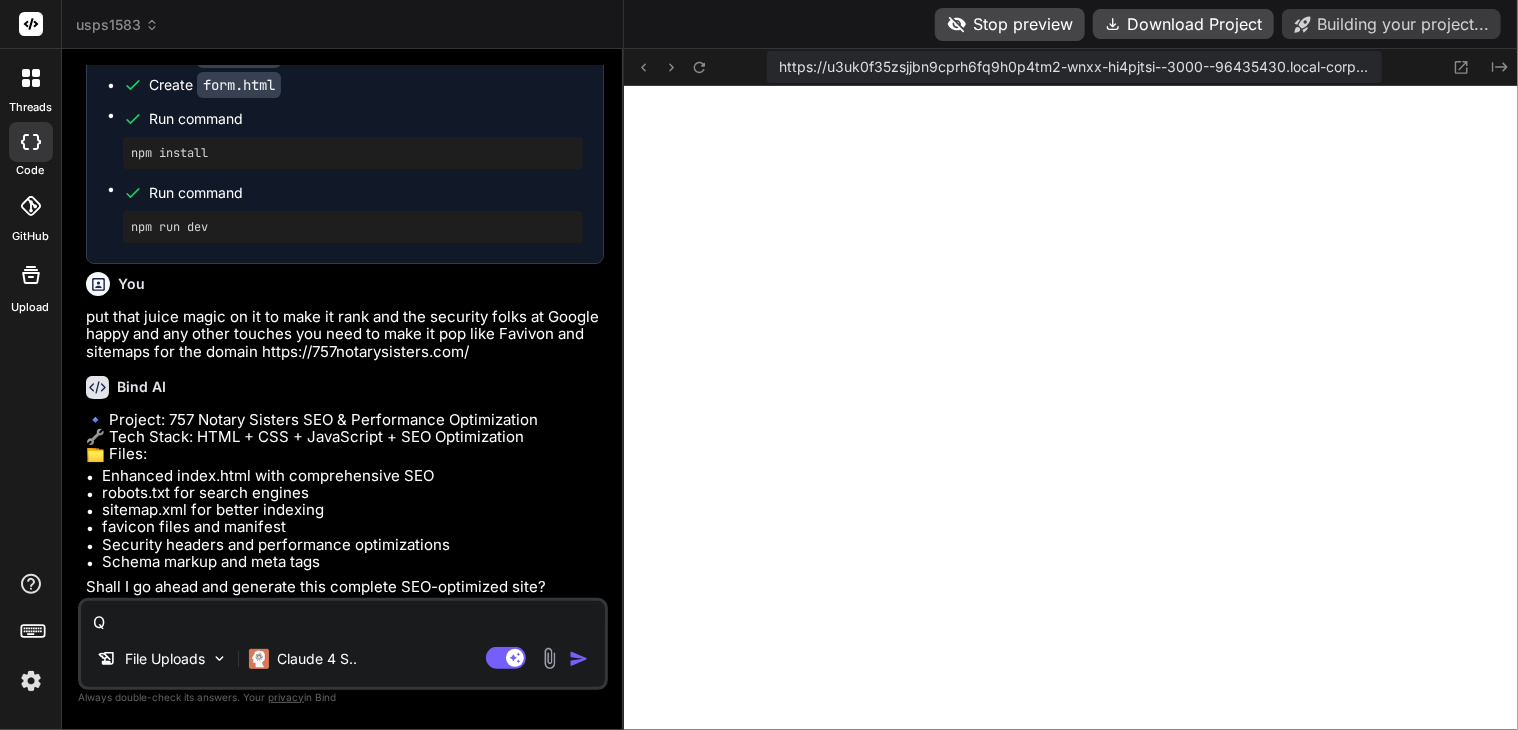 type on "Qu" 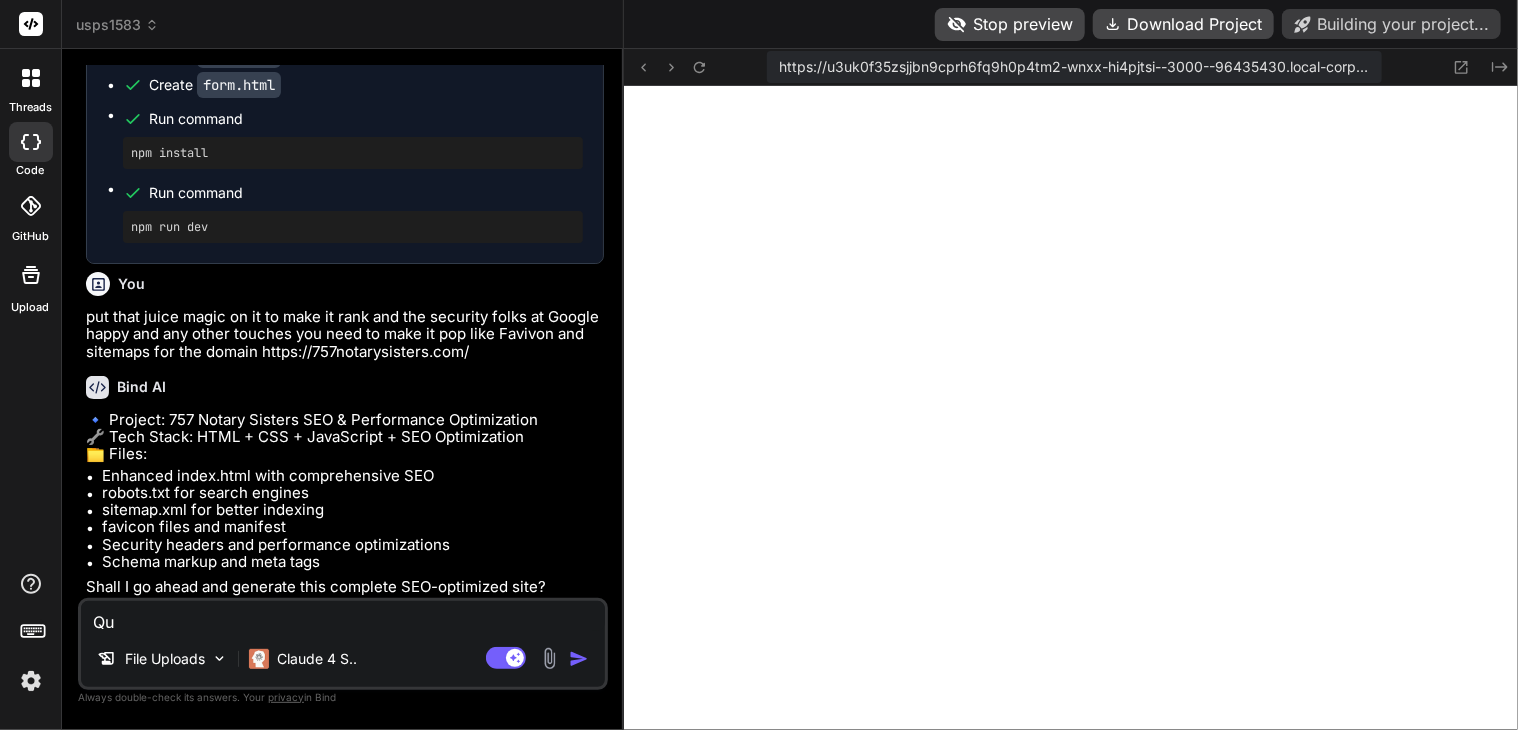 type on "Que" 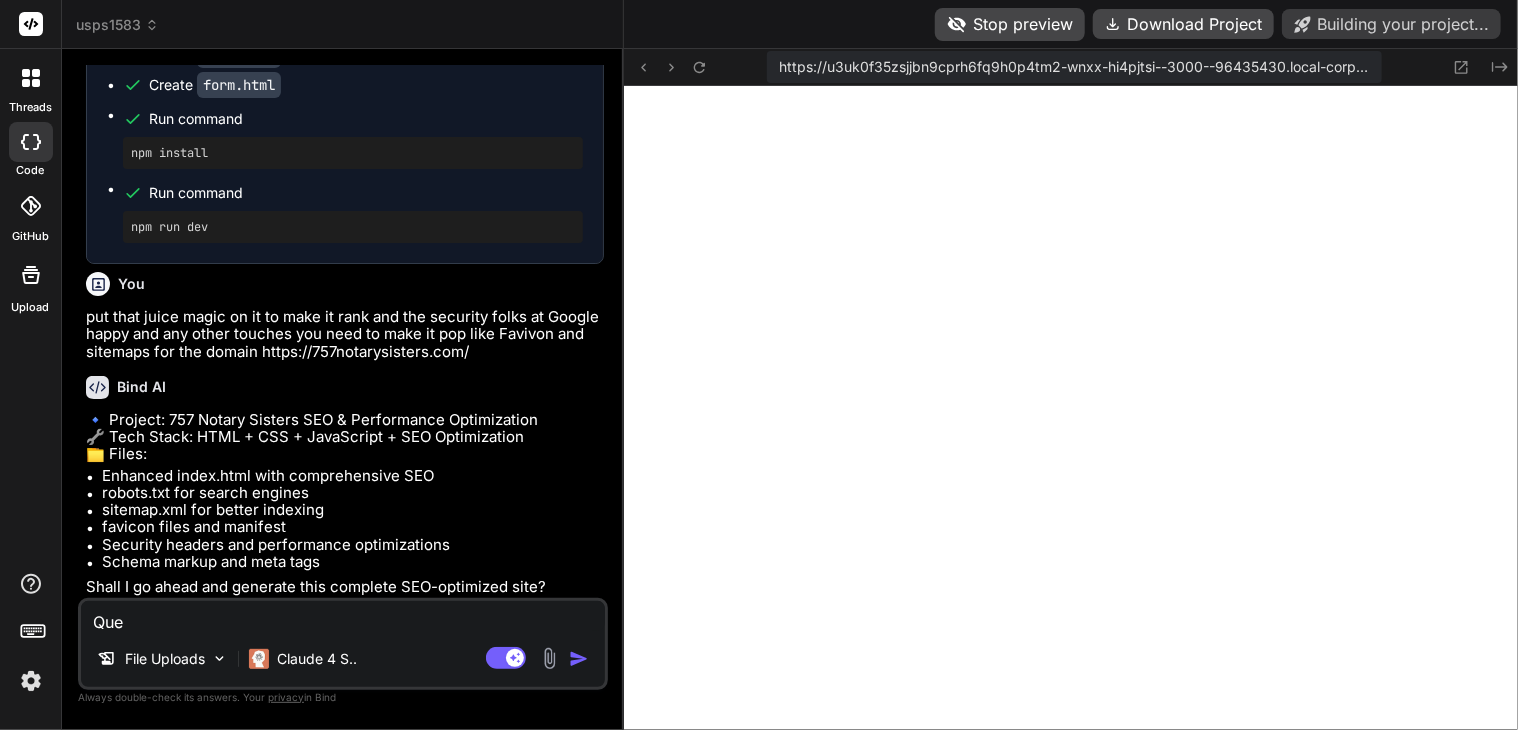 type on "Ques" 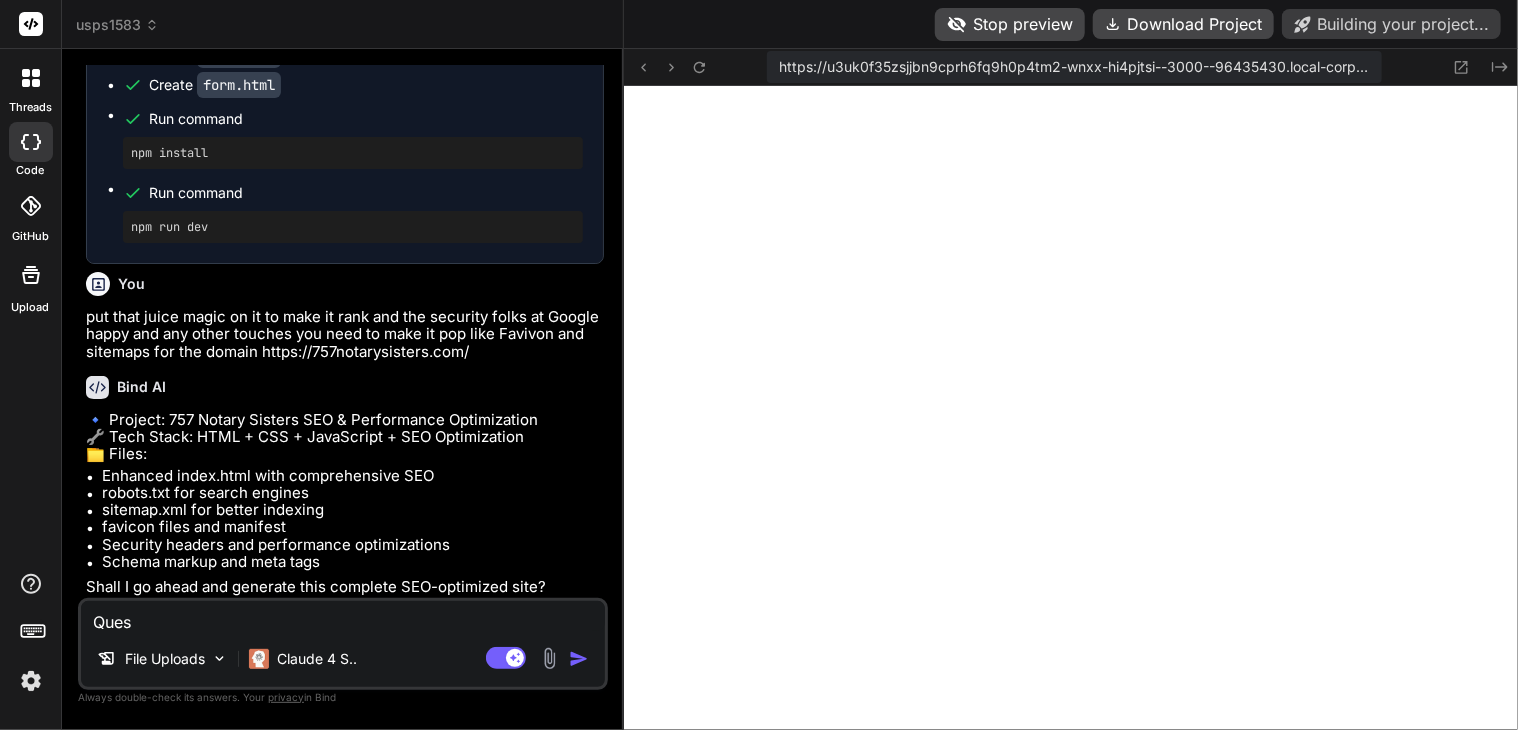 type on "Quest" 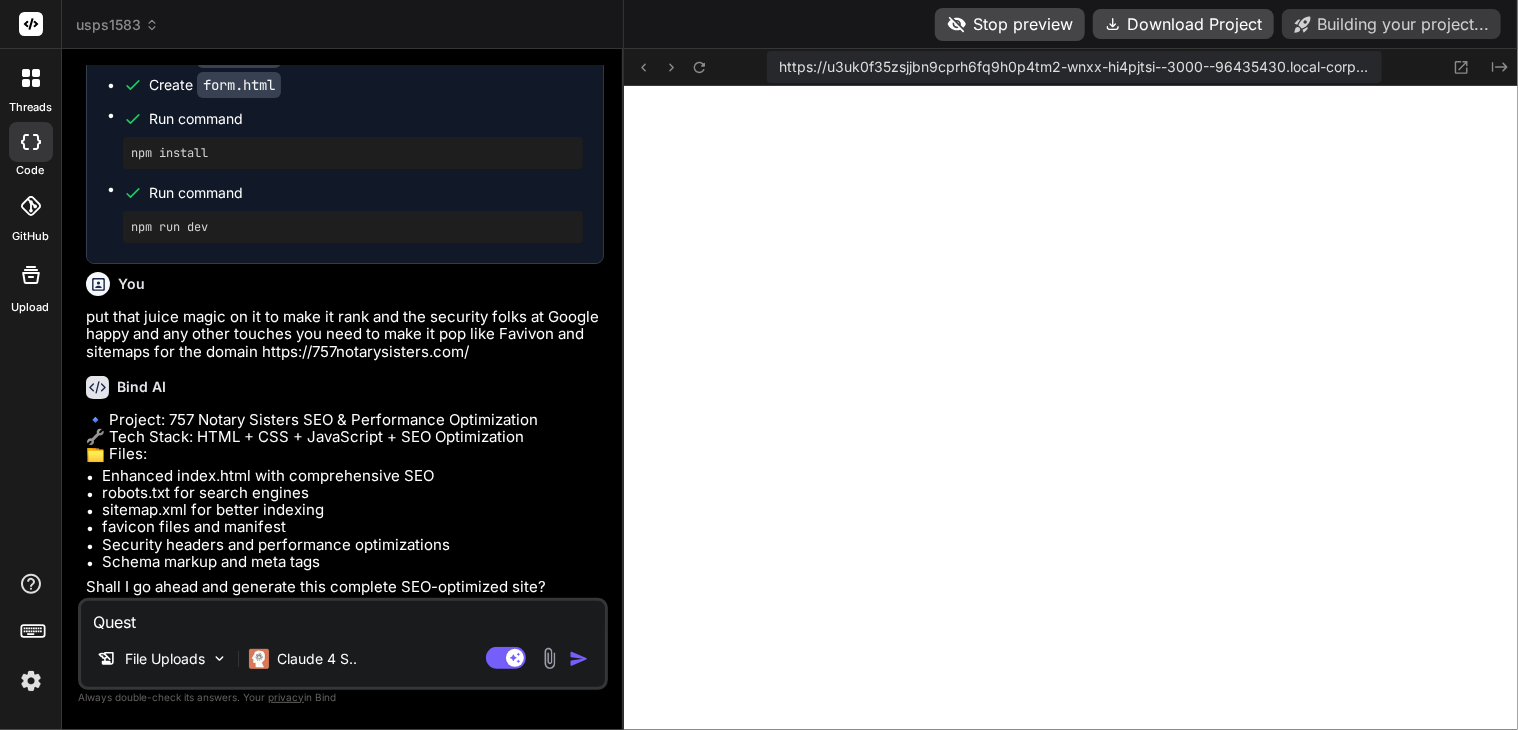 type on "Questi" 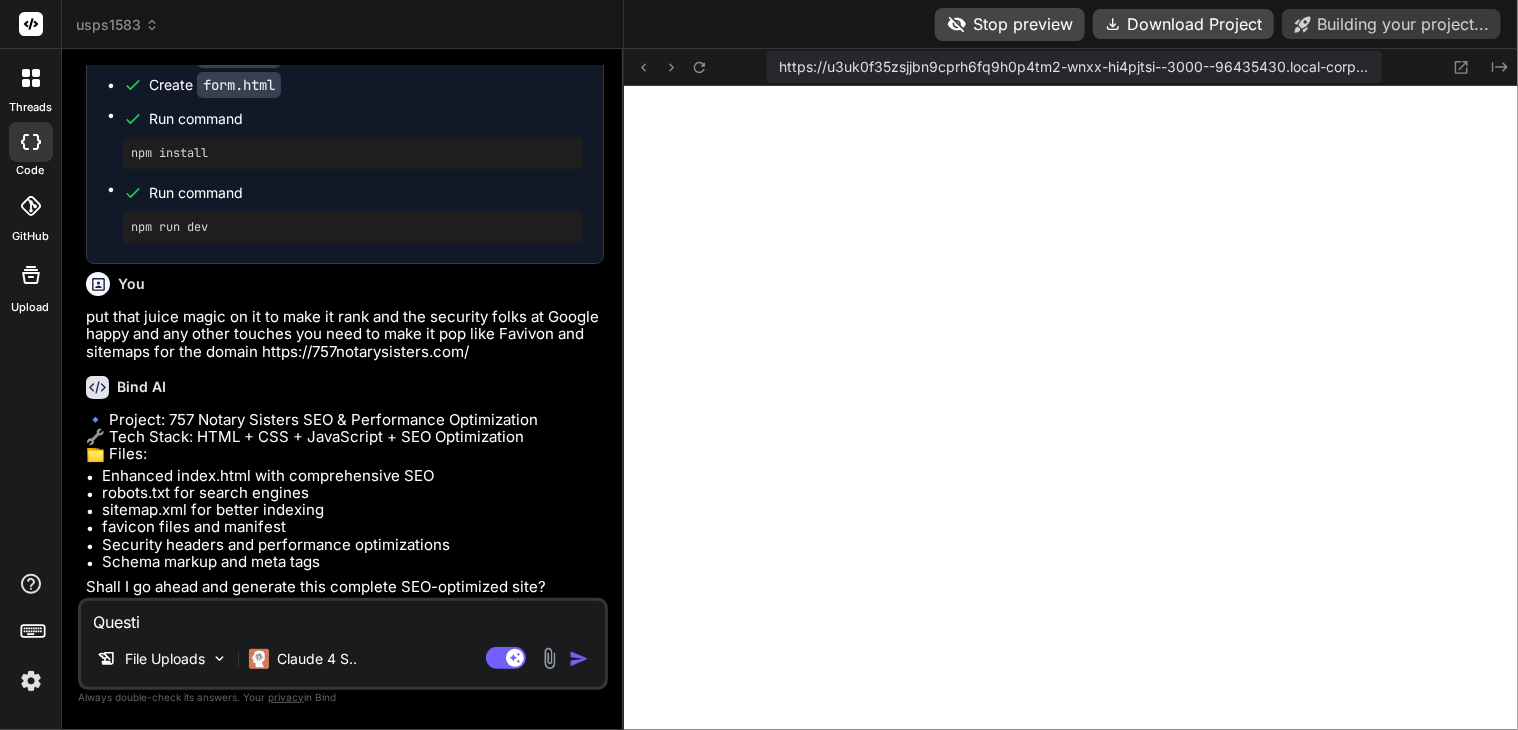 type on "Questio" 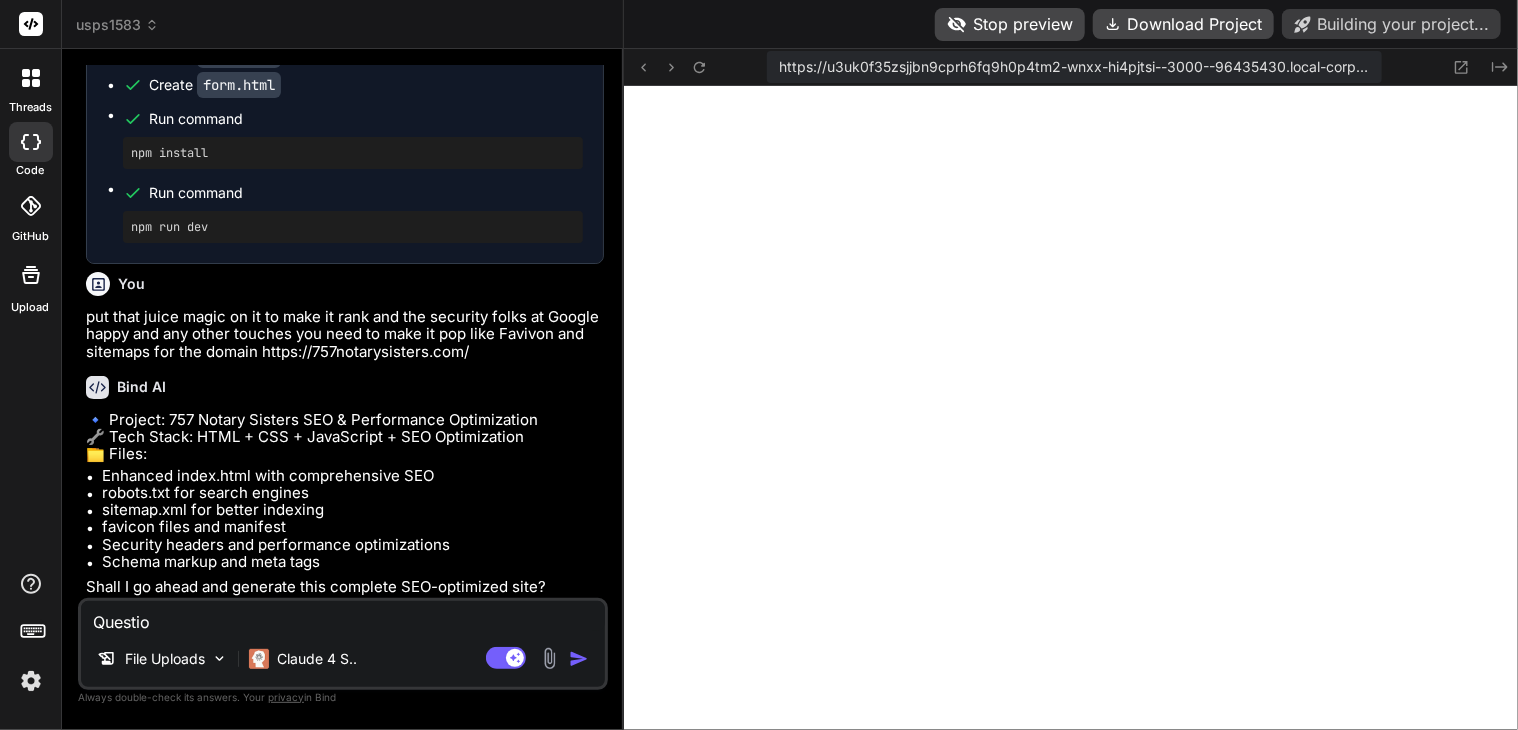 type on "Question" 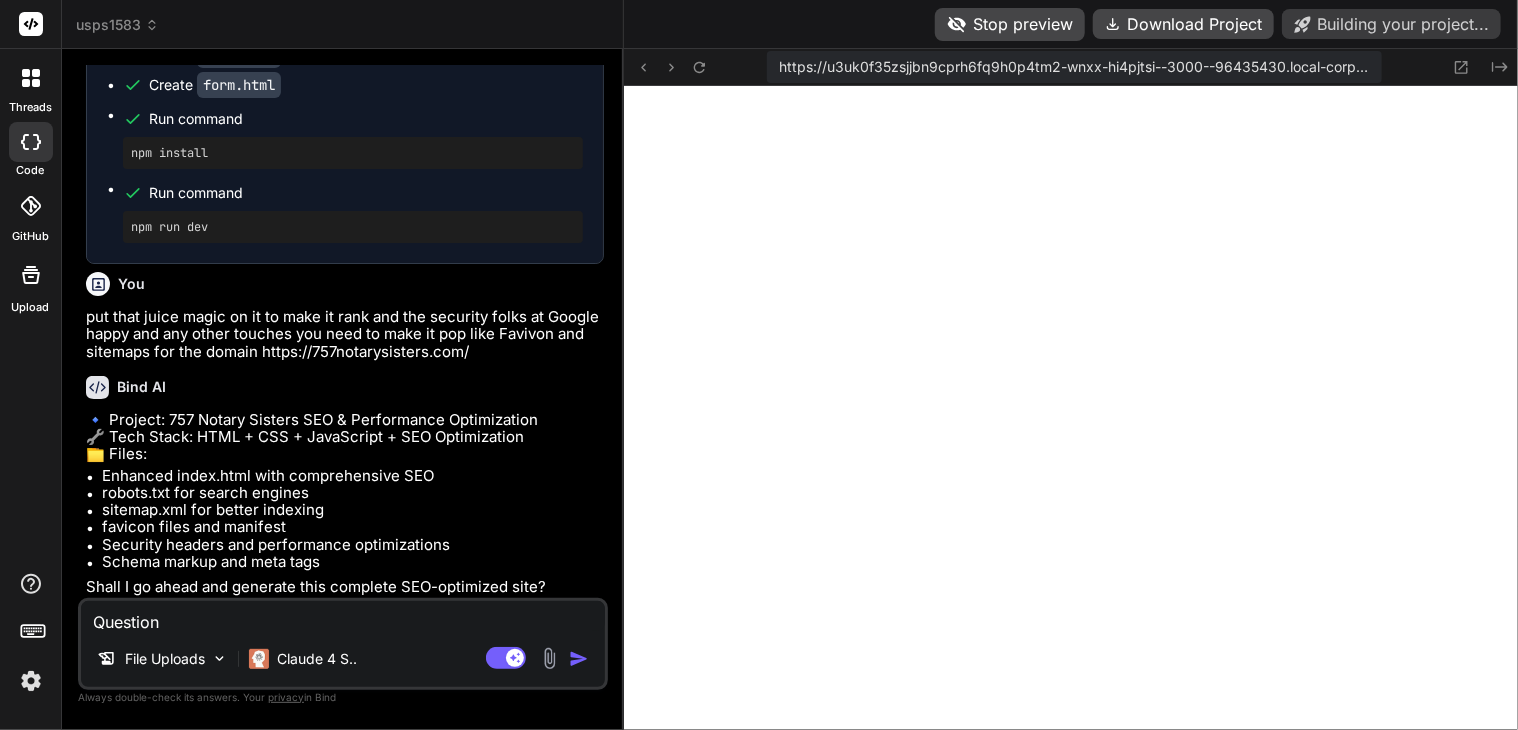 type on "Question" 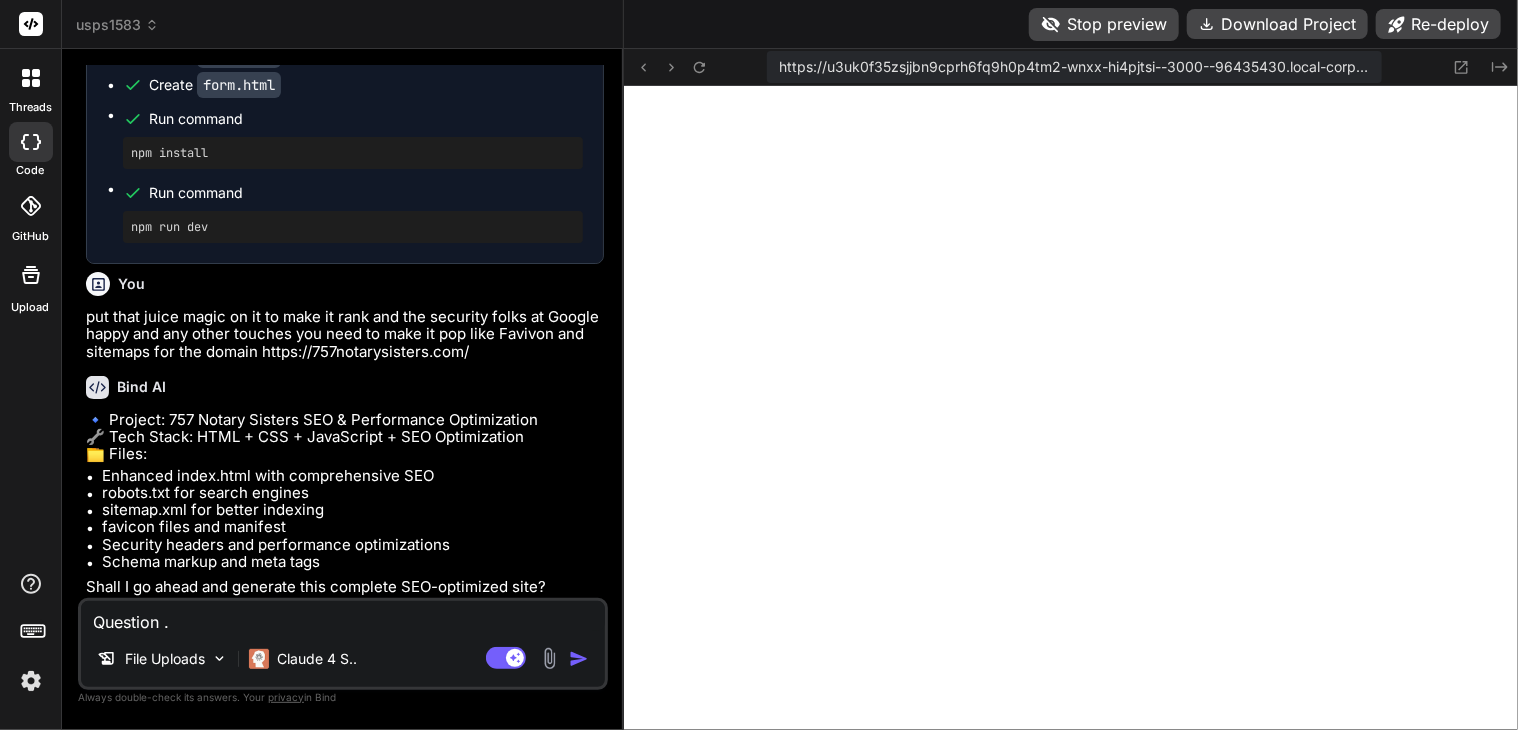 type on "Question ." 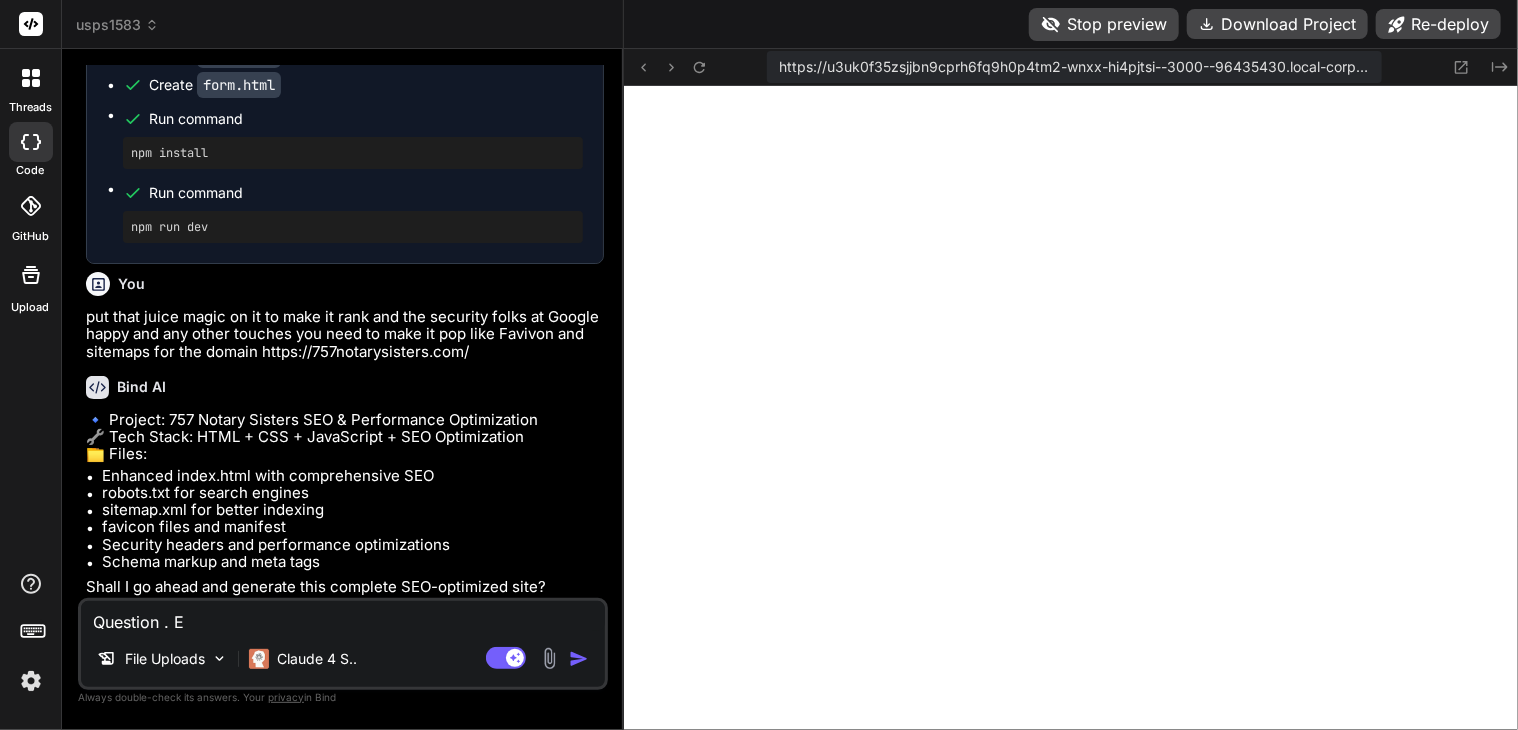 type on "Question . El" 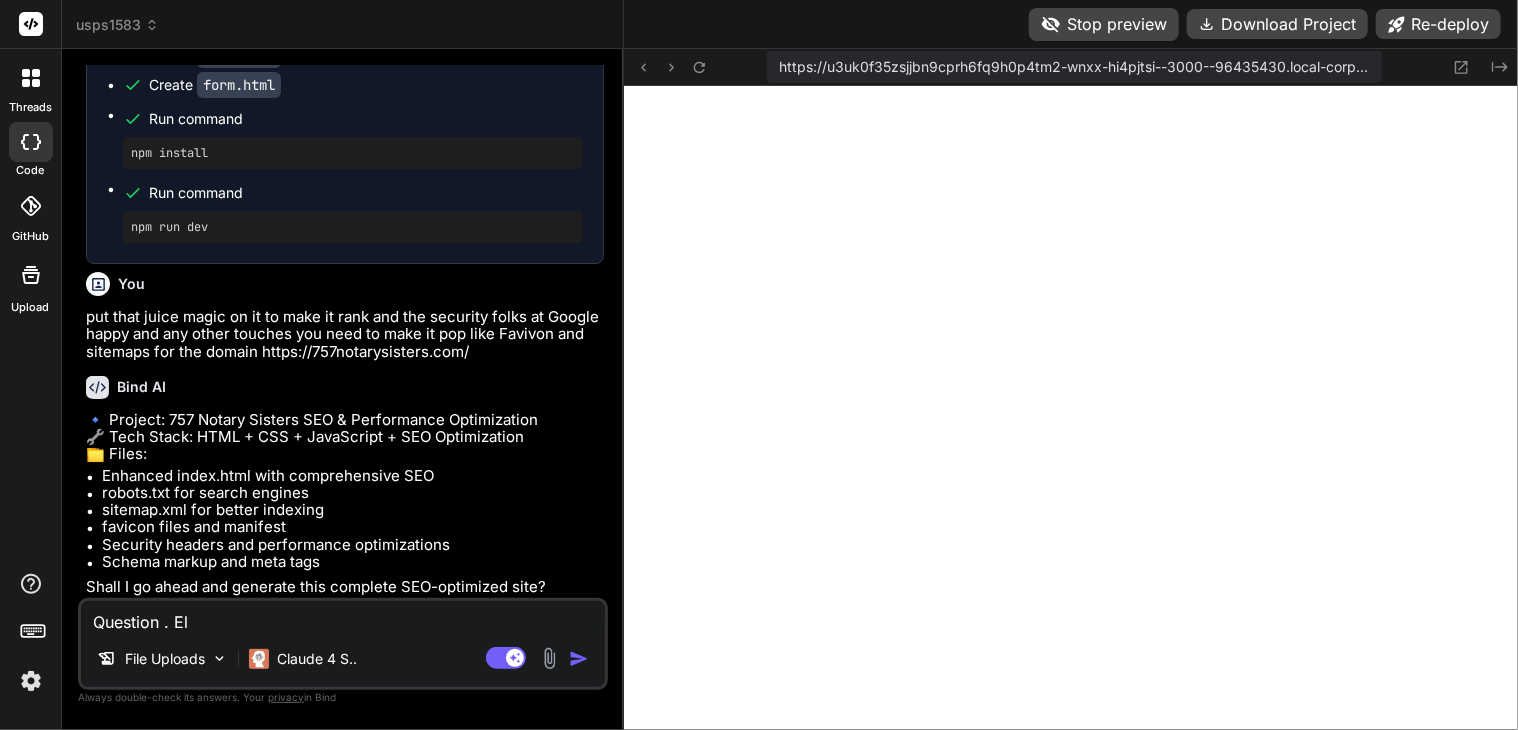 type on "Question . Ele" 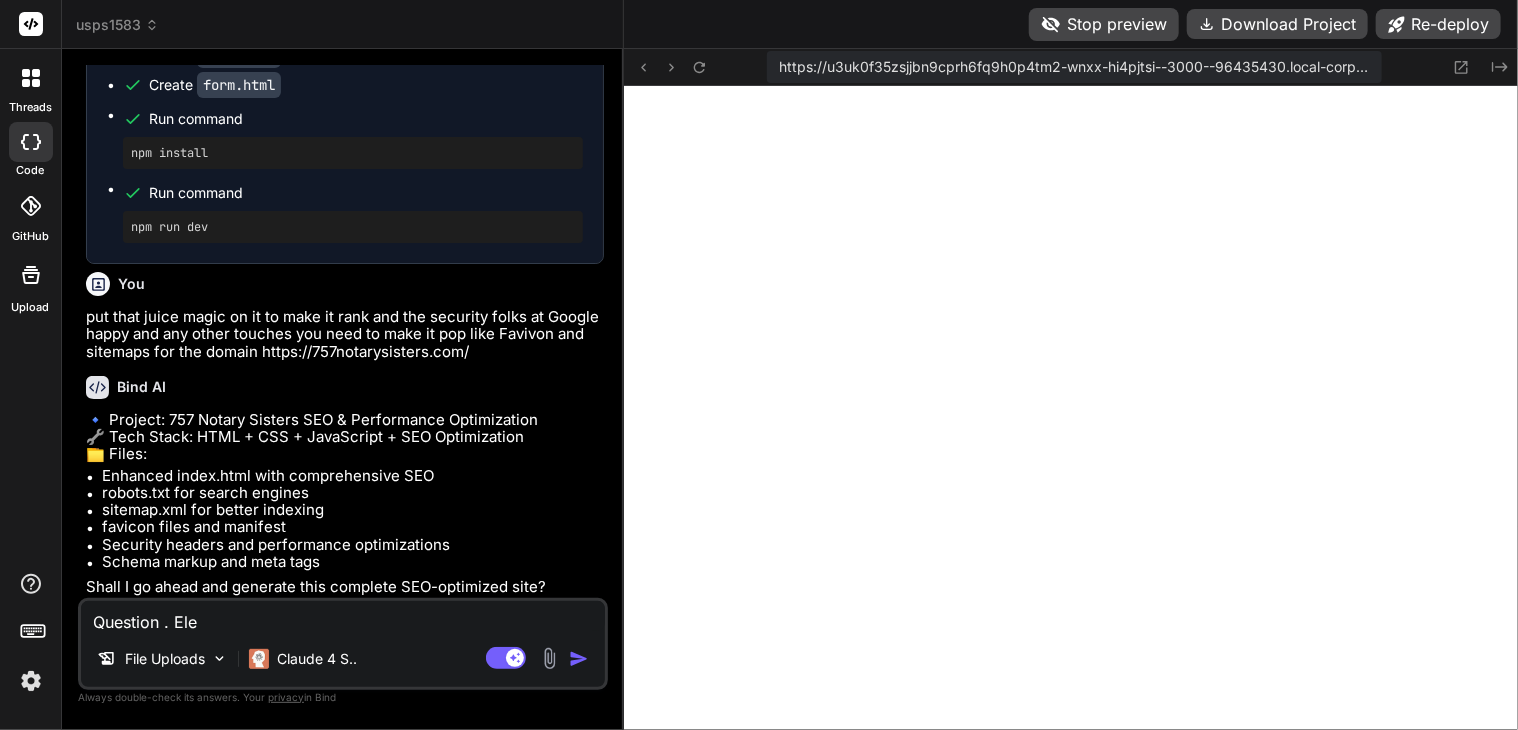 type on "Question . Elem" 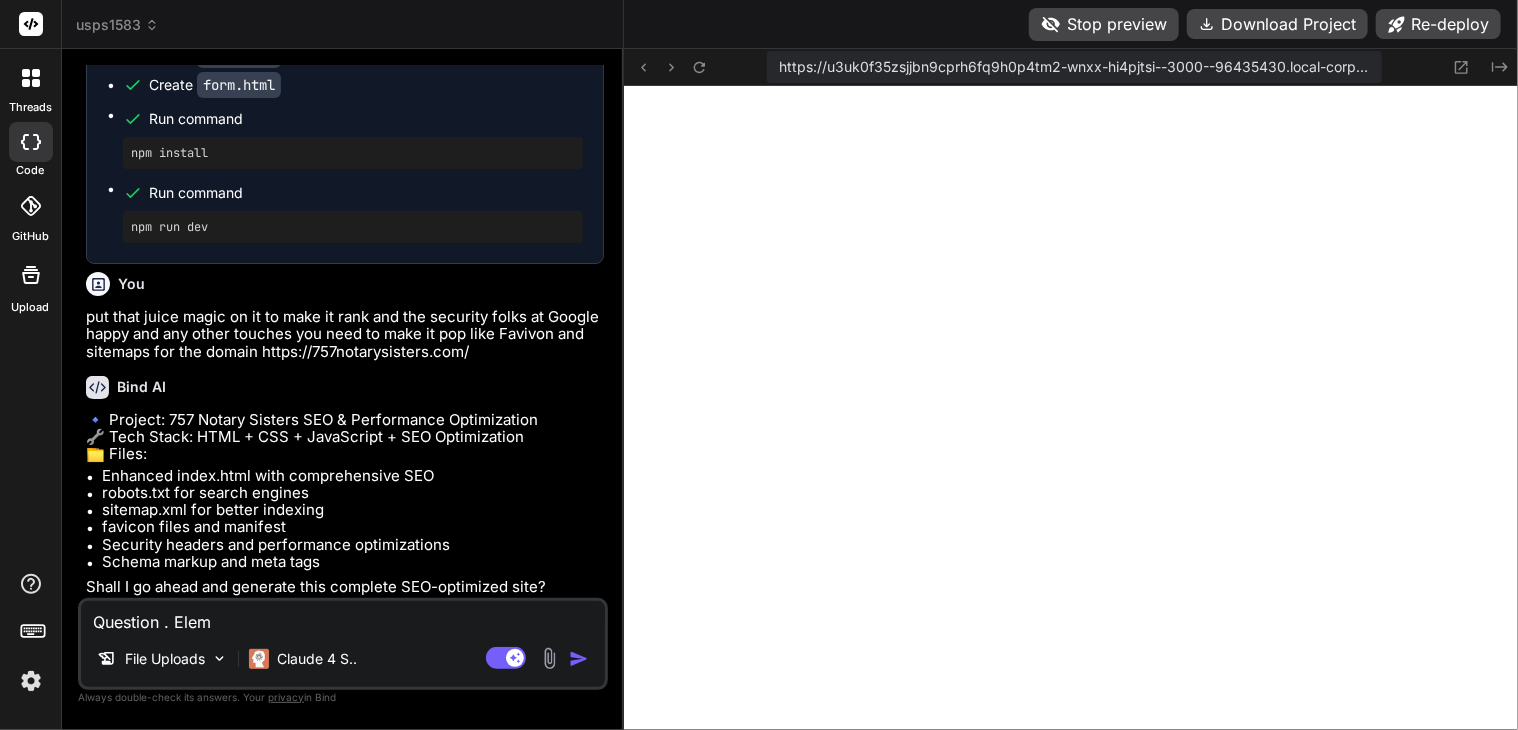 type on "Question . Eleme" 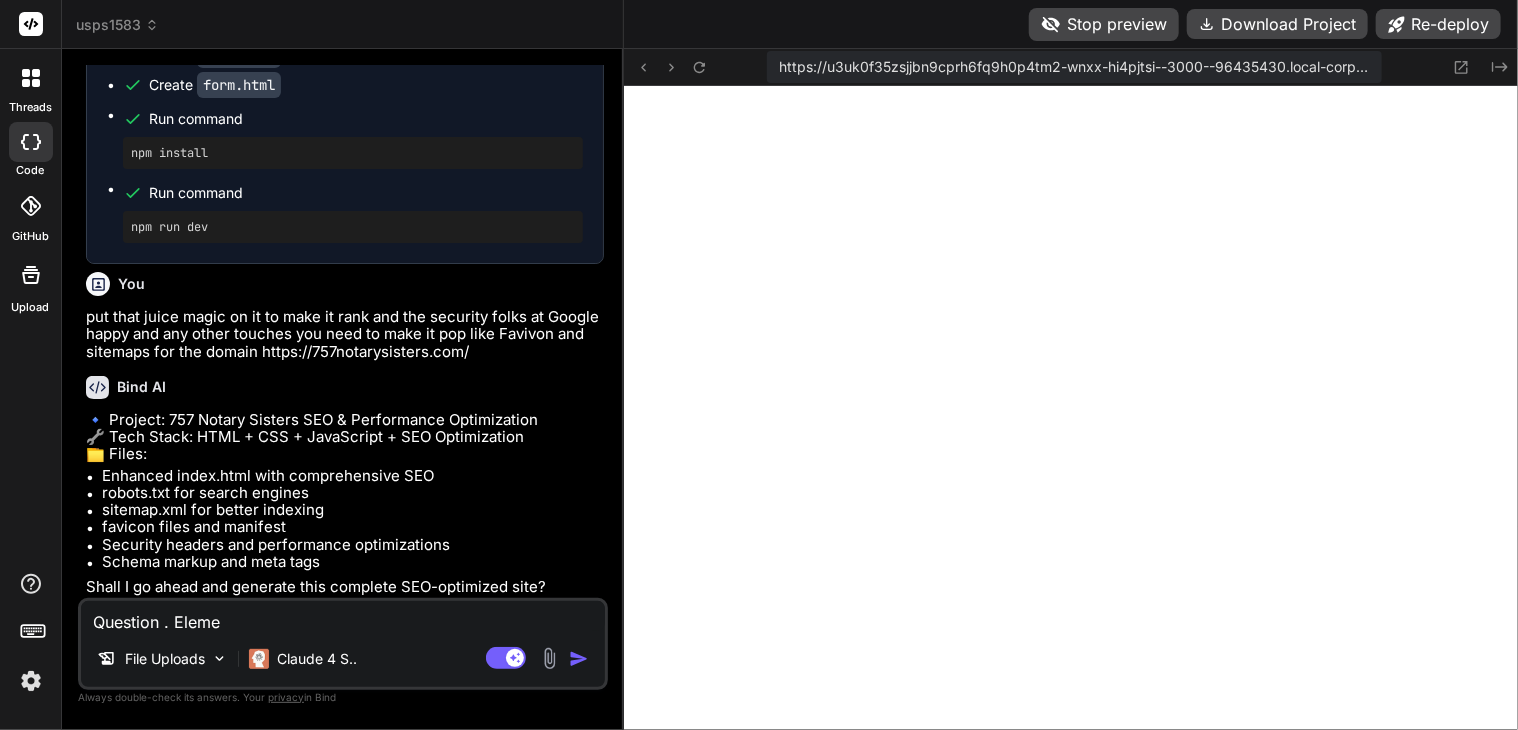 type on "Question . Elemen" 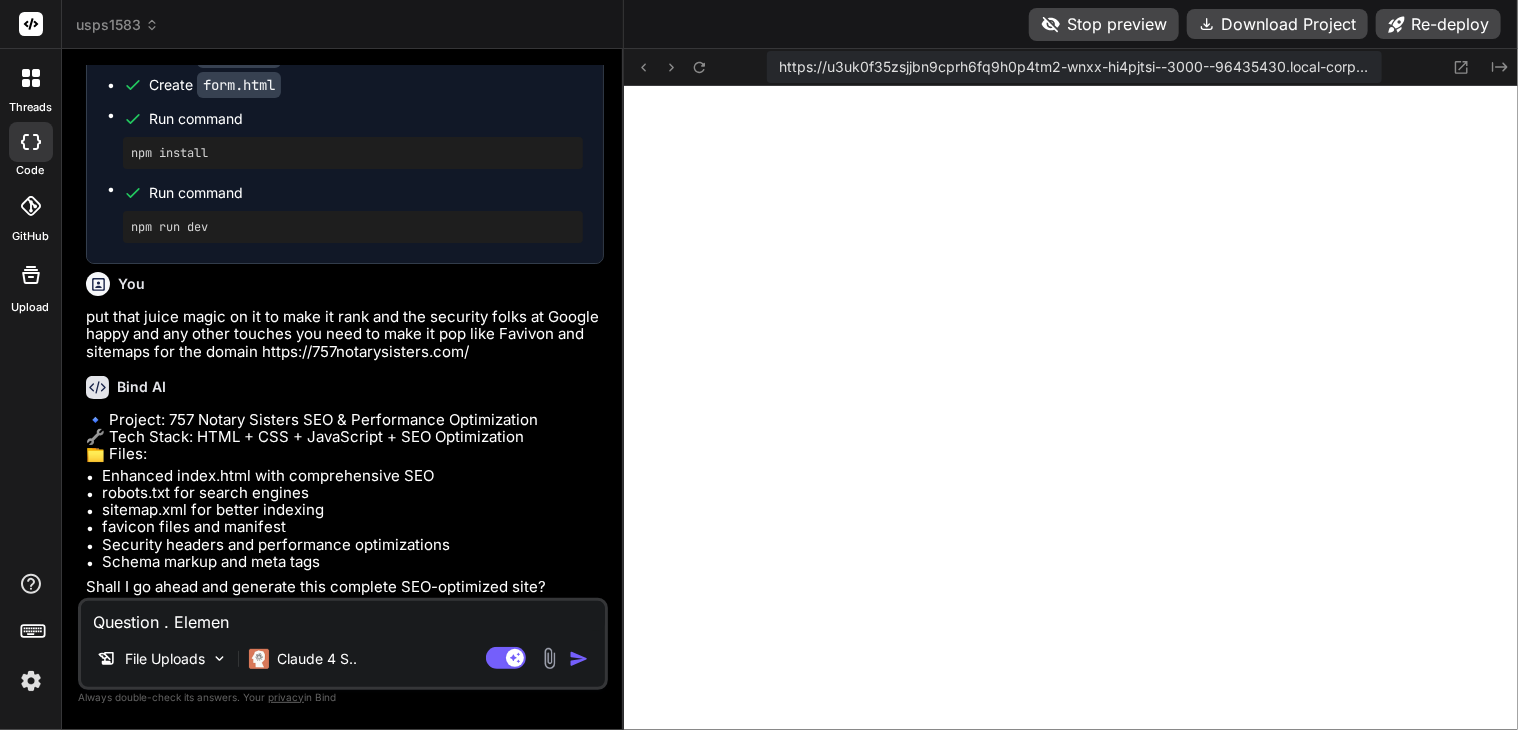 type on "Question . Elemenr" 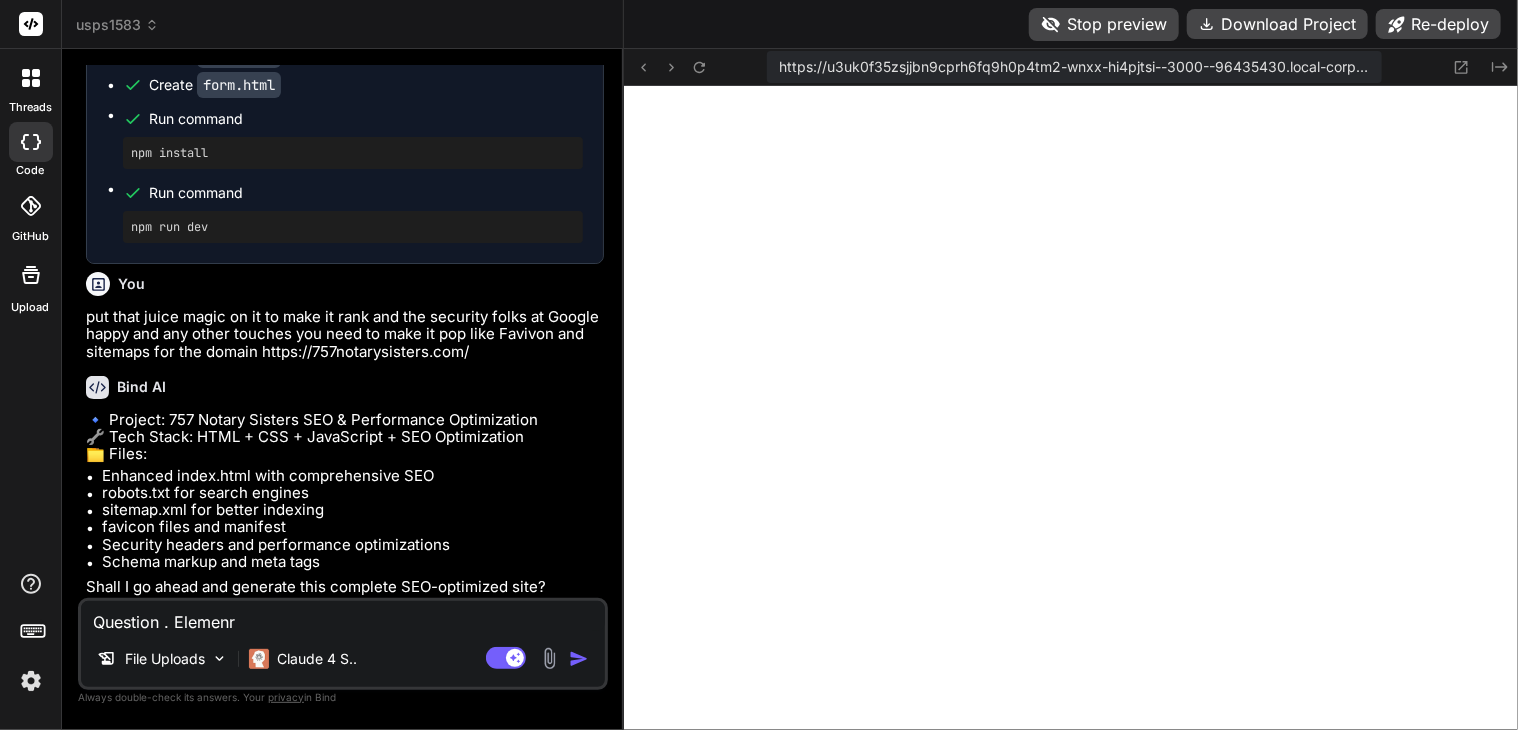 type on "Question . Elemenro" 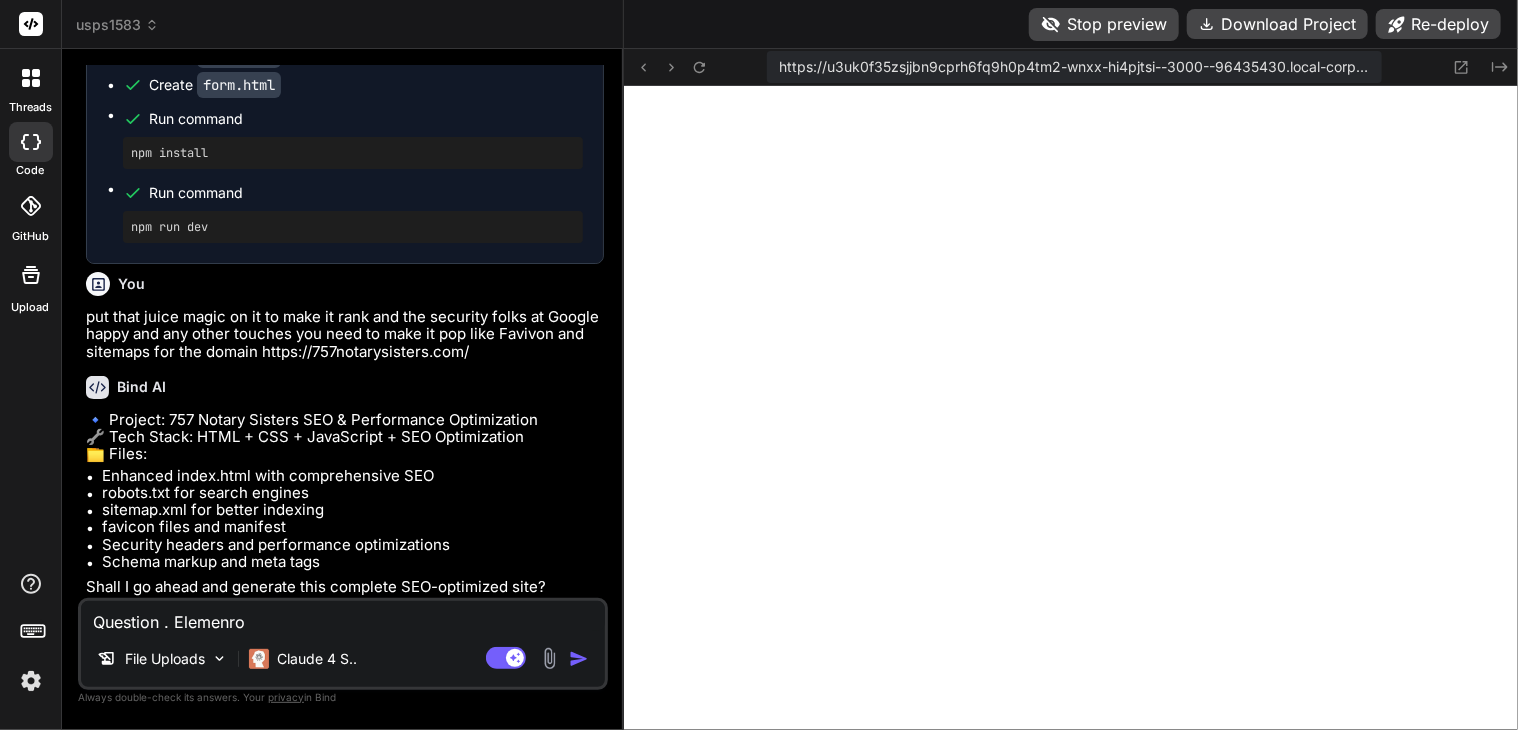 type on "Question . Elemenro" 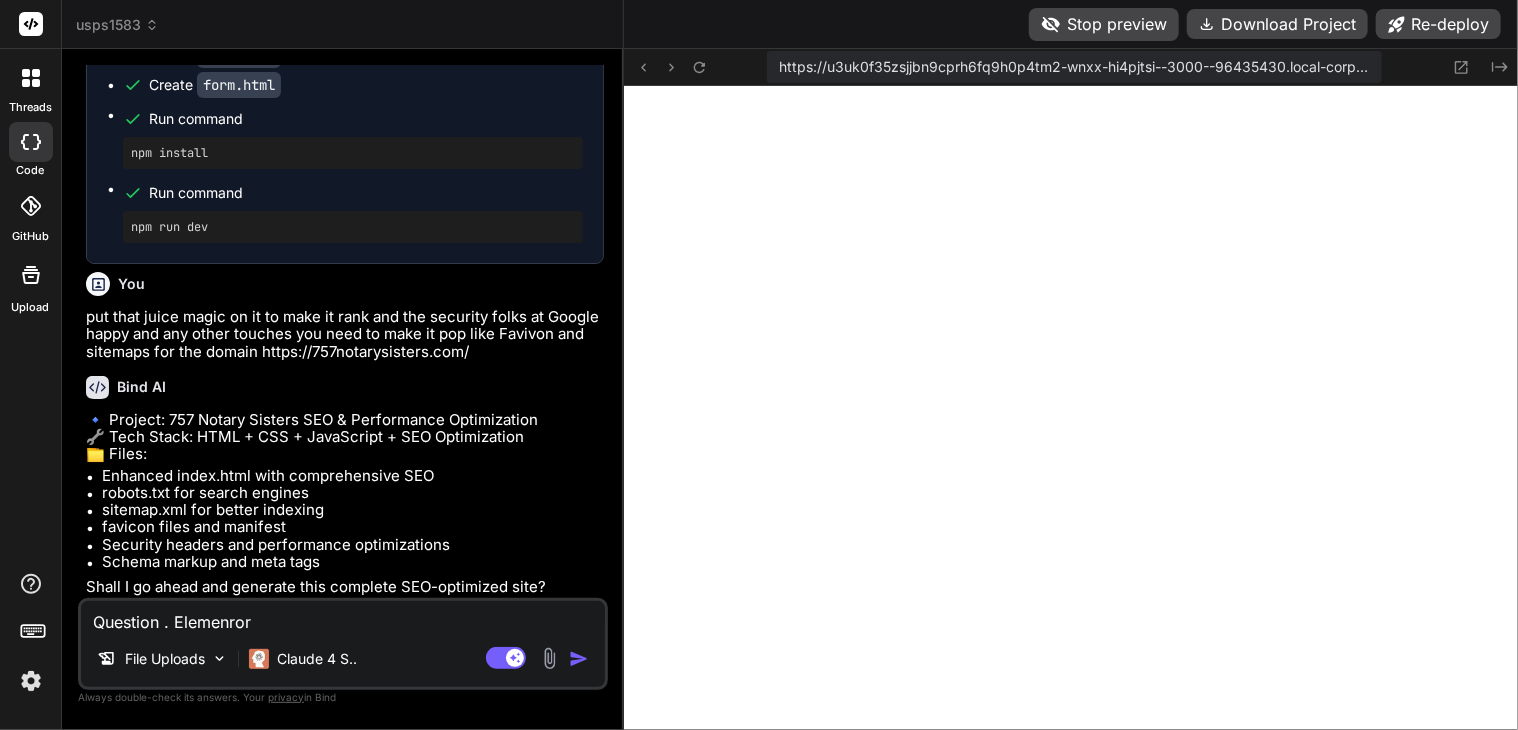 type on "Question . Elemenror" 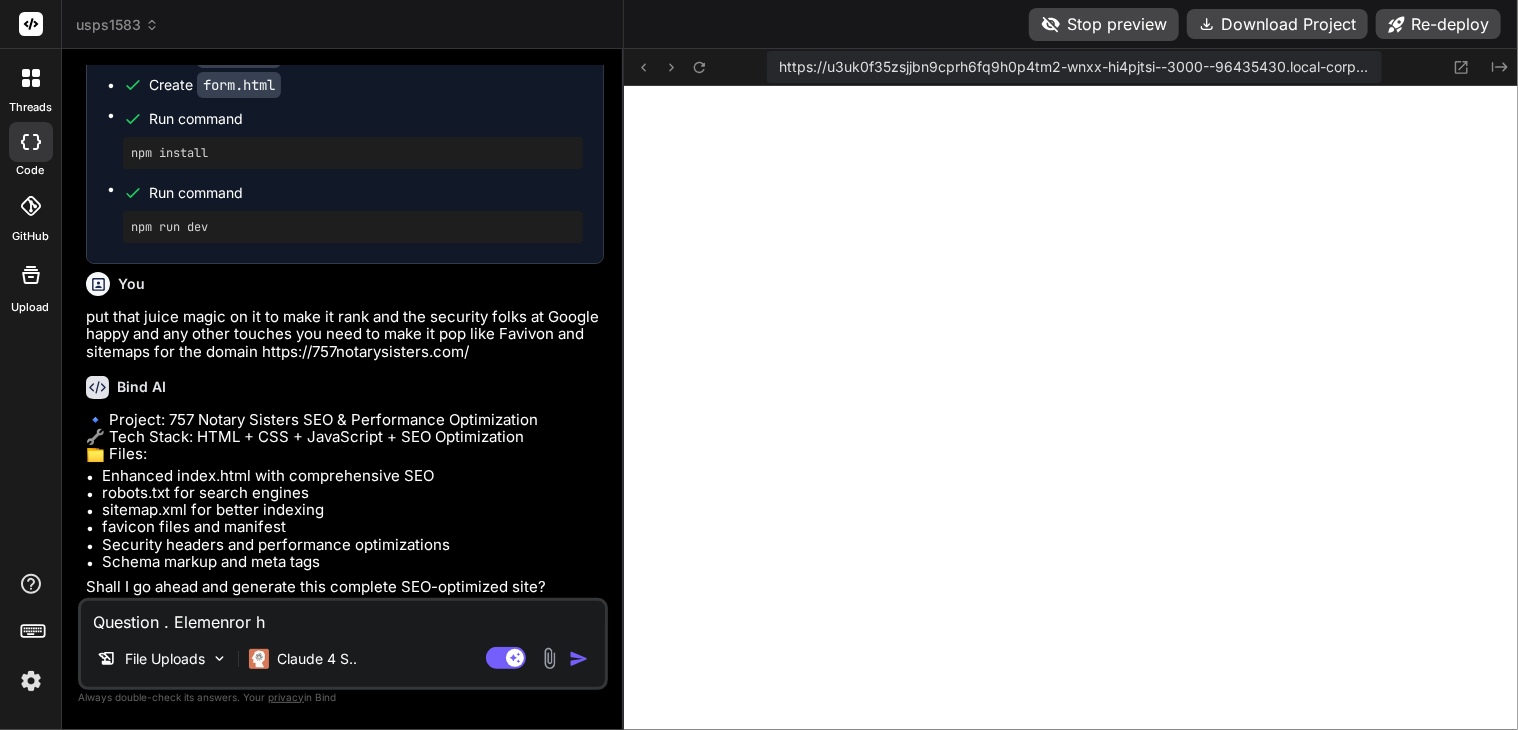 type on "Question . Elemenror ha" 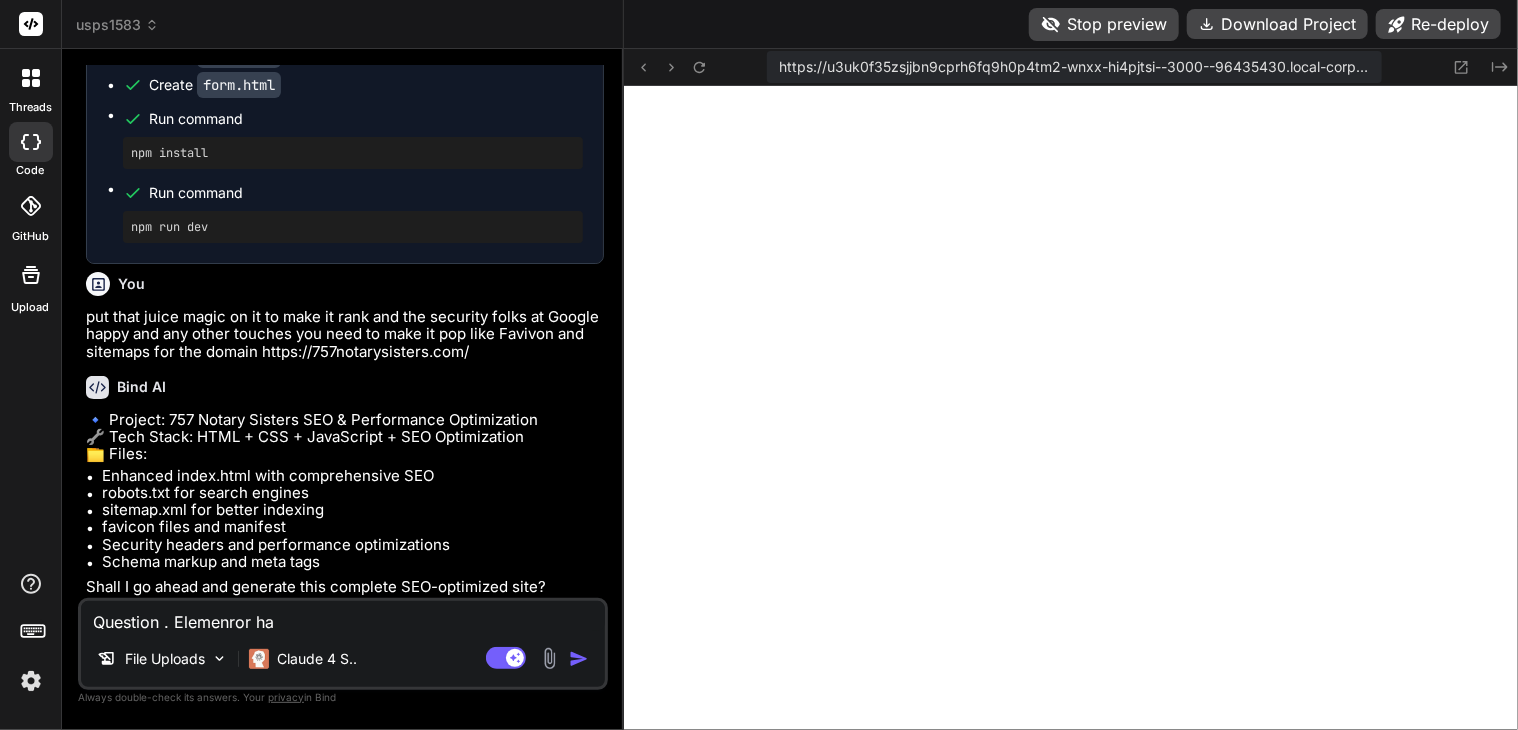 type on "Question . Elemenror has" 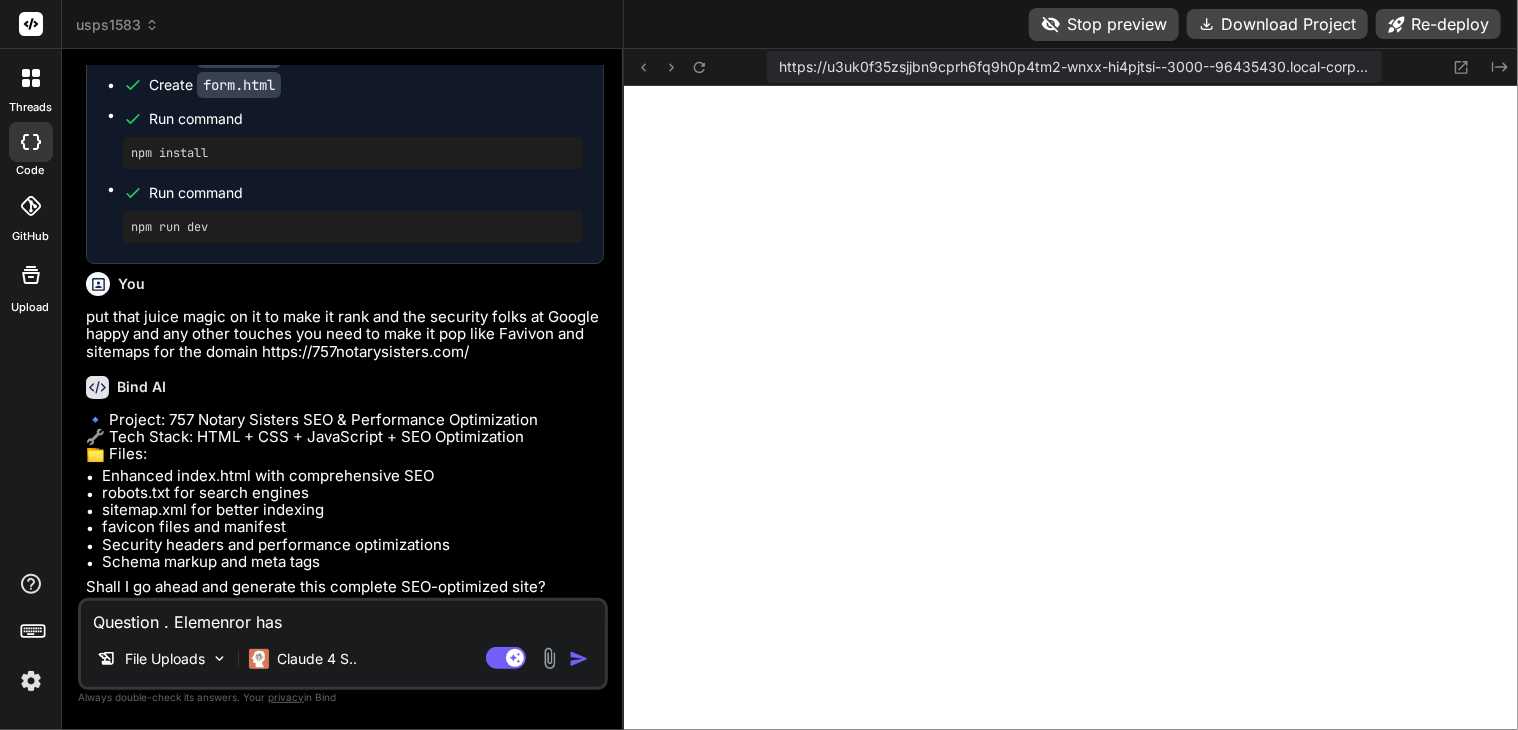type on "Question . Elemenror has" 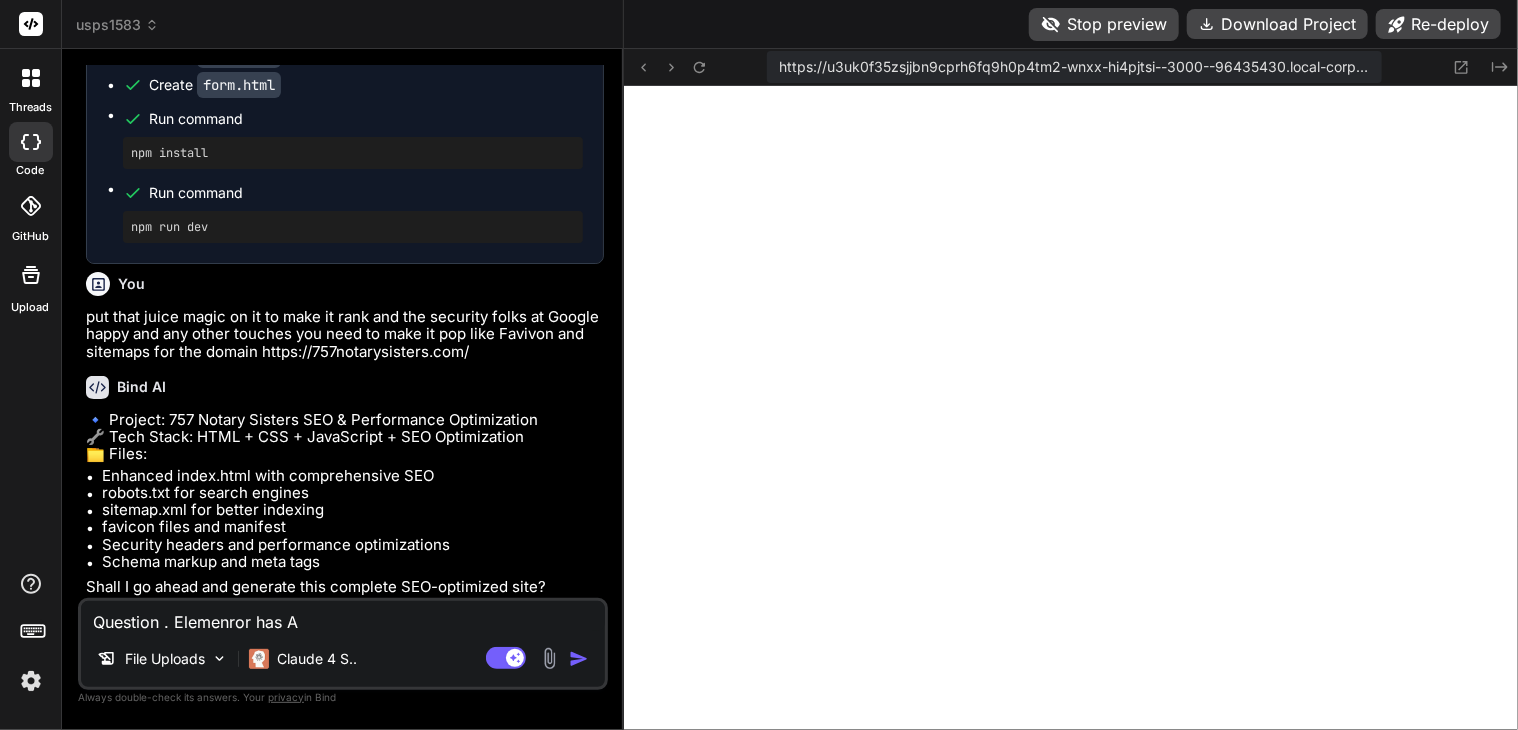type on "Question . Elemenror has AI" 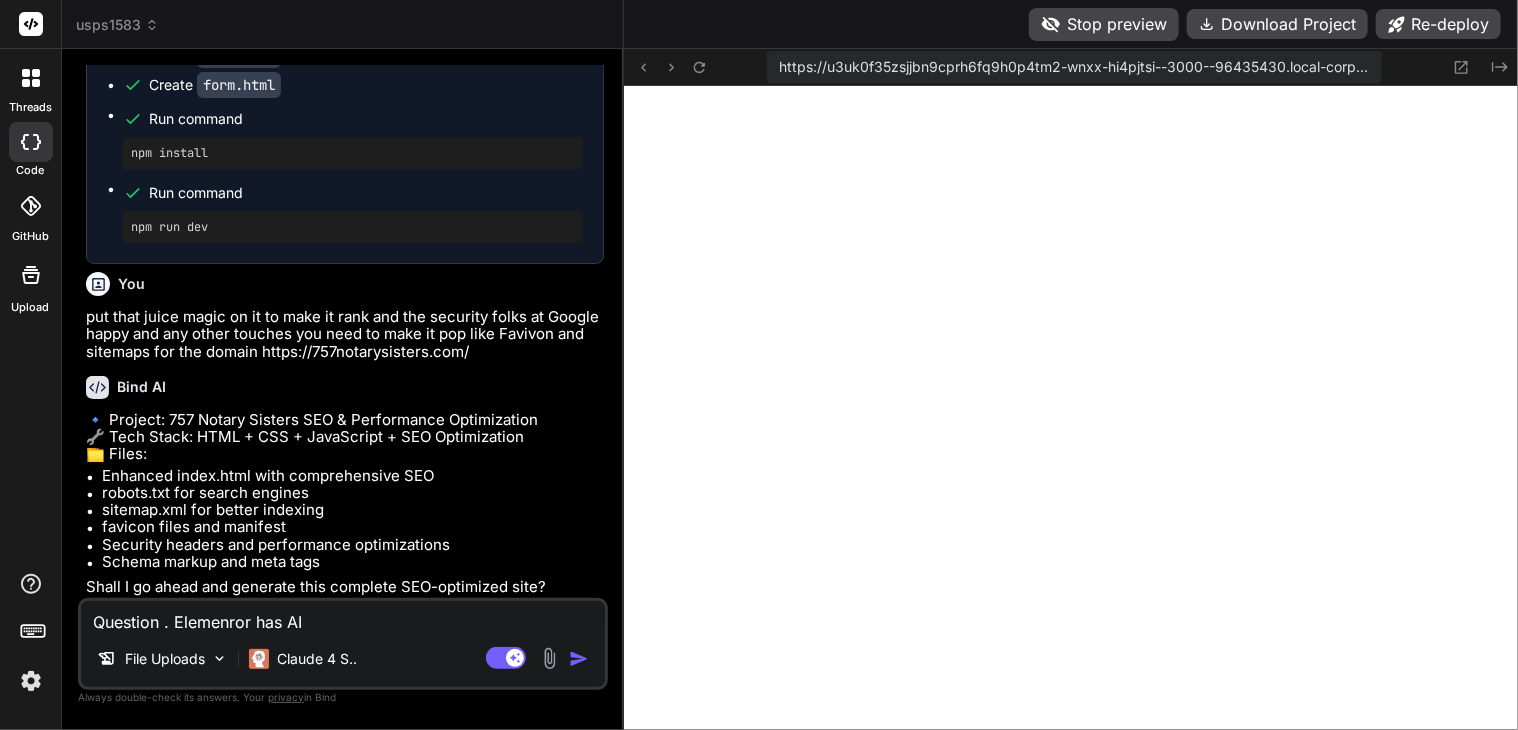 type on "Question . Elemenror has AI" 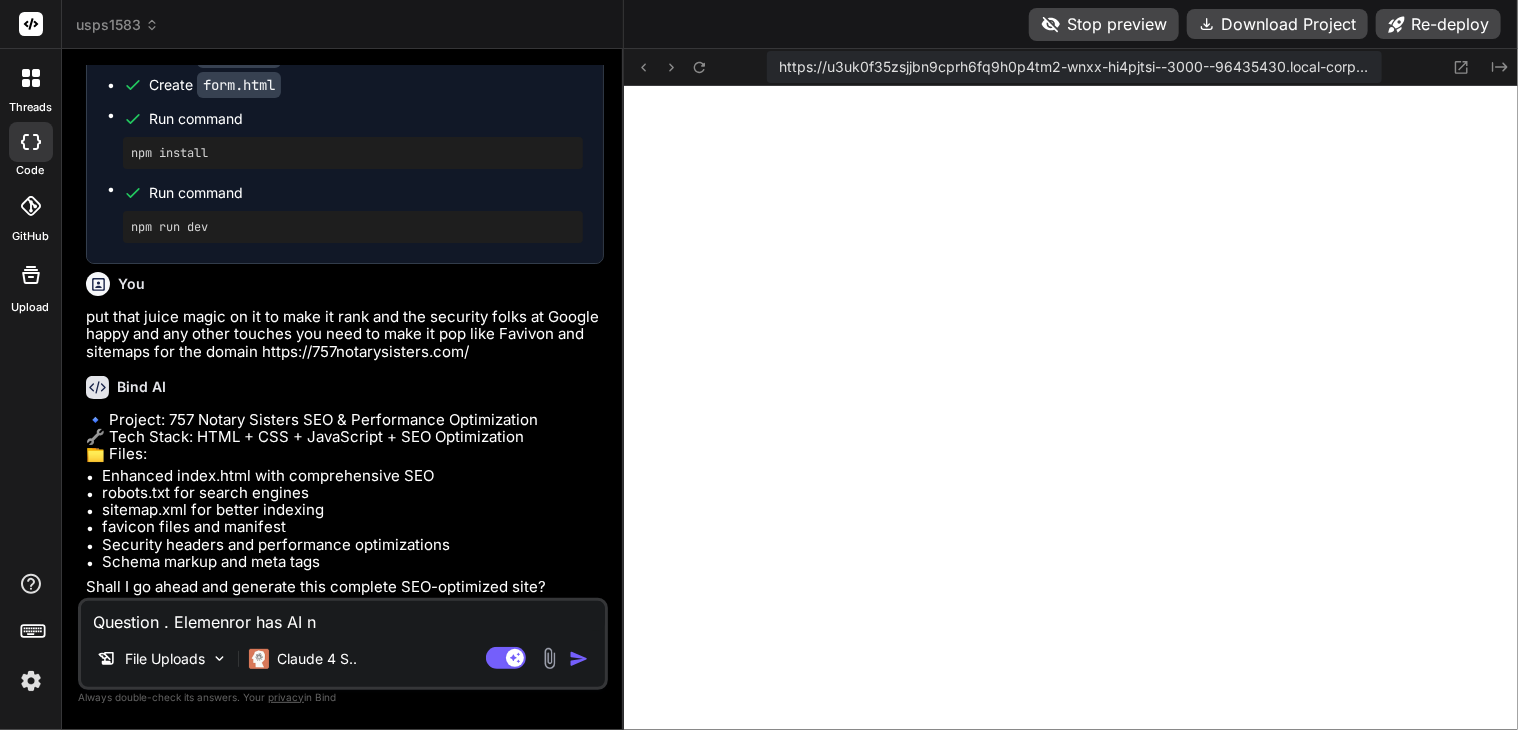 type on "Question . Elemenror has AI no" 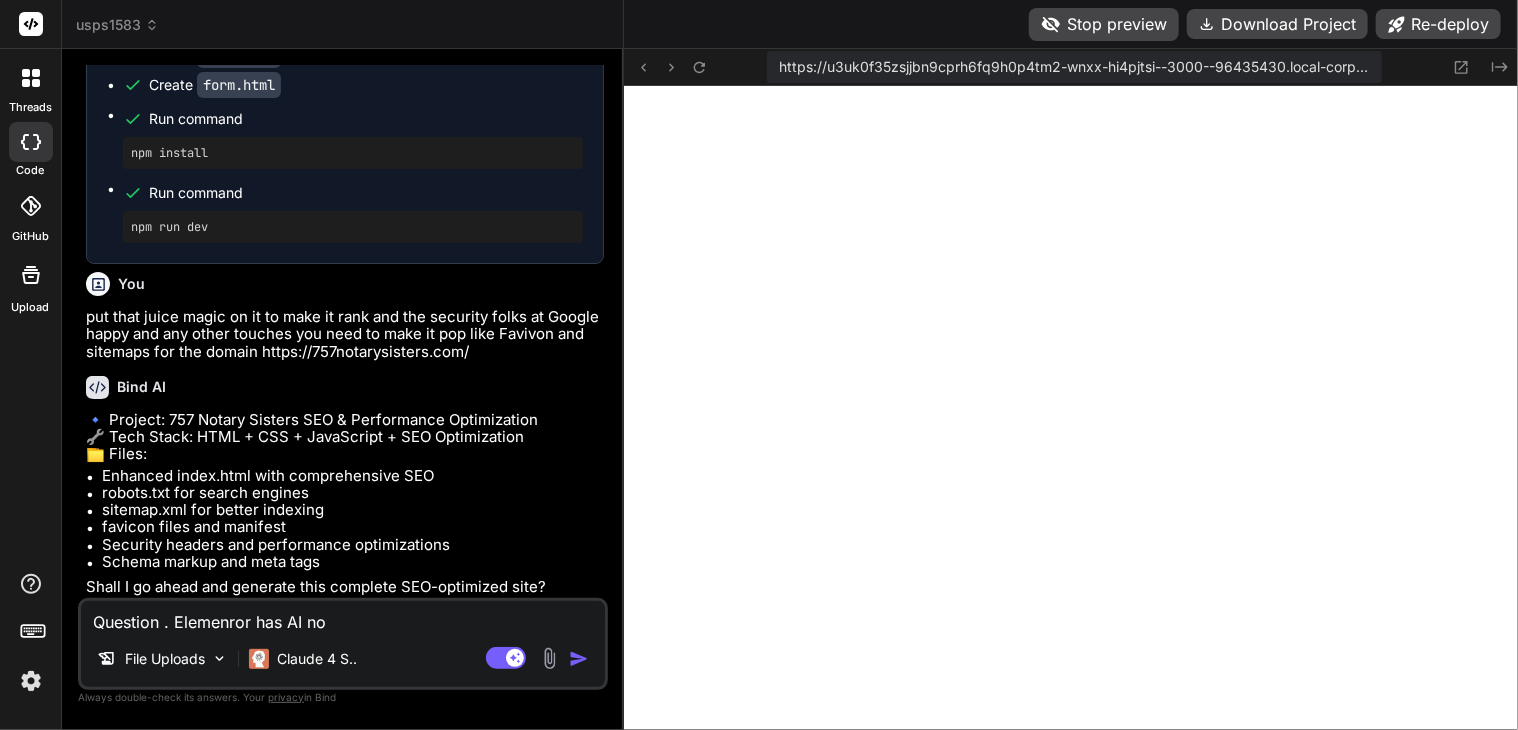 type on "Question . Elemenror has AI now" 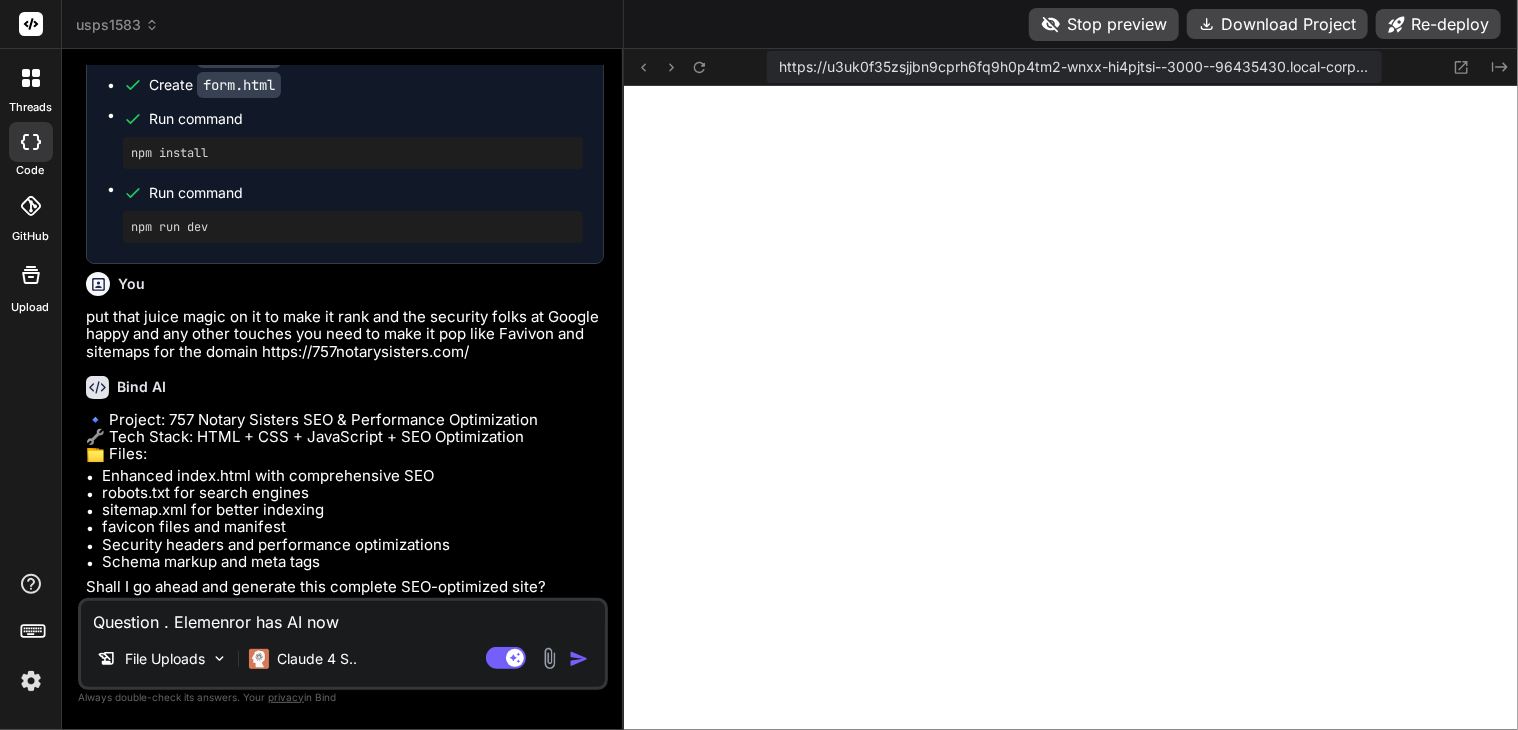 type on "Question . Elemenror has AI now" 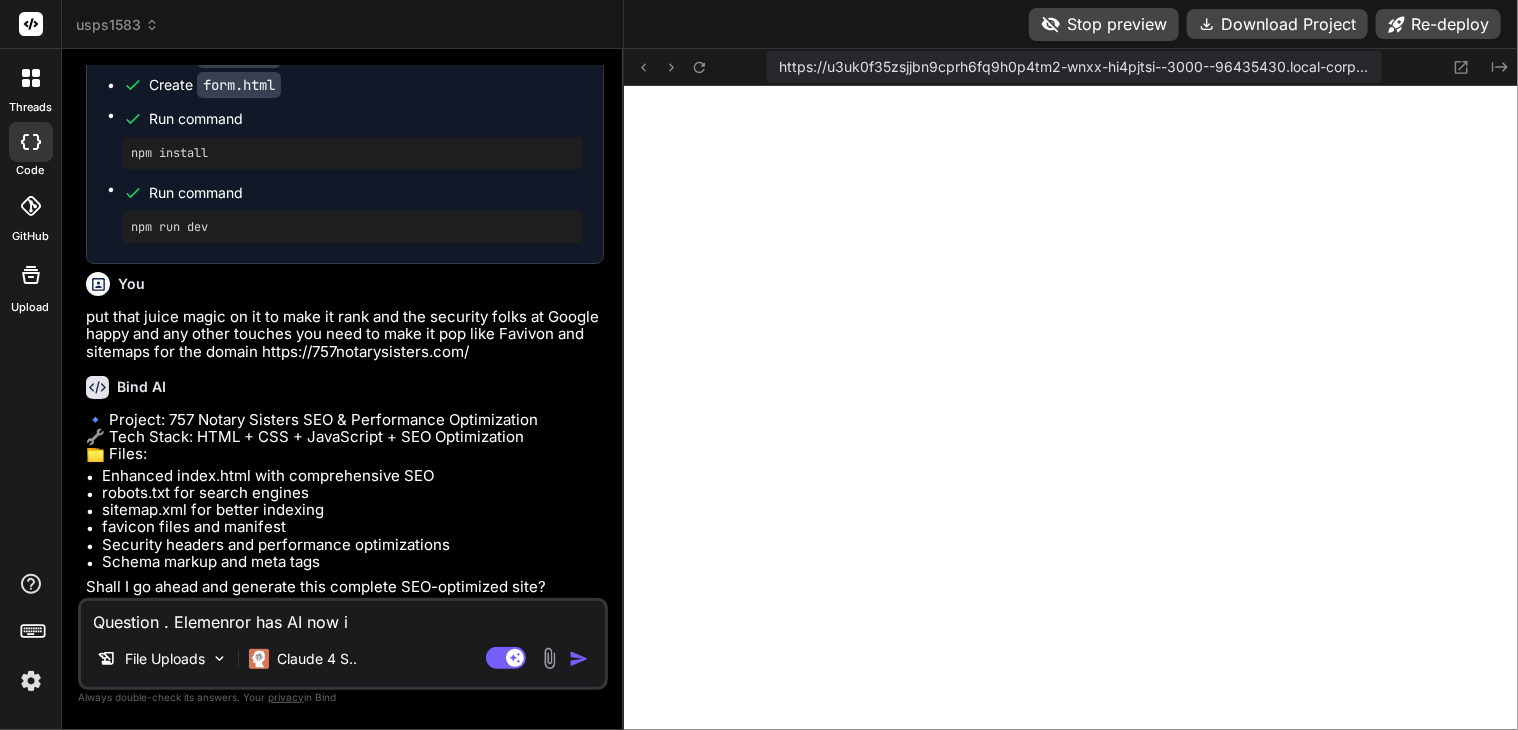 type on "Question . Elemenror has AI now it" 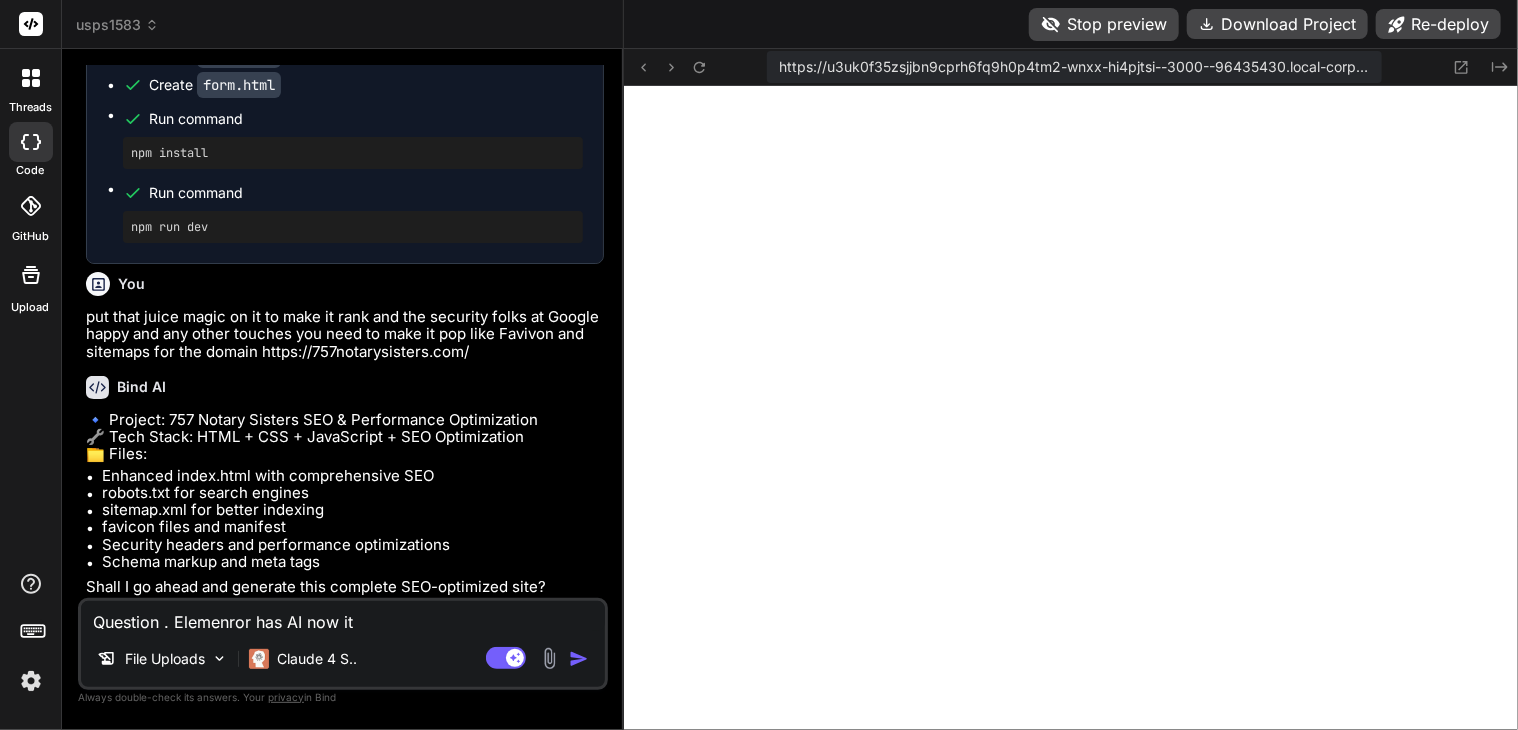 type on "Question . Elemenror has AI now it" 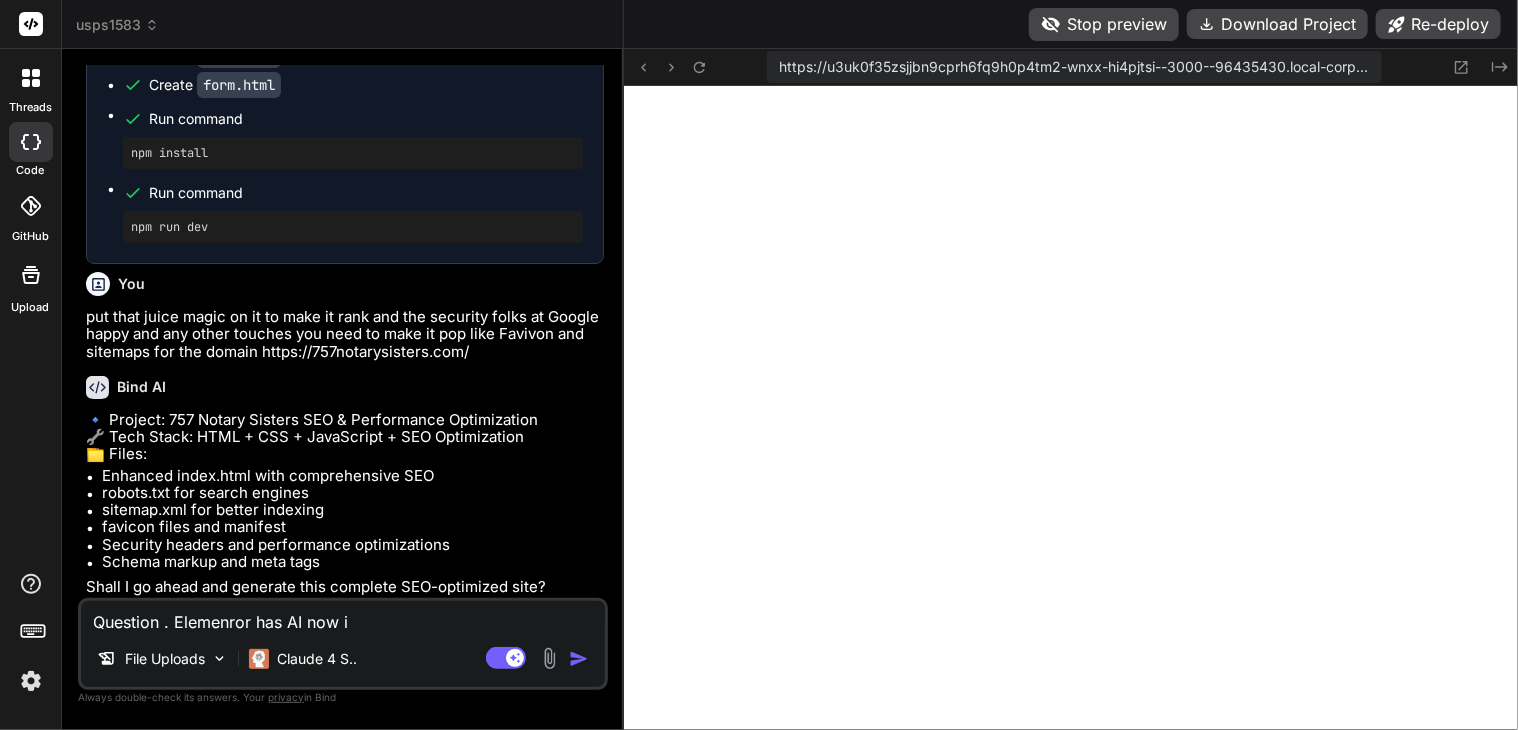 type on "Question . Elemenror has AI now" 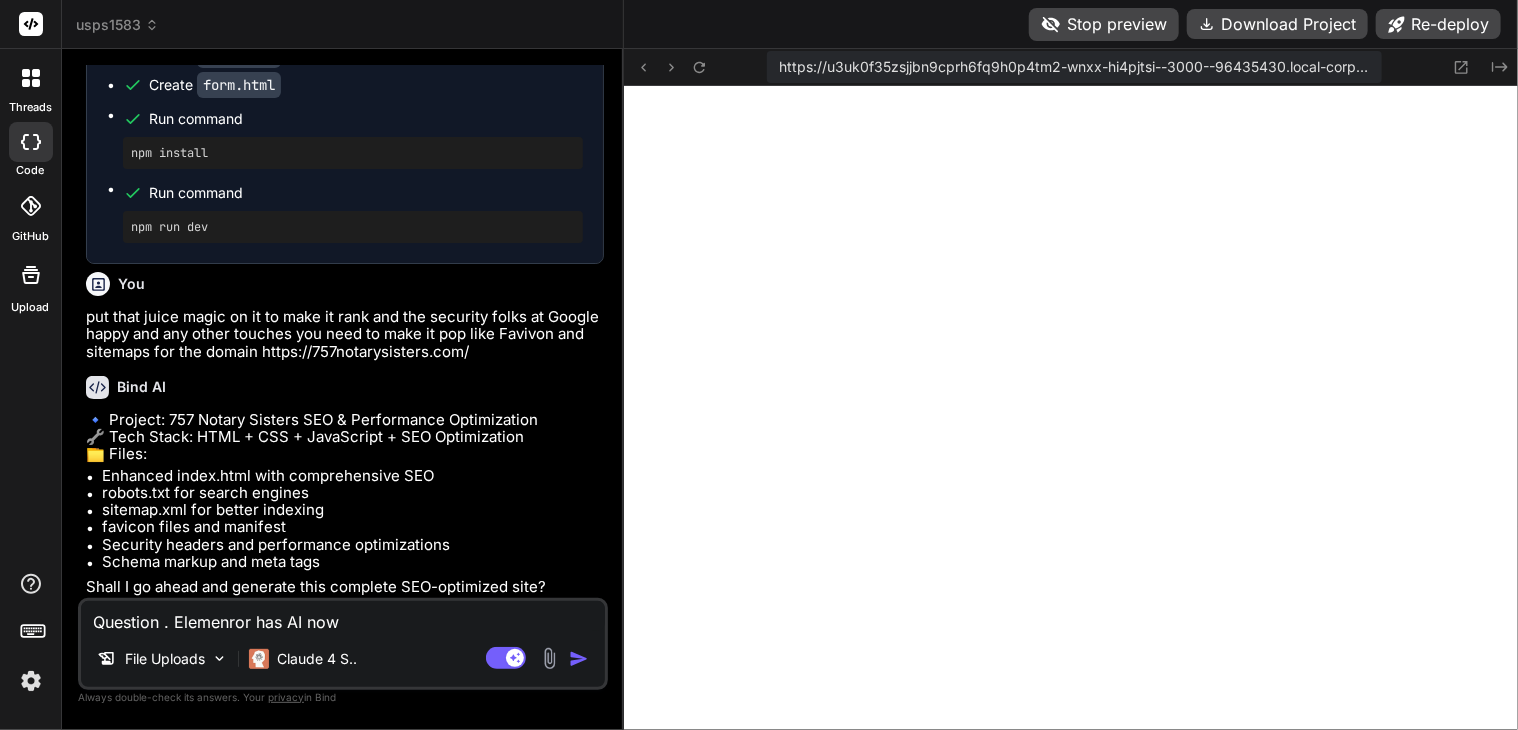 type on "Question . Elemenror has AI now y" 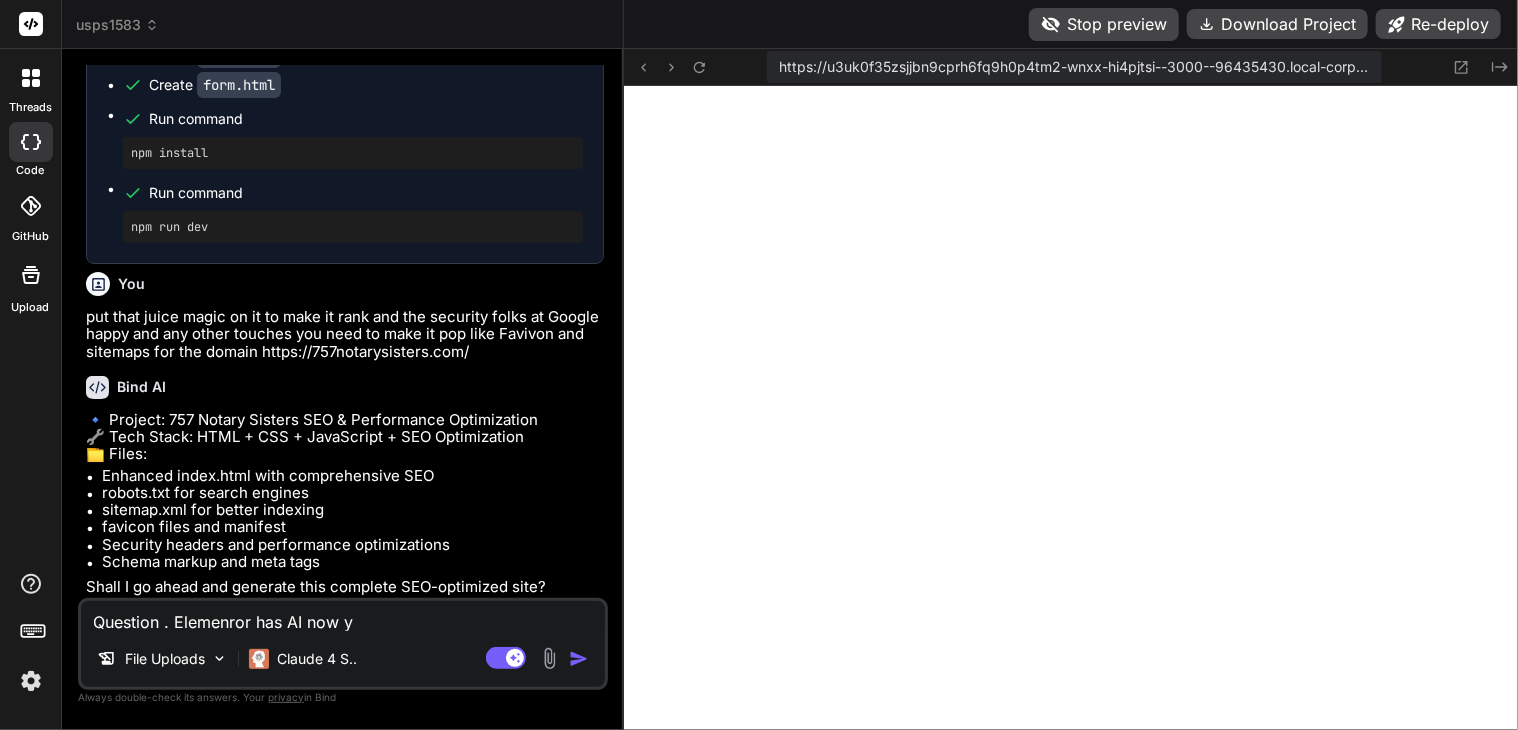 type on "Question . Elemenror has AI now yo" 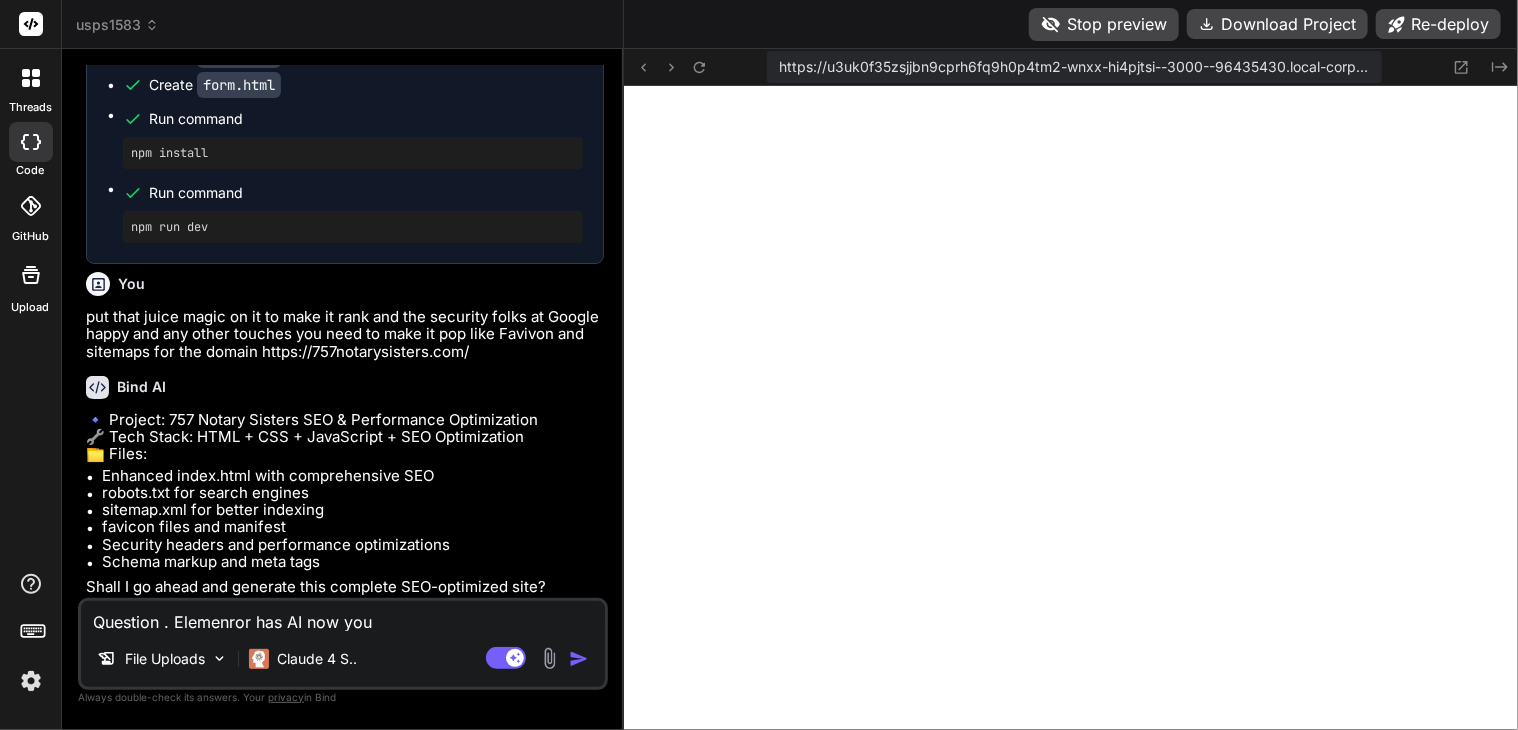 type on "Question . Elemenror has AI now you" 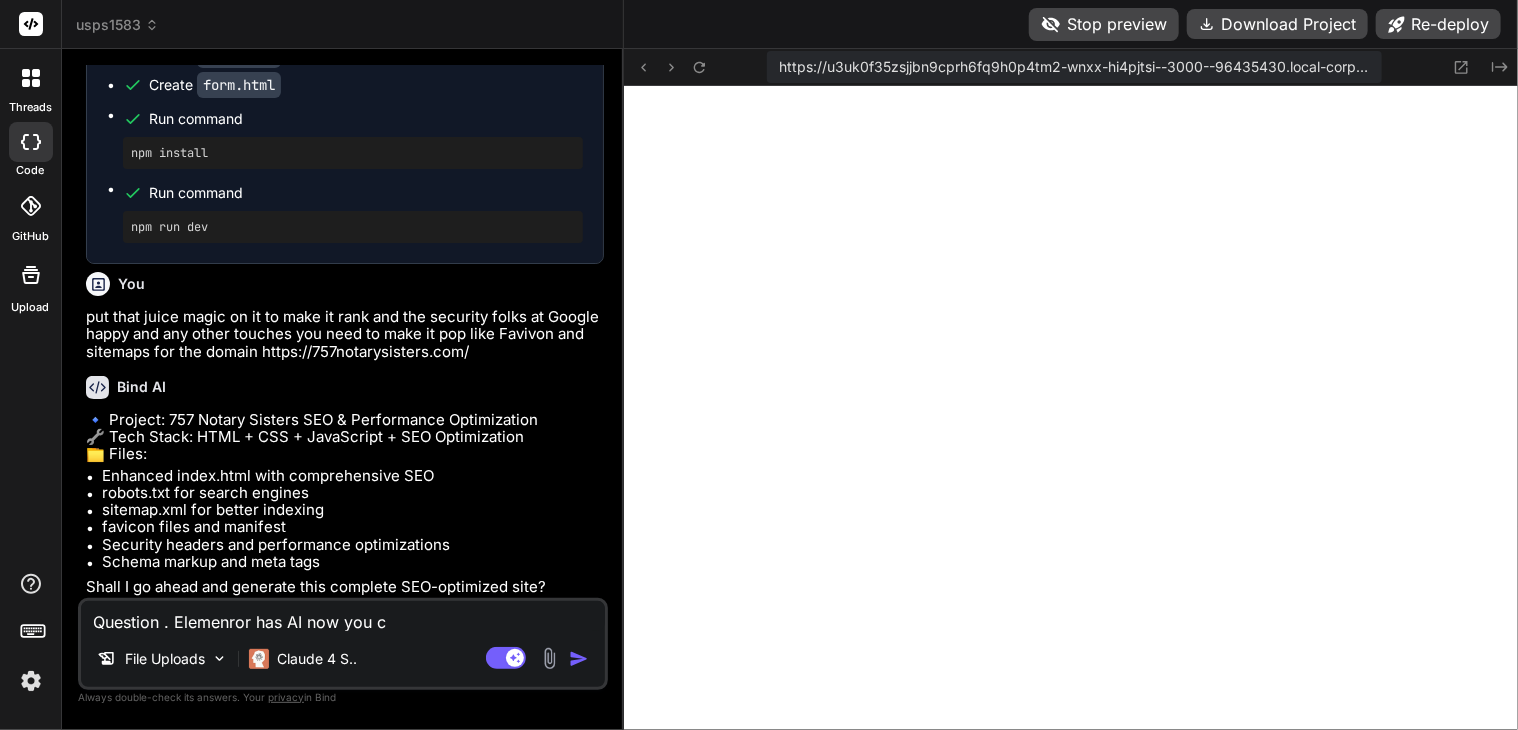 type on "x" 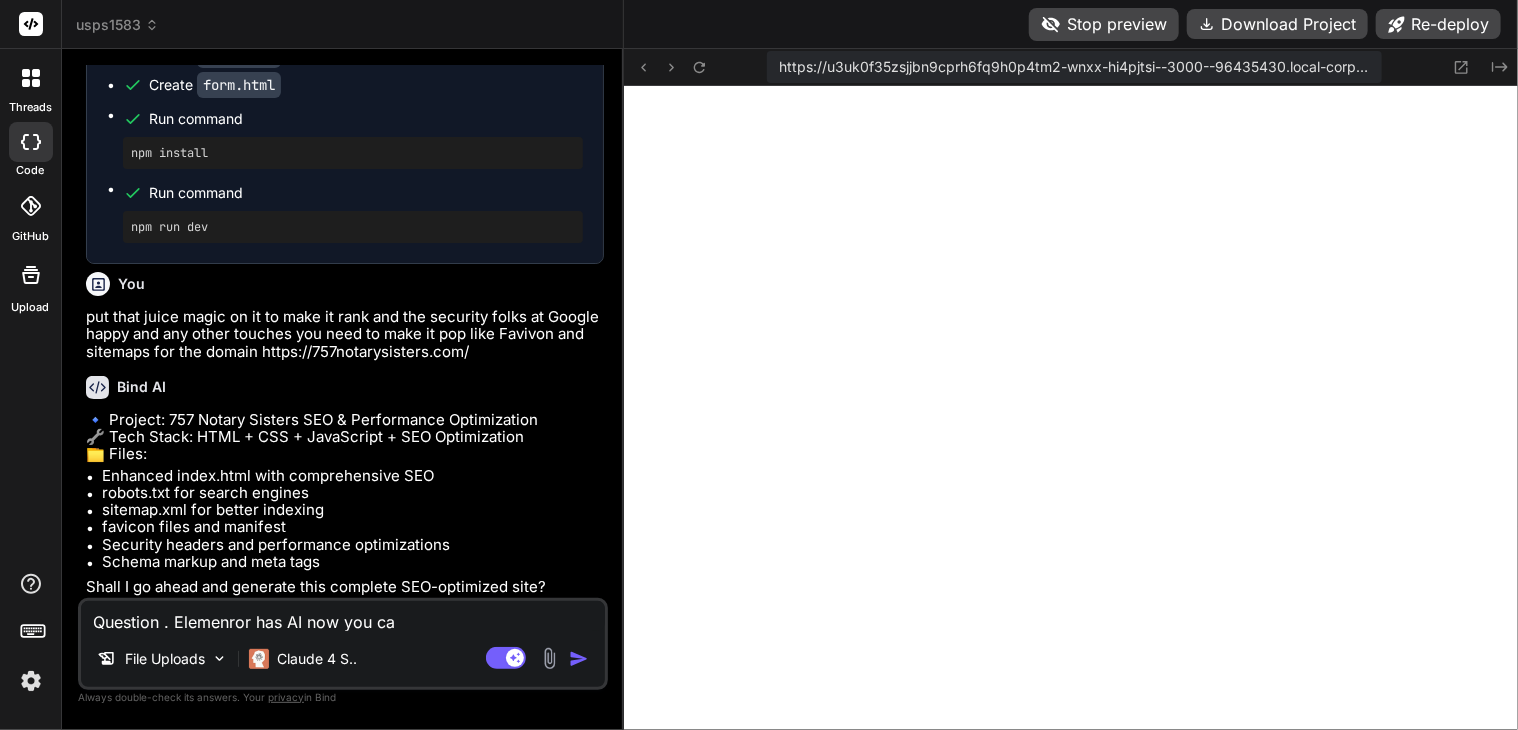 type on "Question . Elemenror has AI now you can" 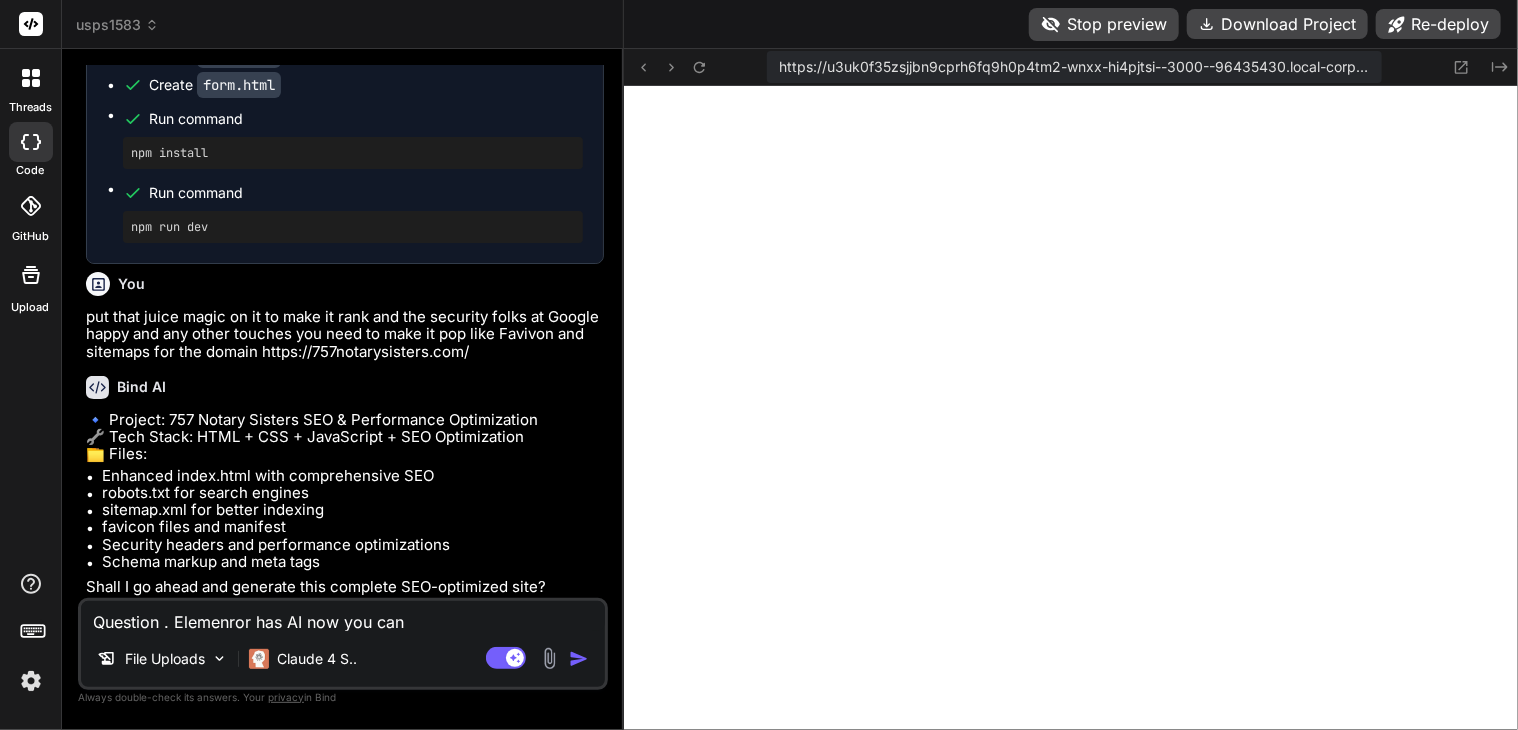 type on "Question . Elemenror has AI now you can" 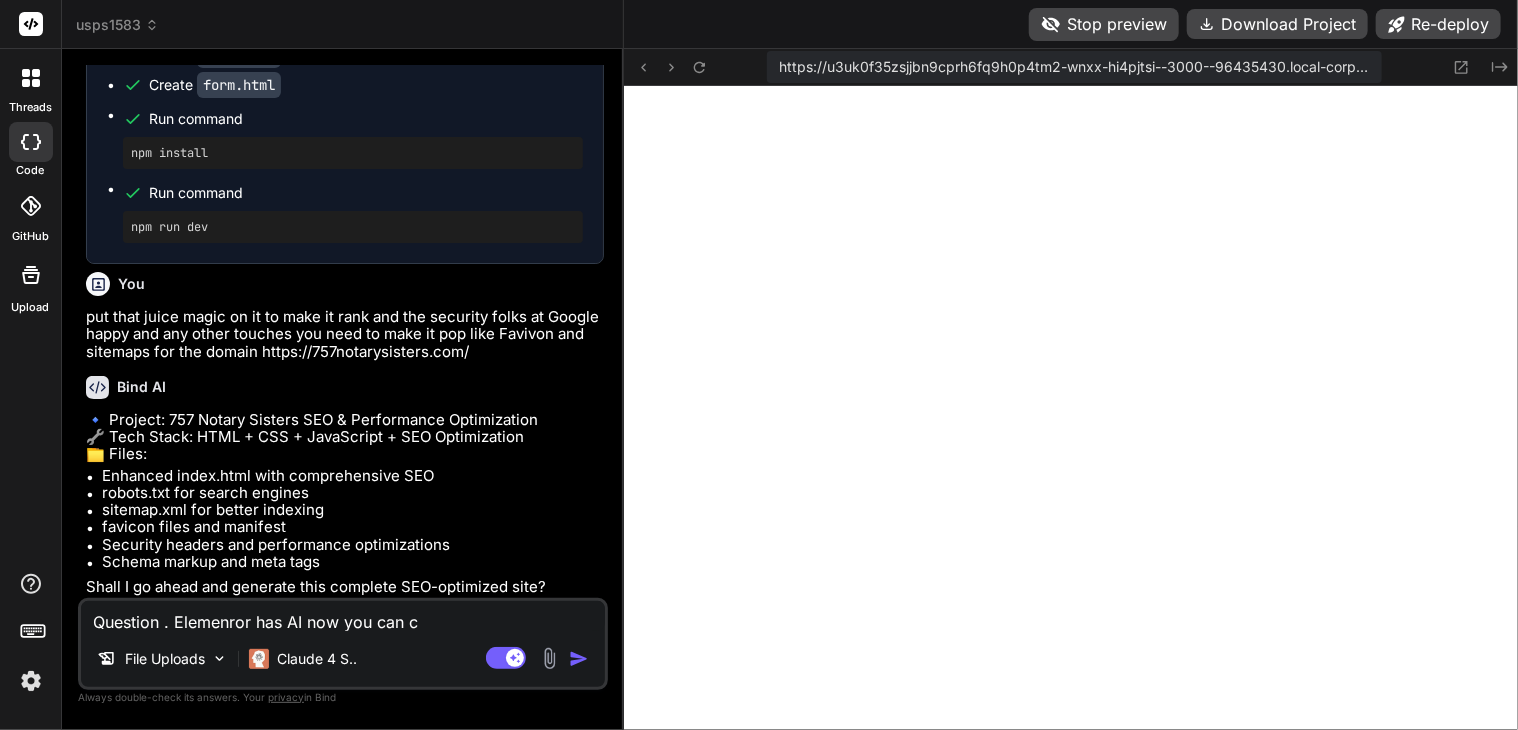 type on "Question . Elemenror has AI now you can cr" 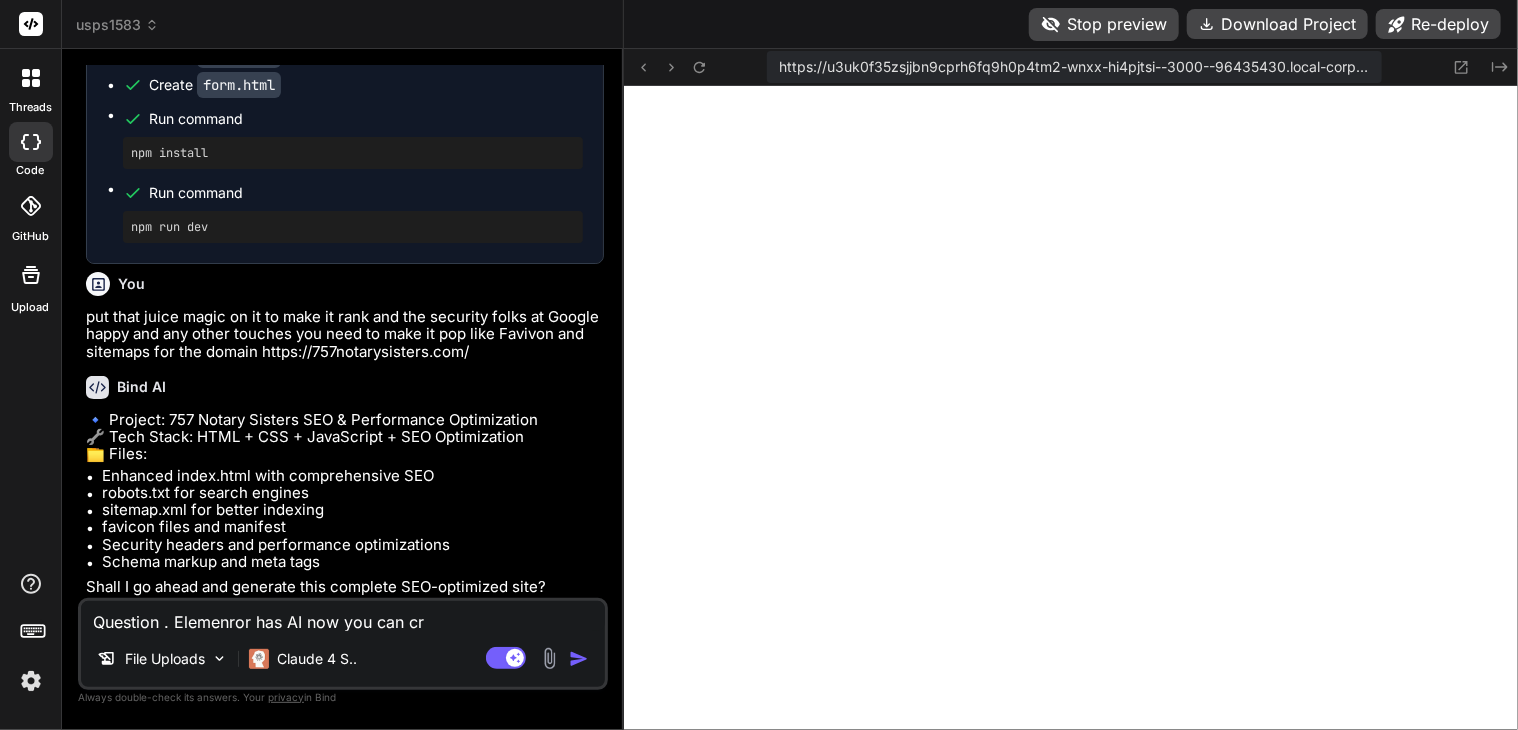 type on "Question . Elemenror has AI now you can cre" 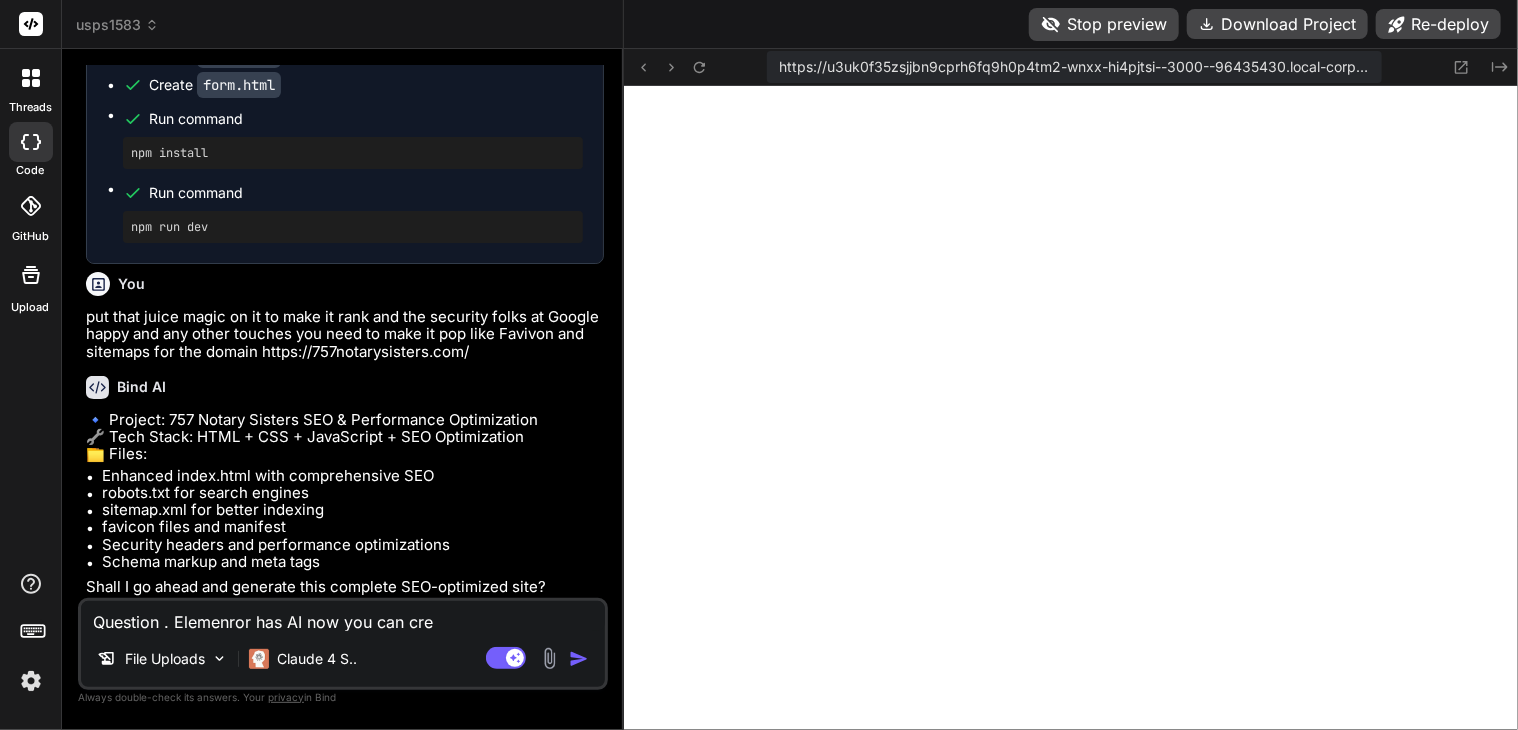 type on "Question . Elemenror has AI now you can crea" 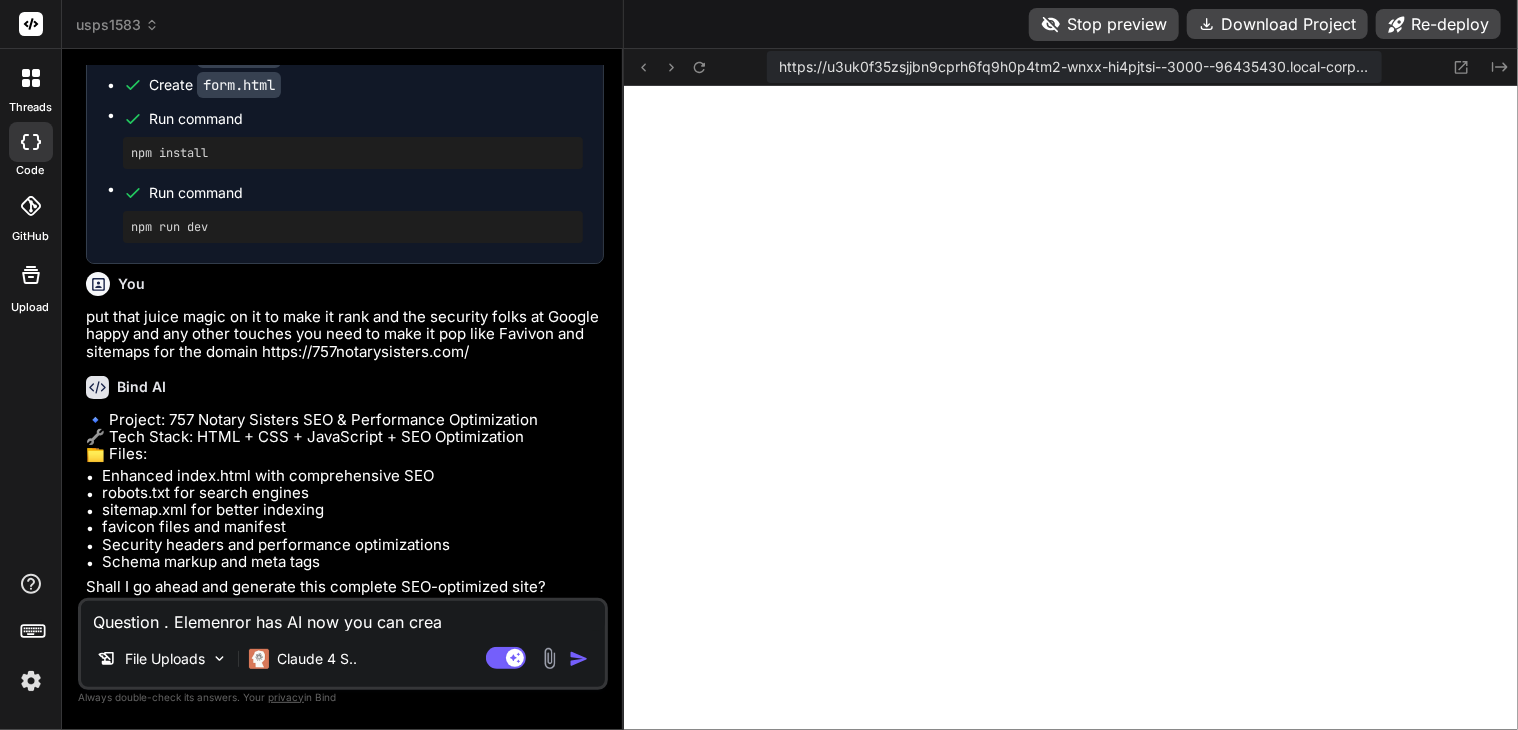 type on "Question . Elemenror has AI now you can creat" 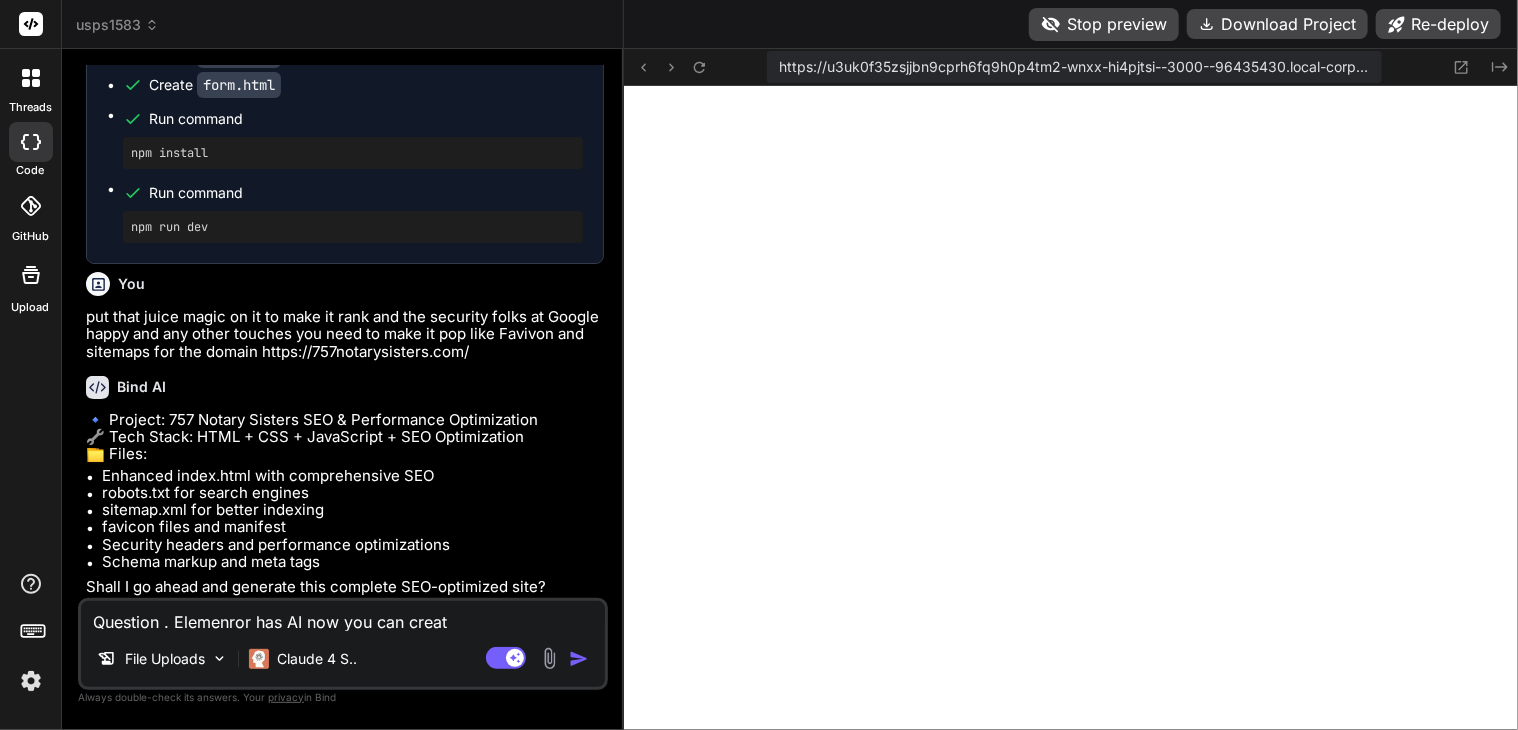 type on "Question . Elemenror has AI now you can create" 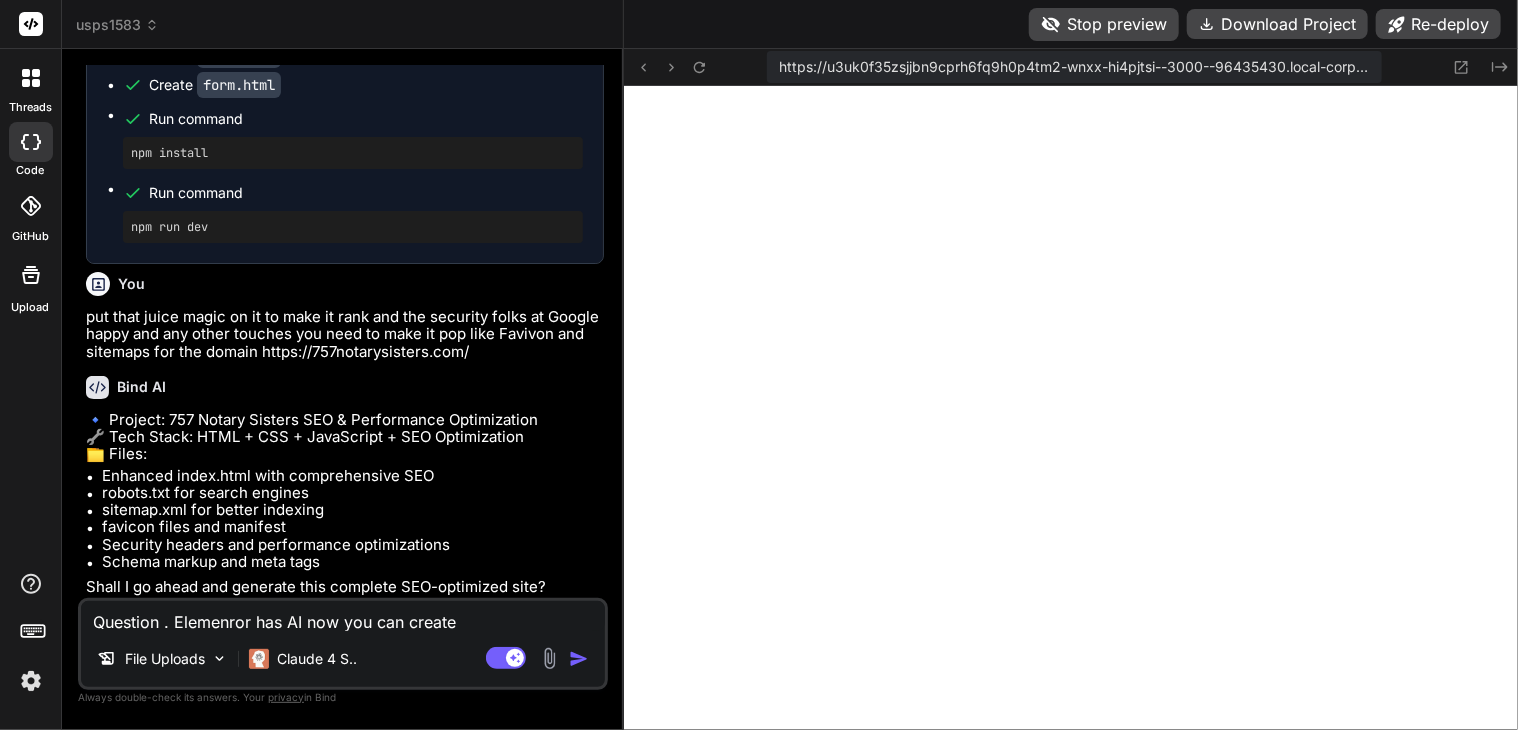 type on "Question . Elemenror has AI now you can create" 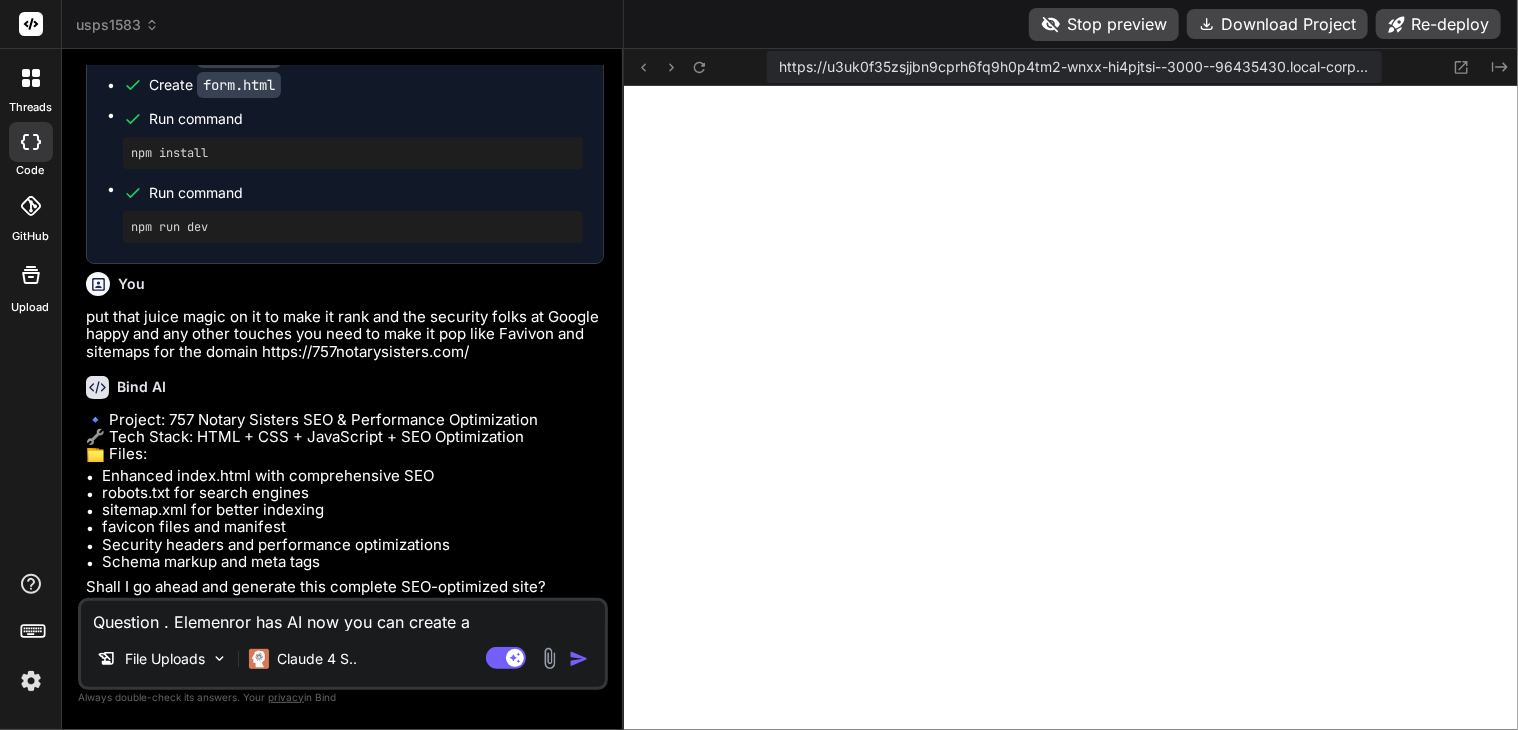 type on "Question . Elemenror has AI now you can create a" 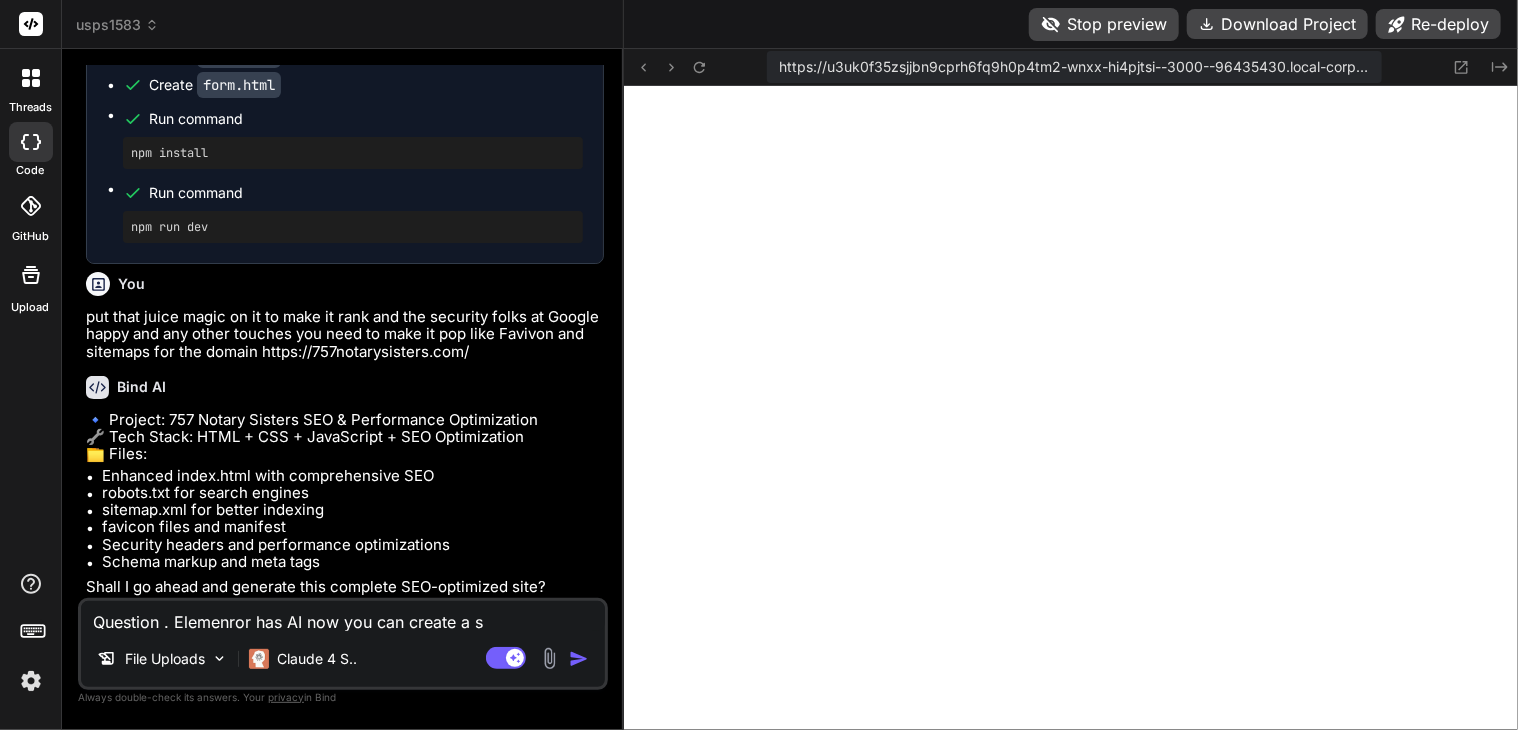 type on "Question . Elemenror has AI now you can create a se" 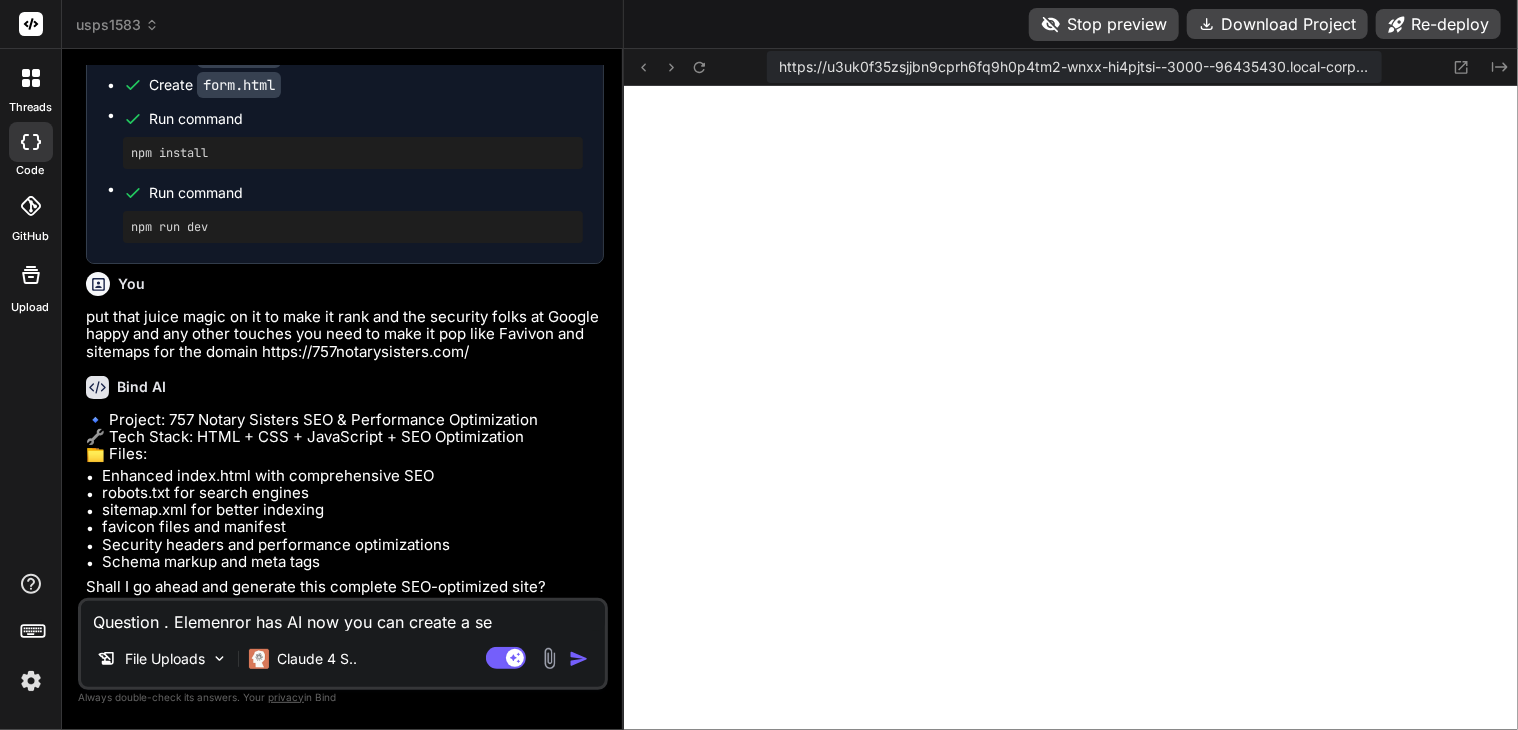 type on "Question . Elemenror has AI now you can create a sec" 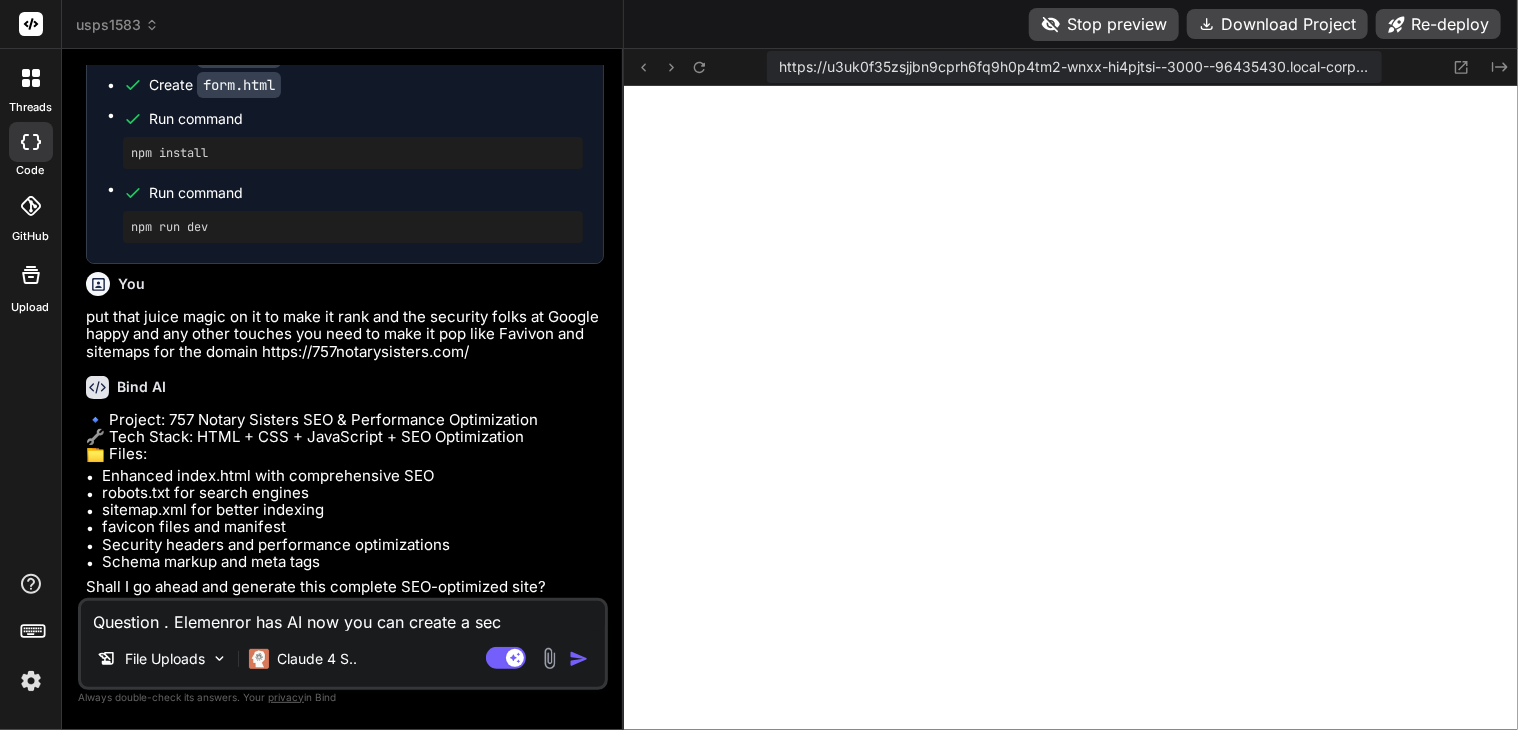 type on "Question . Elemenror has AI now you can create a sect" 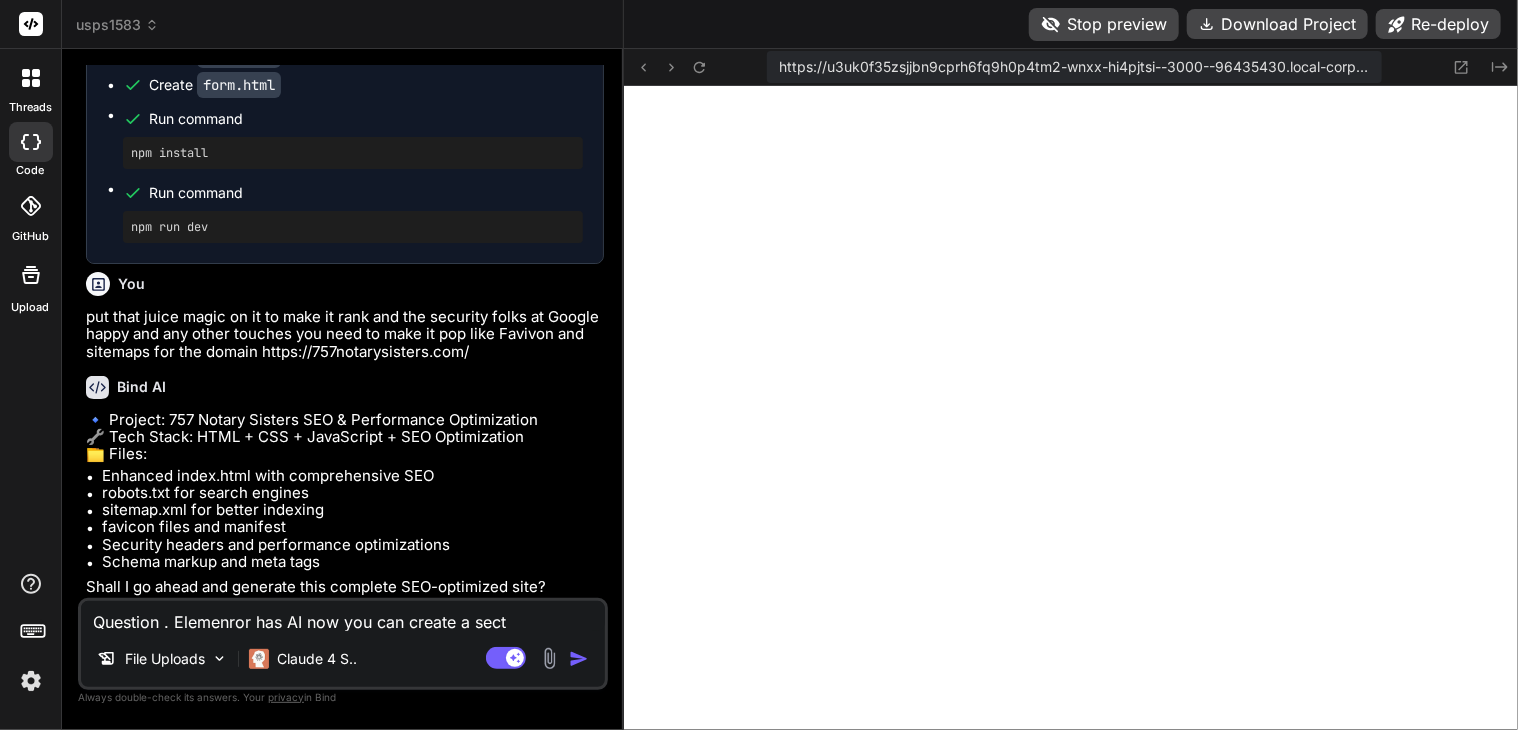 type on "Question . Elemenror has AI now you can create a secti" 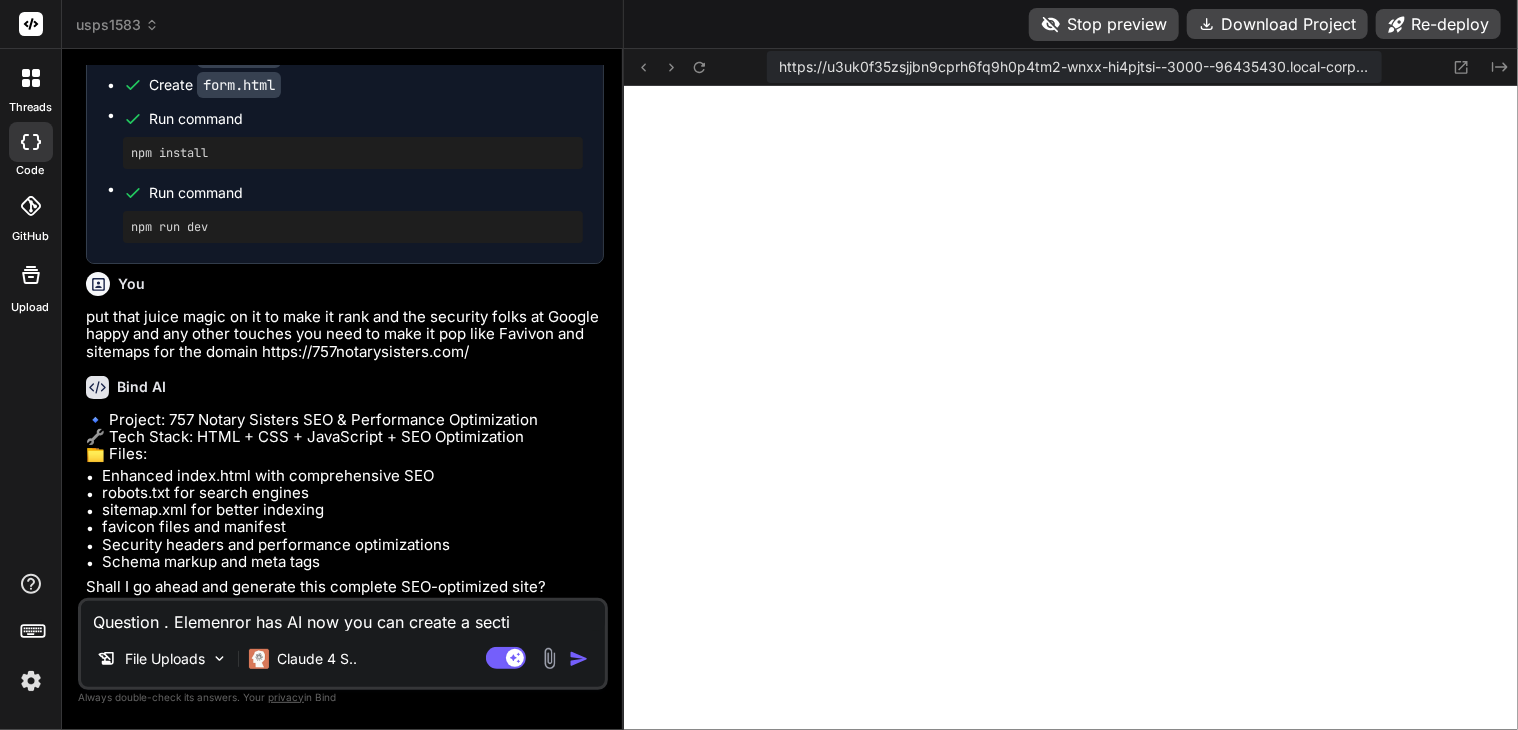type on "Question . Elemenror has AI now you can create a sectio" 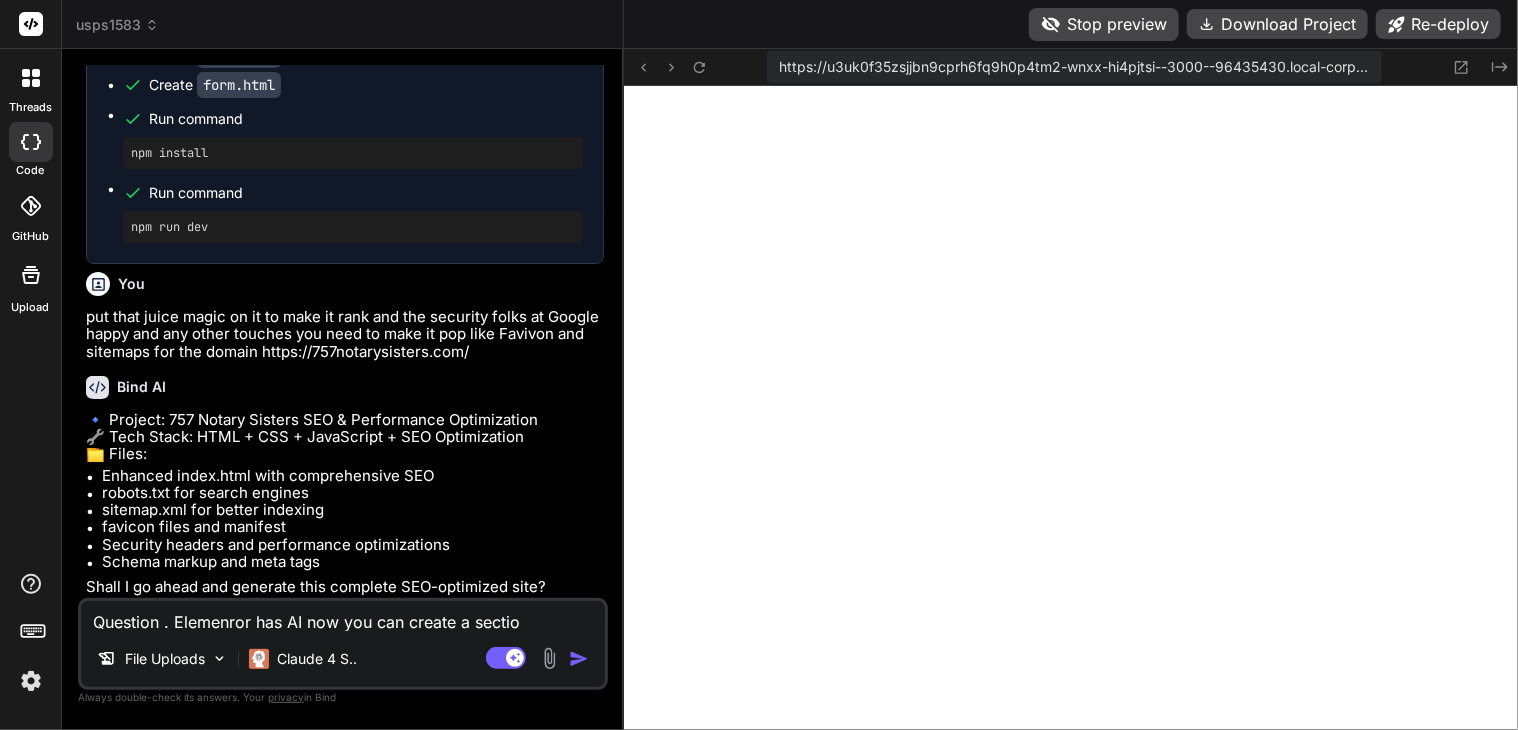 type on "Question . Elemenror has AI now you can create a section" 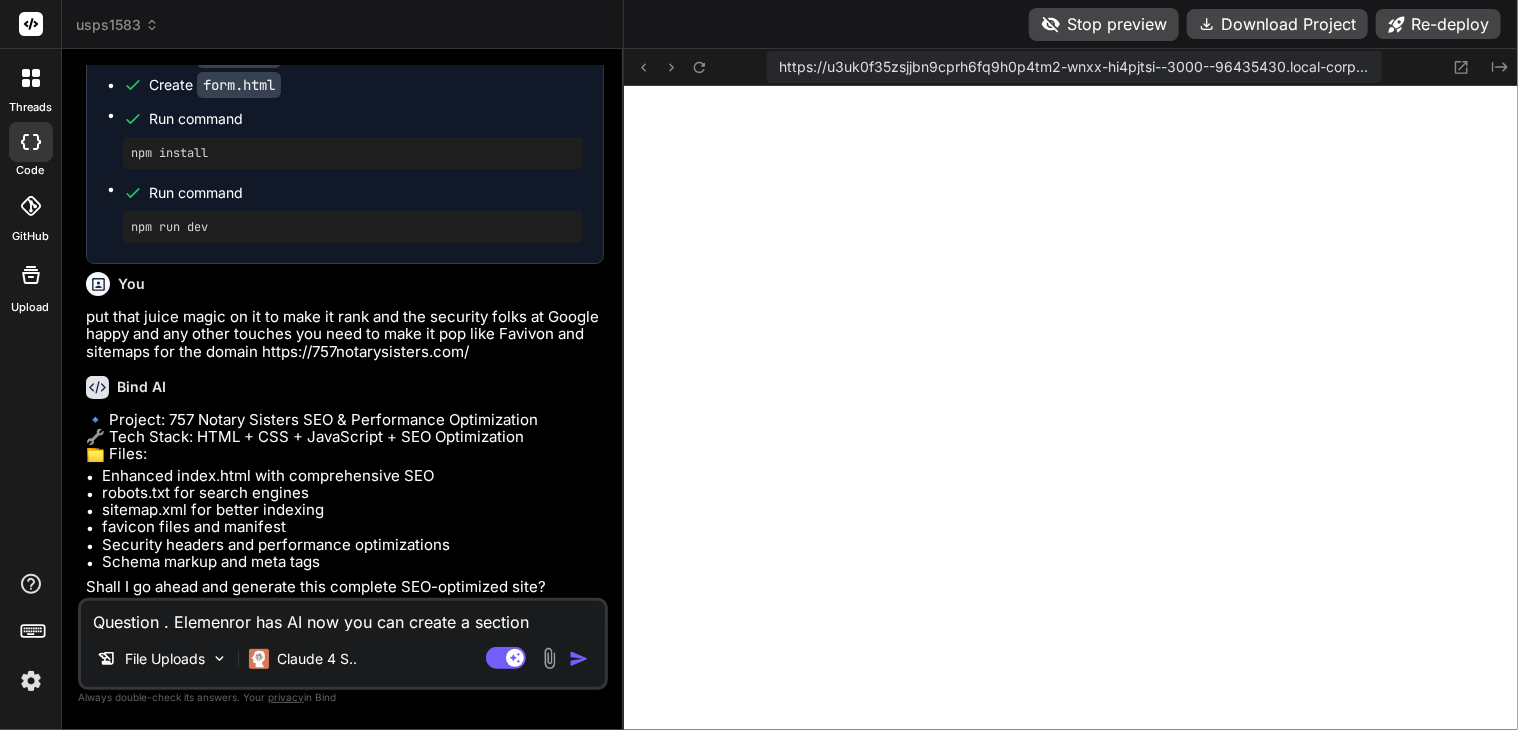 type on "Question . Elemenror has AI now you can create a section" 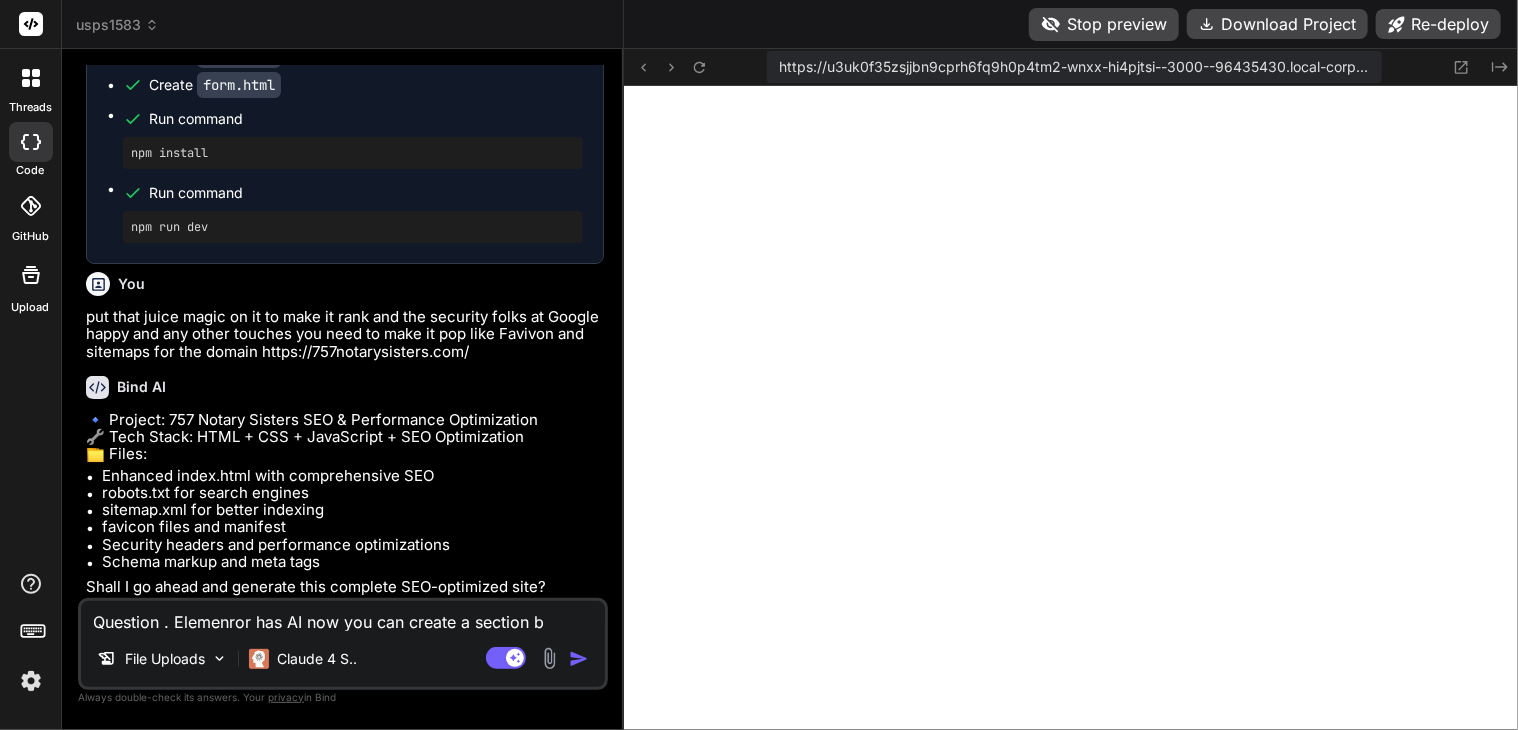 type on "Question . Elemenror has AI now you can create a section by" 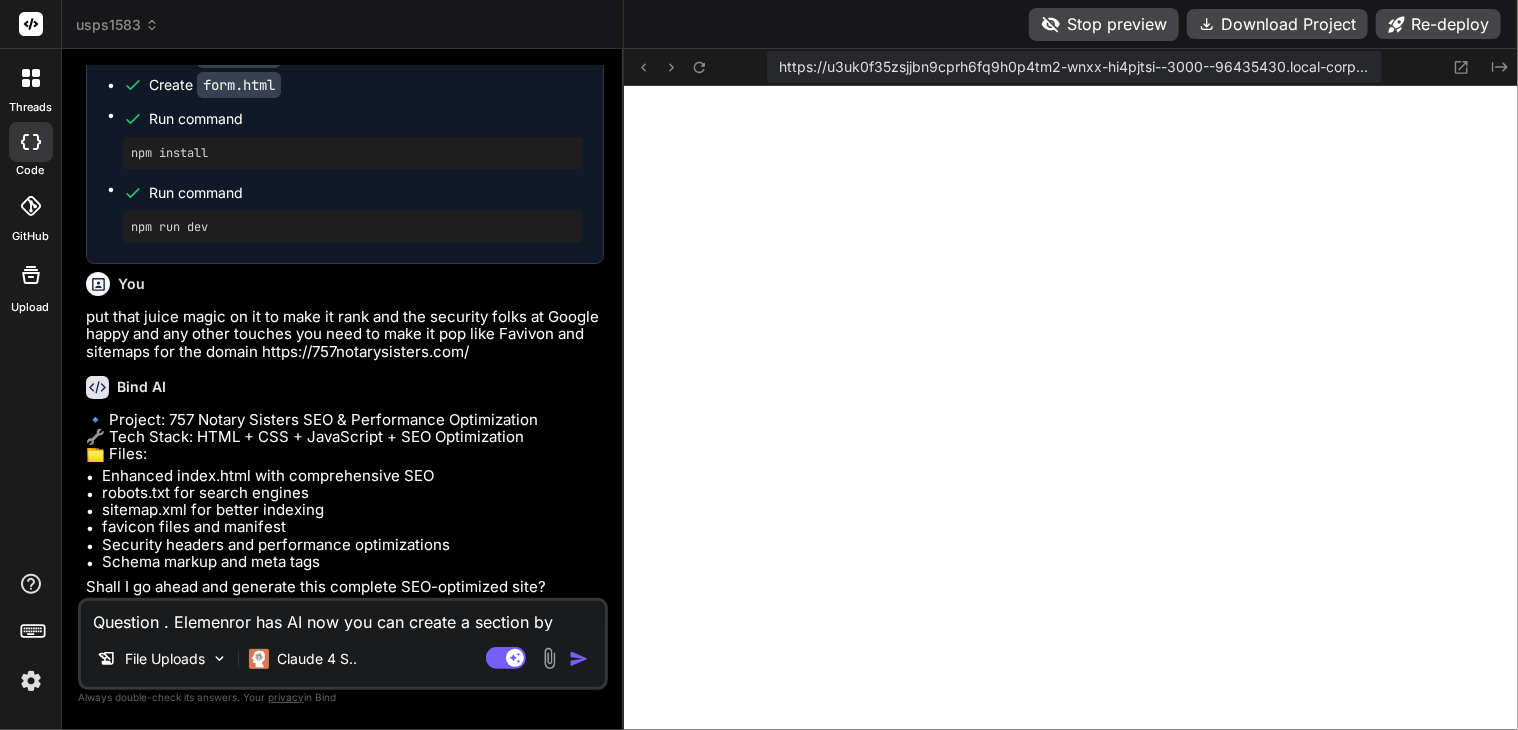 type on "Question . Elemenror has AI now you can create a section by" 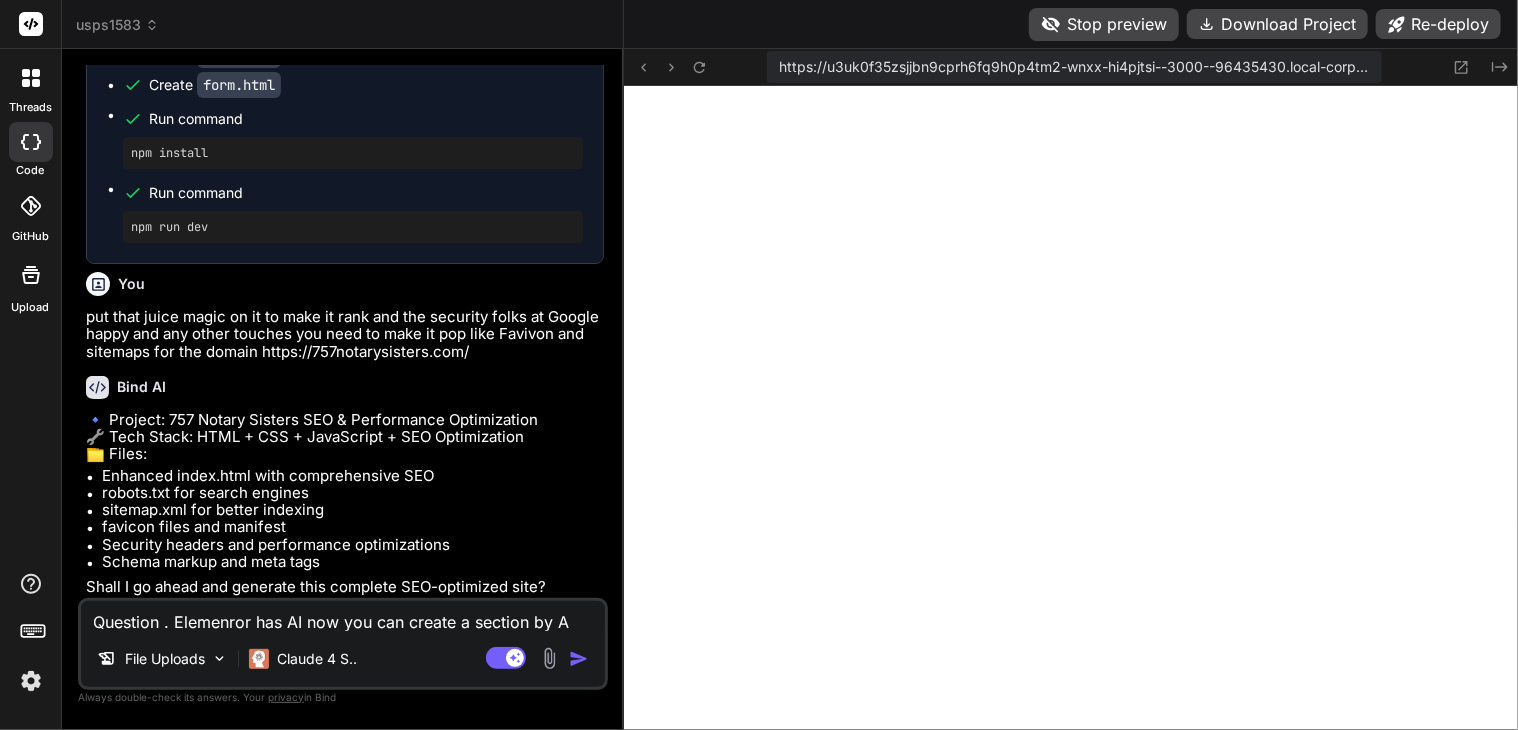 type on "Question . Elemenror has AI now you can create a section by A" 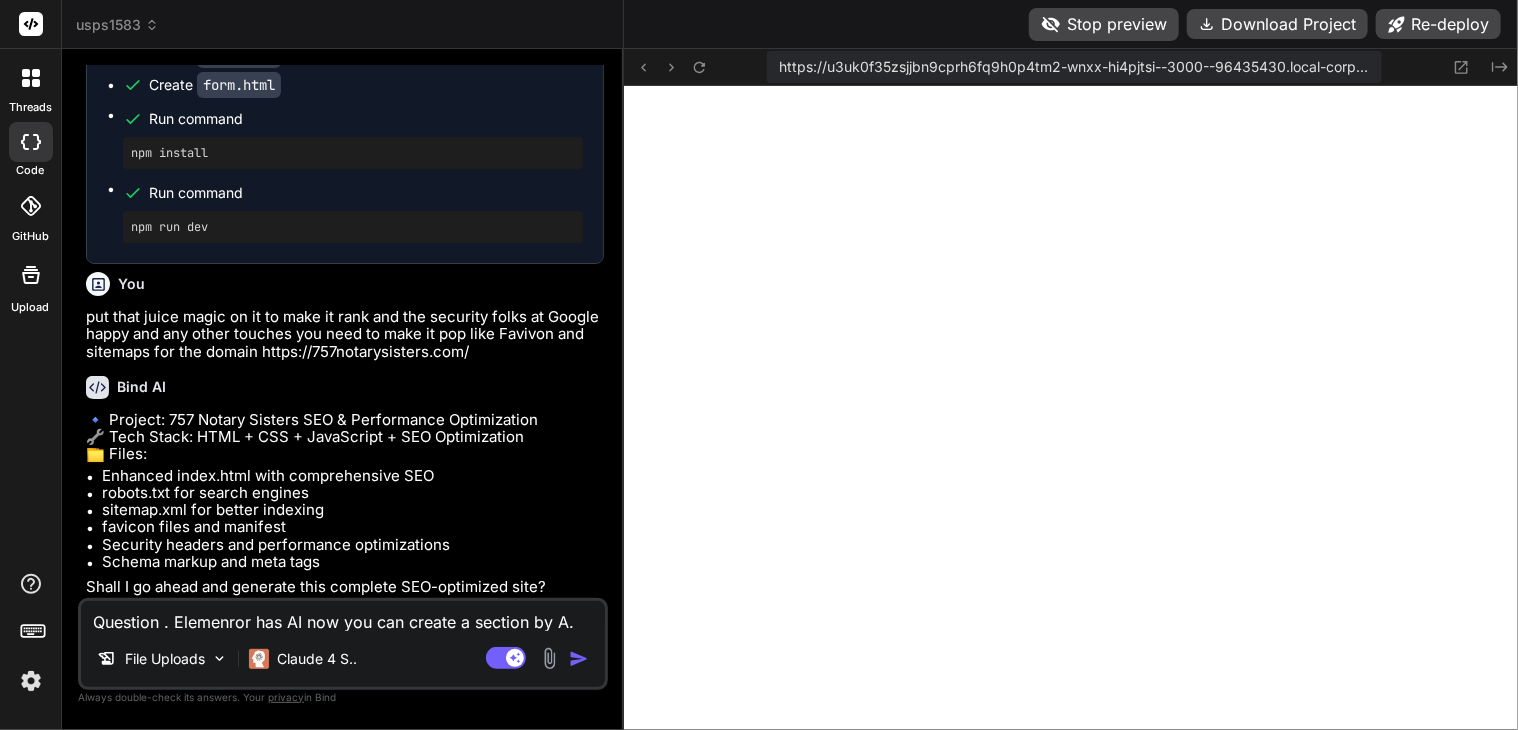 type on "Question . Elemenror has AI now you can create a section by A." 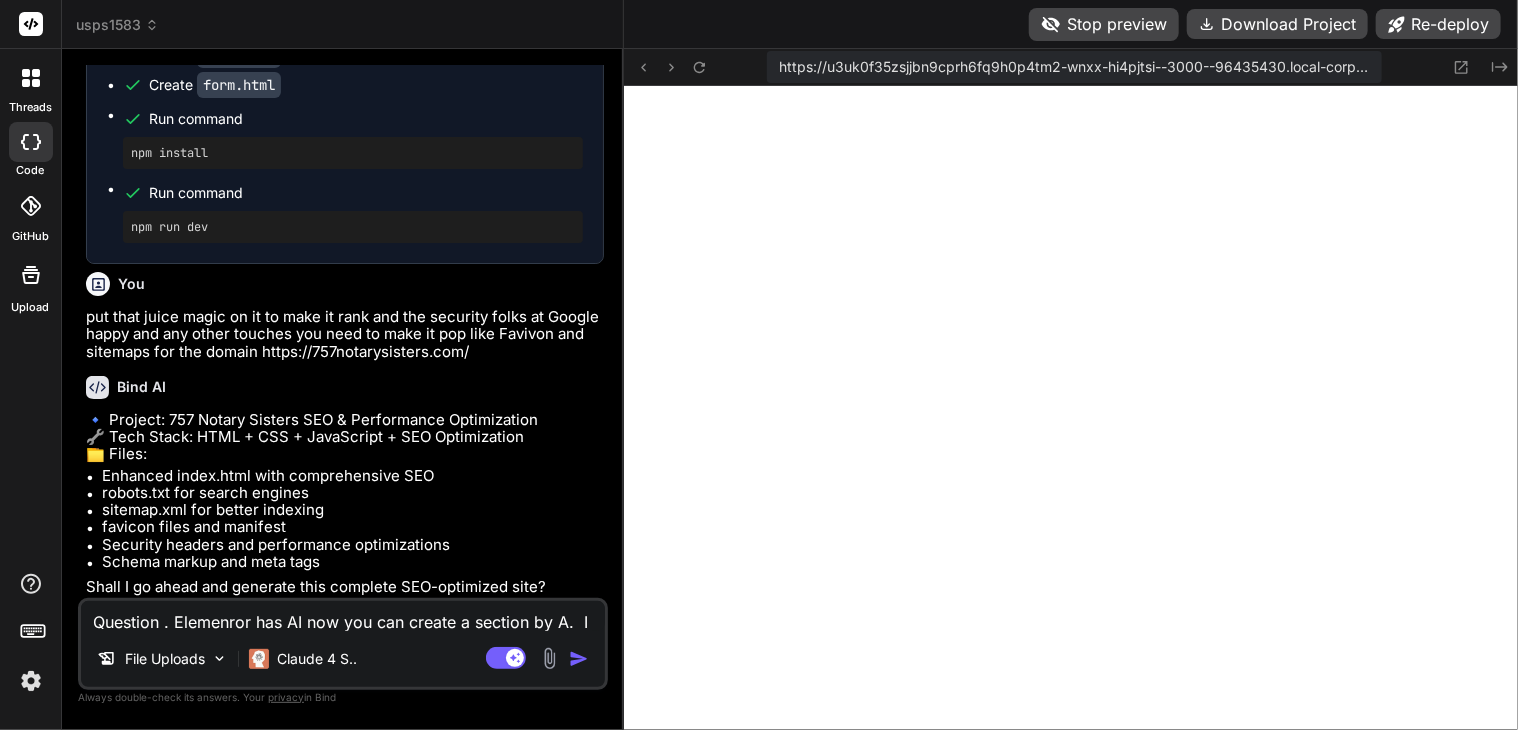 type on "Question . Elemenror has AI now you can create a section by A.  Is" 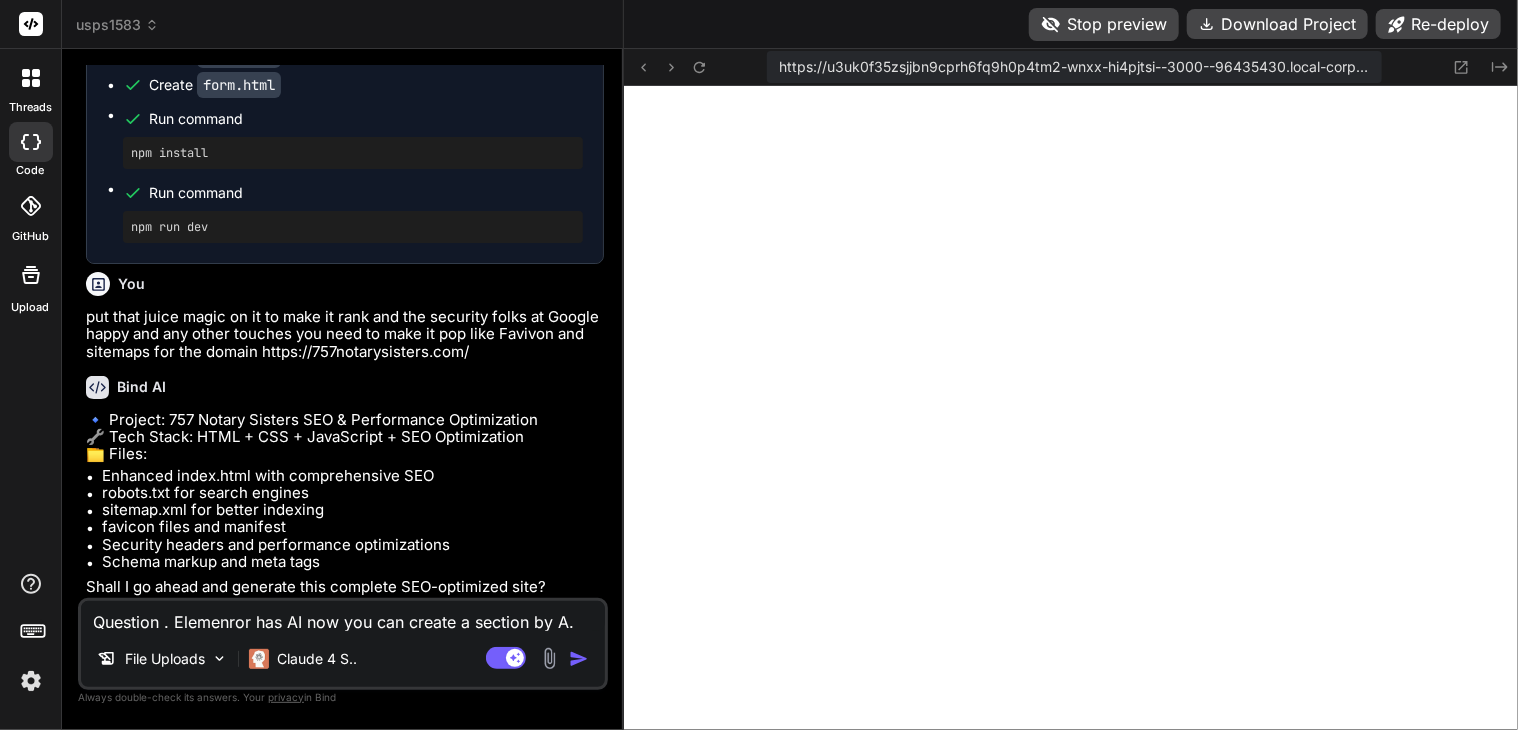 type on "Question . Elemenror has AI now you can create a section by A.  Is" 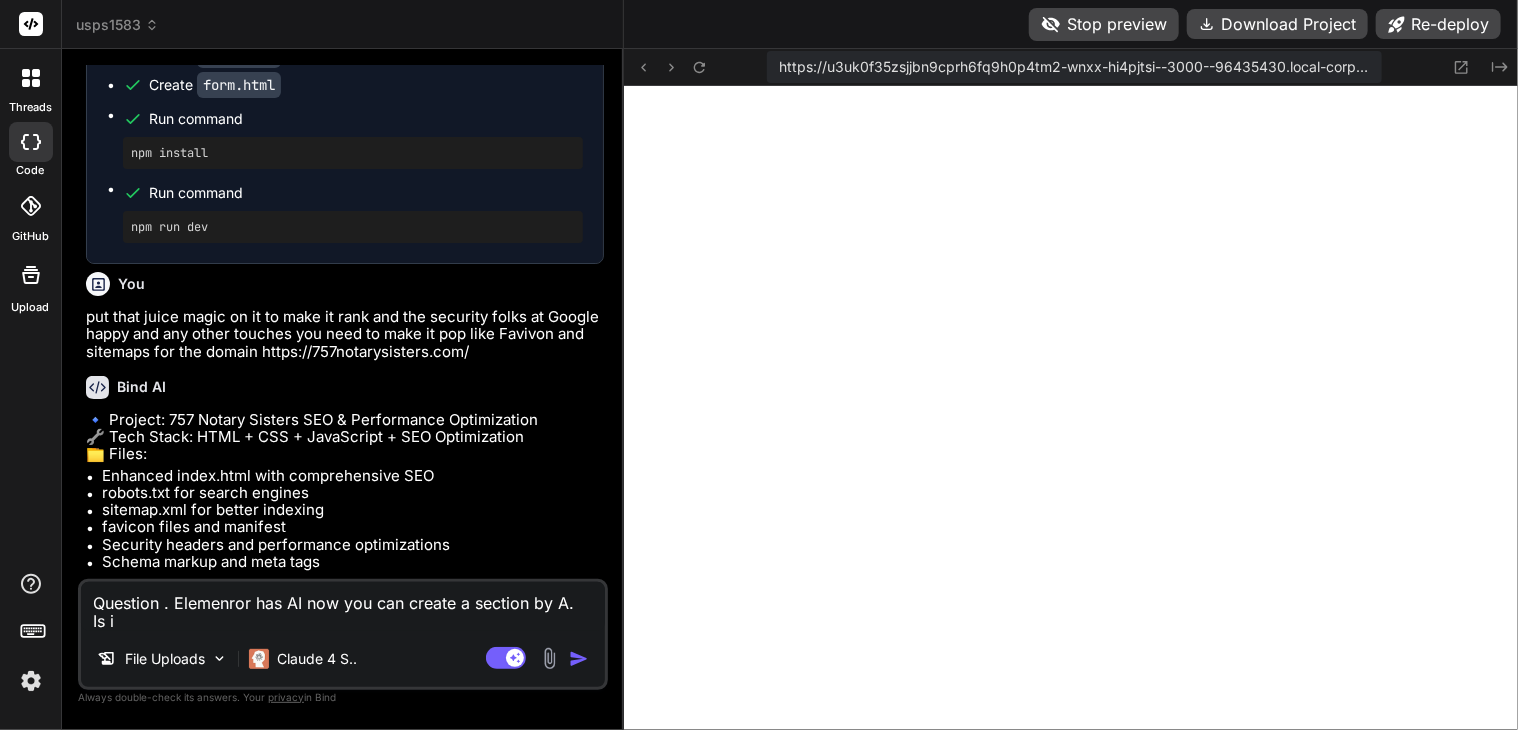 type on "Question . Elemenror has AI now you can create a section by A.  Is" 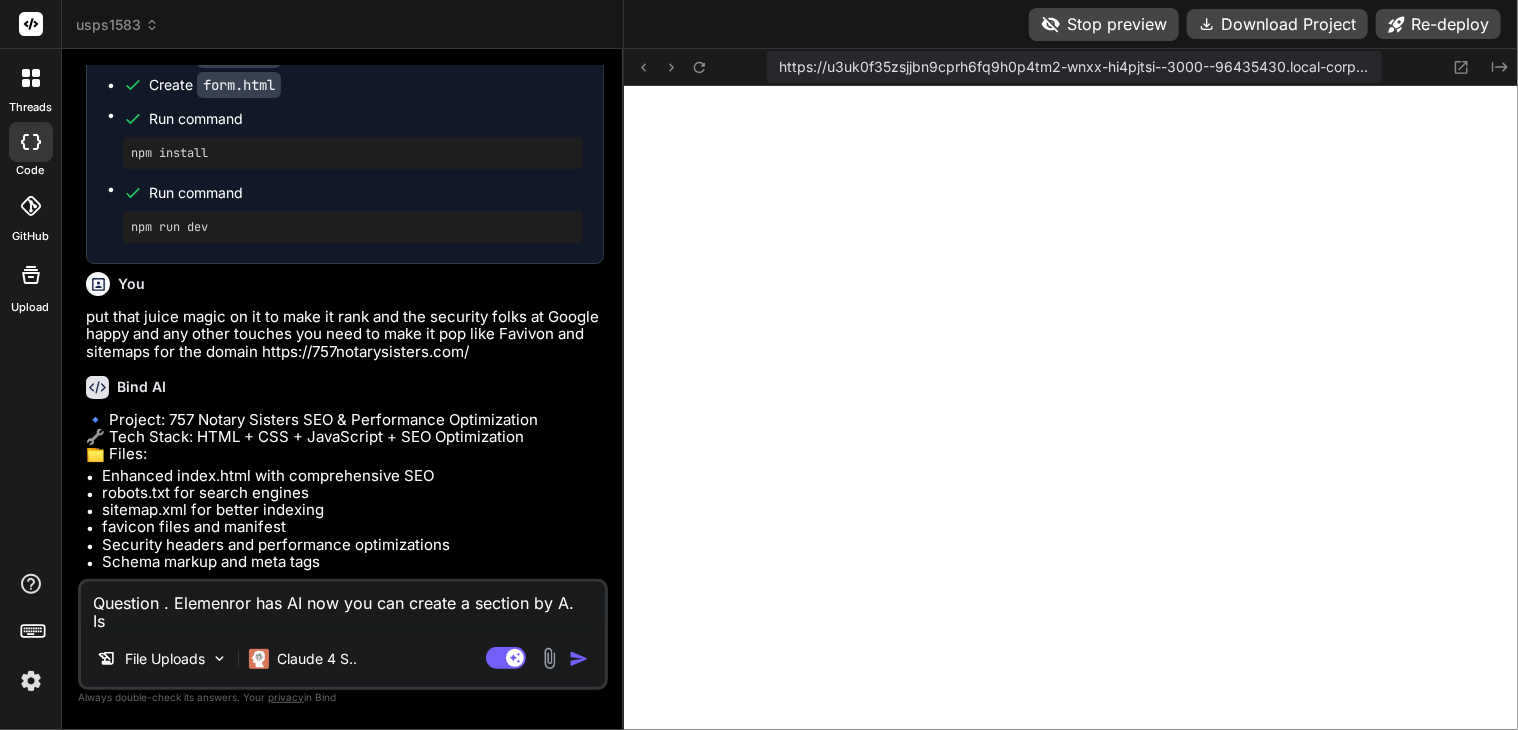 type on "x" 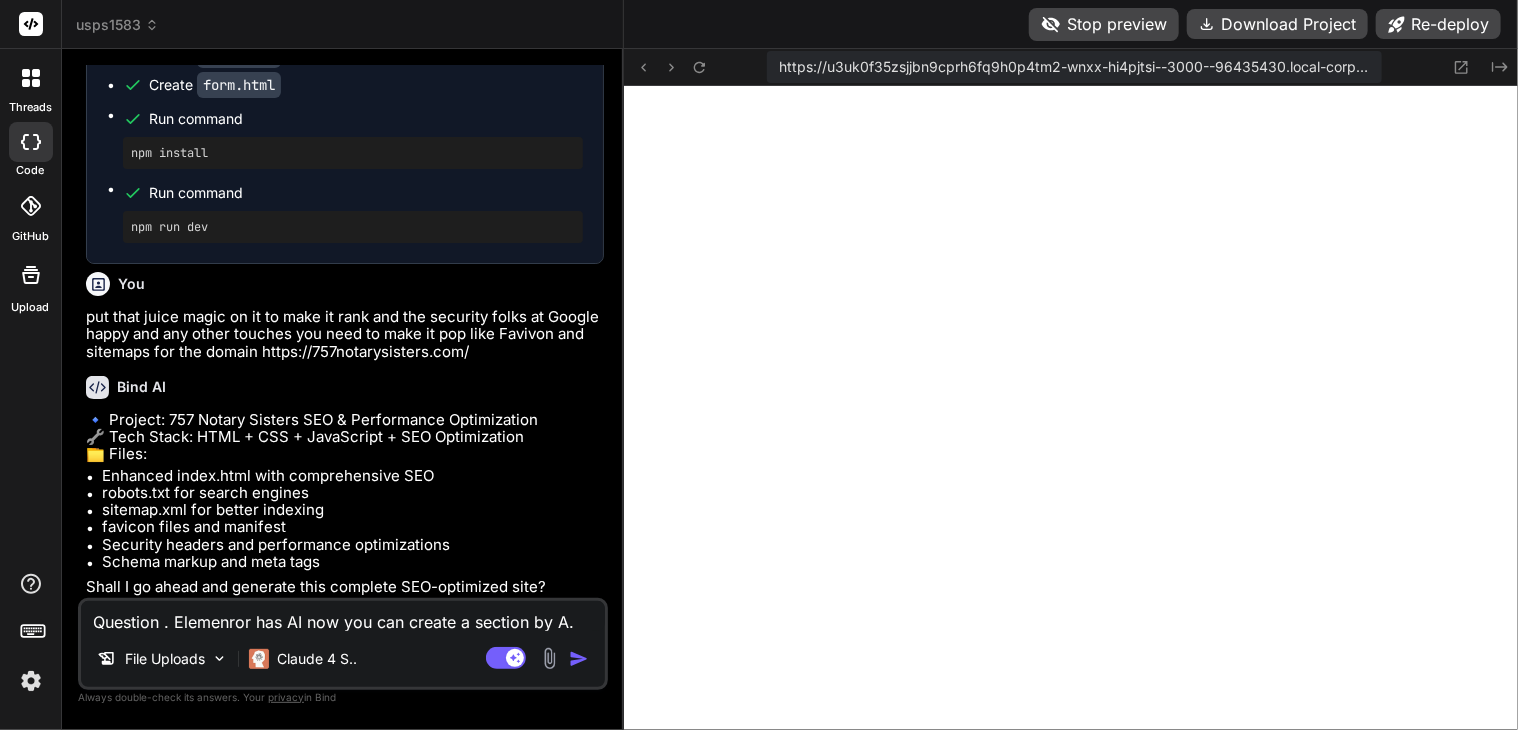 type on "Question . Elemenror has AI now you can create a section by A.  Is" 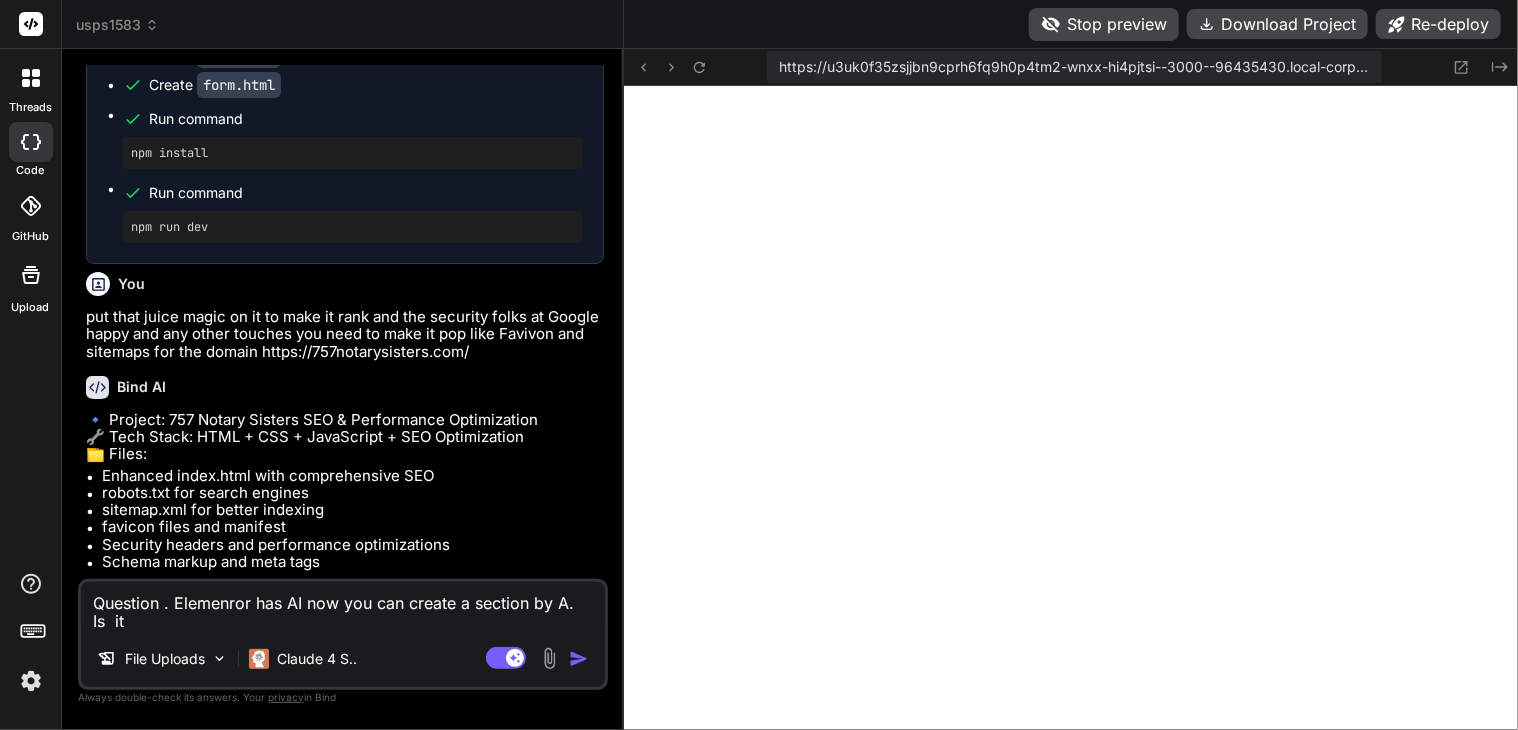 type on "Question . Elemenror has AI now you can create a section by A.  Is  it" 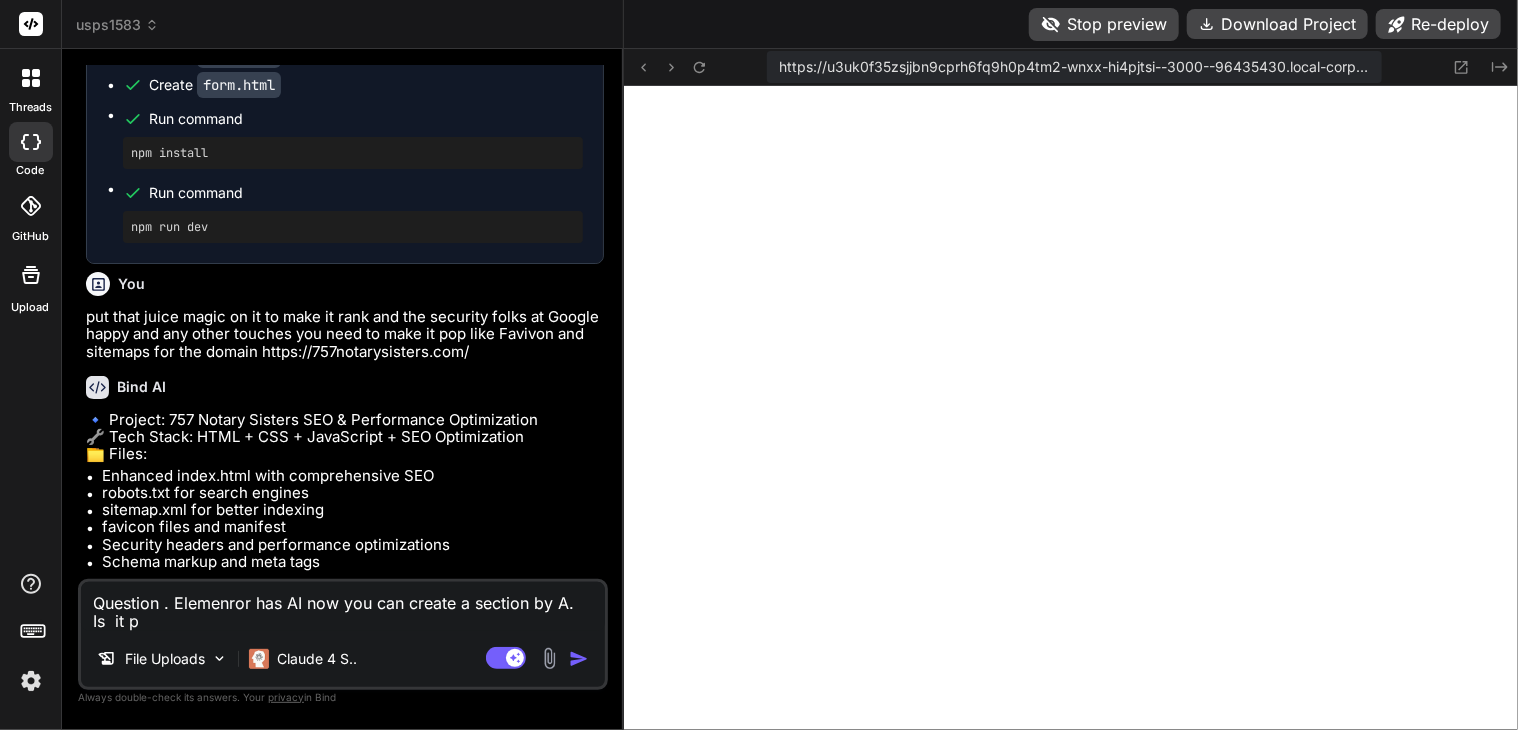 type on "Question . Elemenror has AI now you can create a section by A.  Is  it po" 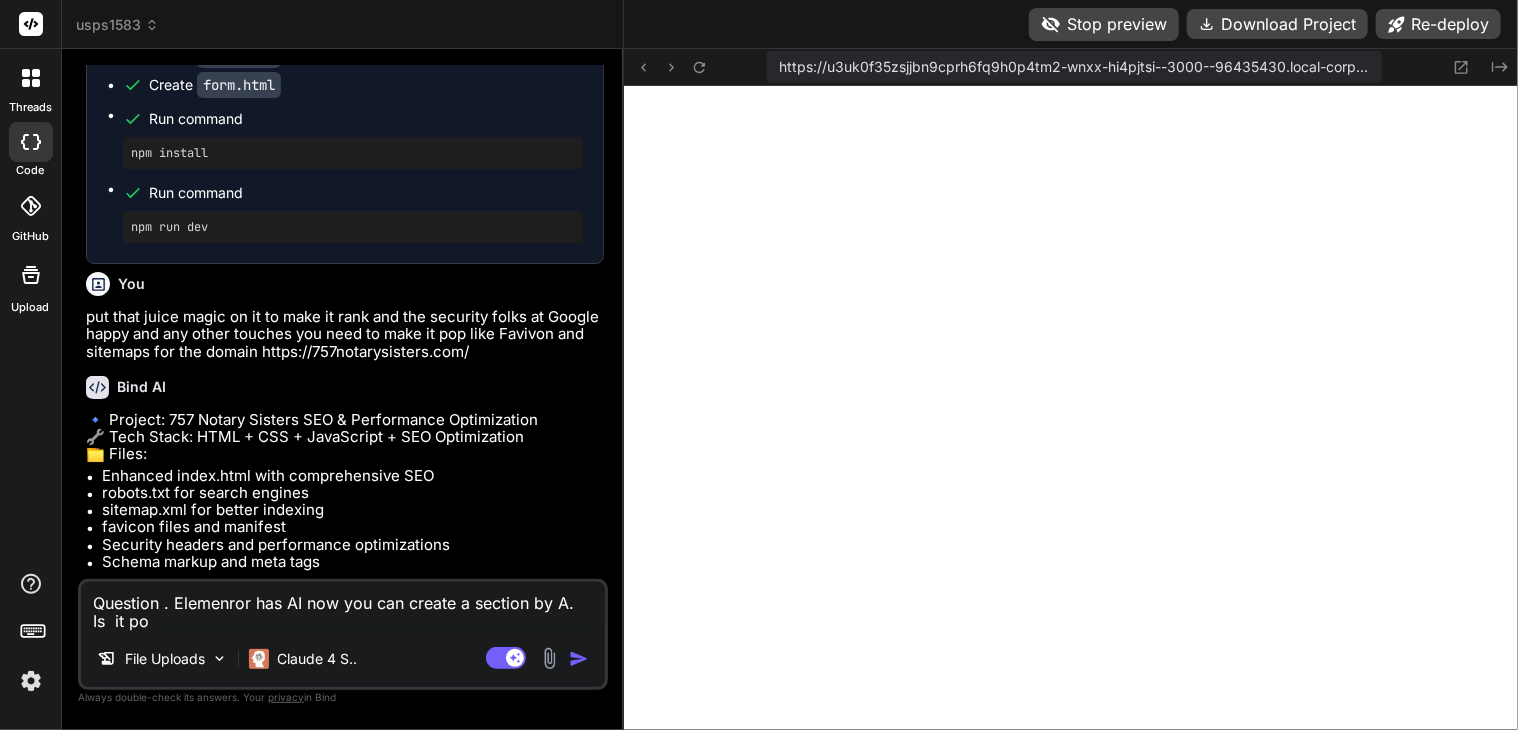 type on "Question . Elemenror has AI now you can create a section by A.  Is  it pos" 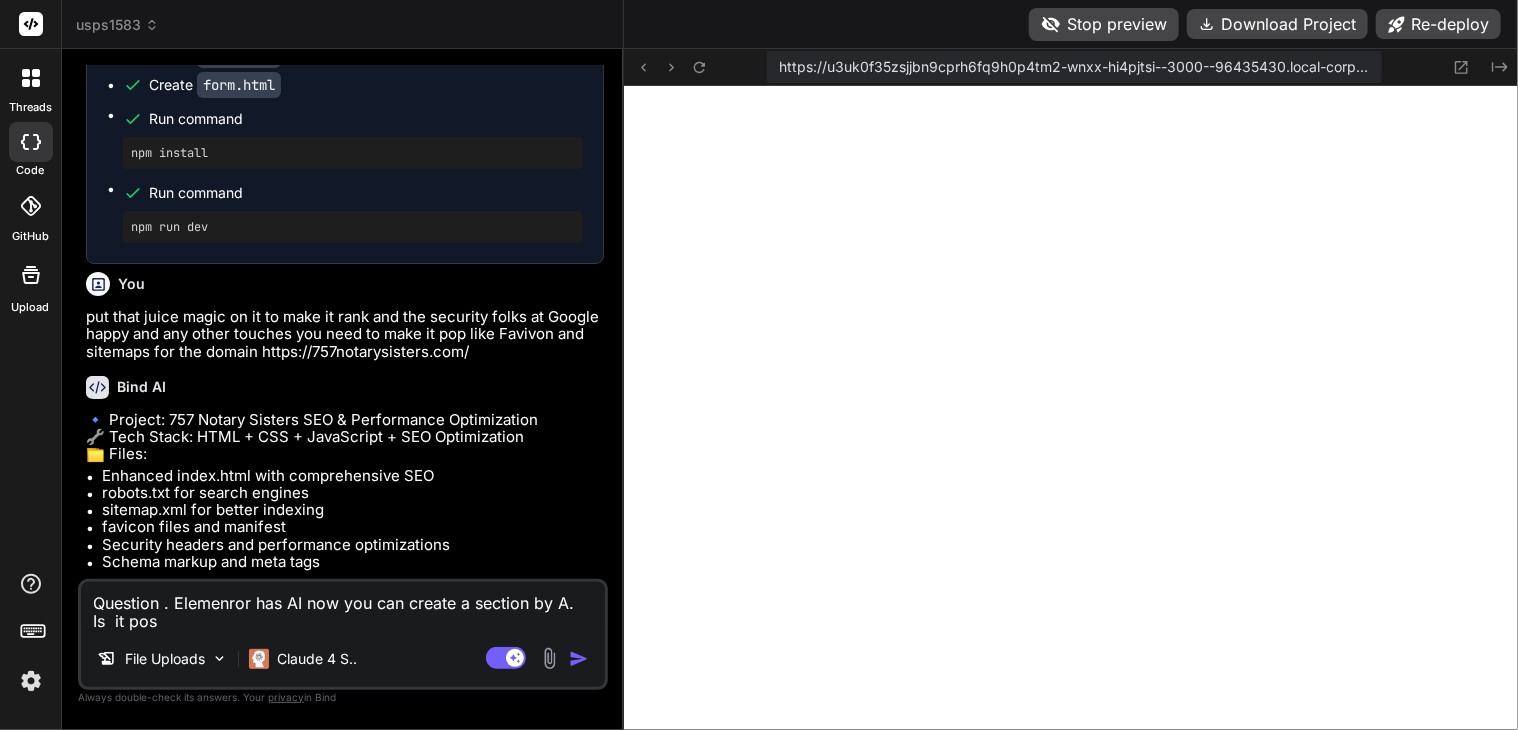 type on "Question . Elemenror has AI now you can create a section by A.  Is  it poss" 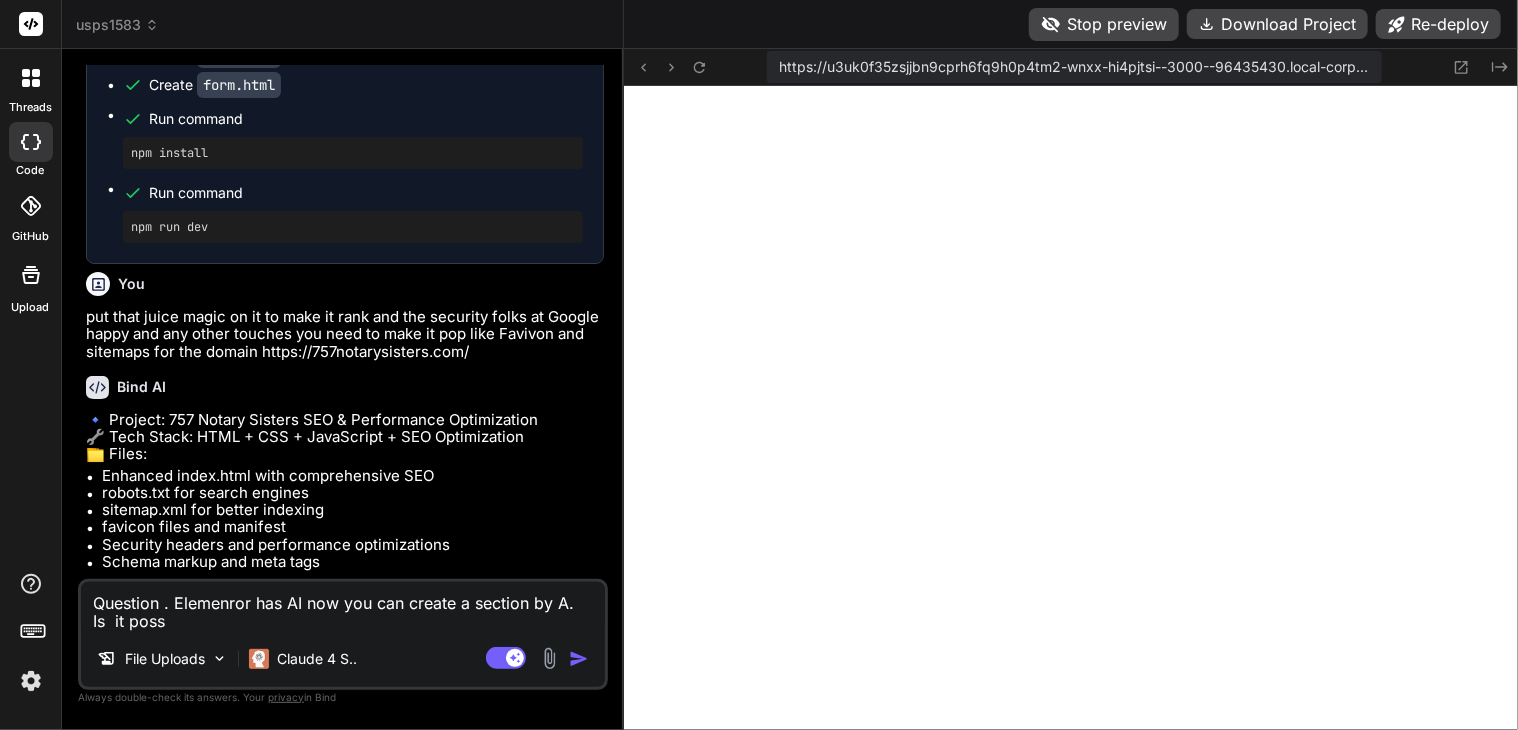 type on "Question . Elemenror has AI now you can create a section by A.  Is  it possi" 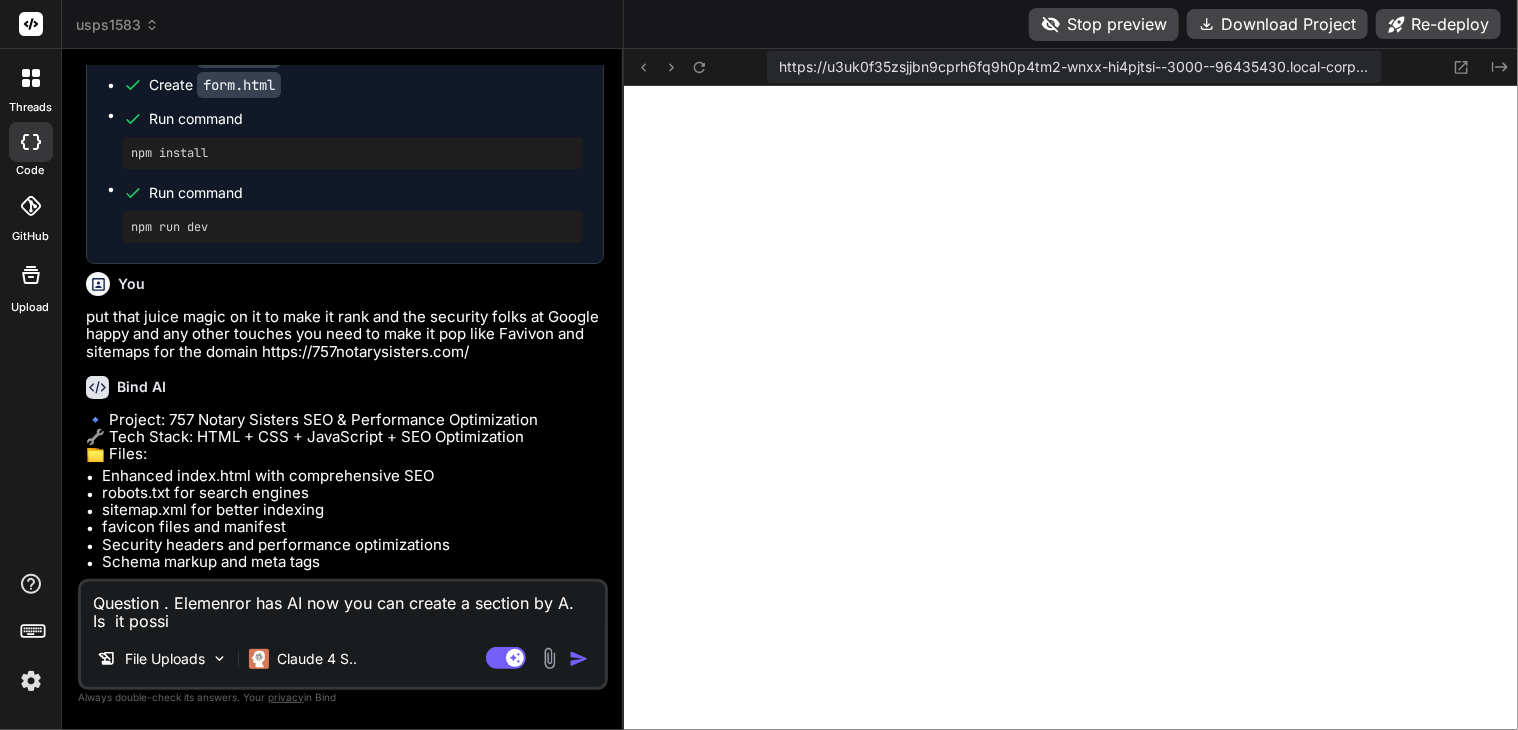 type on "x" 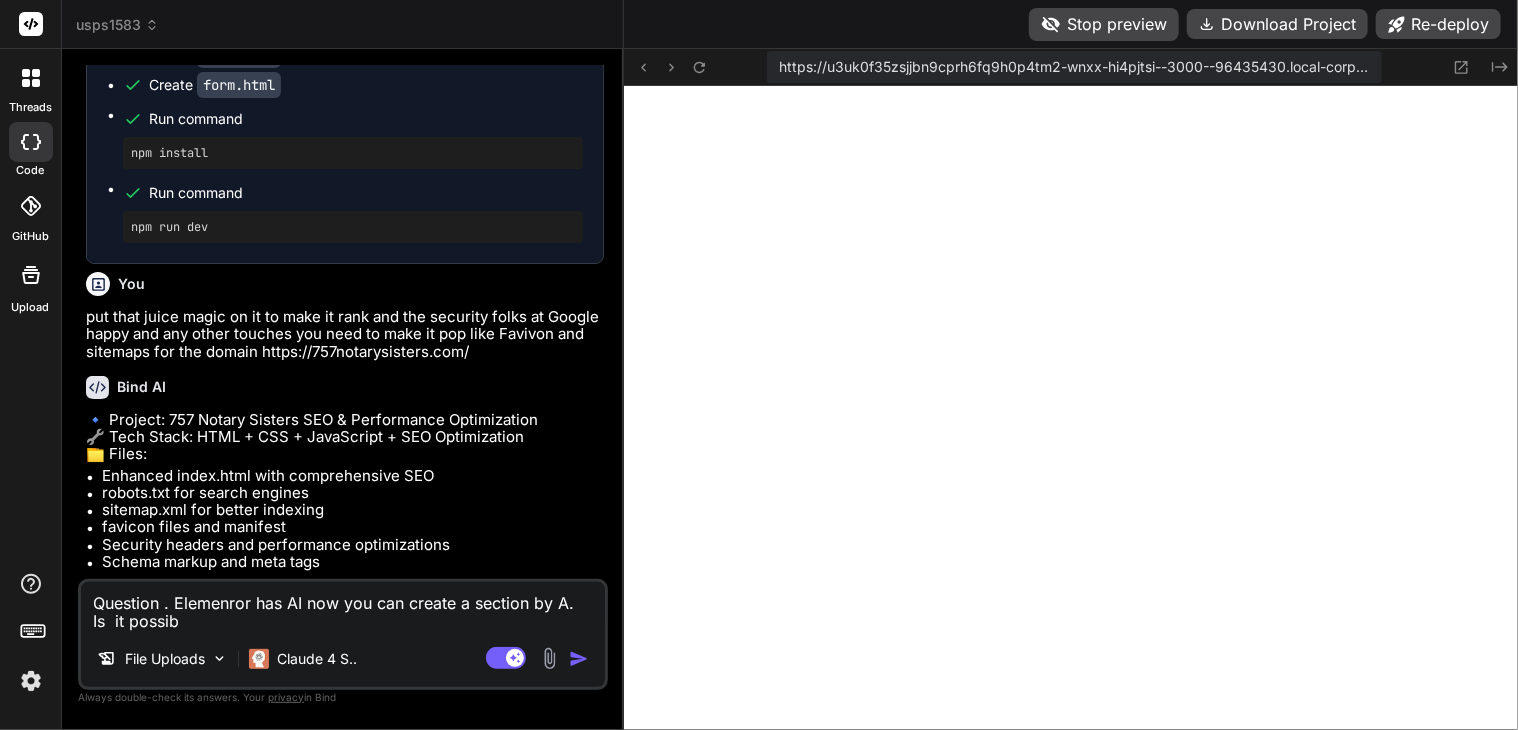type on "Question . Elemenror has AI now you can create a section by A.  Is  it possibl" 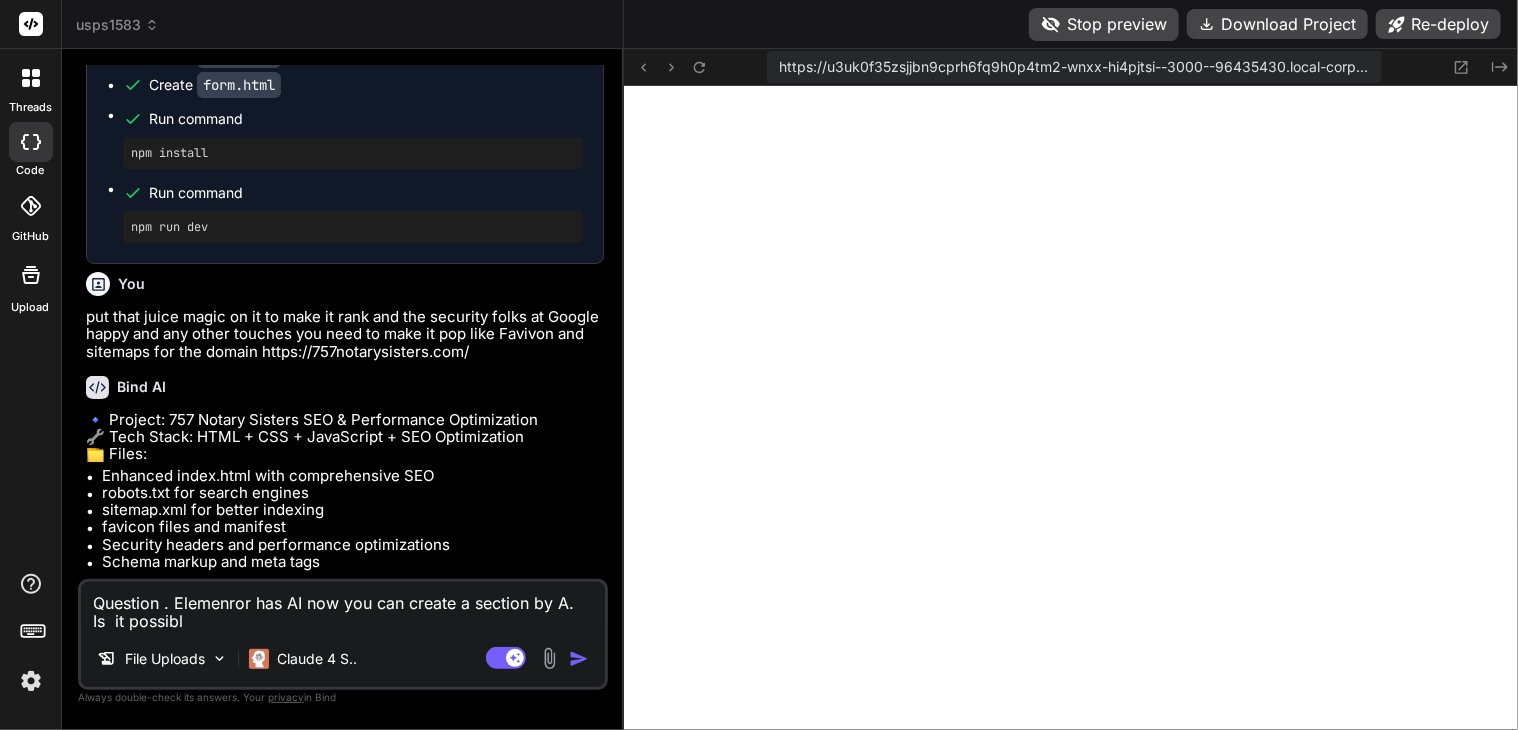 type on "Question . Elemenror has AI now you can create a section by A.  Is  it possible" 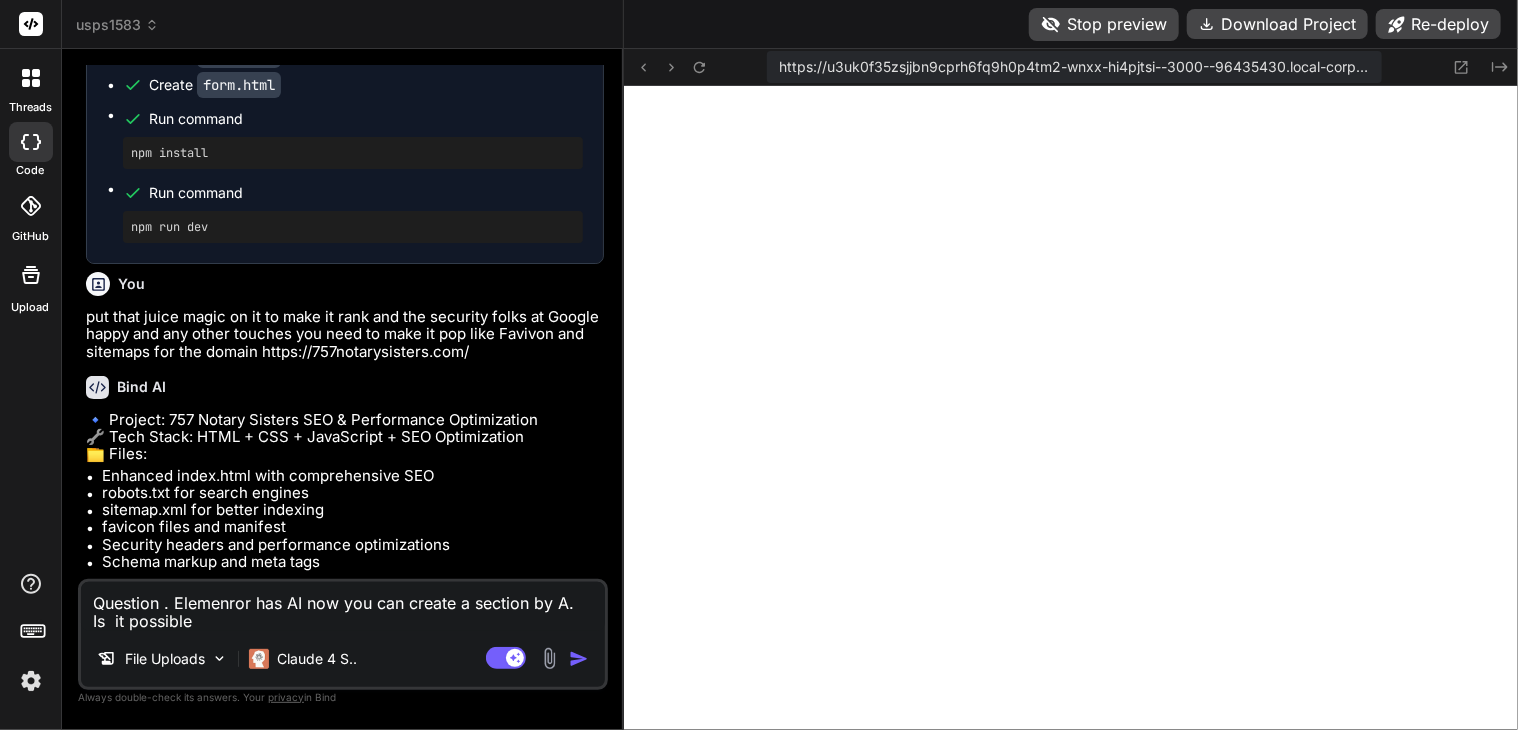 type on "Question . Elemenror has AI now you can create a section by A.  Is  it possible" 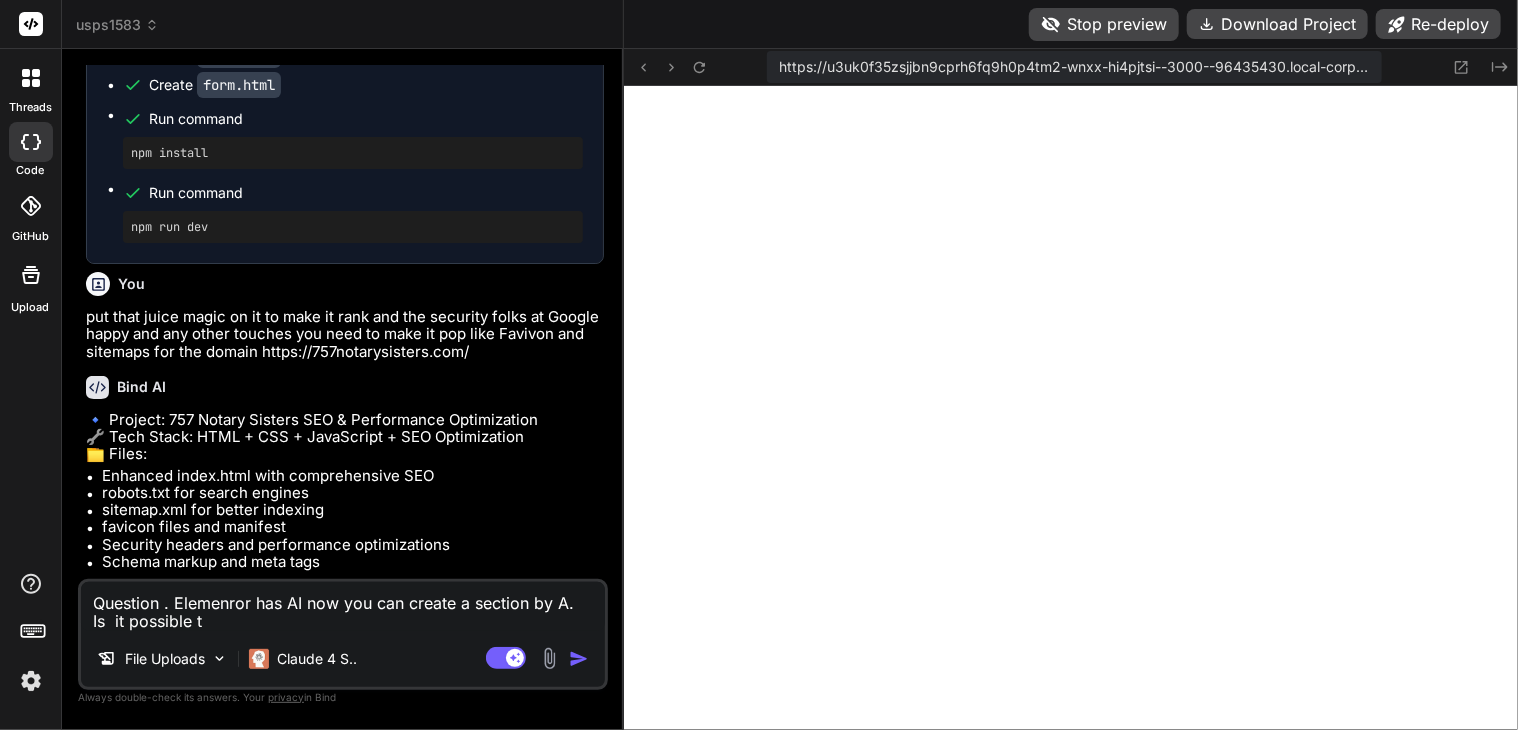 type on "Question . Elemenror has AI now you can create a section by A.  Is  it possible to" 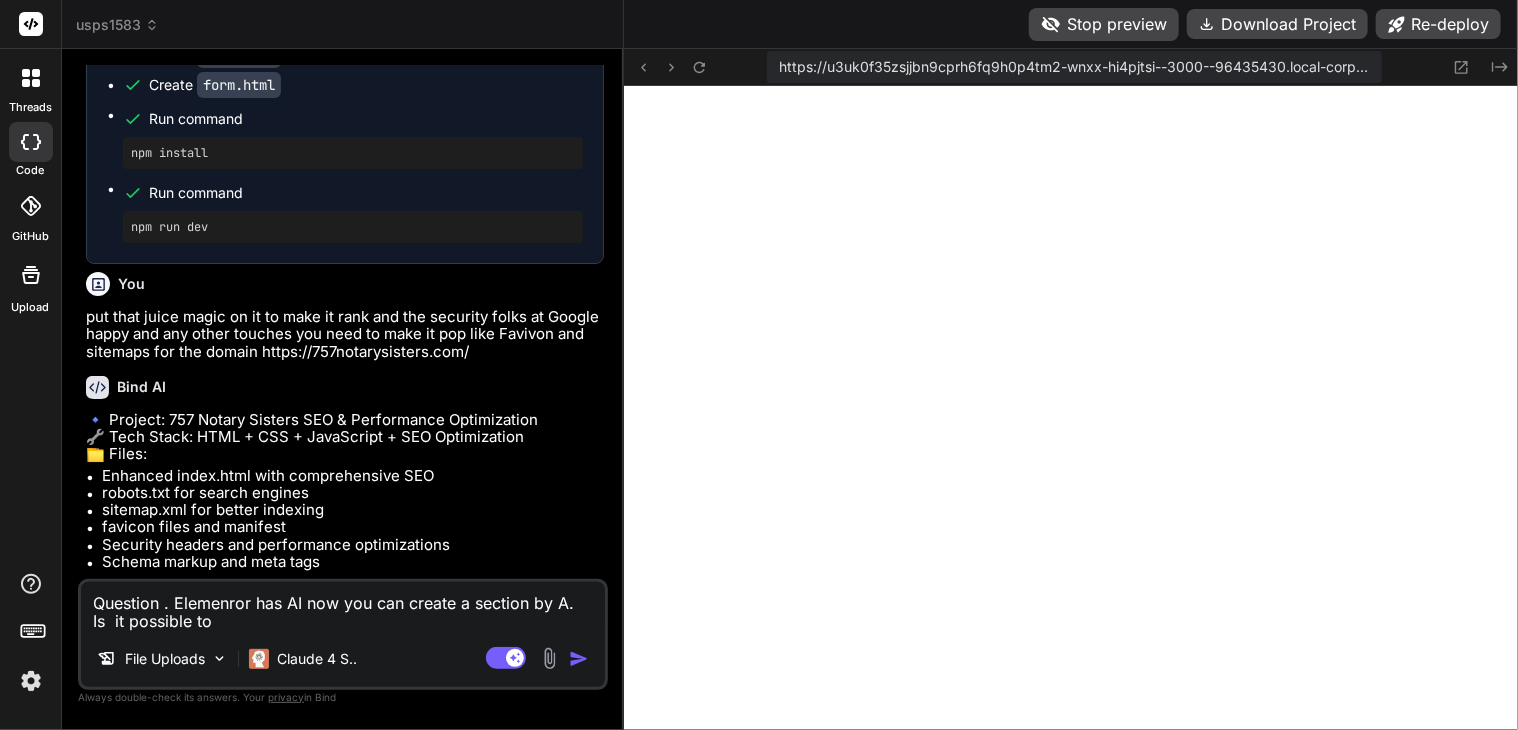 type on "Question . Elemenror has AI now you can create a section by A.  Is  it possible to" 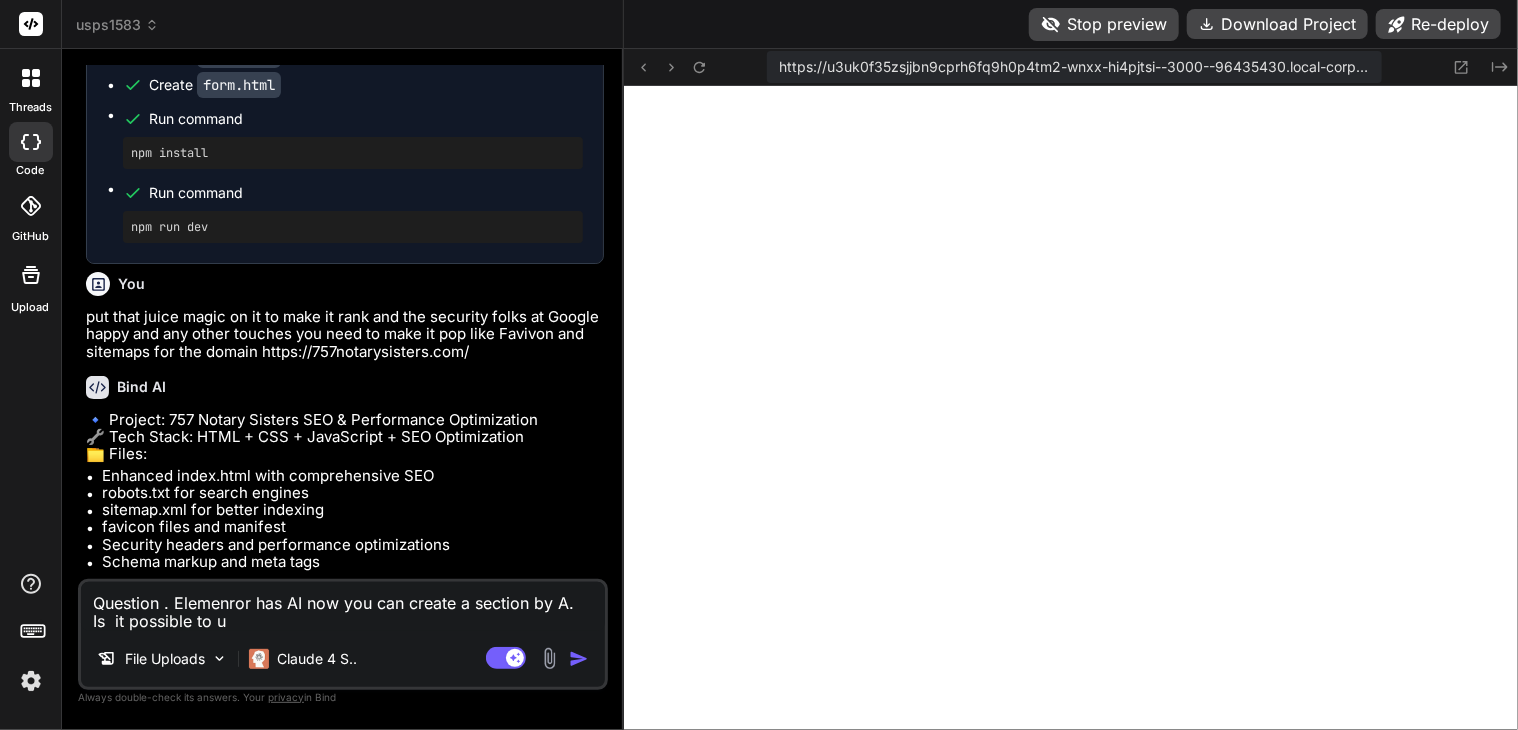 type on "Question . Elemenror has AI now you can create a section by A.  Is  it possible to us" 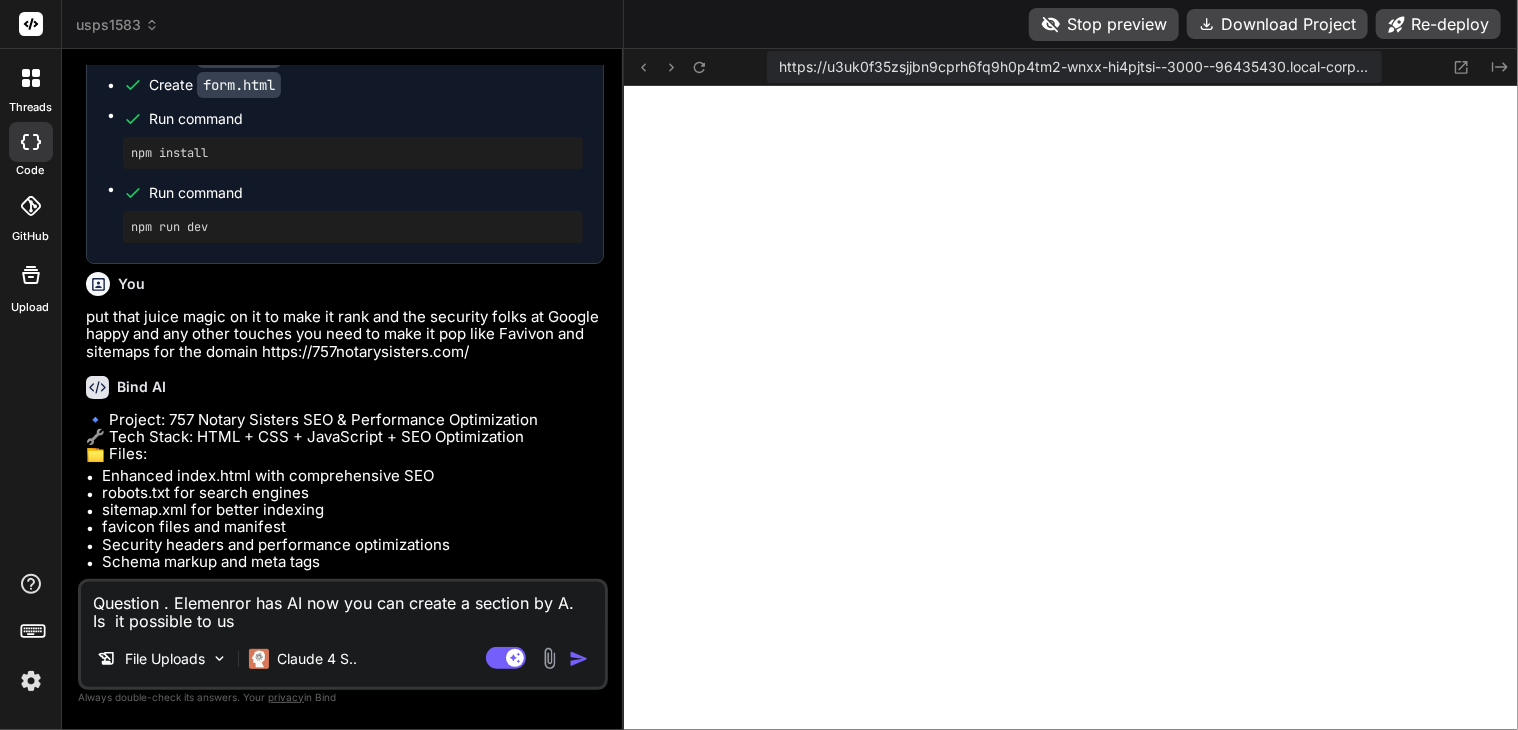 type on "Question . Elemenror has AI now you can create a section by A.  Is  it possible to use" 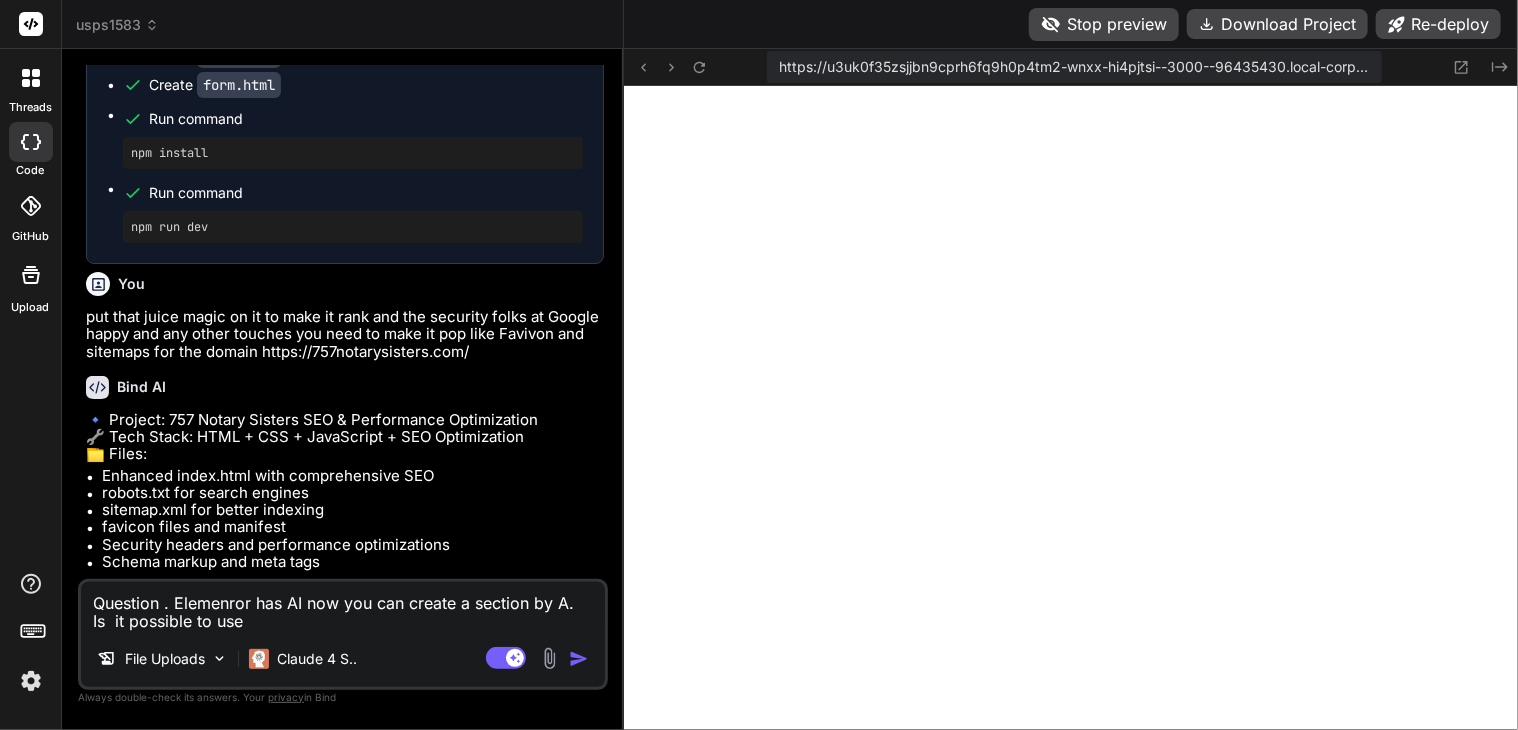 type on "Question . Elemenror has AI now you can create a section by A.  Is  it possible to use" 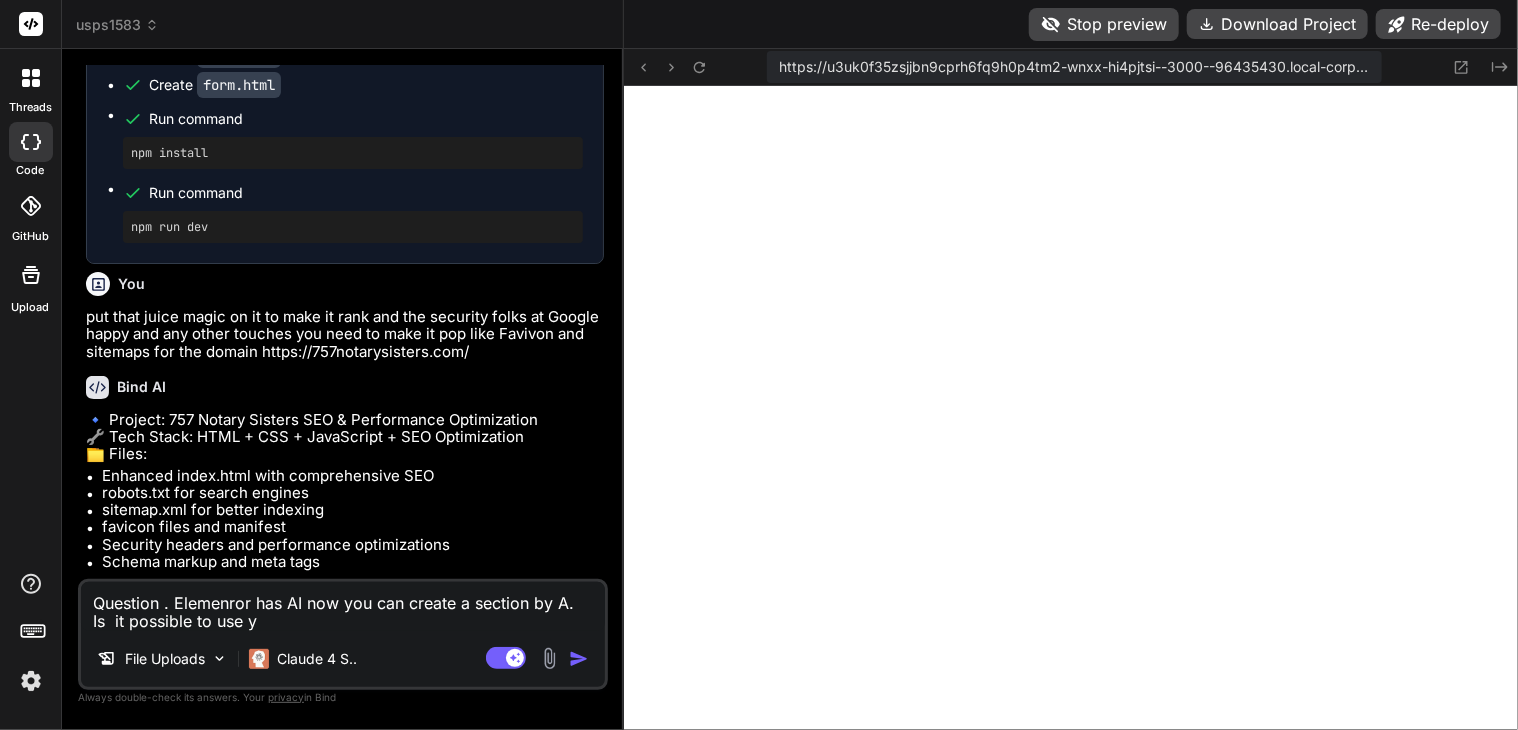 type on "Question . Elemenror has AI now you can create a section by A.  Is  it possible to use yo" 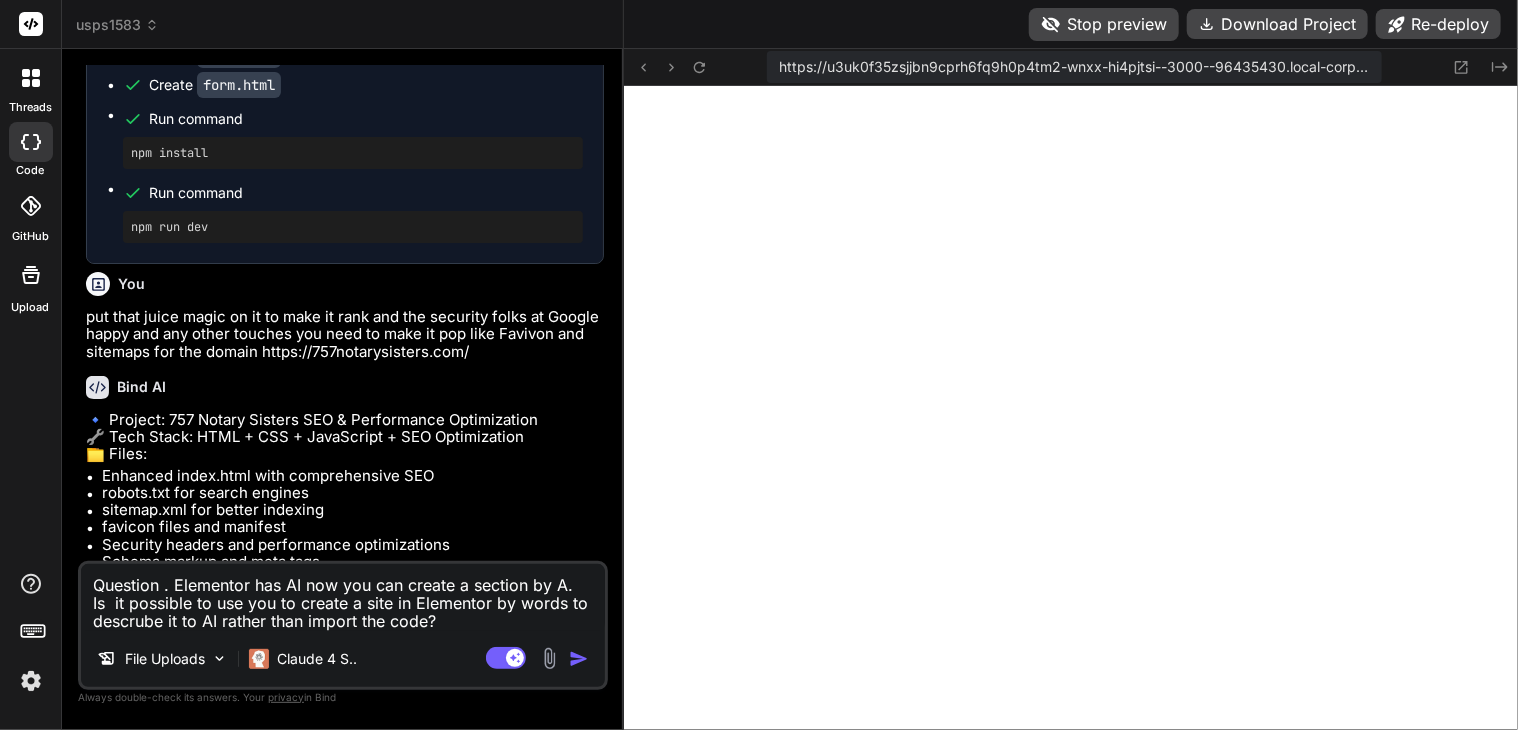 click on "Question . Elementor has AI now you can create a section by A.  Is  it possible to use you to create a site in Elementor by words to descrube it to AI rather than import the code?" at bounding box center (343, 597) 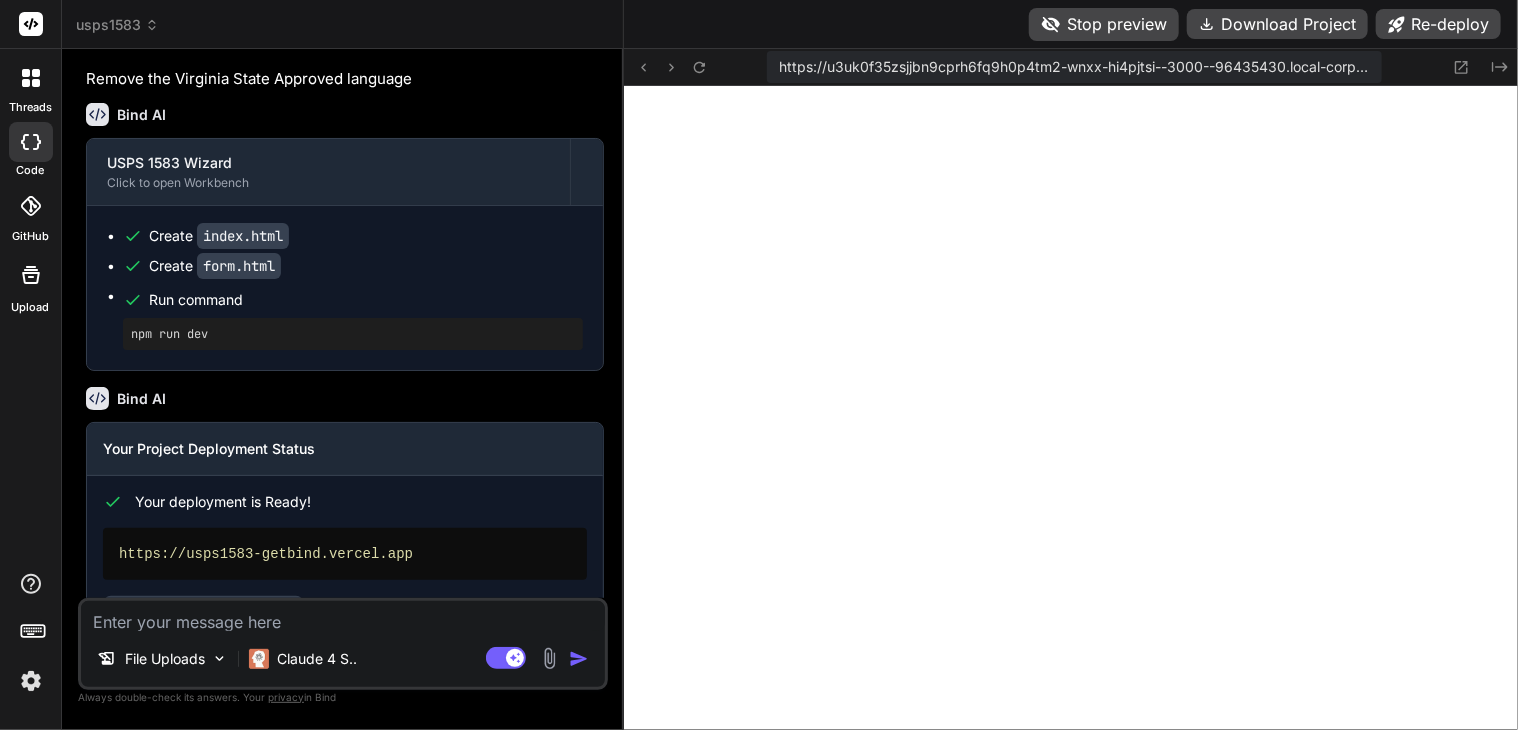 scroll, scrollTop: 75980, scrollLeft: 0, axis: vertical 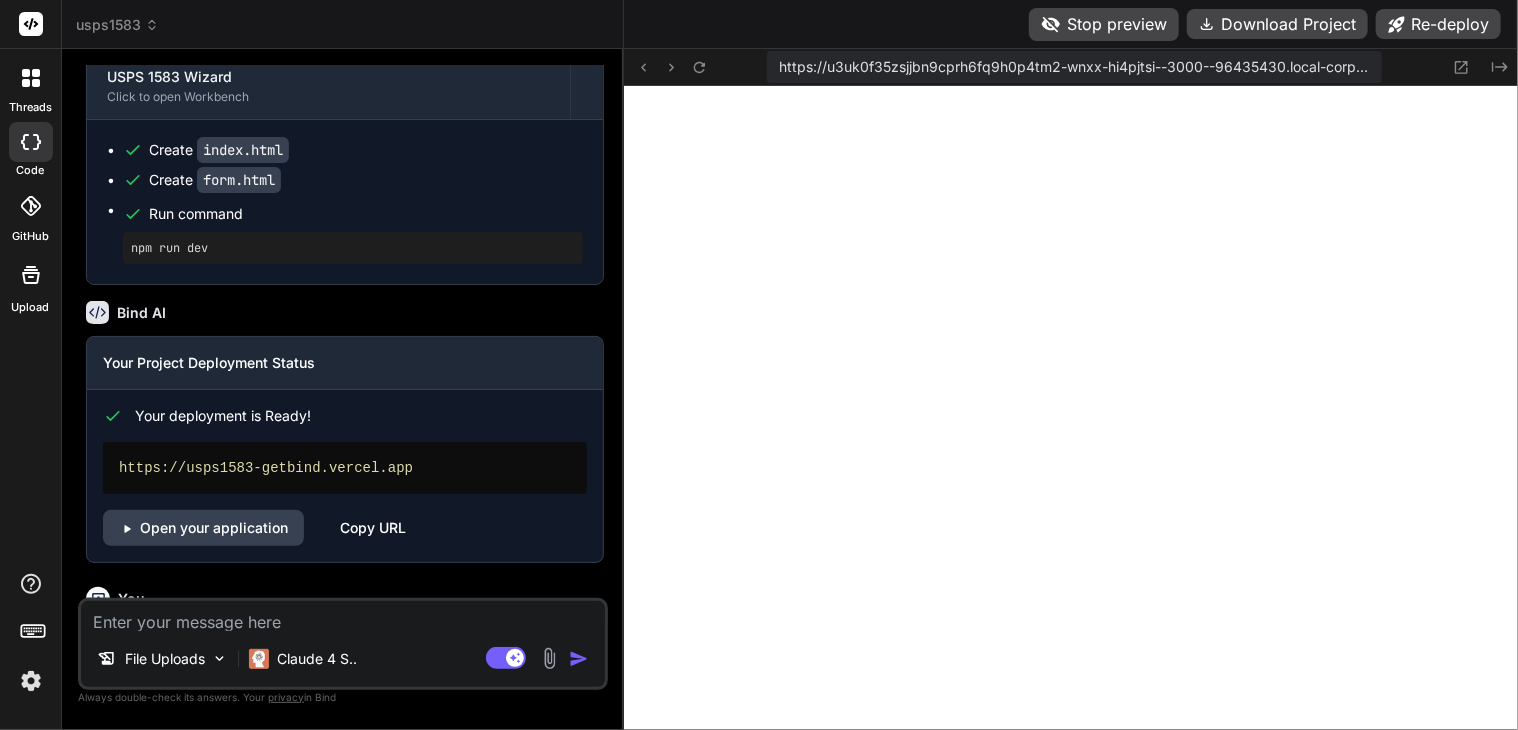 click at bounding box center [343, 616] 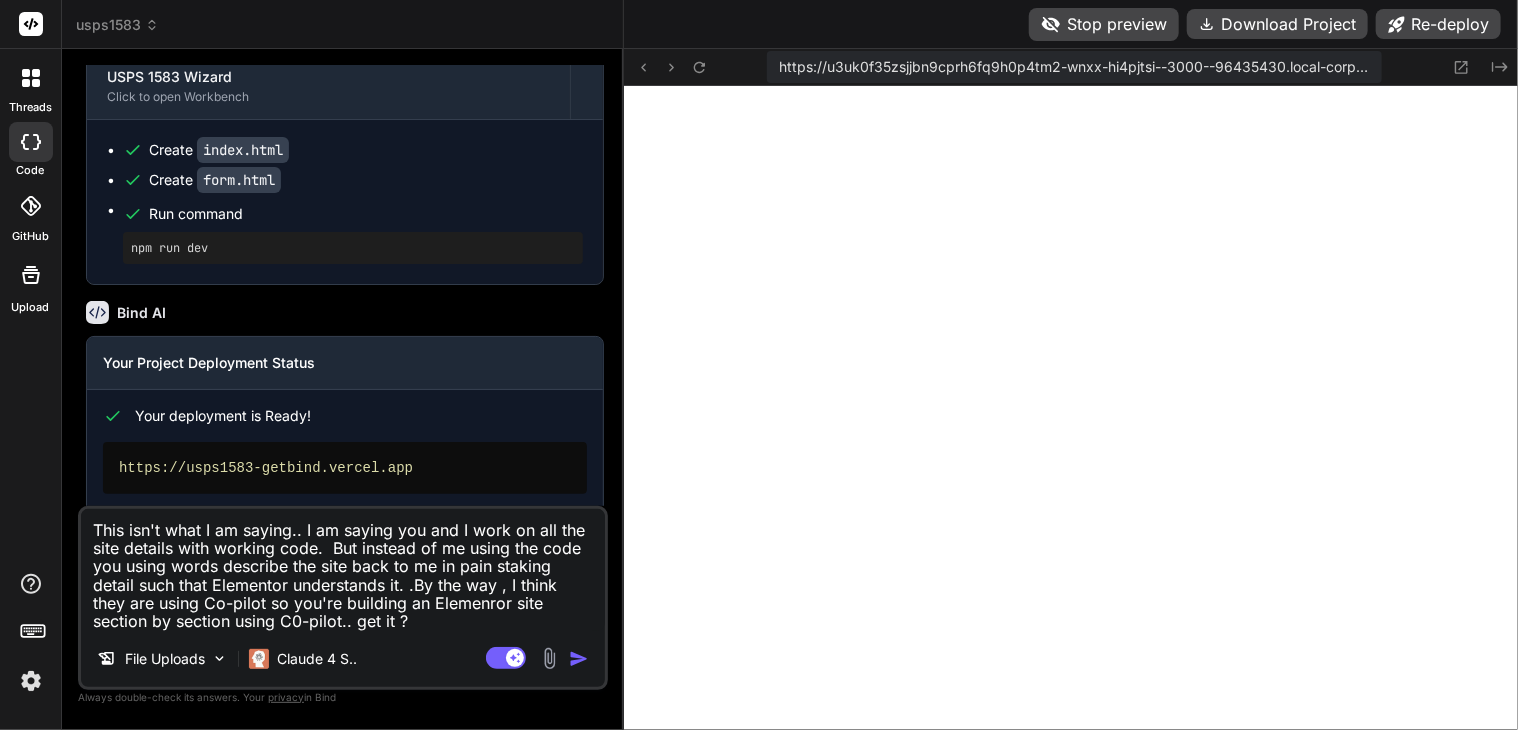 drag, startPoint x: 448, startPoint y: 597, endPoint x: 428, endPoint y: 625, distance: 34.4093 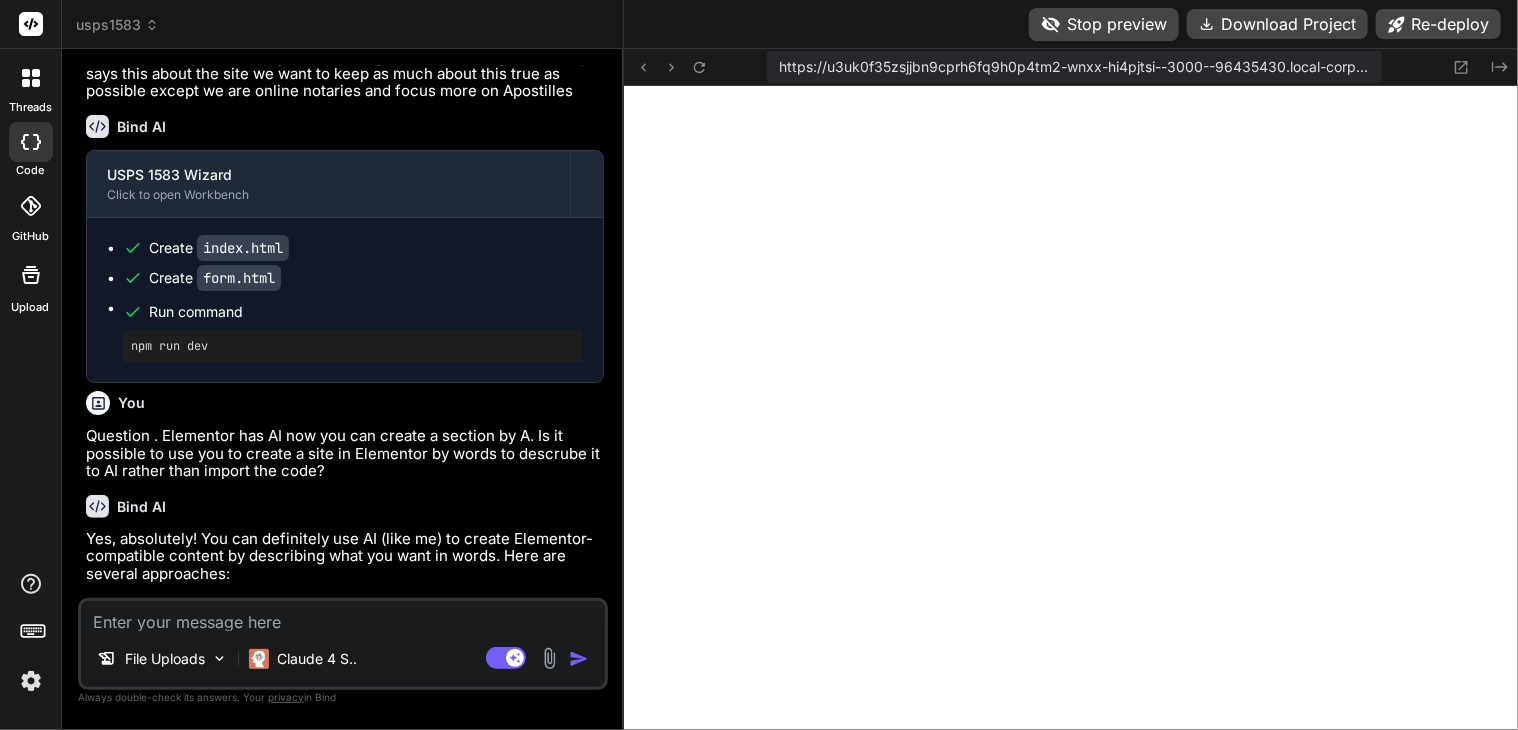 scroll, scrollTop: 76576, scrollLeft: 0, axis: vertical 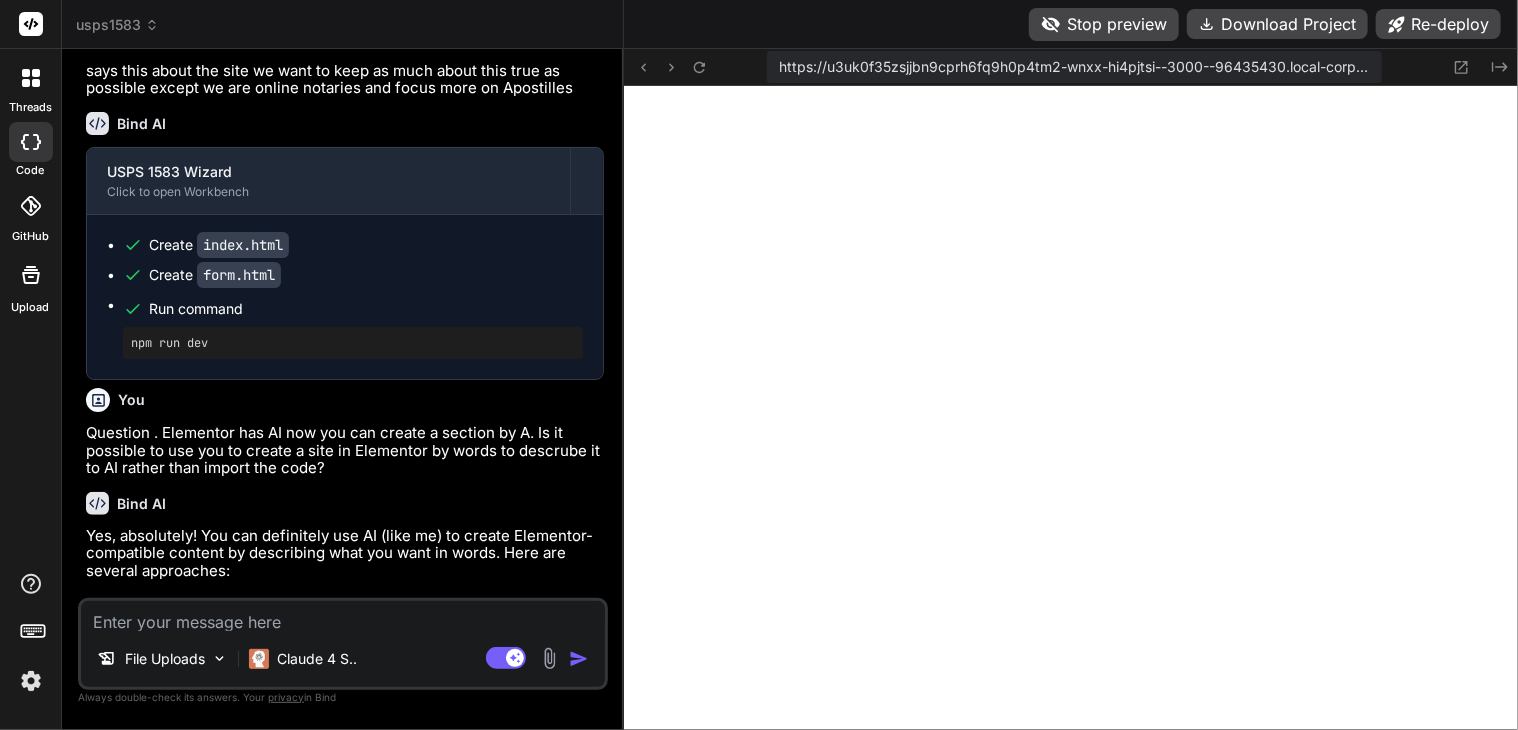 click at bounding box center [343, 616] 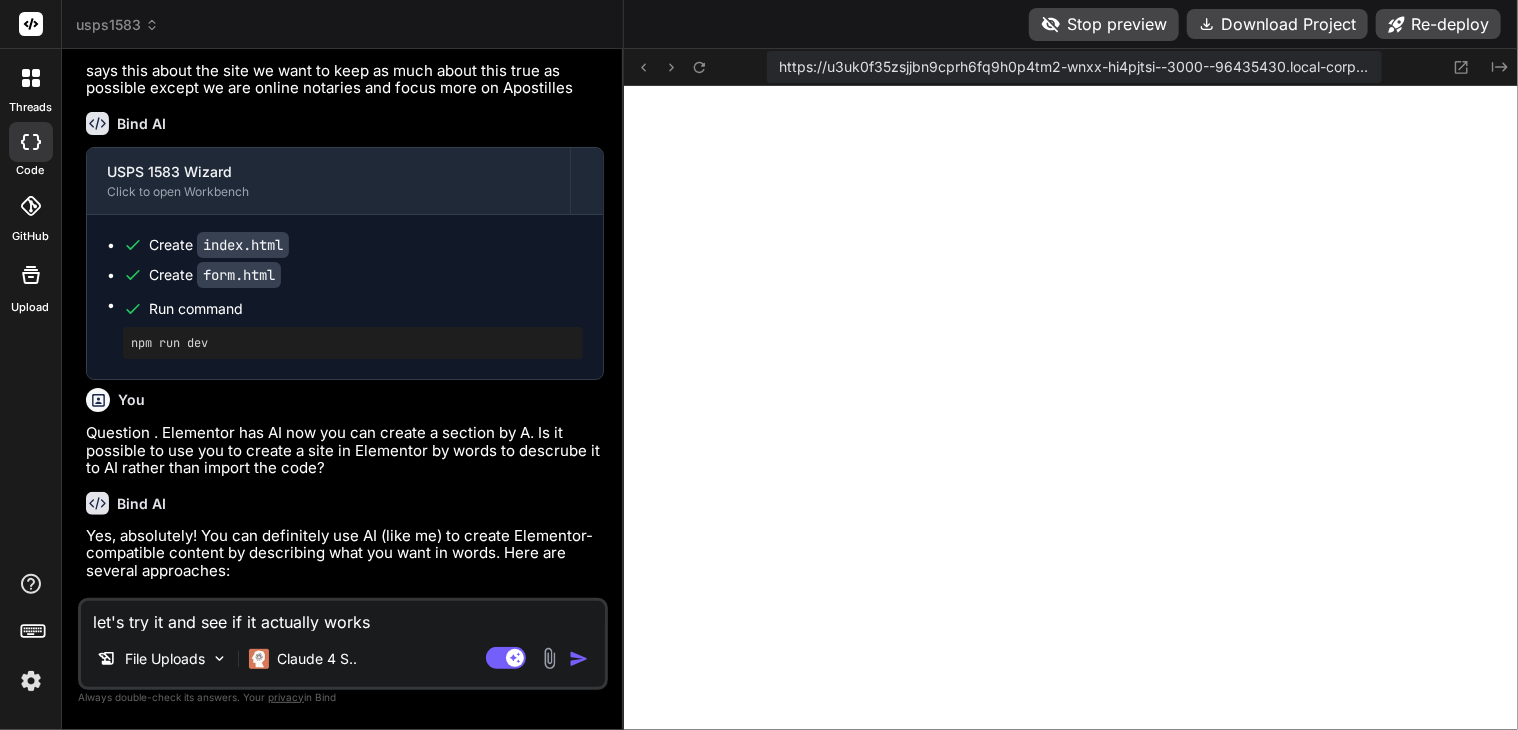 click on "let's try it and see if it actually works" at bounding box center [343, 616] 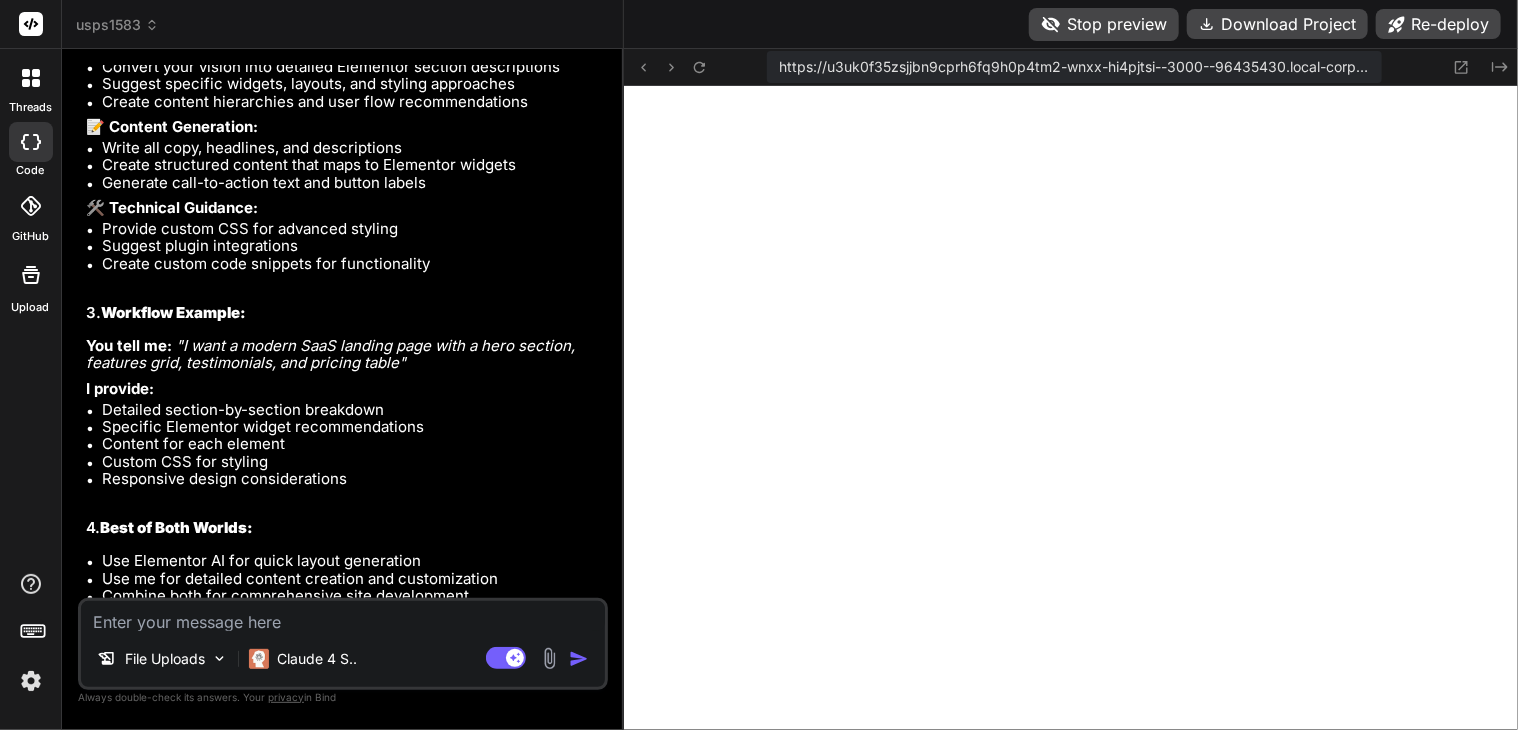 scroll, scrollTop: 77383, scrollLeft: 0, axis: vertical 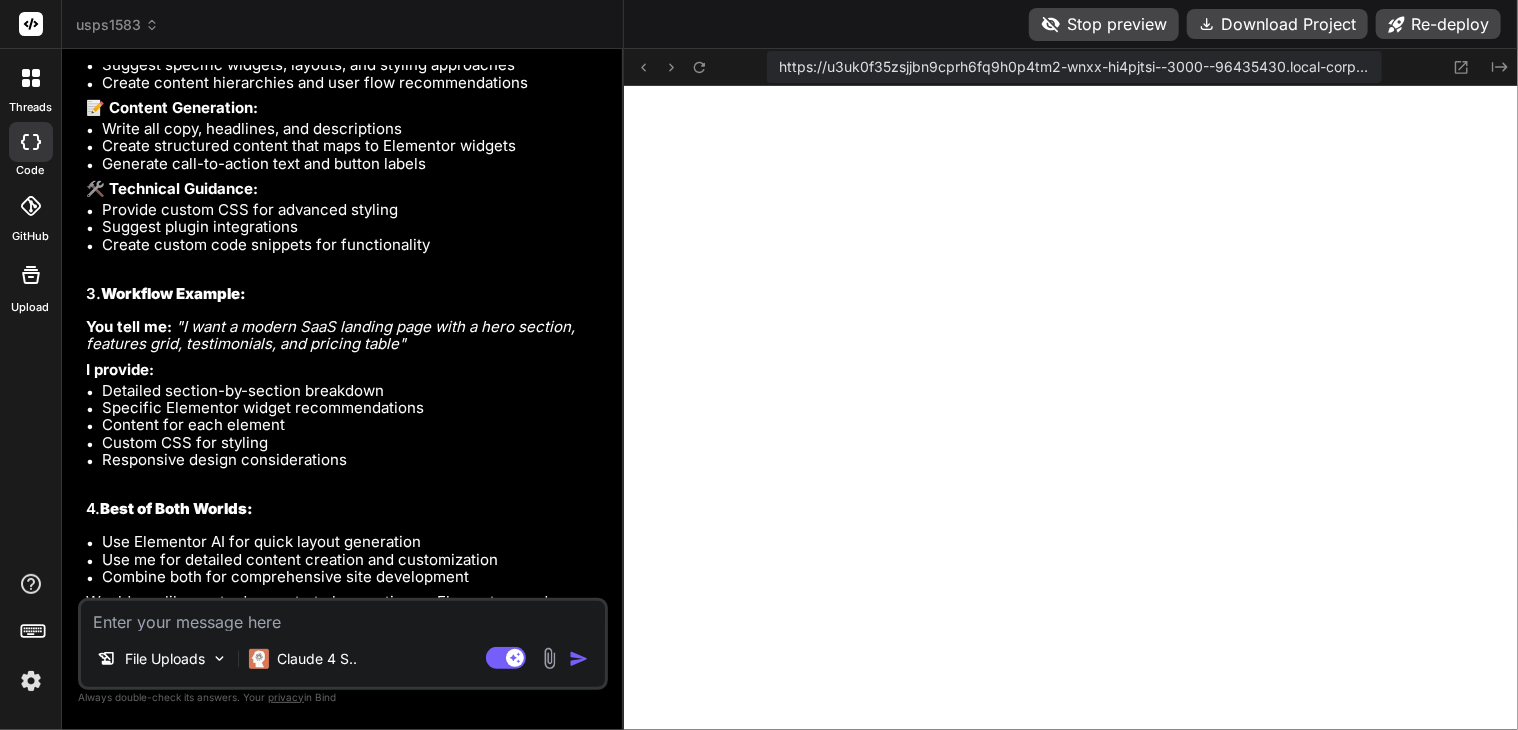 click at bounding box center [343, 616] 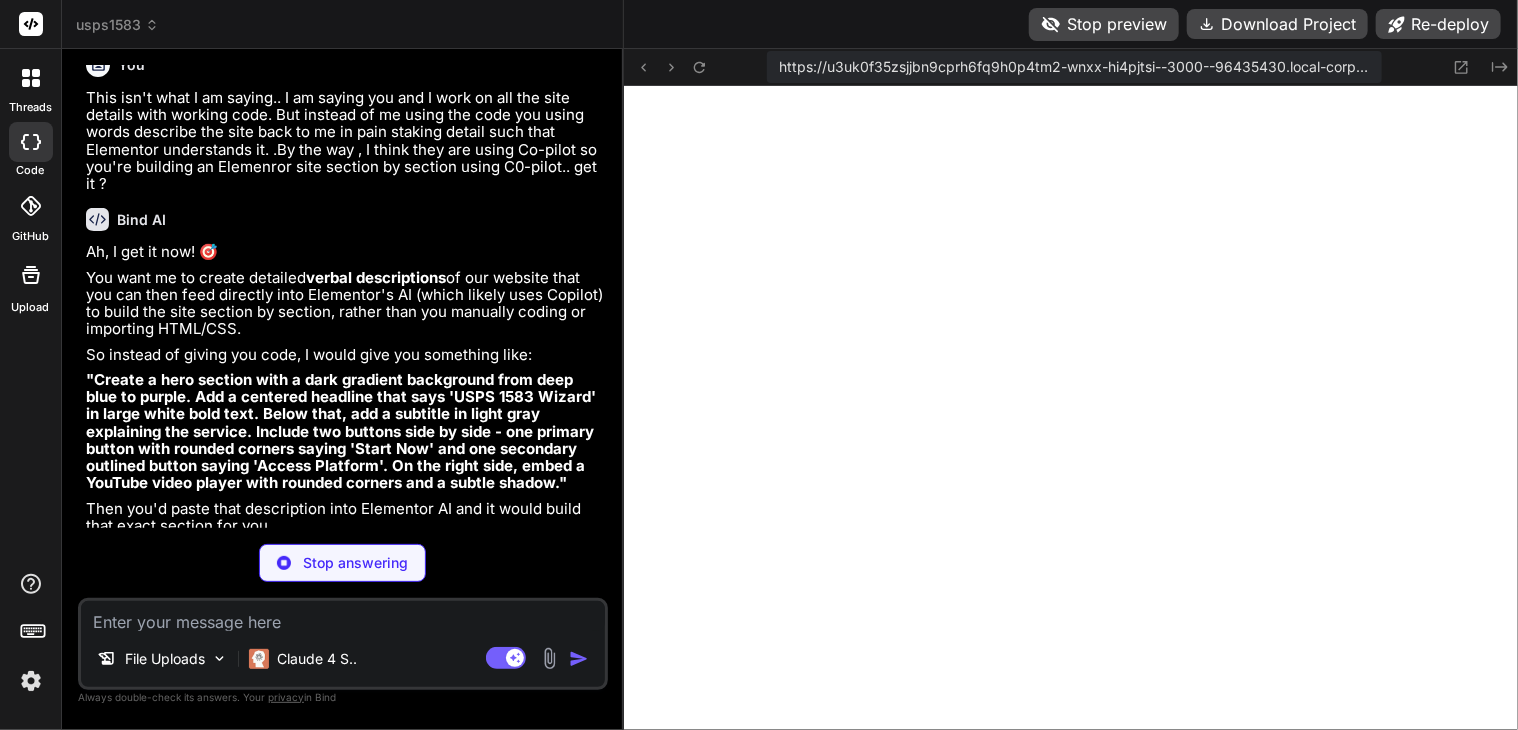 scroll, scrollTop: 78004, scrollLeft: 0, axis: vertical 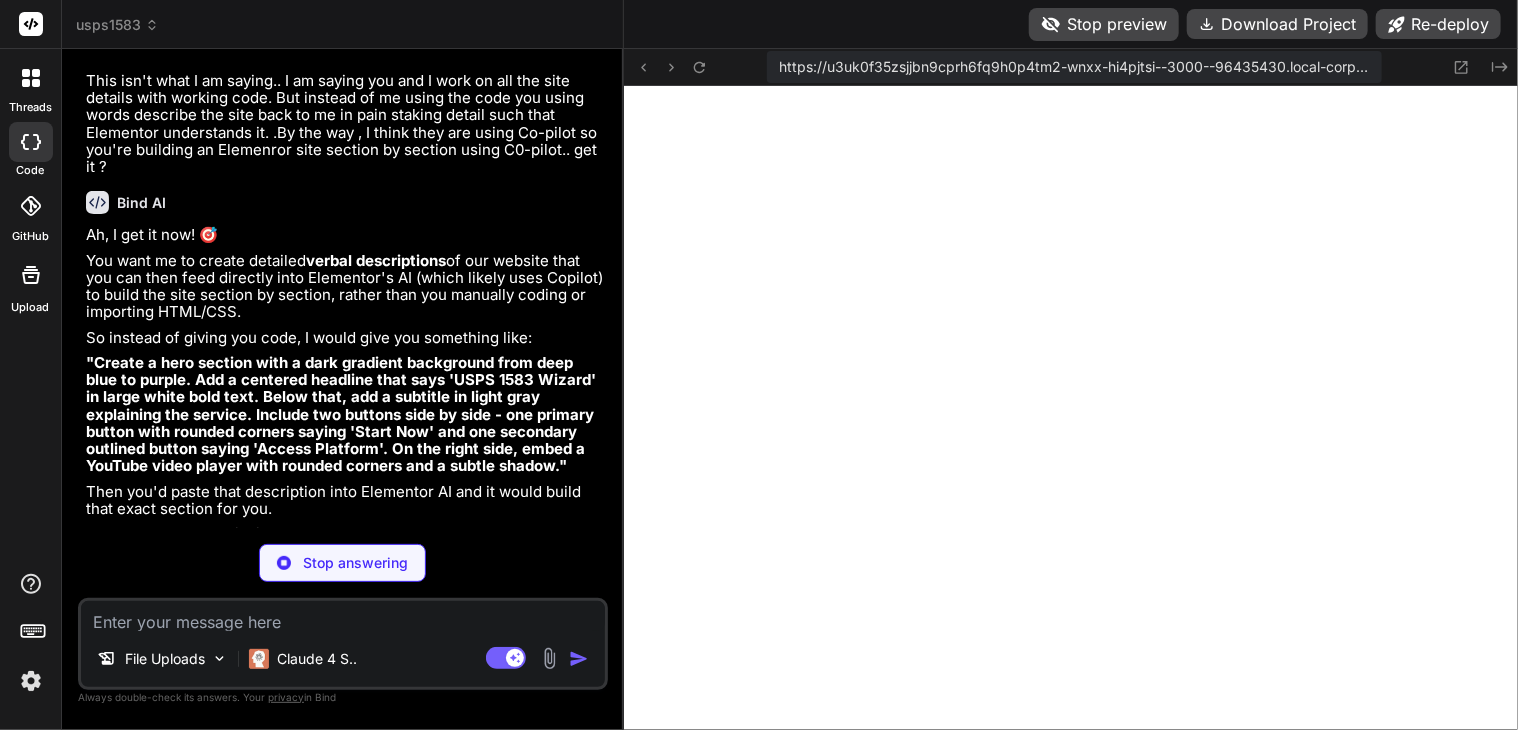 drag, startPoint x: 152, startPoint y: 404, endPoint x: 167, endPoint y: 403, distance: 15.033297 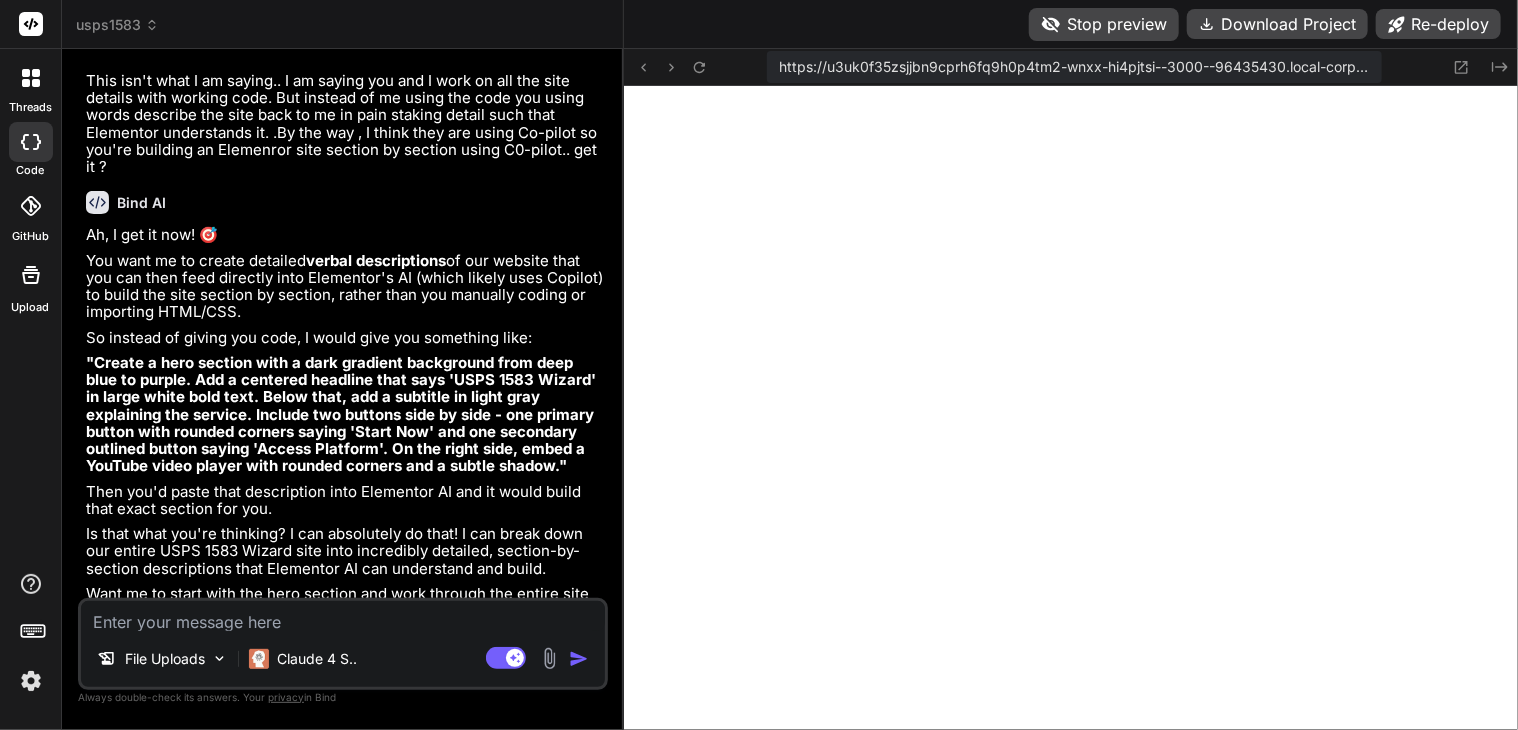 scroll, scrollTop: 0, scrollLeft: 77, axis: horizontal 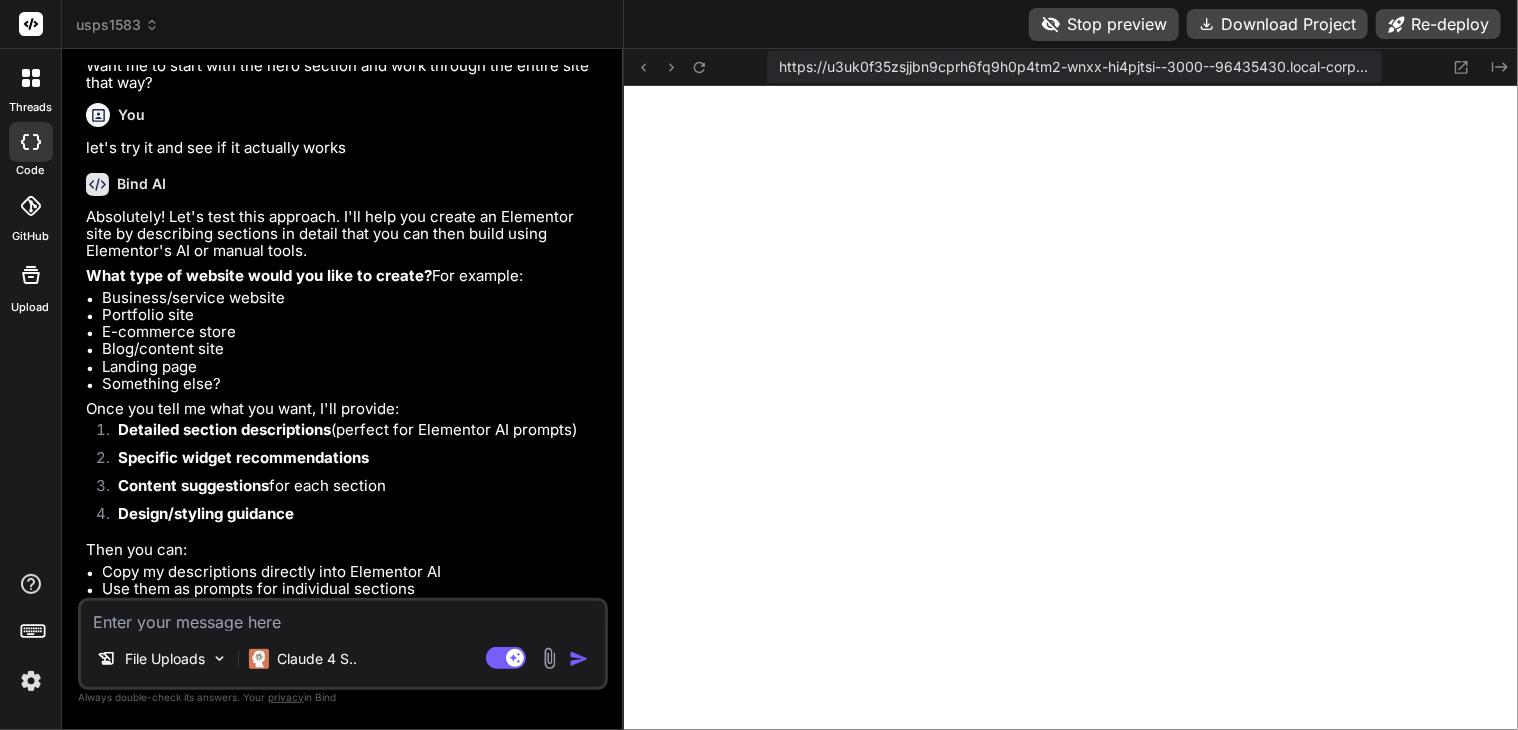 click at bounding box center (343, 616) 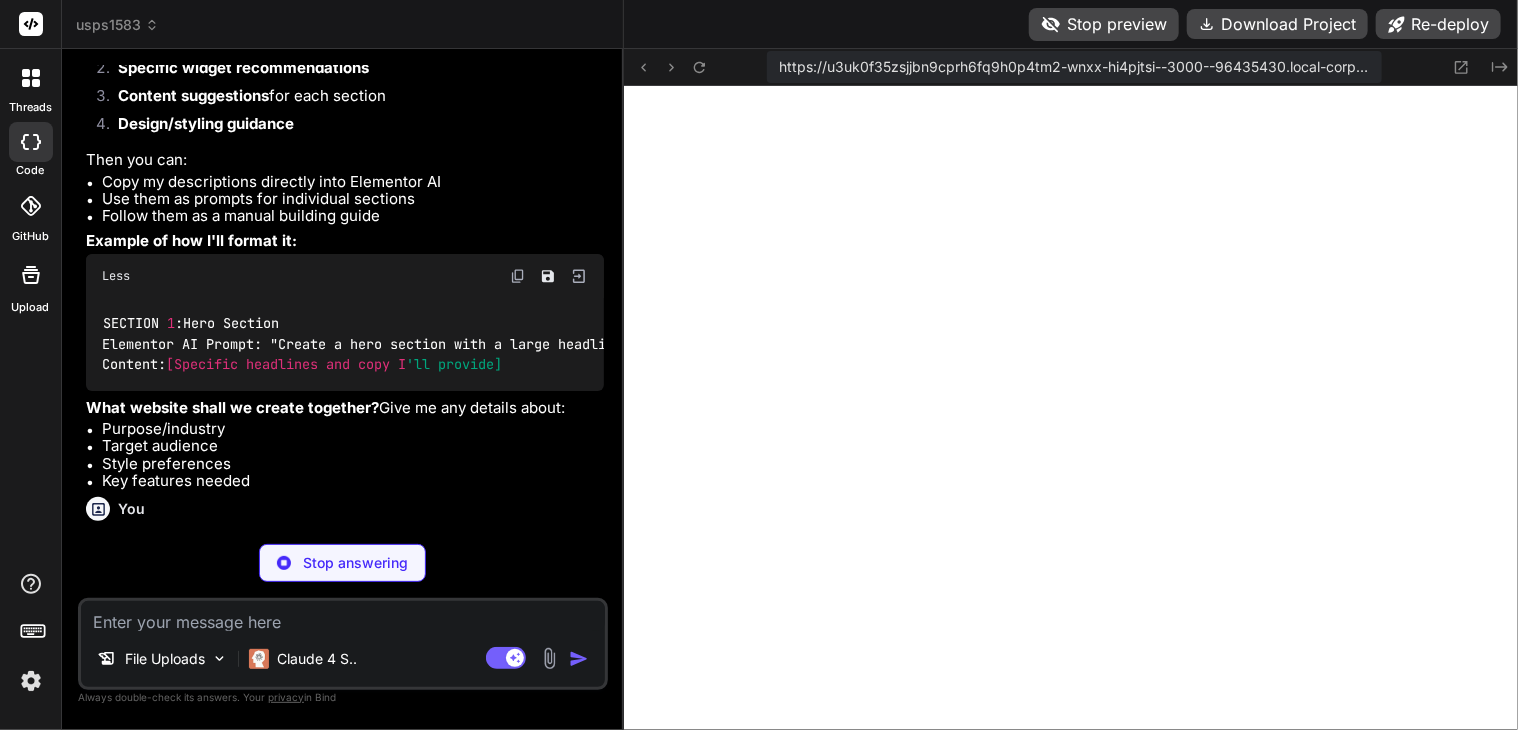 scroll, scrollTop: 78953, scrollLeft: 0, axis: vertical 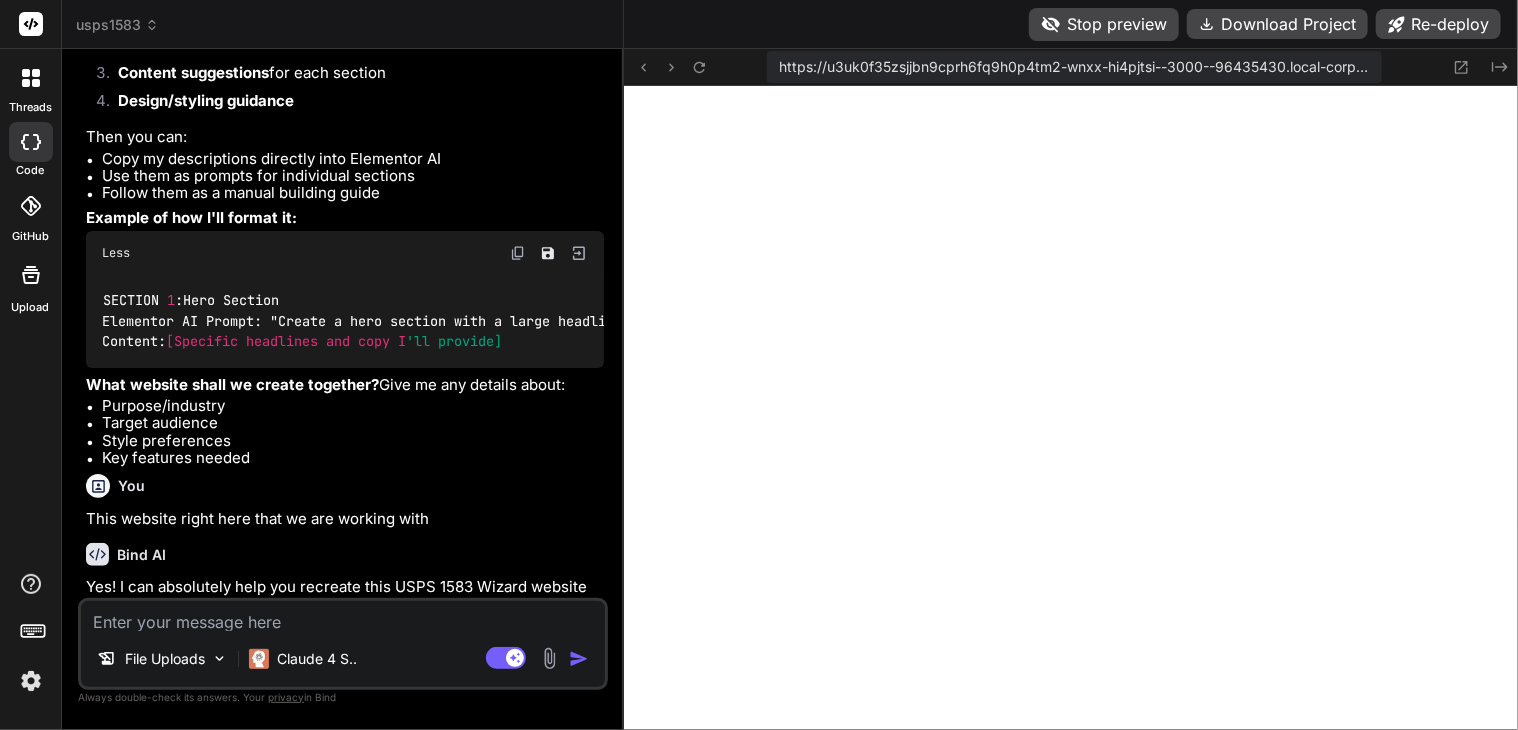 drag, startPoint x: 105, startPoint y: 508, endPoint x: 284, endPoint y: 503, distance: 179.06982 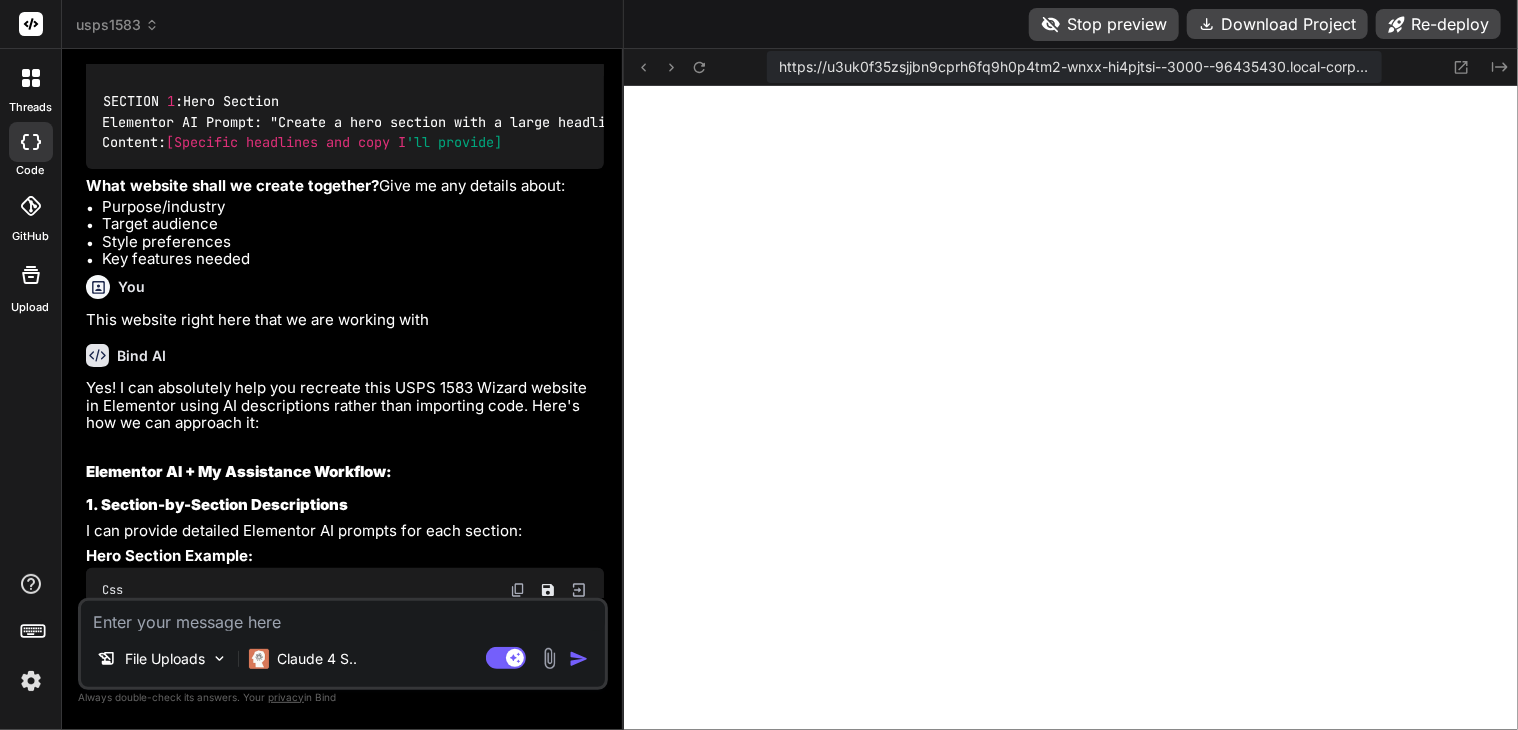 scroll, scrollTop: 79145, scrollLeft: 0, axis: vertical 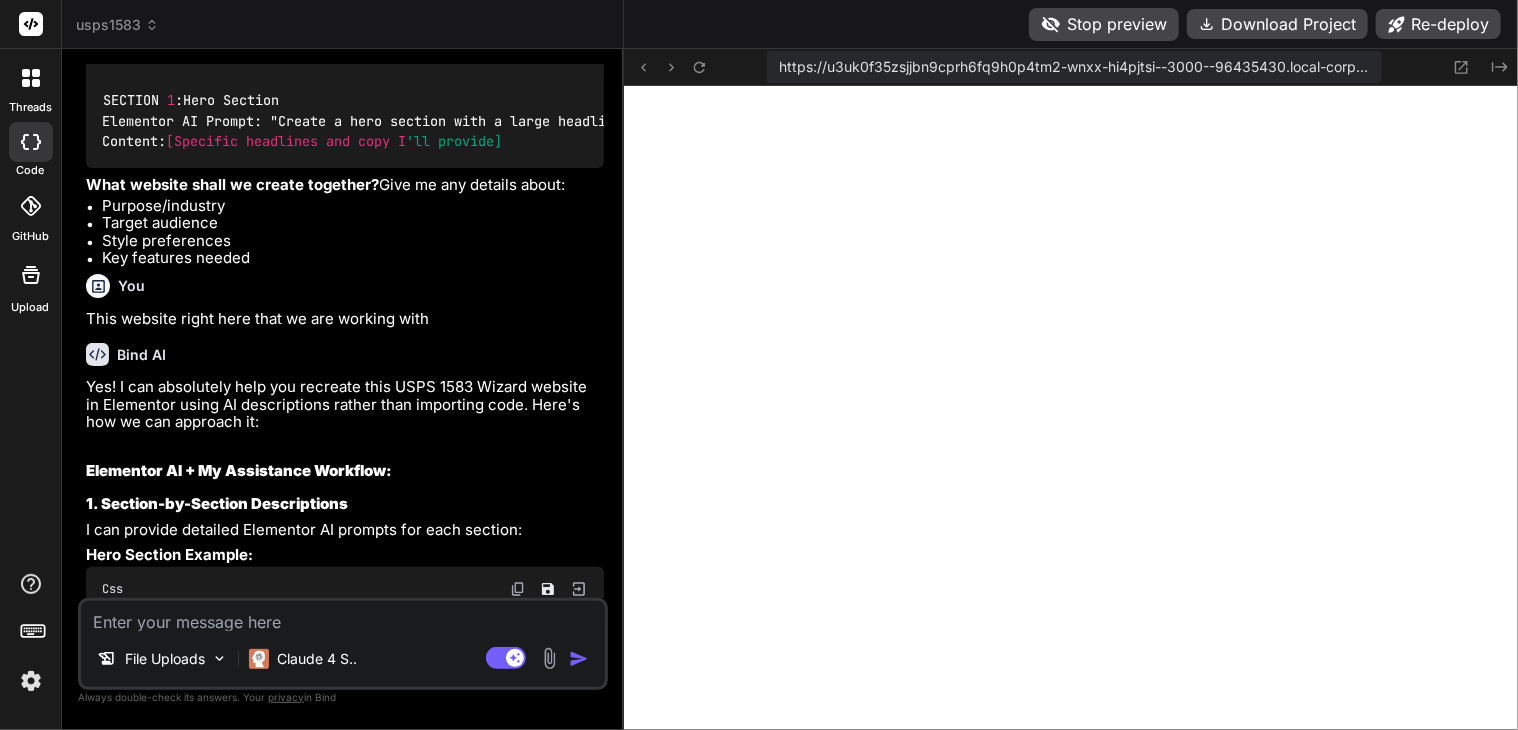 drag, startPoint x: 103, startPoint y: 309, endPoint x: 580, endPoint y: 298, distance: 477.12683 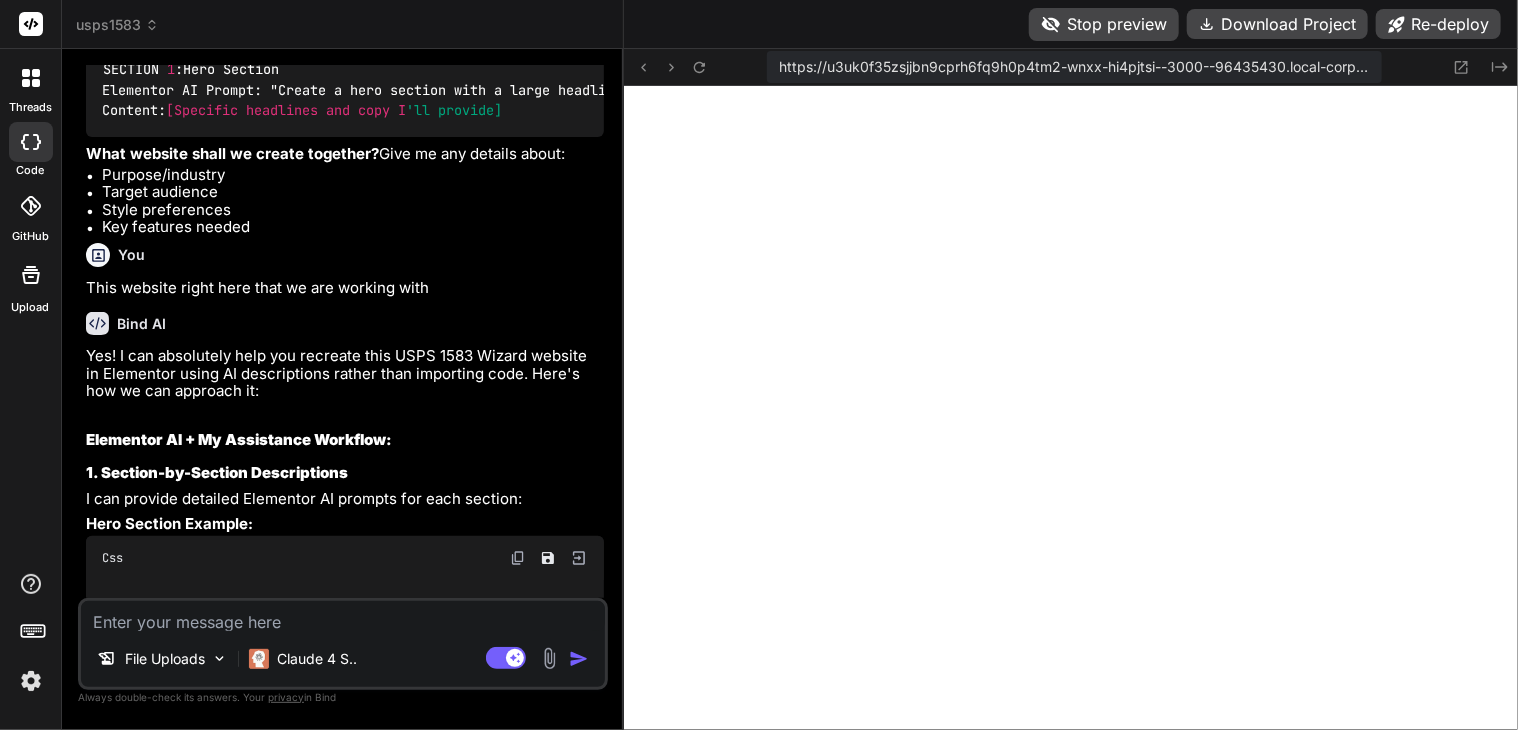 scroll, scrollTop: 79145, scrollLeft: 0, axis: vertical 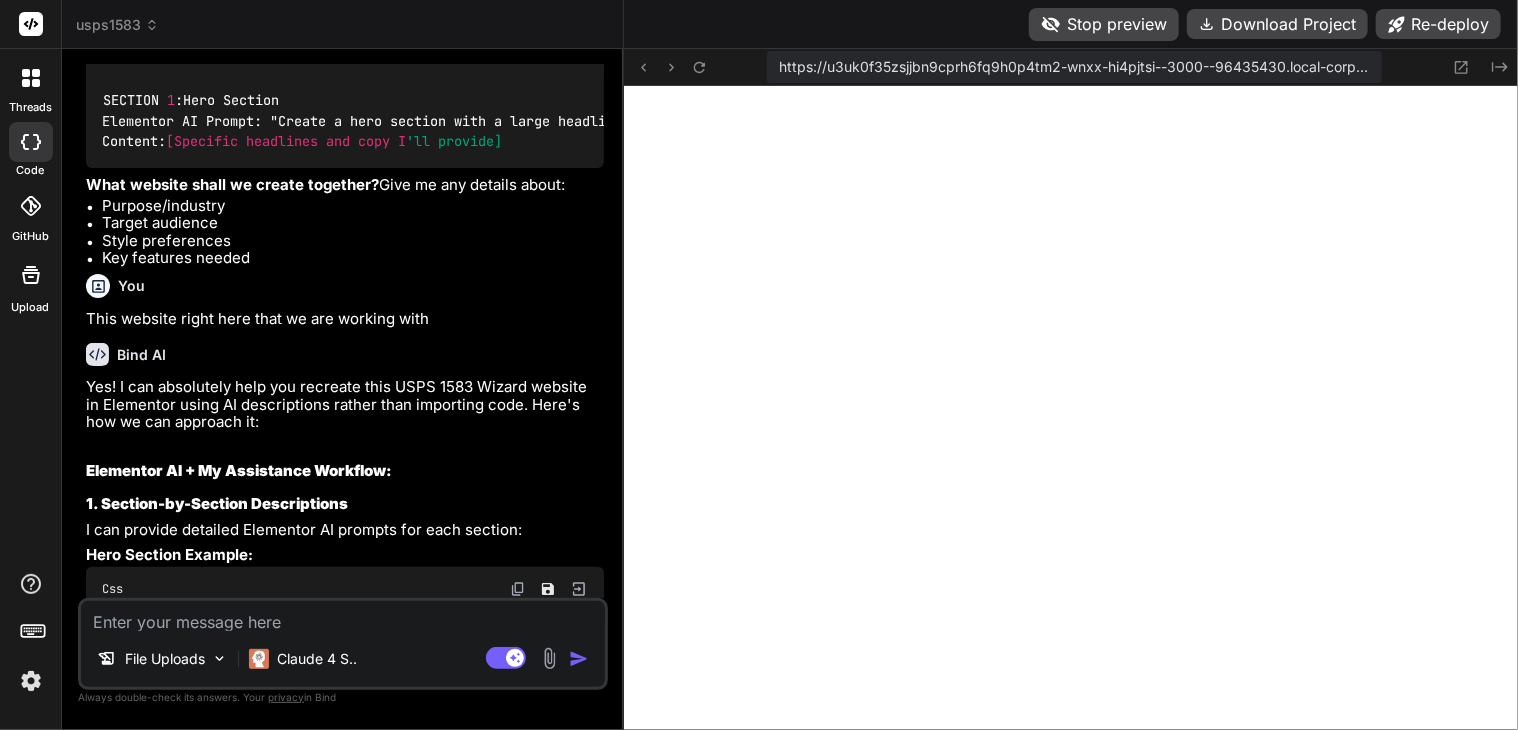 click at bounding box center [518, 1645] 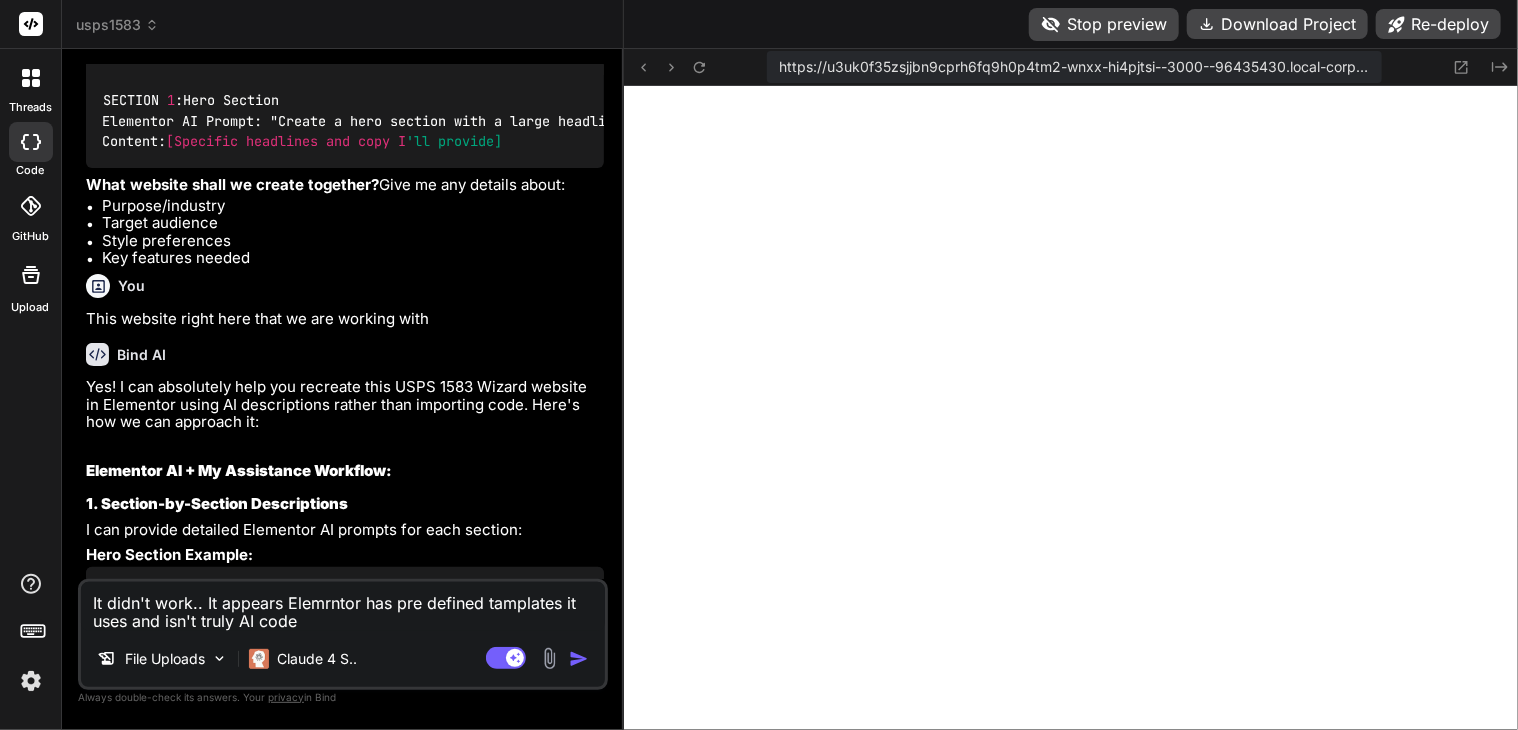 drag, startPoint x: 316, startPoint y: 591, endPoint x: 476, endPoint y: 629, distance: 164.4506 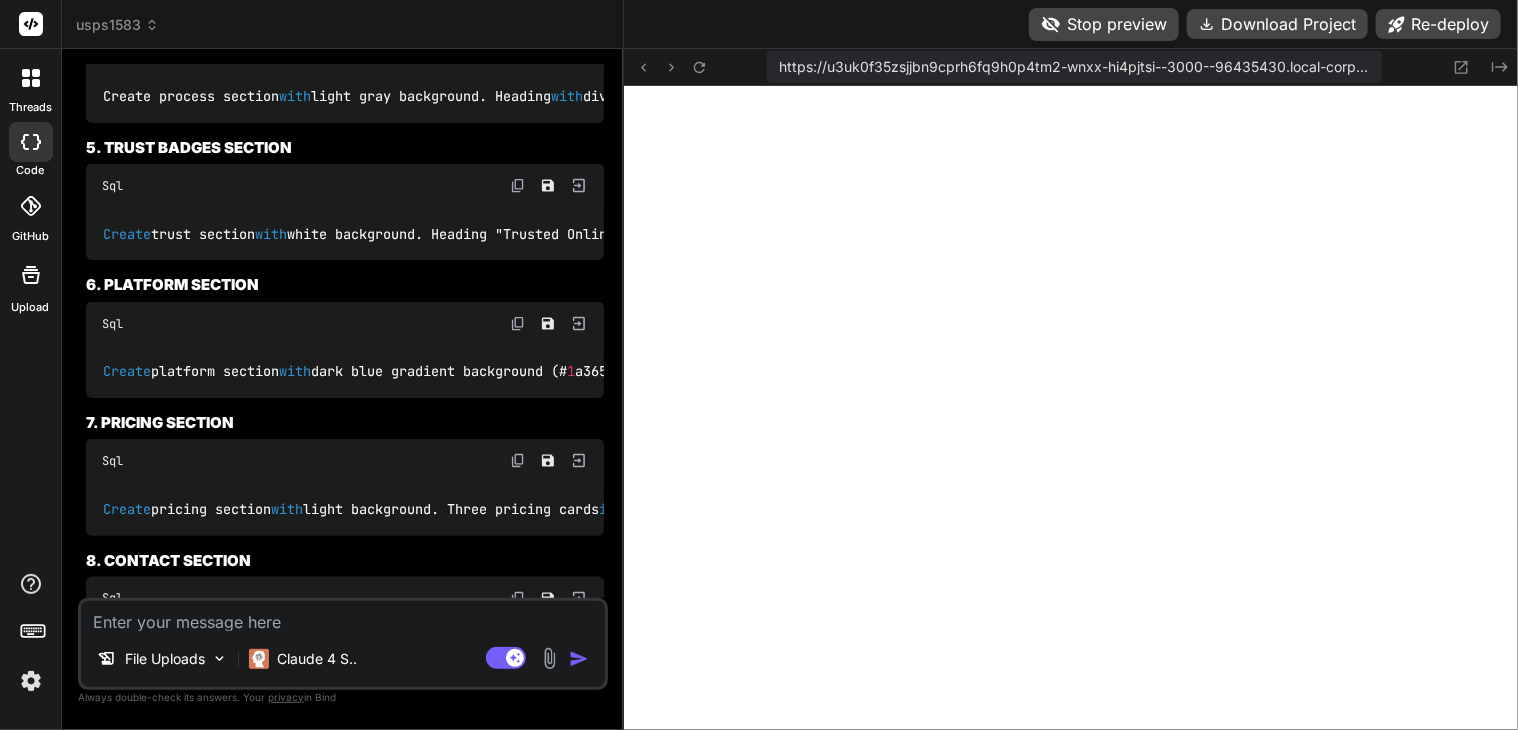 scroll, scrollTop: 81156, scrollLeft: 0, axis: vertical 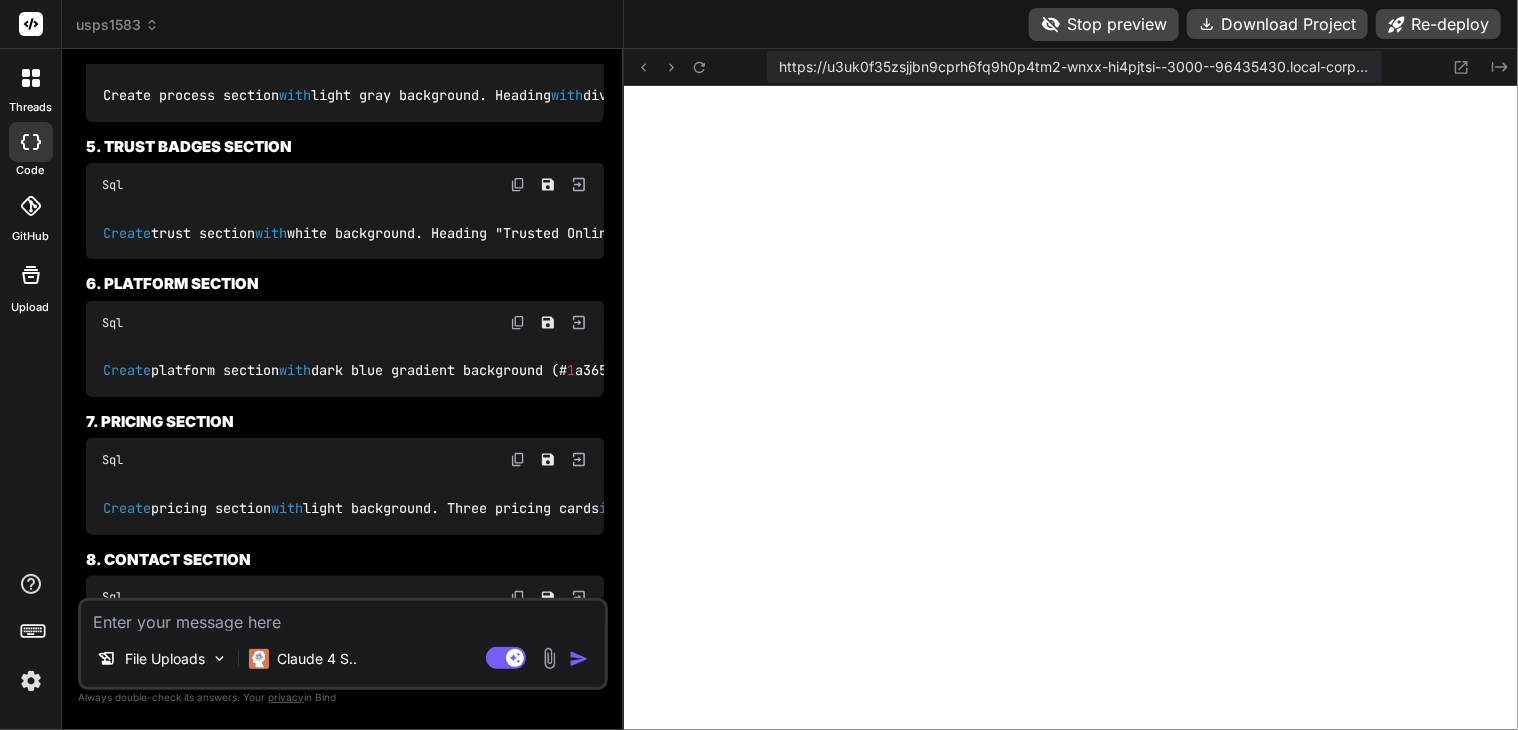 drag, startPoint x: 148, startPoint y: 527, endPoint x: 64, endPoint y: 529, distance: 84.0238 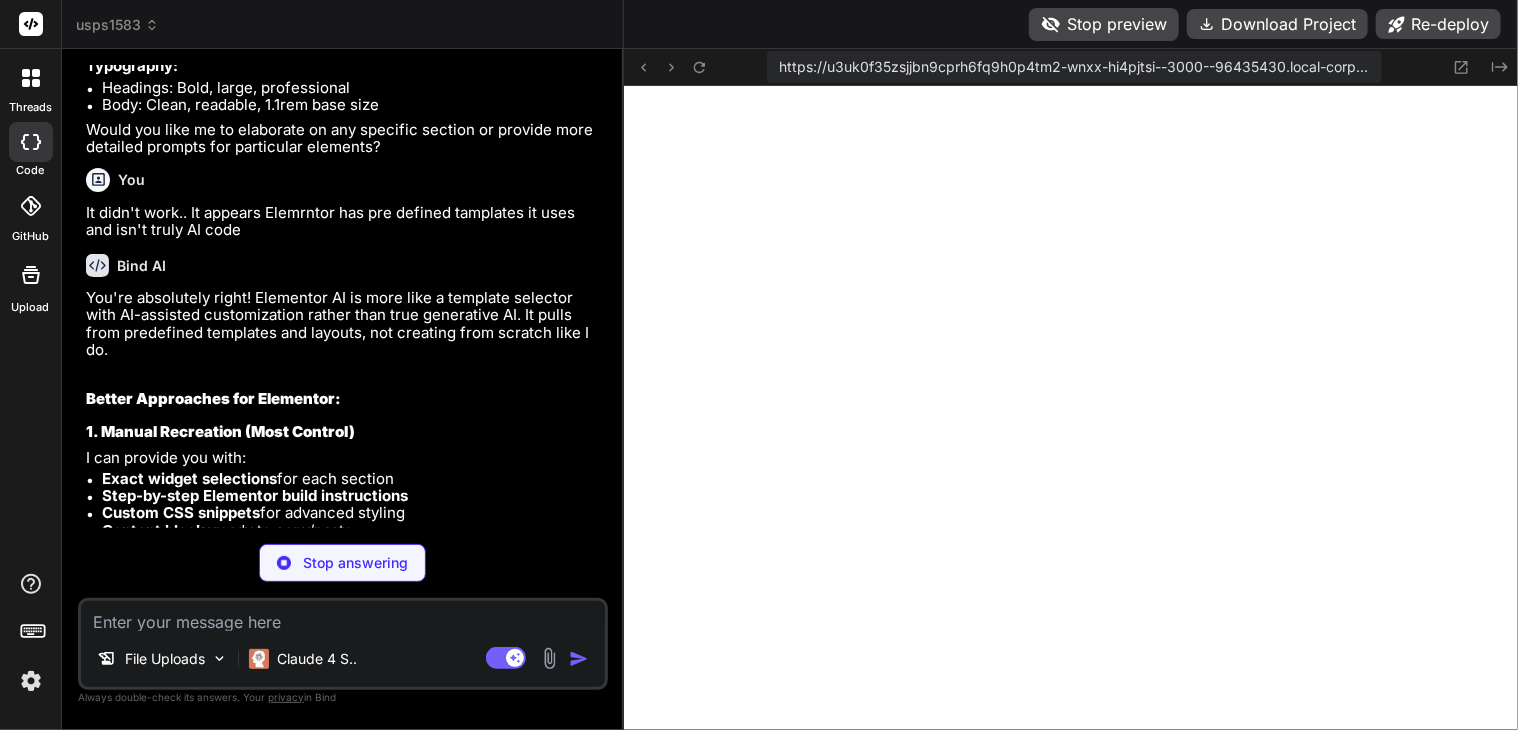 scroll, scrollTop: 82381, scrollLeft: 0, axis: vertical 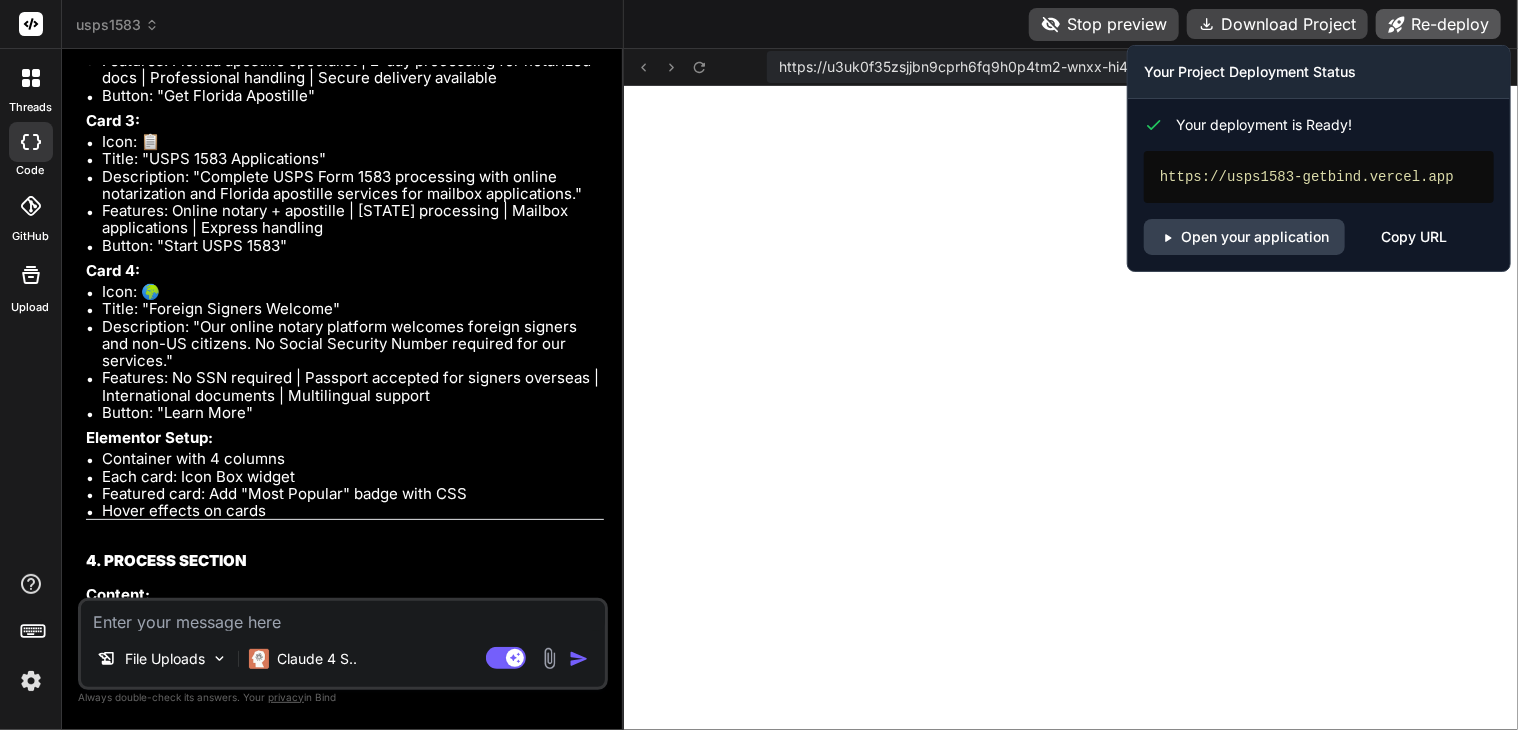 click on "Re-deploy" at bounding box center (1438, 24) 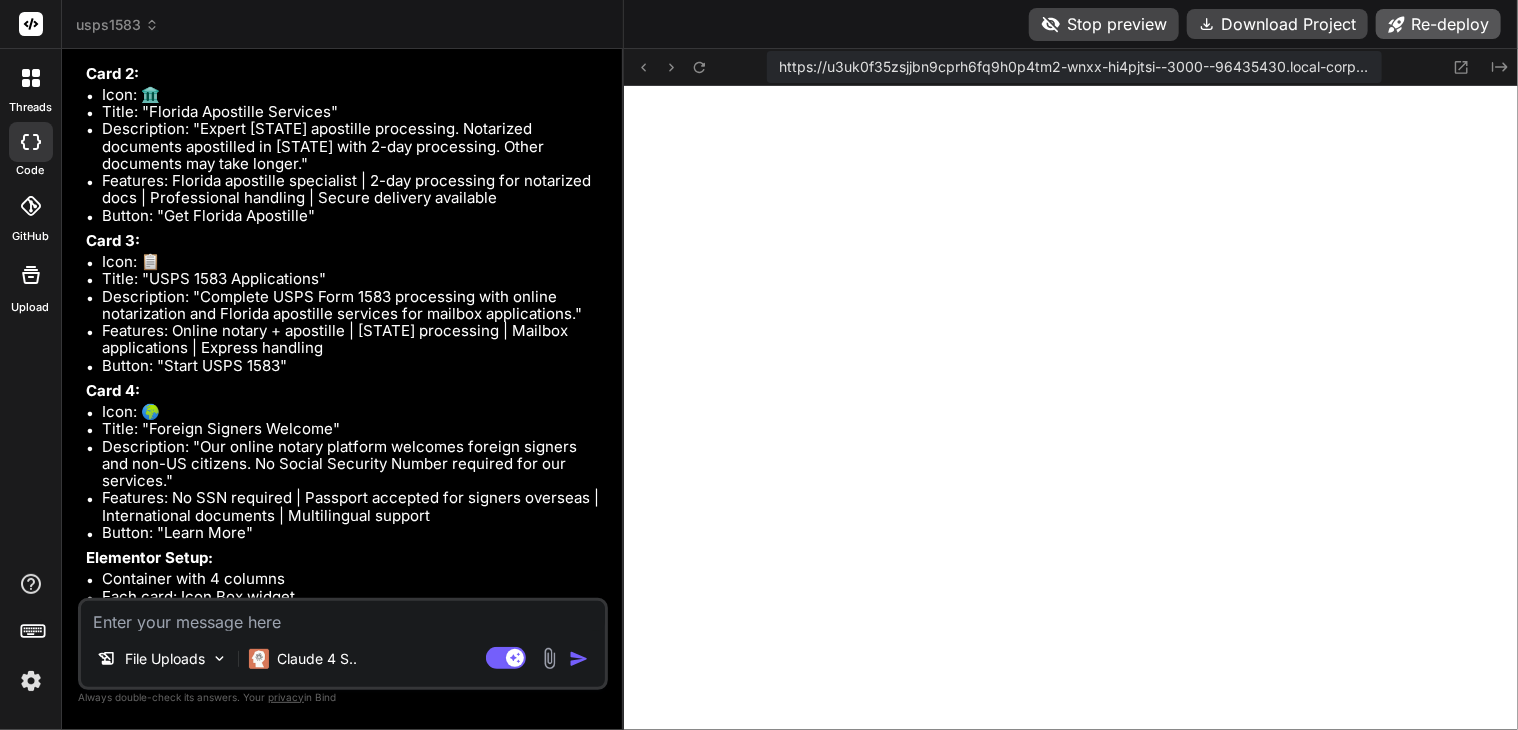 scroll, scrollTop: 84795, scrollLeft: 0, axis: vertical 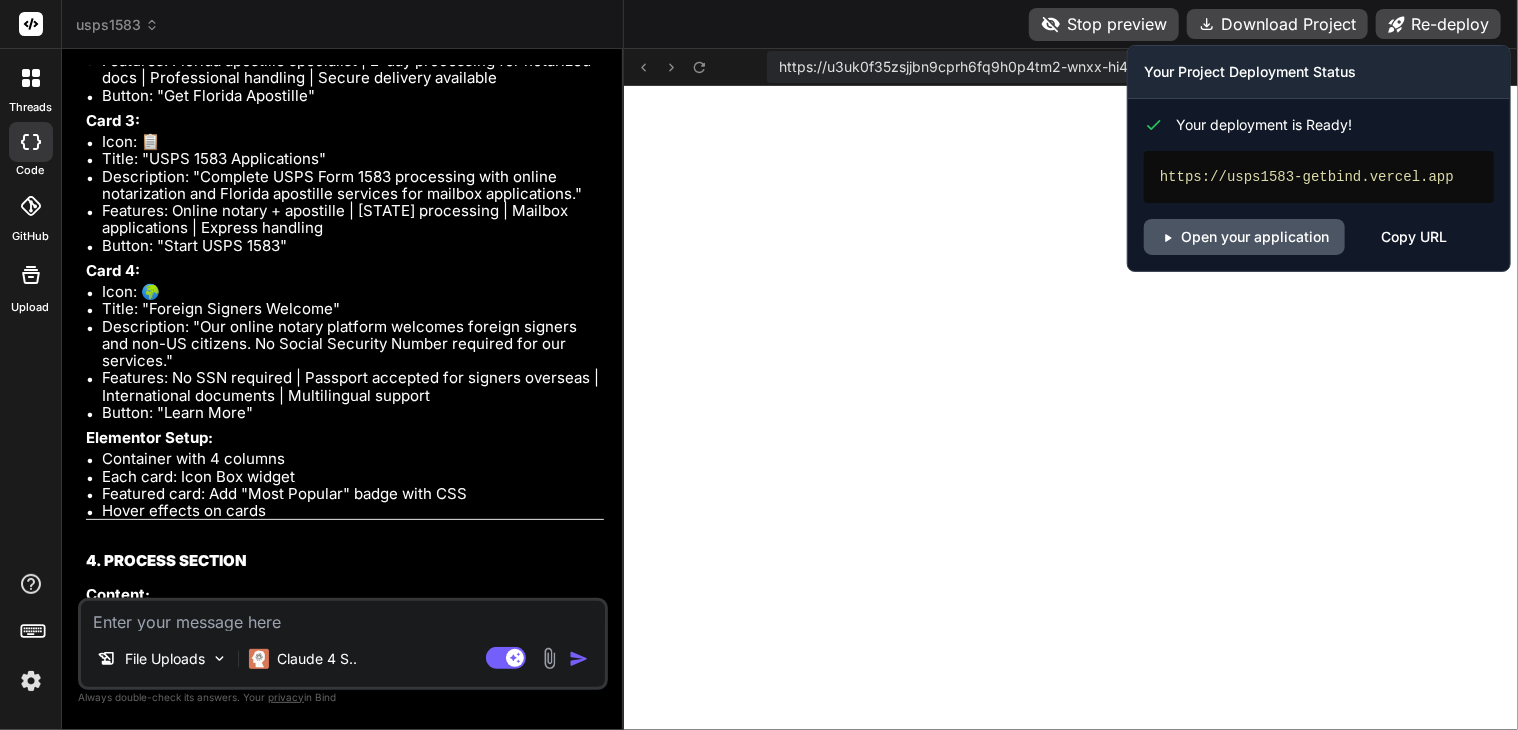 click on "Open your application" at bounding box center [1244, 237] 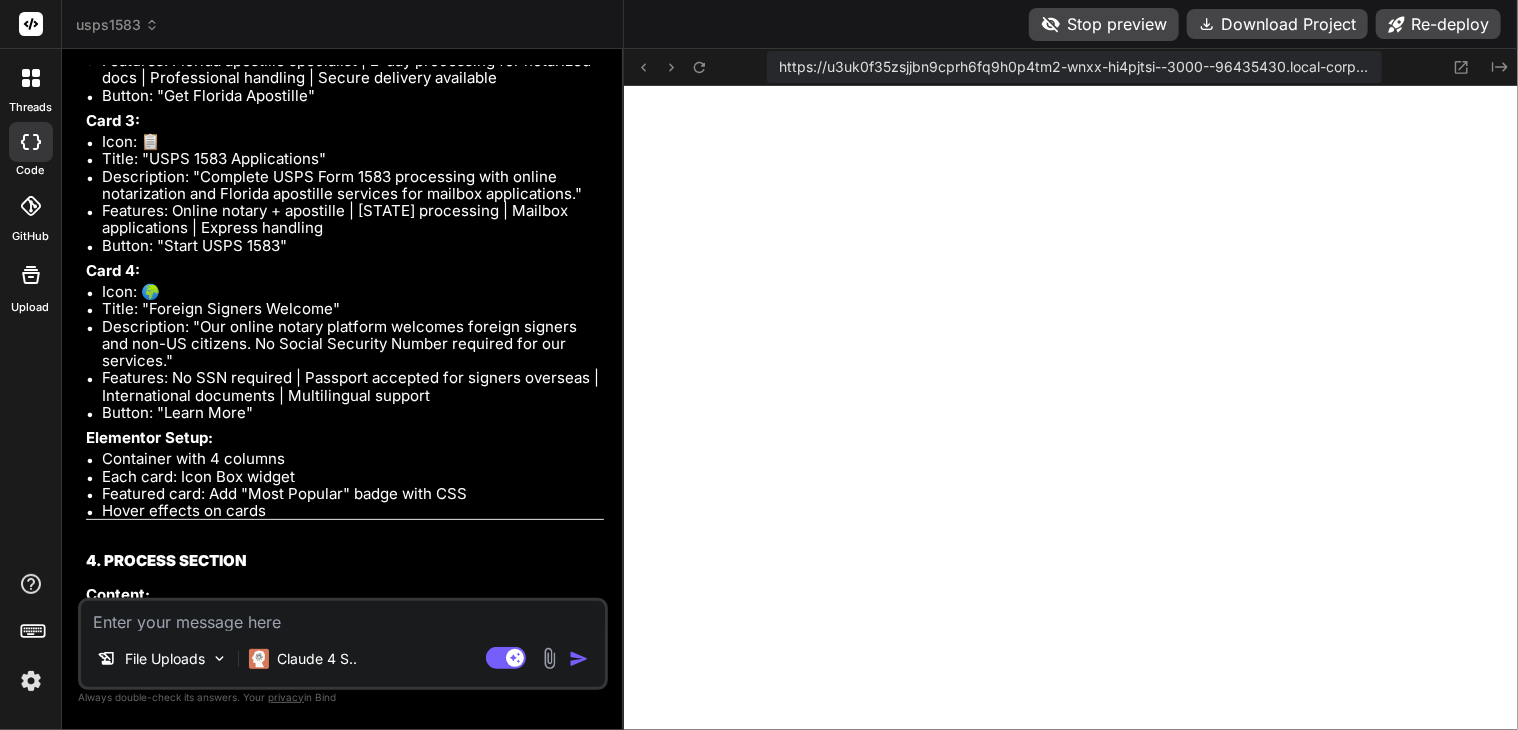 click at bounding box center (343, 616) 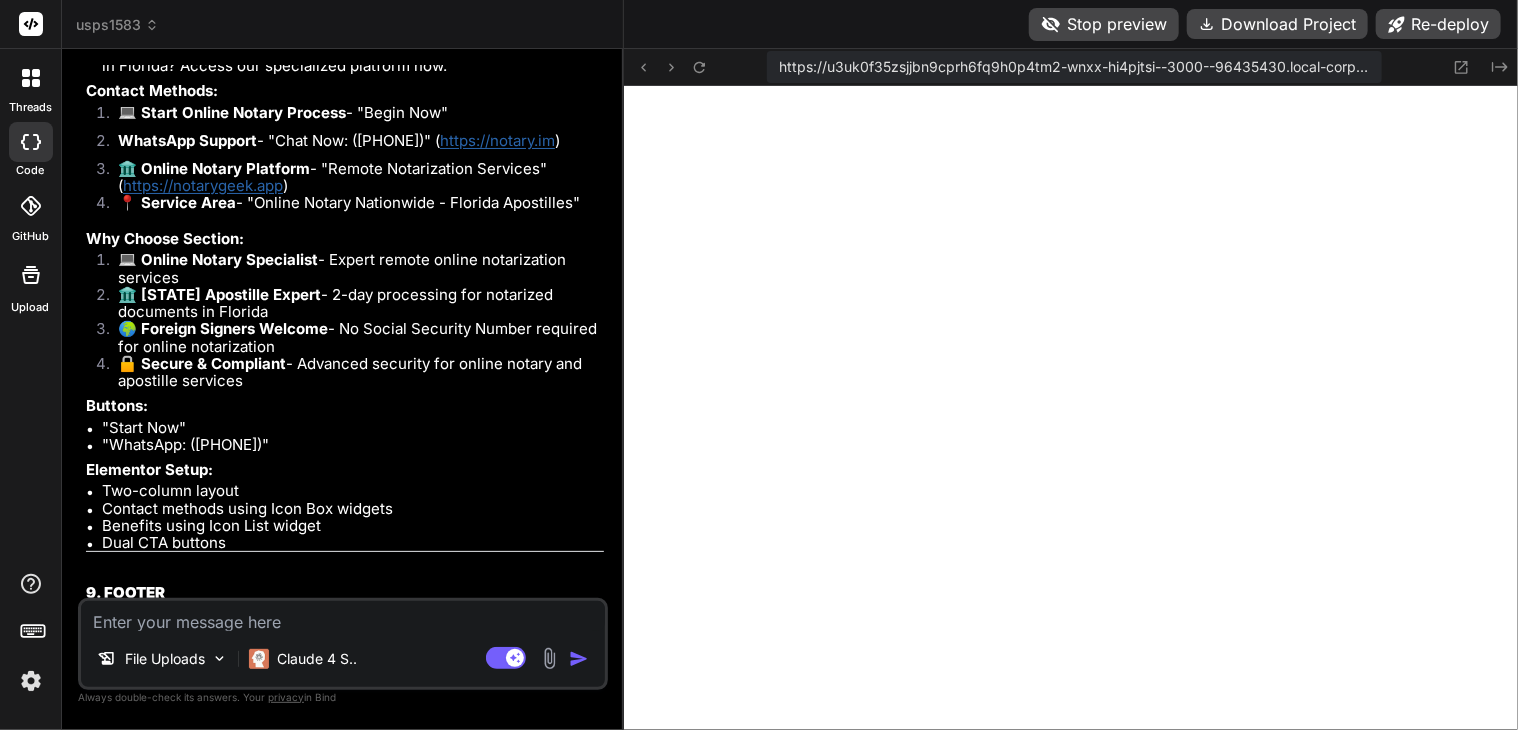 scroll, scrollTop: 88011, scrollLeft: 0, axis: vertical 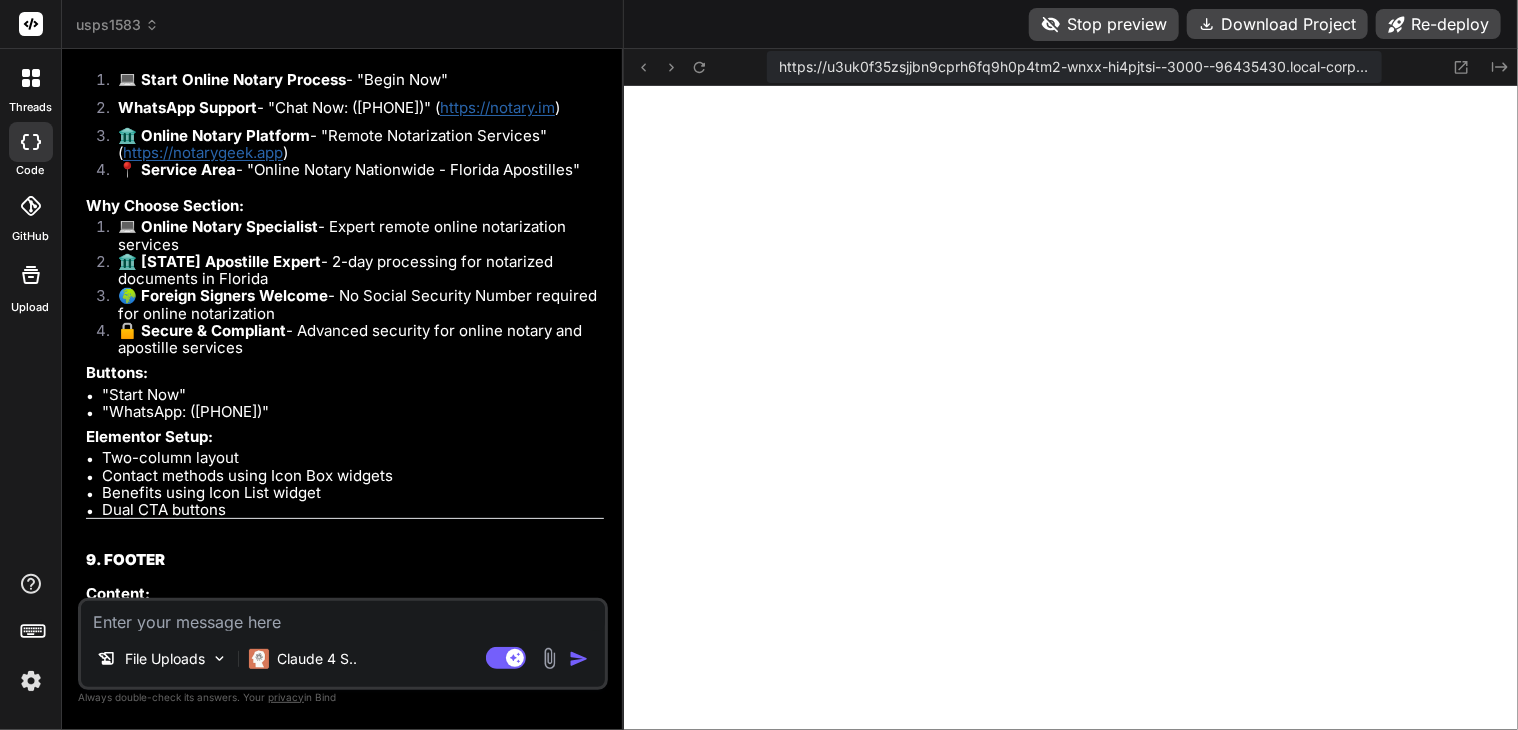click at bounding box center (343, 616) 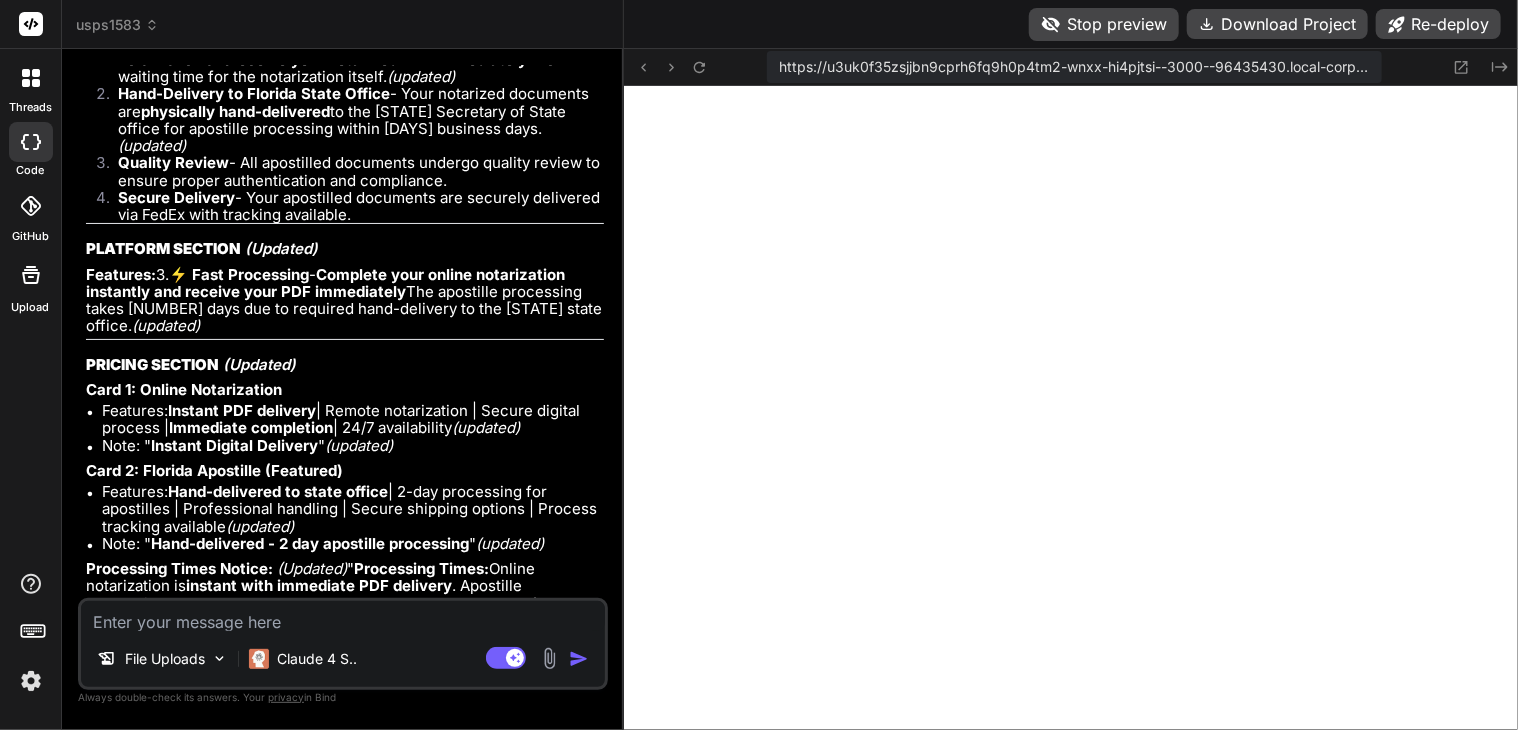 scroll, scrollTop: 90580, scrollLeft: 0, axis: vertical 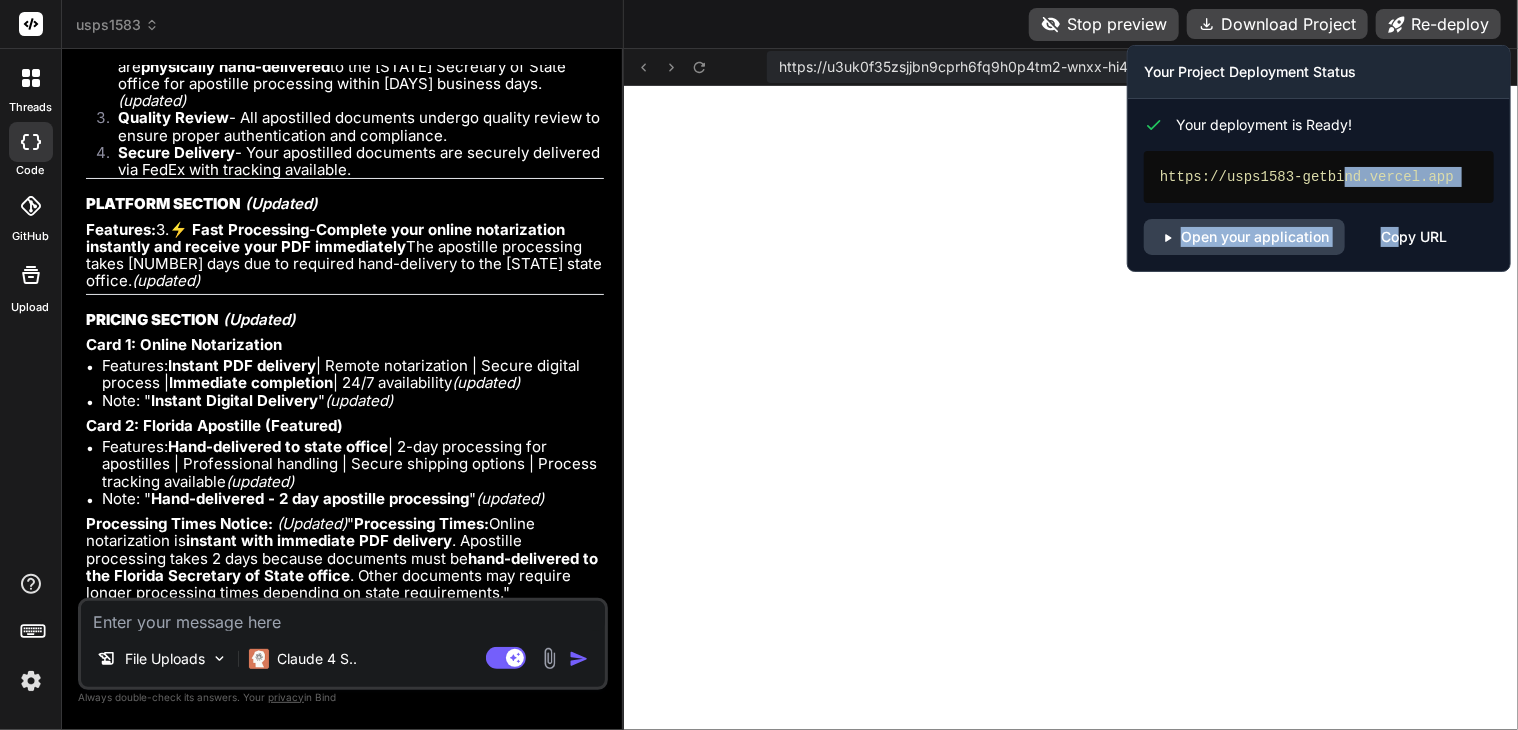drag, startPoint x: 1397, startPoint y: 217, endPoint x: 1320, endPoint y: 199, distance: 79.07591 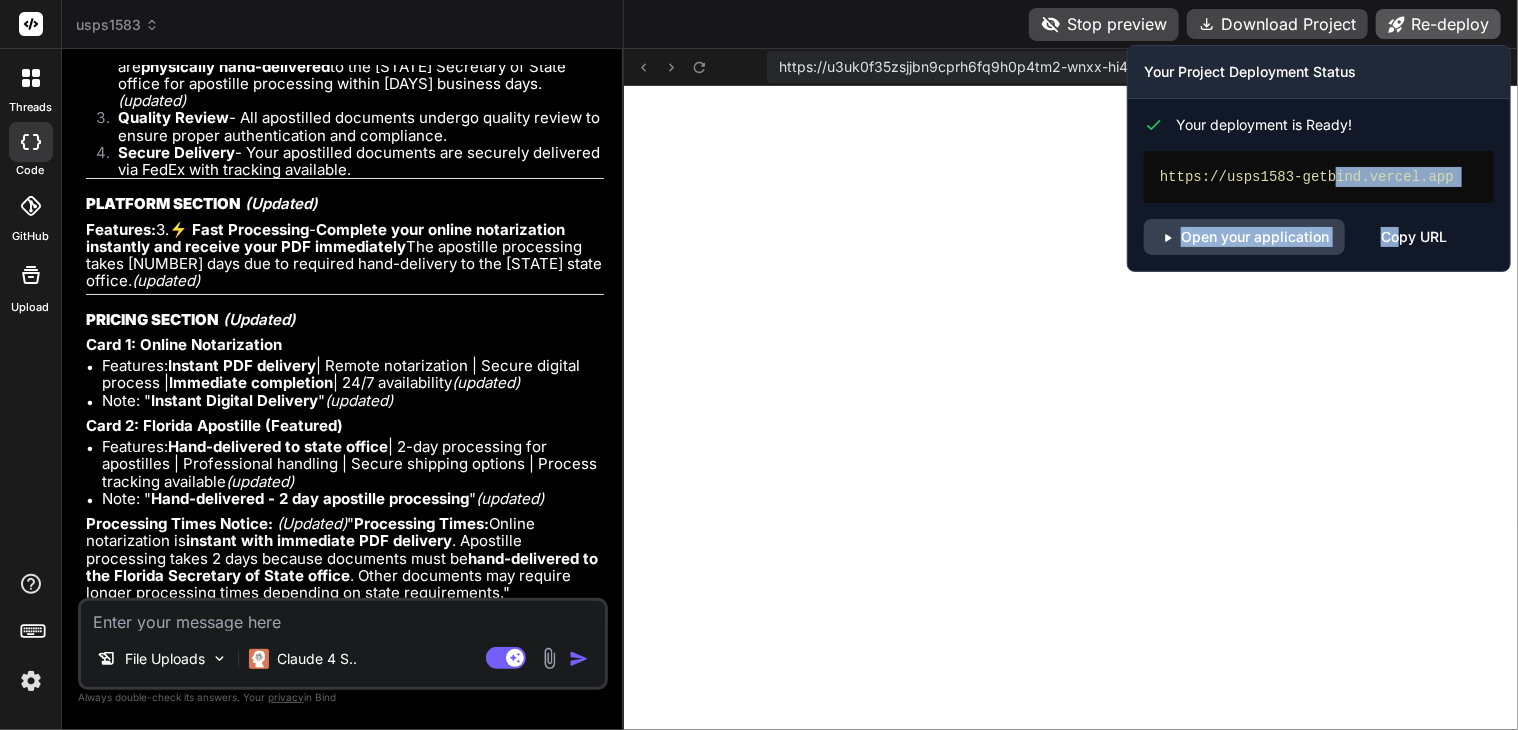 click on "Re-deploy" at bounding box center [1438, 24] 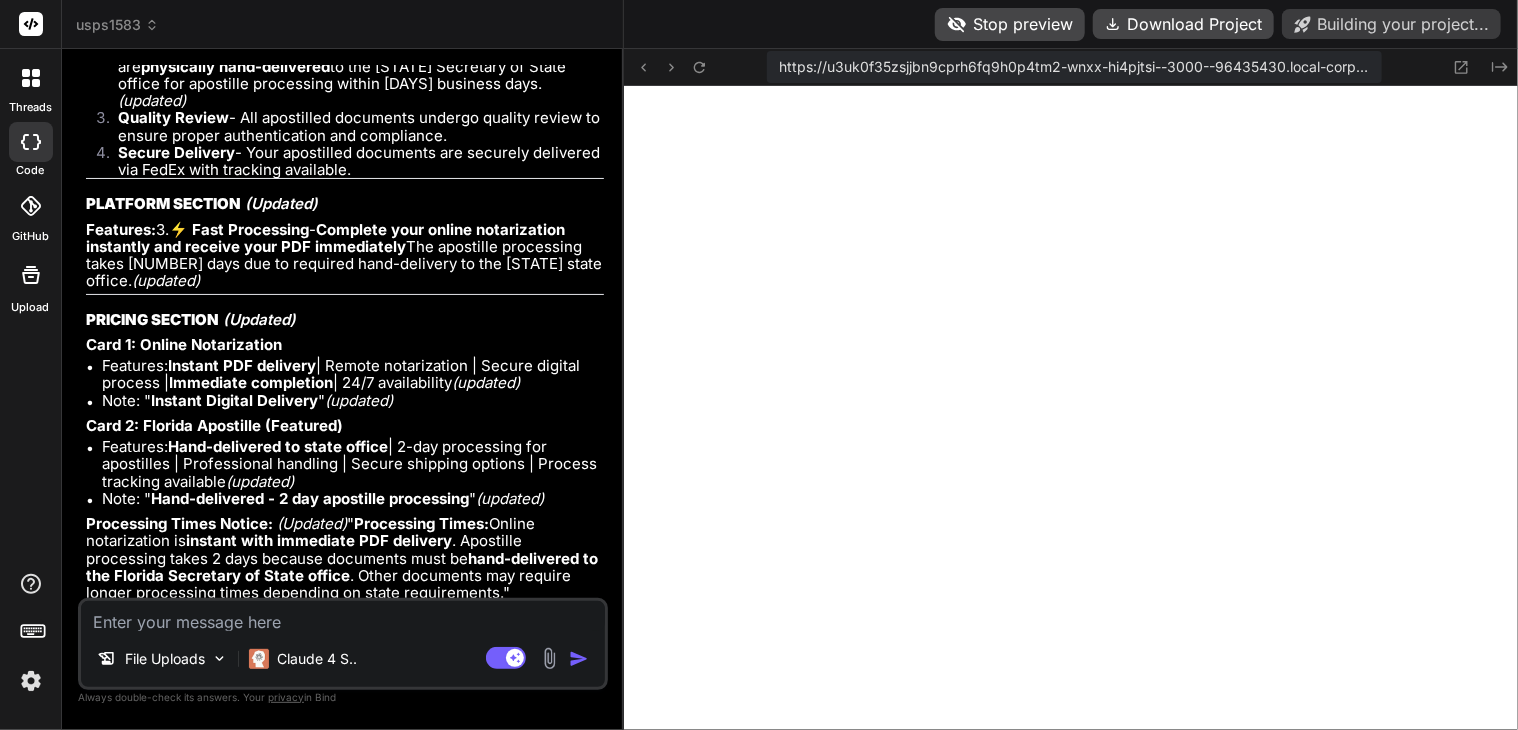 scroll, scrollTop: 90580, scrollLeft: 0, axis: vertical 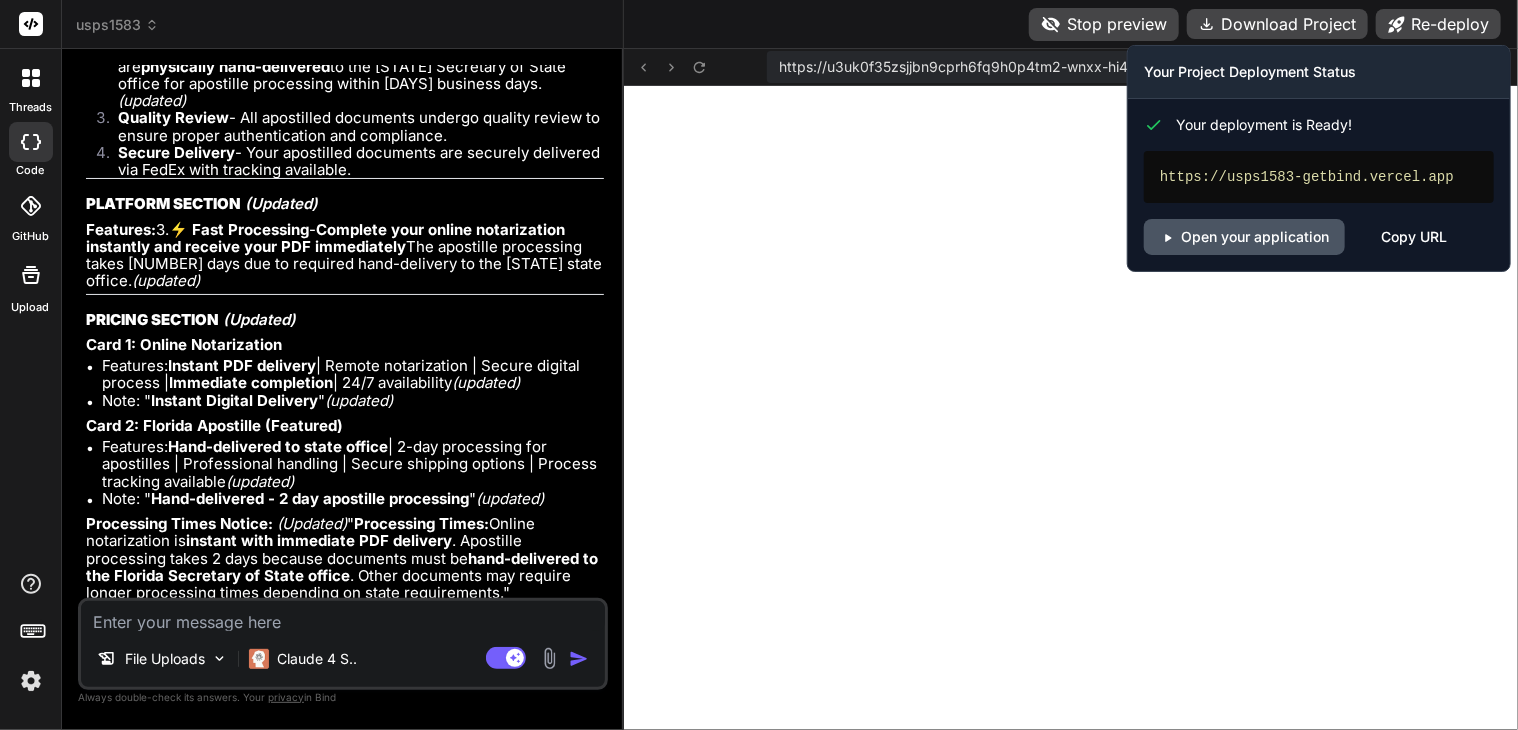 click on "Open your application" at bounding box center (1244, 237) 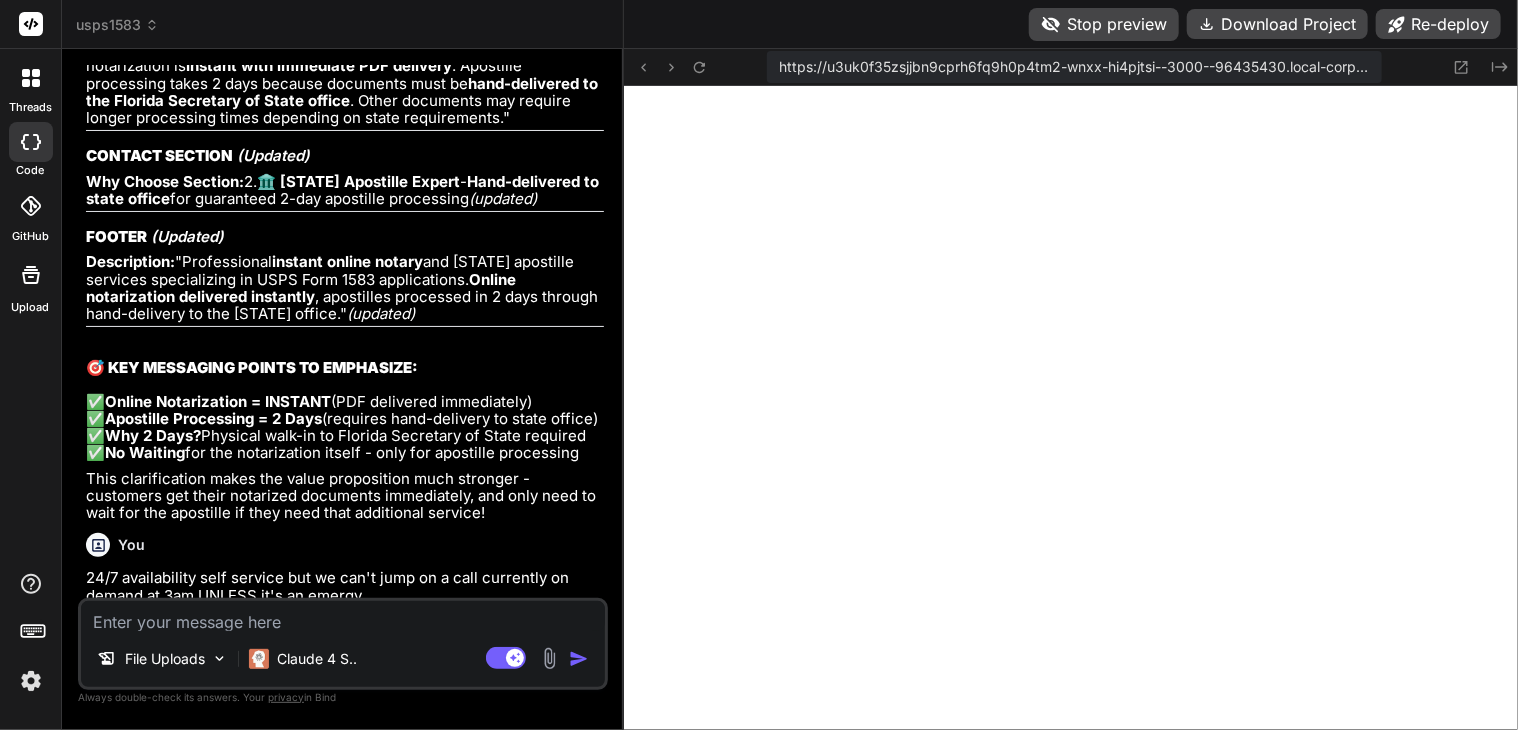 scroll, scrollTop: 91380, scrollLeft: 0, axis: vertical 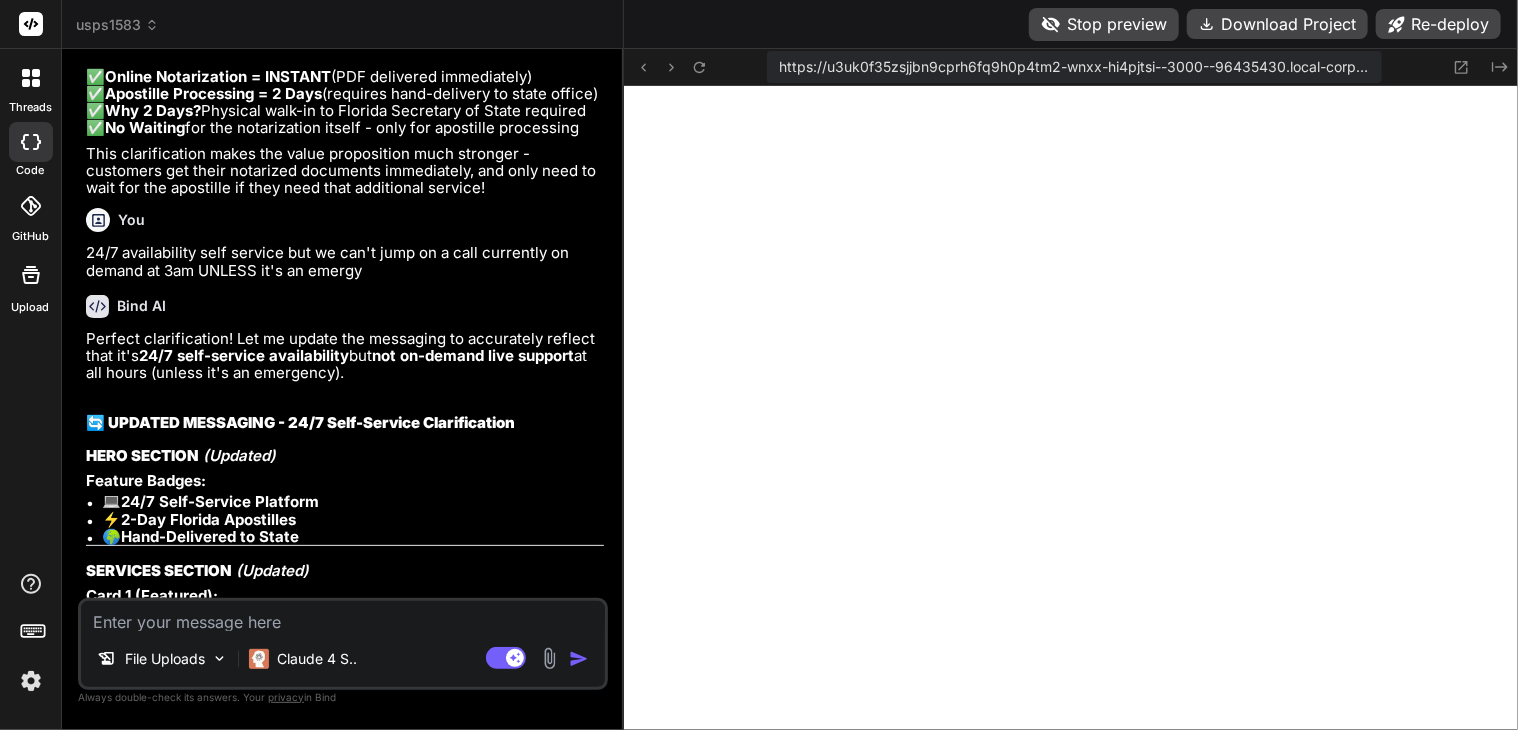 click at bounding box center (343, 616) 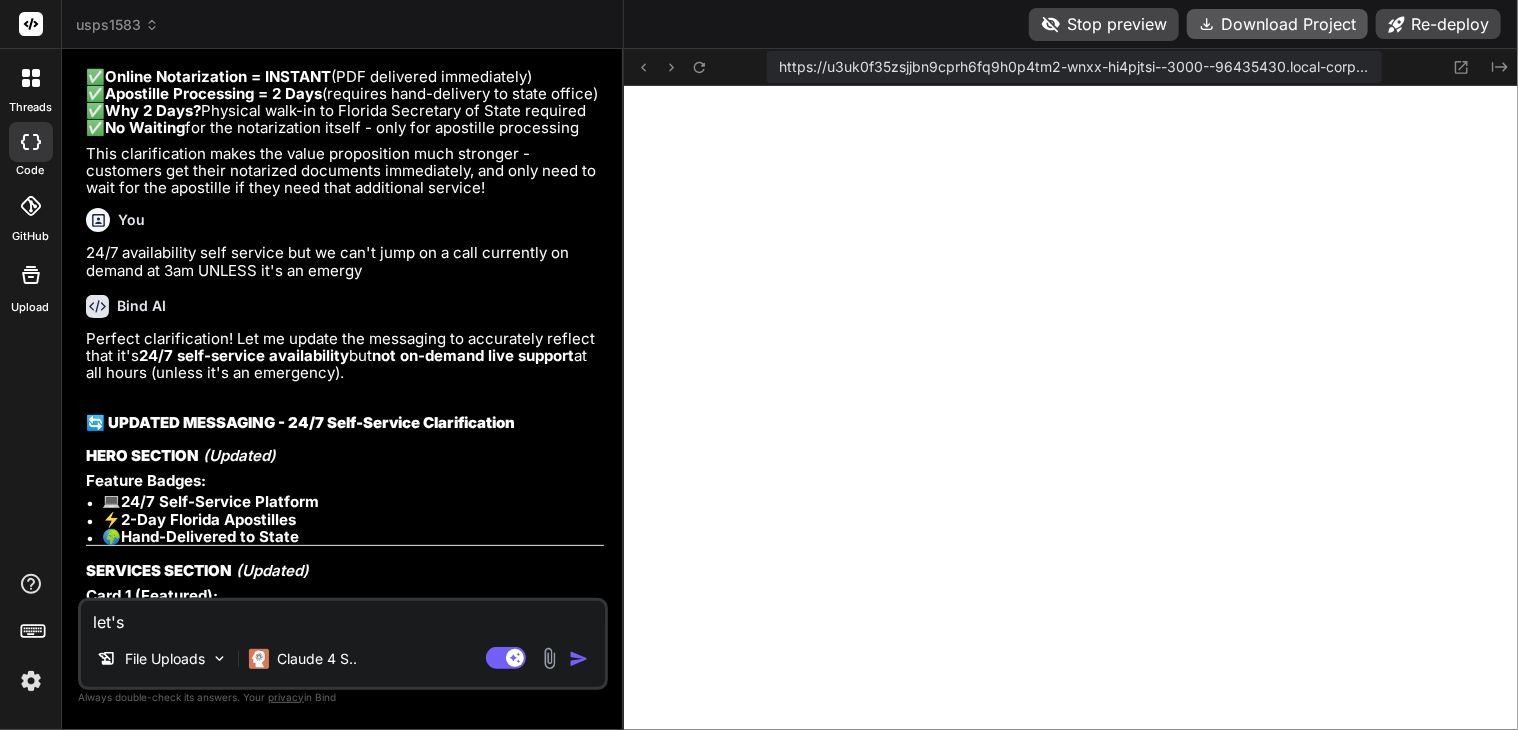 click on "Download Project" at bounding box center (1277, 24) 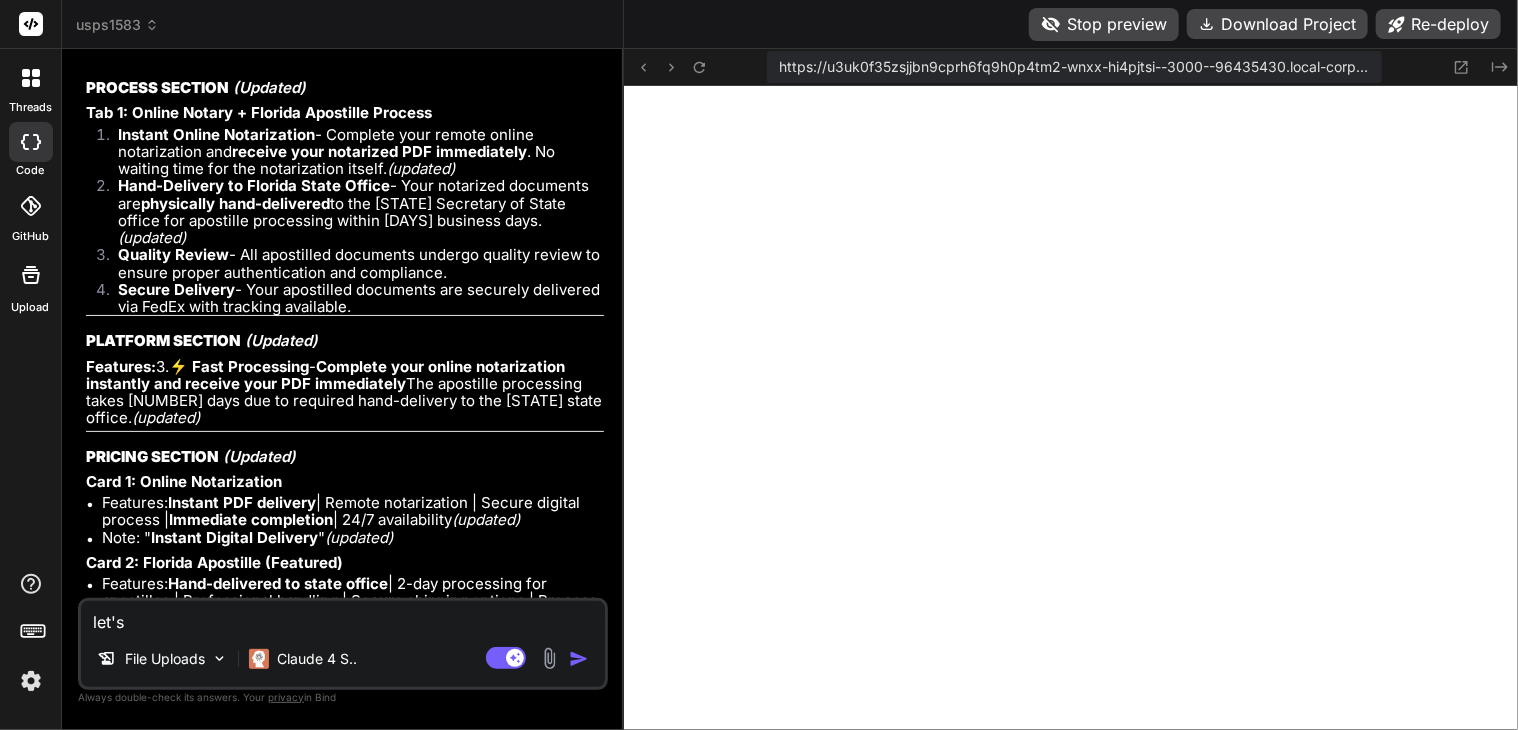scroll, scrollTop: 90298, scrollLeft: 0, axis: vertical 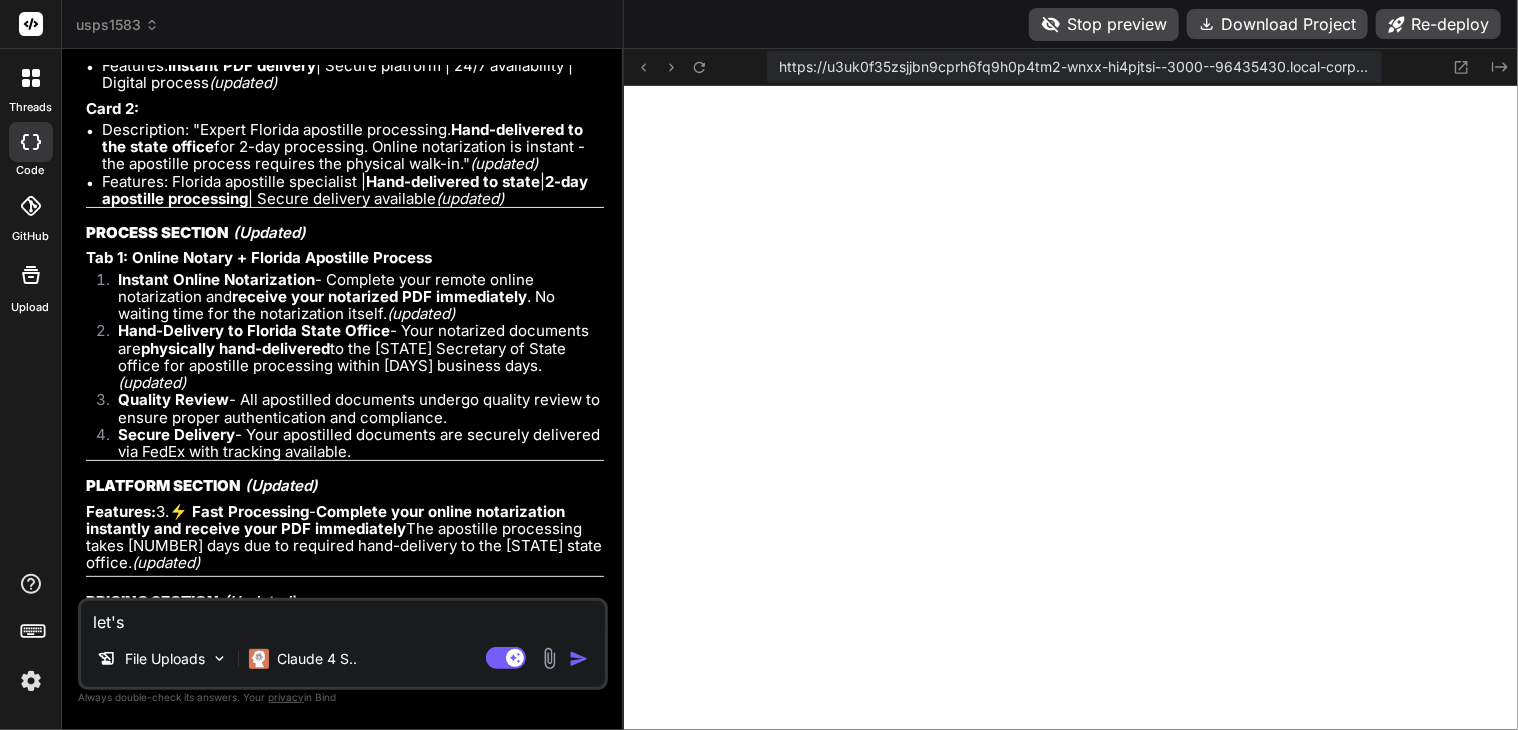 drag, startPoint x: 545, startPoint y: 586, endPoint x: 93, endPoint y: 210, distance: 587.94556 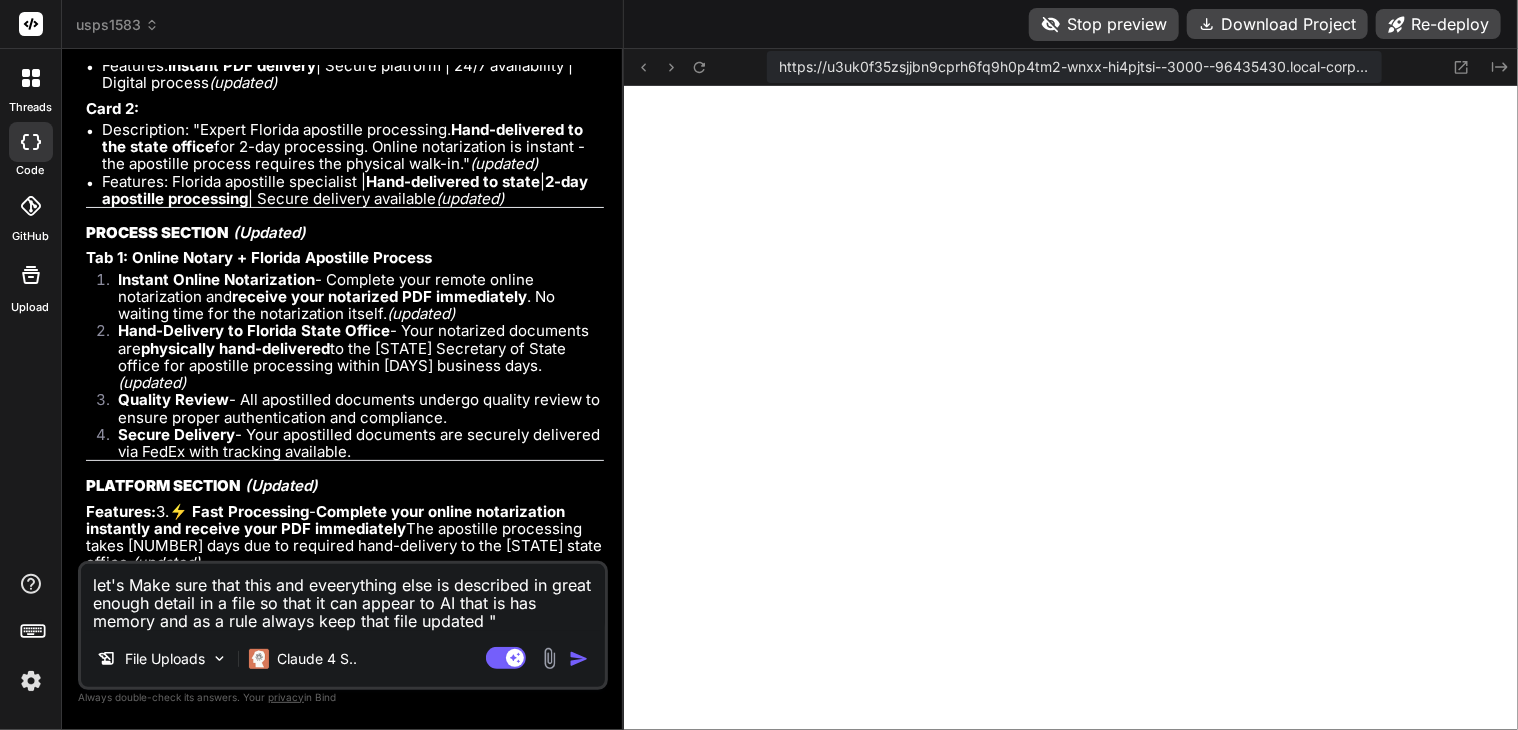 paste on "🔄 LOREMIP DOLORSITA - 78/3 Cons-Adipisc Elitseddoeius
TEMP INCIDID (Utlabor)
Etdolor Magnaa:
💻 66/4 Enim-Adminim Veniamqu
⚡ 6-Nos Exercit Ullamcolab
🌍 Nisi-Aliquipex ea Commo
CONSEQUA DUISAUT (Irurein)
Repr 7 (Voluptat):
Velit: "Essecil Fugiat Nullapariatu"
Excepteursi: "Occaecatcupi nonpro suntcu quiofficiade mollitan. Idestlab pers undeomnisist natuserro volupta acc dolo-laudant totamrem ape eaqueip quae abilloinv VER quasiarc beataevitae."
Dictaexp: 07/8 nemo-enimips quiavolu | Asperna AUT oditfugi | Conseq magnido eosrati | Sequinesc nequepo | Quisquamd adipisc numquamei (moditem)
INCIDUN MAGNAMQ (Etiammi)
Sol 6: Nobise Optioc + Nihilim Quoplacea Facerep
Assumen Repell Temporibusau - Quibus off debi-rerumne saepeeve 38/2 vo repudian recu itaque earumh tenetursapie del reicien volu maioresal PER doloribusas. Repellatm nost exercit ullamcorp susc labori. (aliquid)
COMMODIC QUIDMAX (Molliti)
Molestia:
💻 84/6 Haru-Quidemr Facilise - Distin nam libero tempor cumsolut nobisel opt cumquen impeditminus. Qu..." 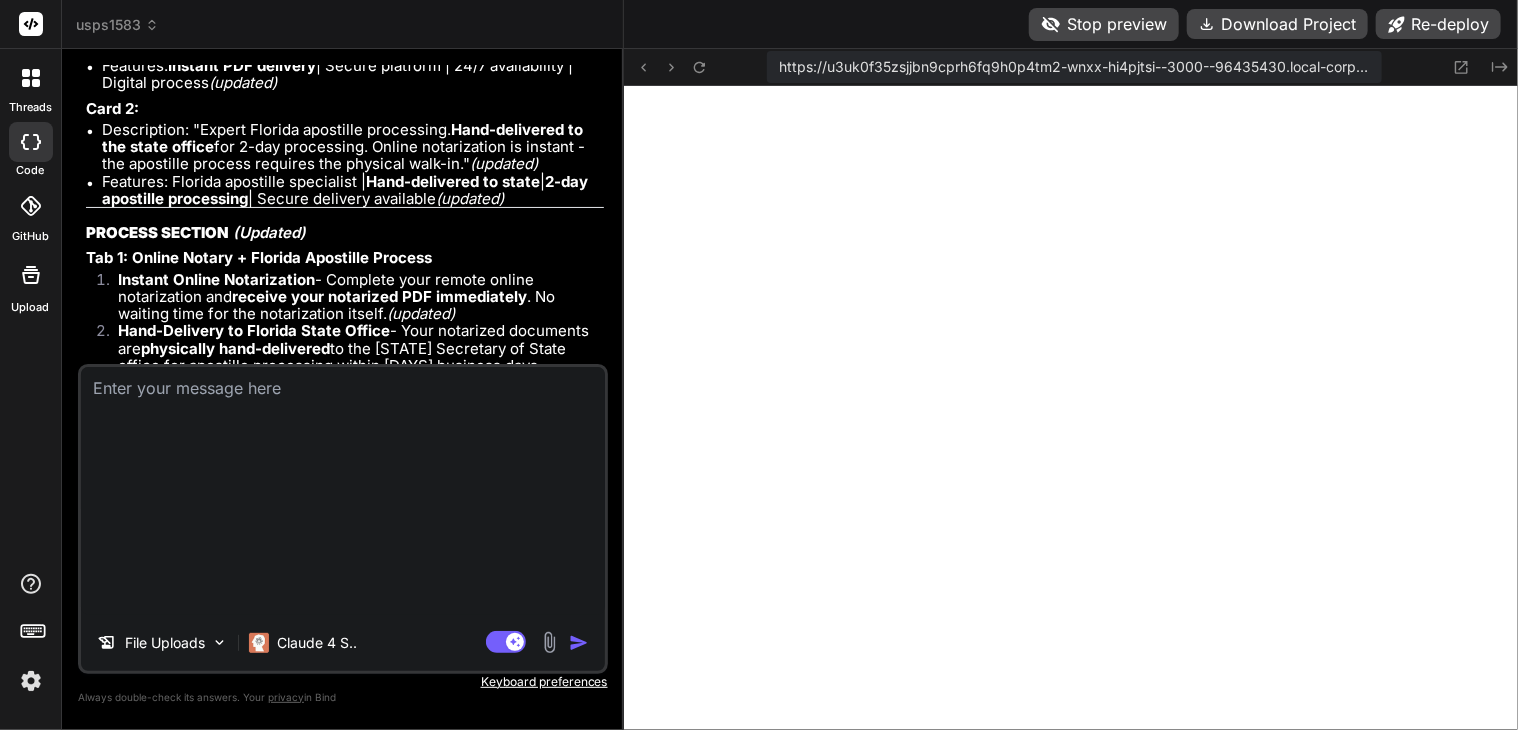 scroll, scrollTop: 0, scrollLeft: 0, axis: both 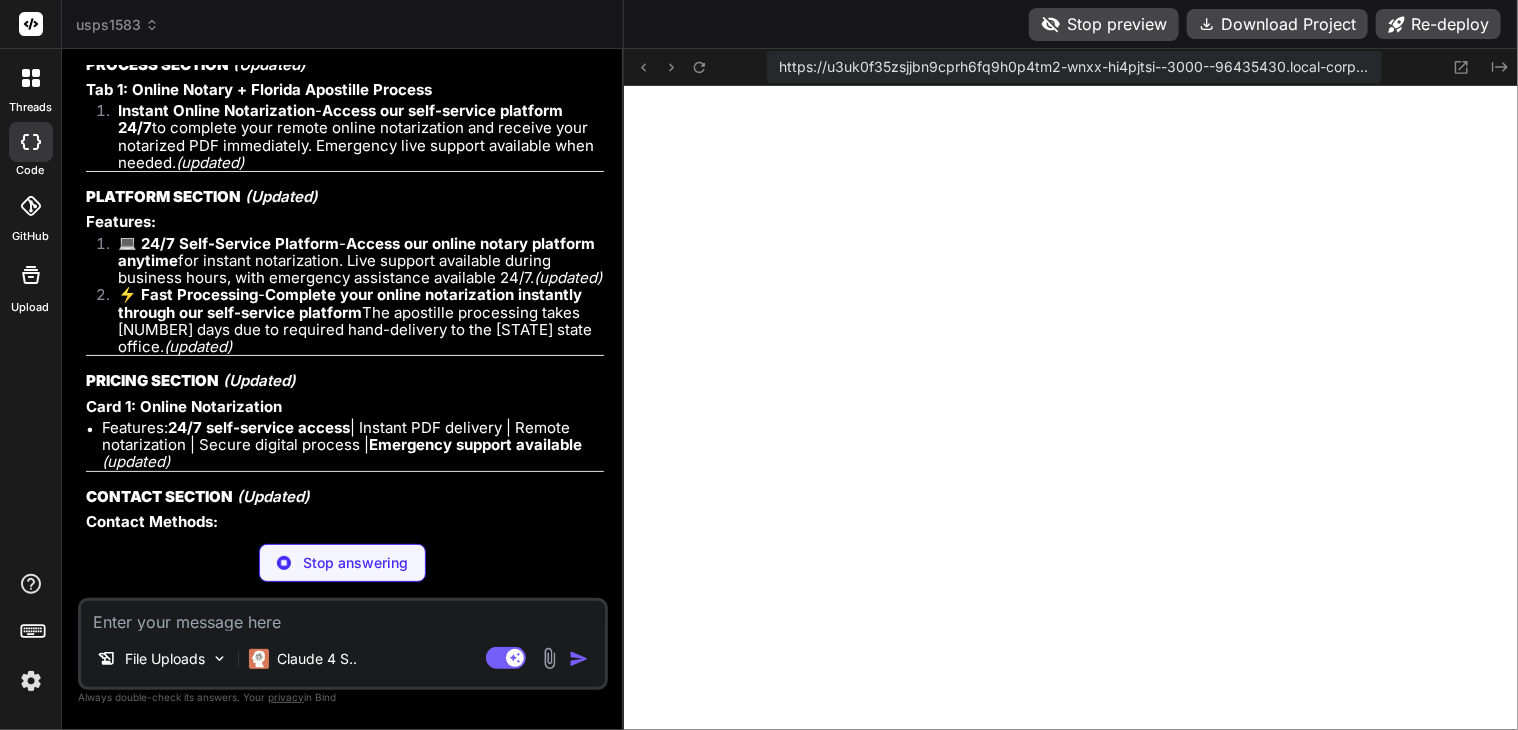 click at bounding box center (343, 616) 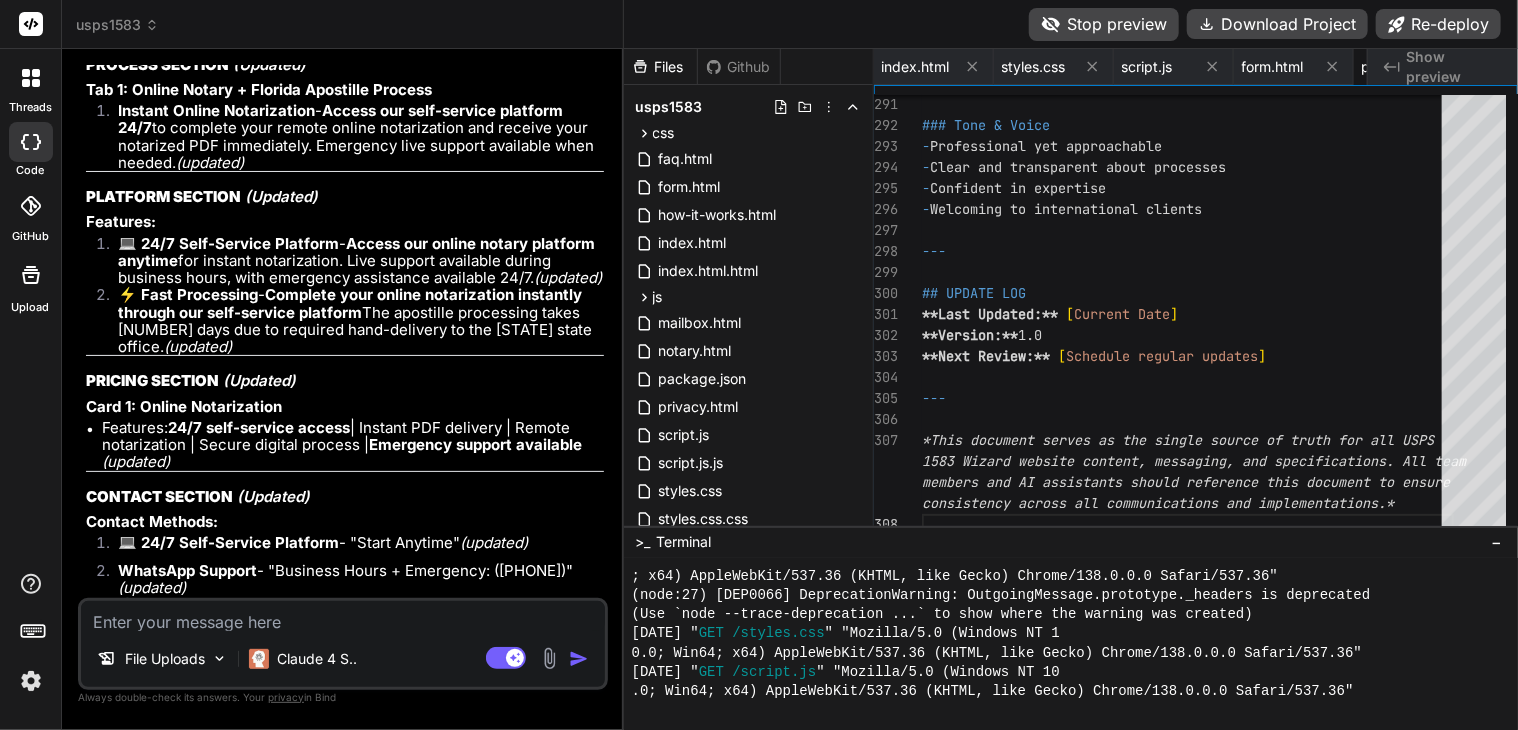 scroll, scrollTop: 0, scrollLeft: 186, axis: horizontal 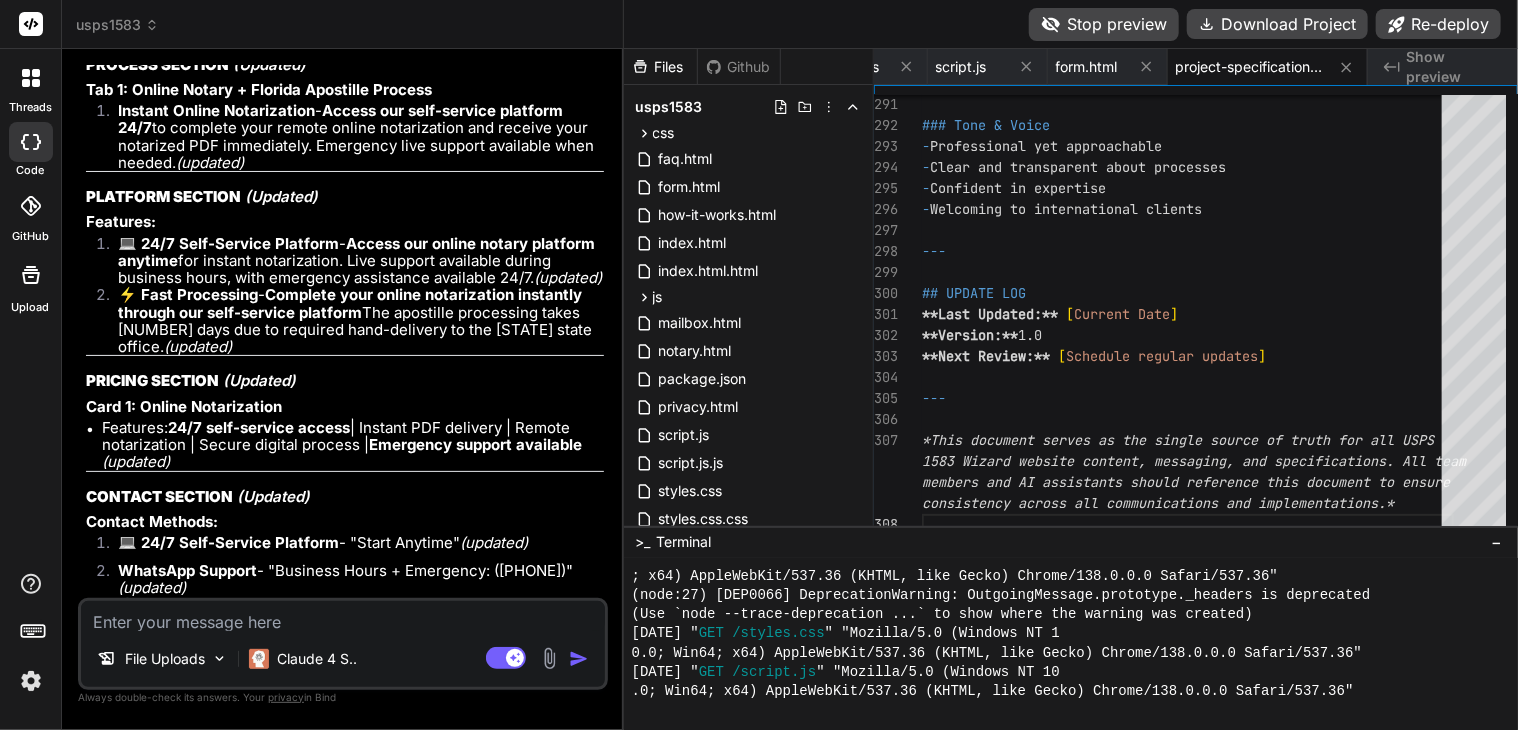 click at bounding box center [343, 616] 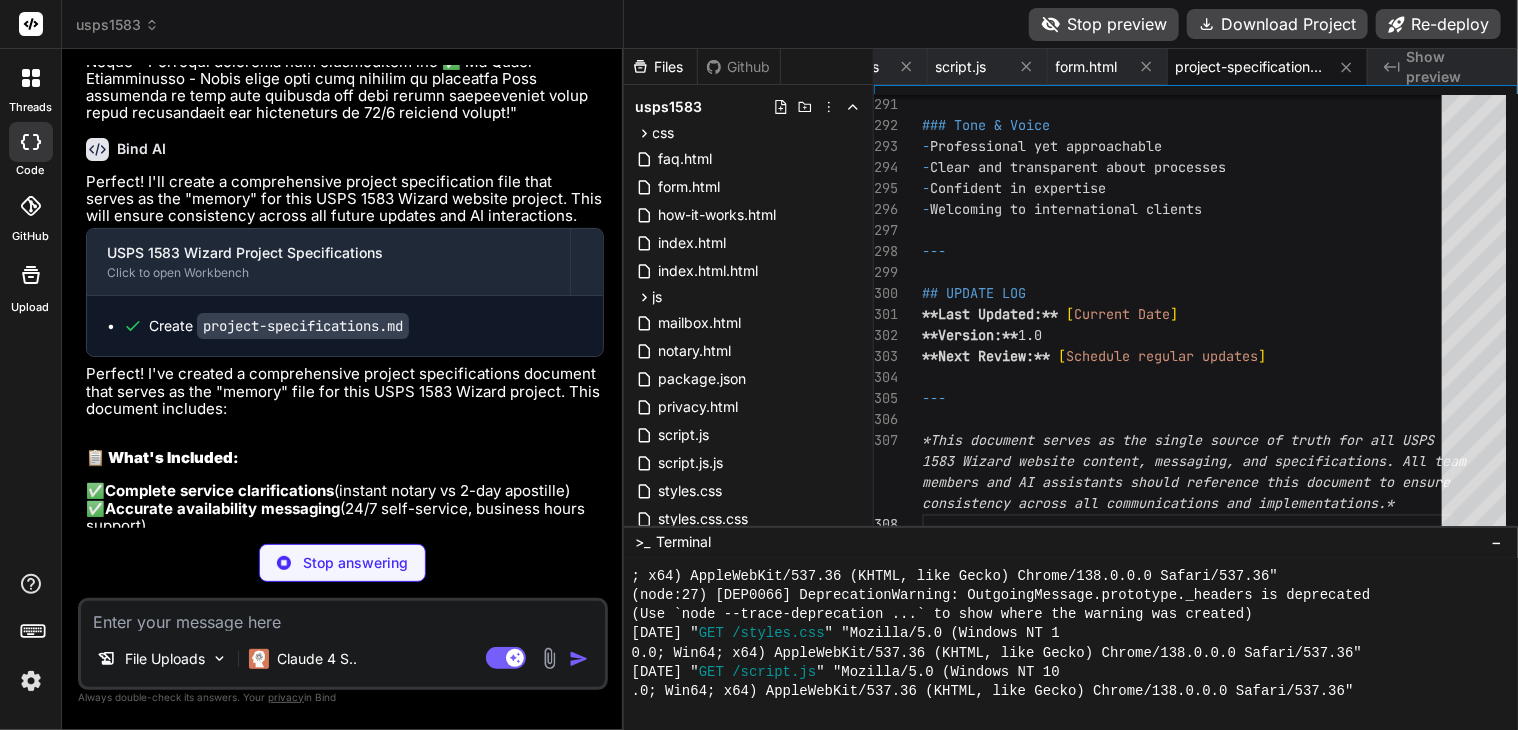 scroll, scrollTop: 93812, scrollLeft: 0, axis: vertical 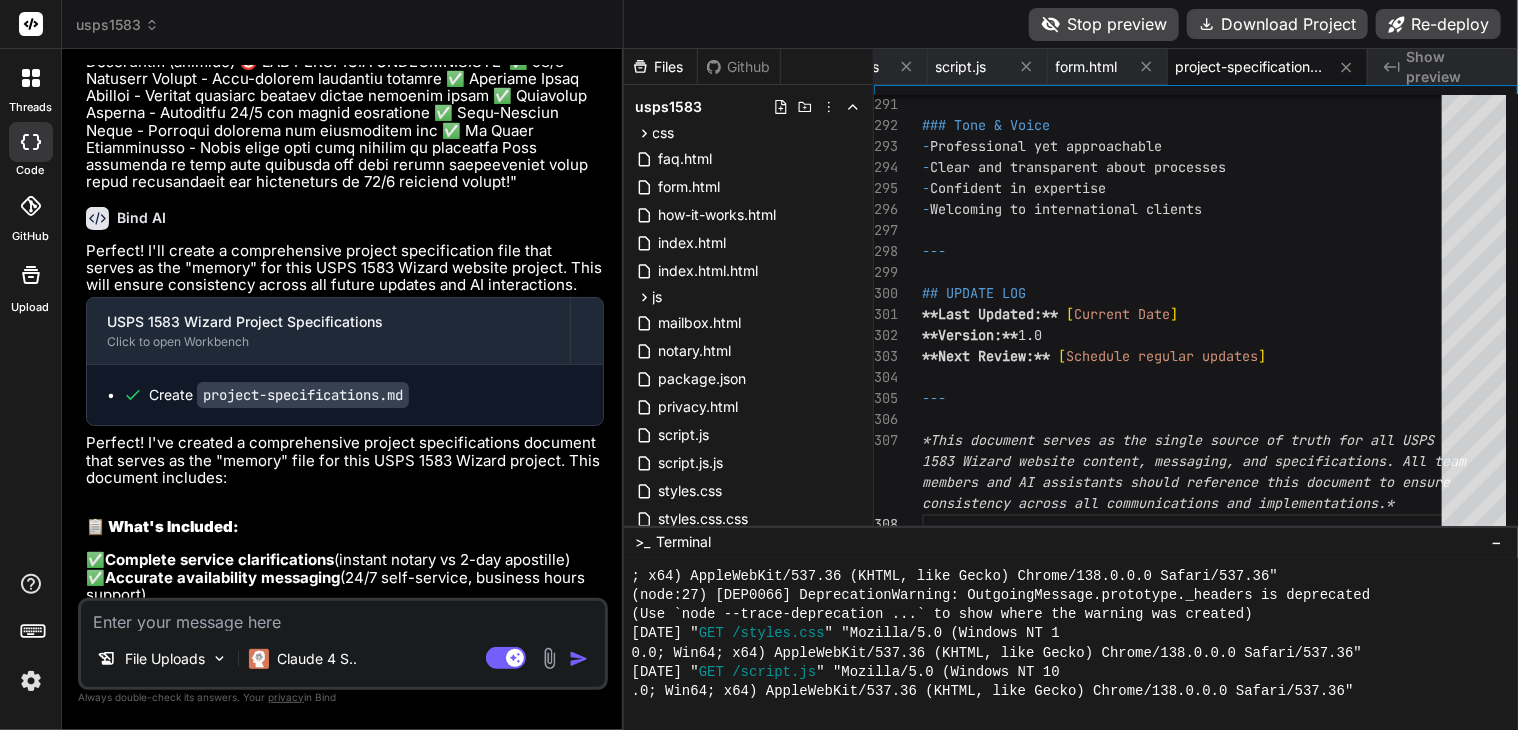 click on "File Uploads   Claude 4 S.. Agent Mode. When this toggle is activated, AI automatically makes decisions, reasons, creates files, and runs terminal commands. Almost full autopilot." at bounding box center (343, 644) 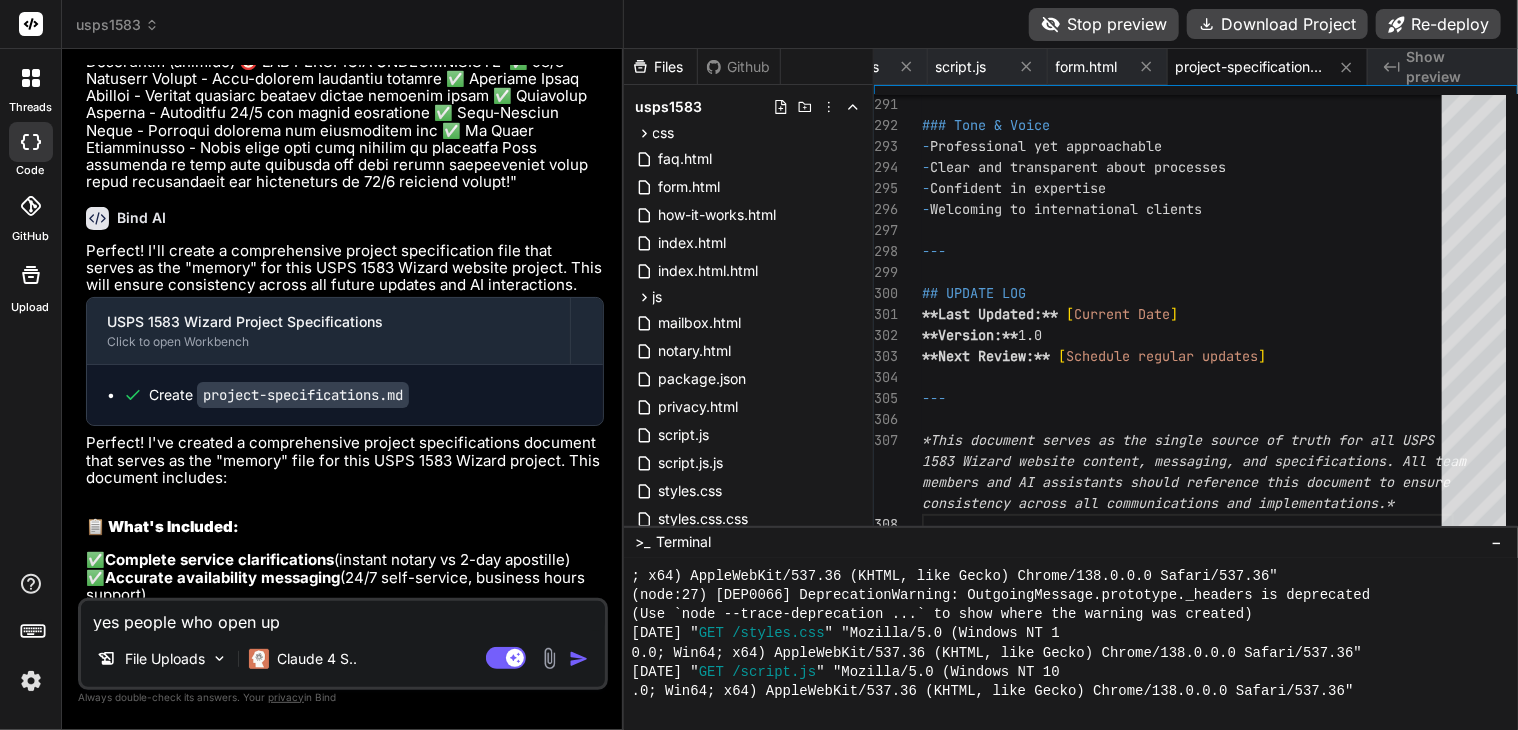 paste on "uboletter.com" 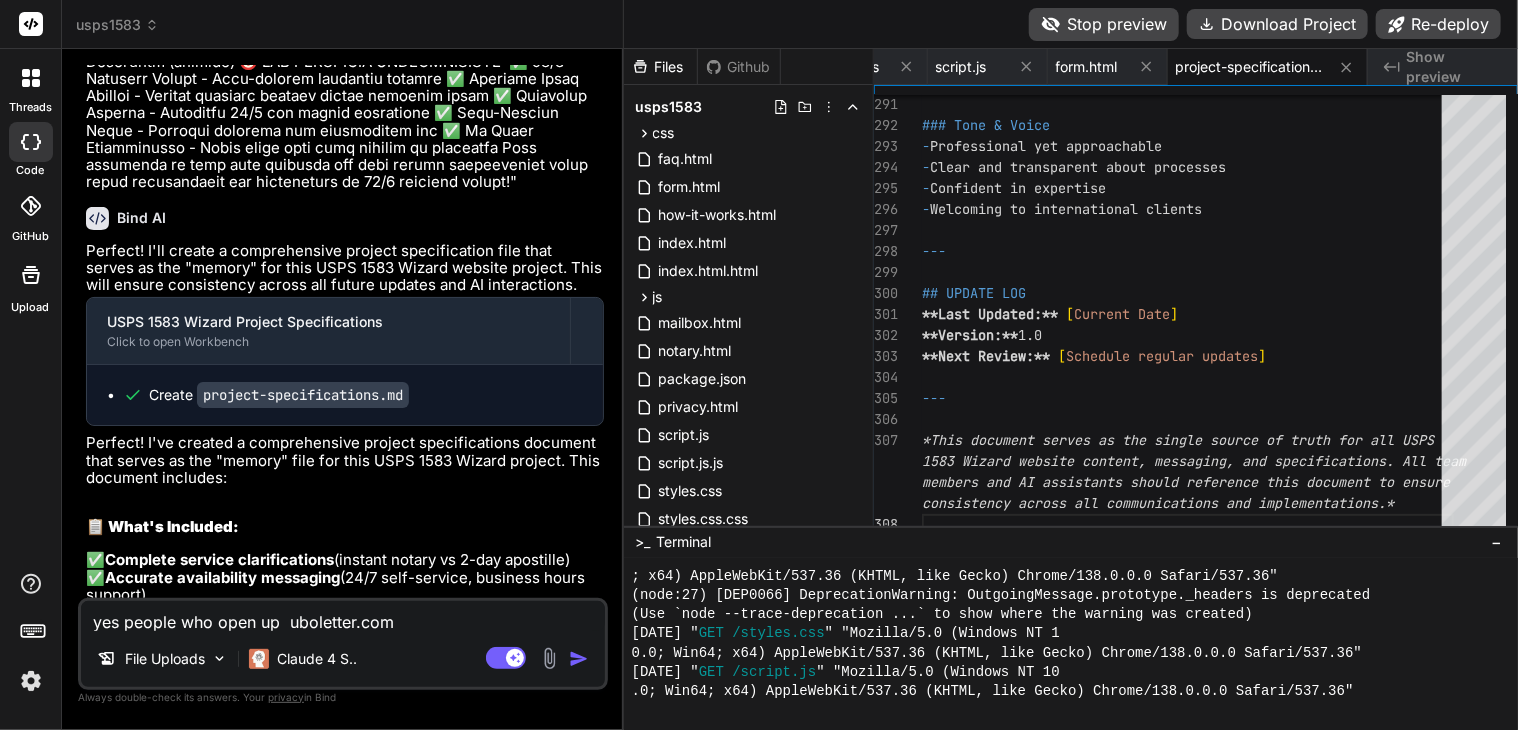 click on "yes people who open up  uboletter.com File Uploads   Claude 4 S.. Agent Mode. When this toggle is activated, AI automatically makes decisions, reasons, creates files, and runs terminal commands. Almost full autopilot." at bounding box center (343, 644) 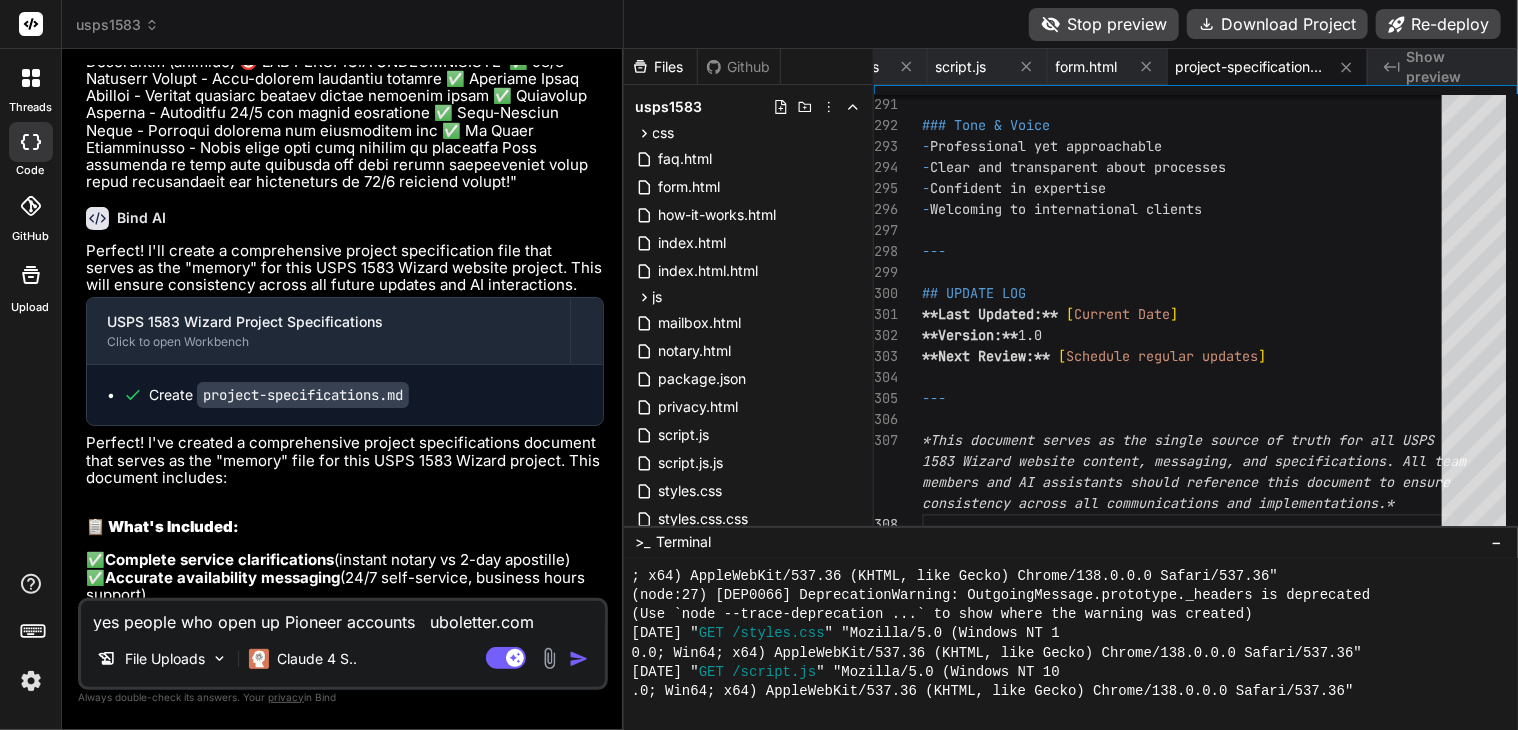 paste on "wise accounts" 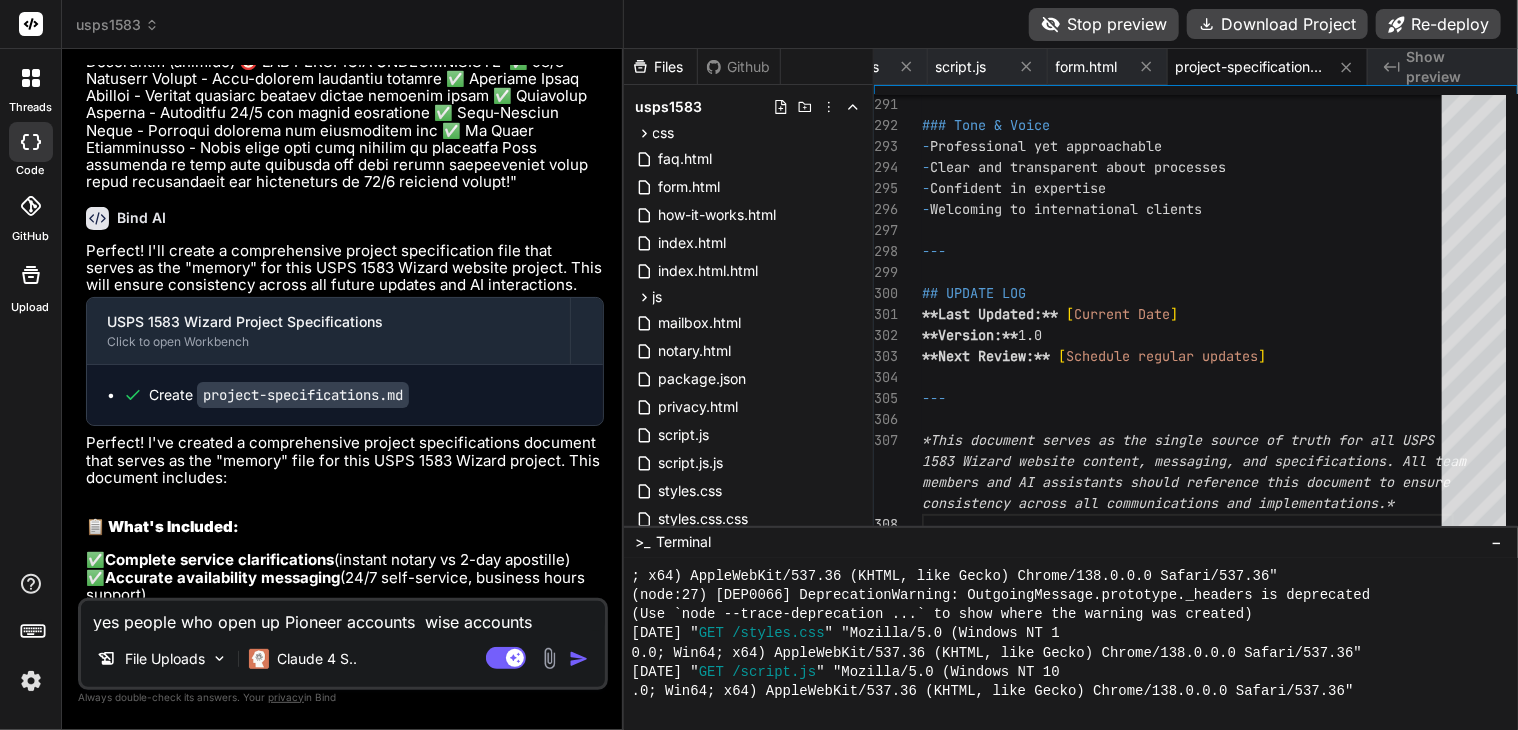 scroll, scrollTop: 93831, scrollLeft: 0, axis: vertical 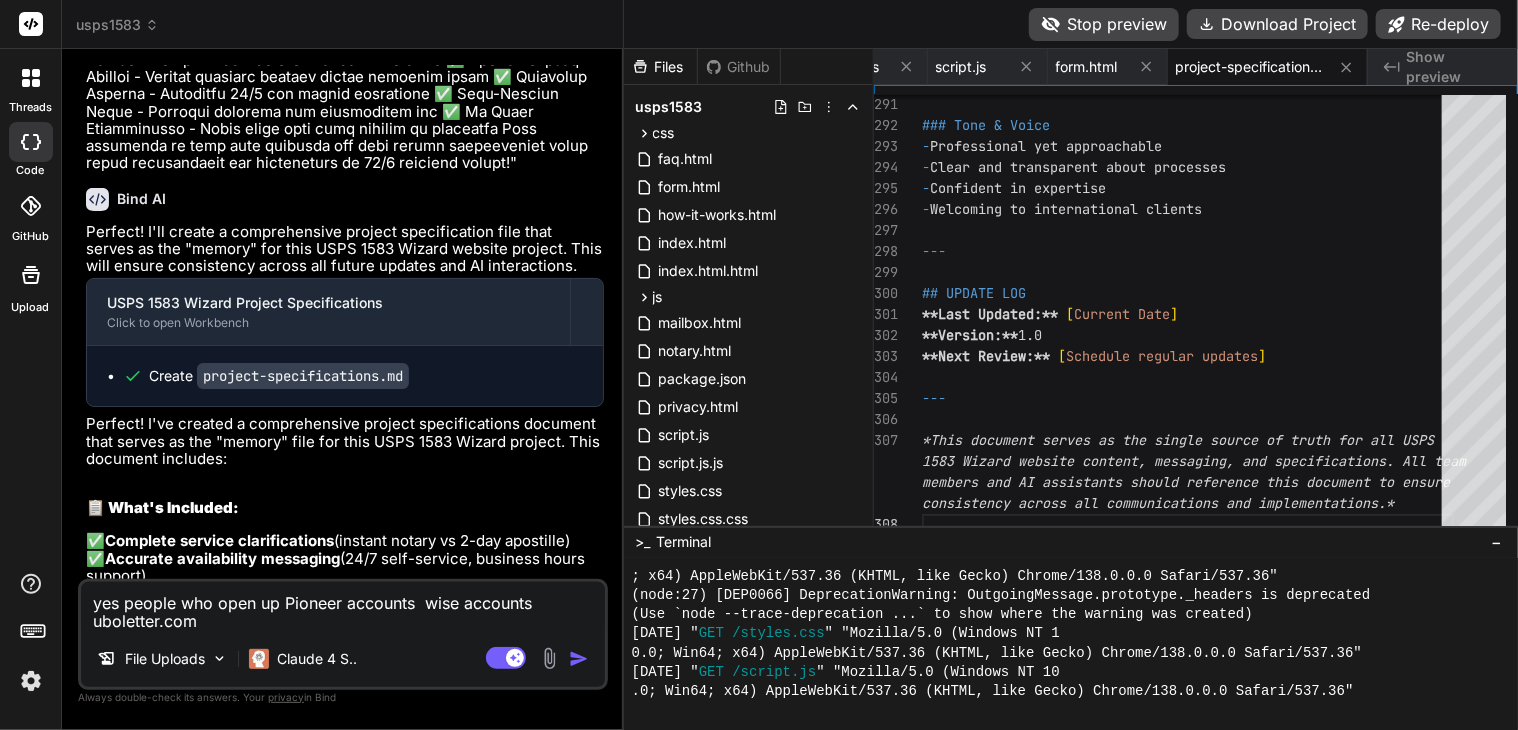 click on "yes people who open up Pioneer accounts  wise accounts  uboletter.com" at bounding box center [343, 606] 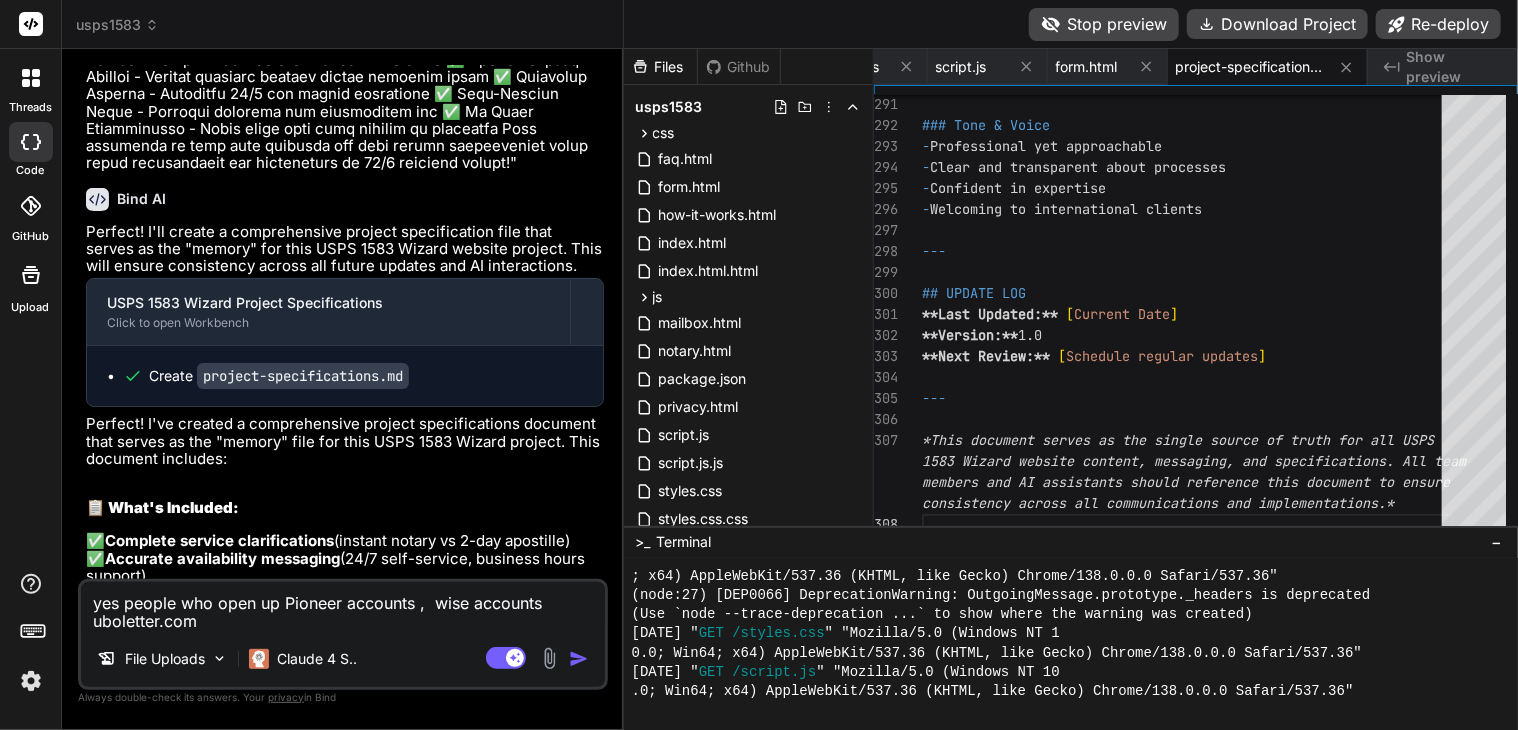 click on "yes people who open up Pioneer accounts ,  wise accounts  uboletter.com" at bounding box center [343, 606] 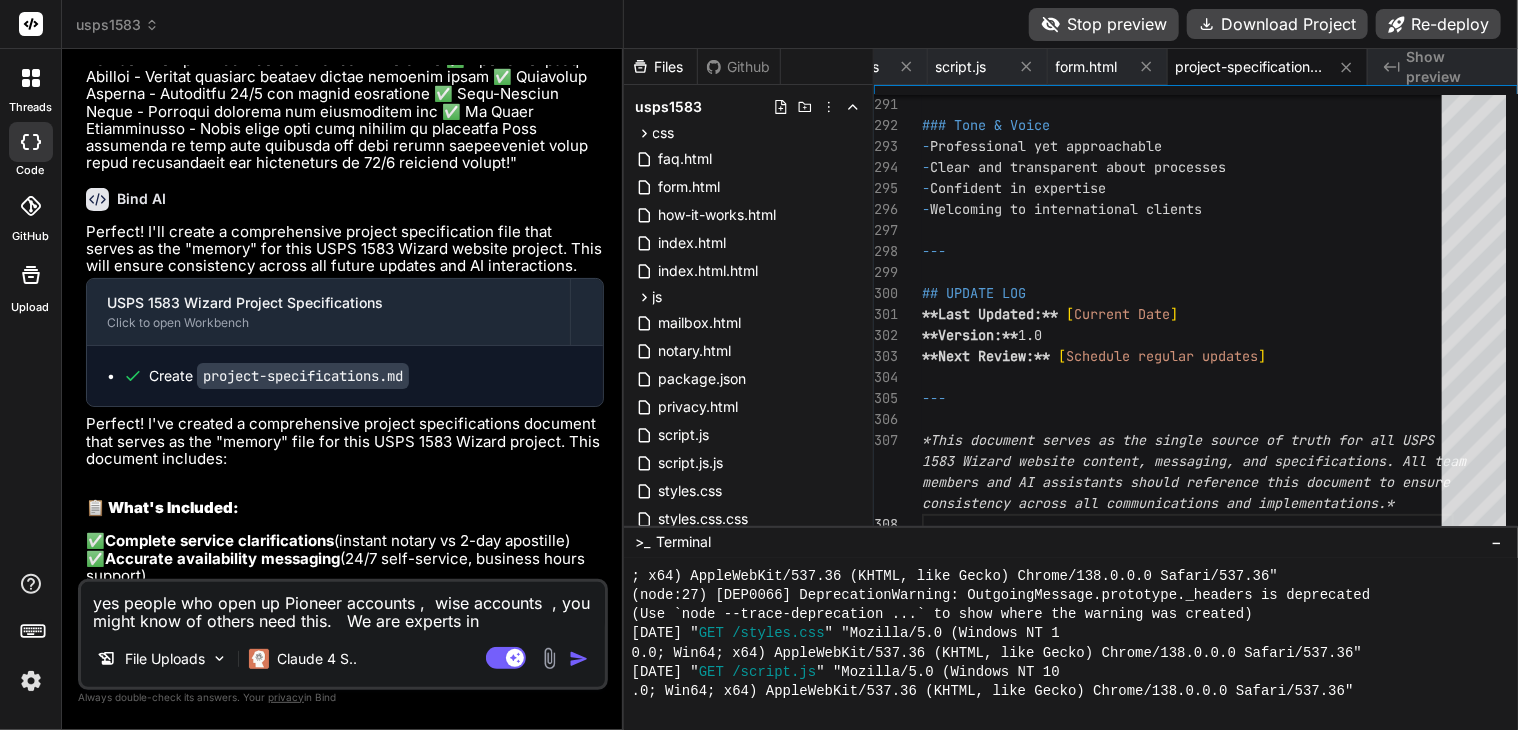 scroll, scrollTop: 93849, scrollLeft: 0, axis: vertical 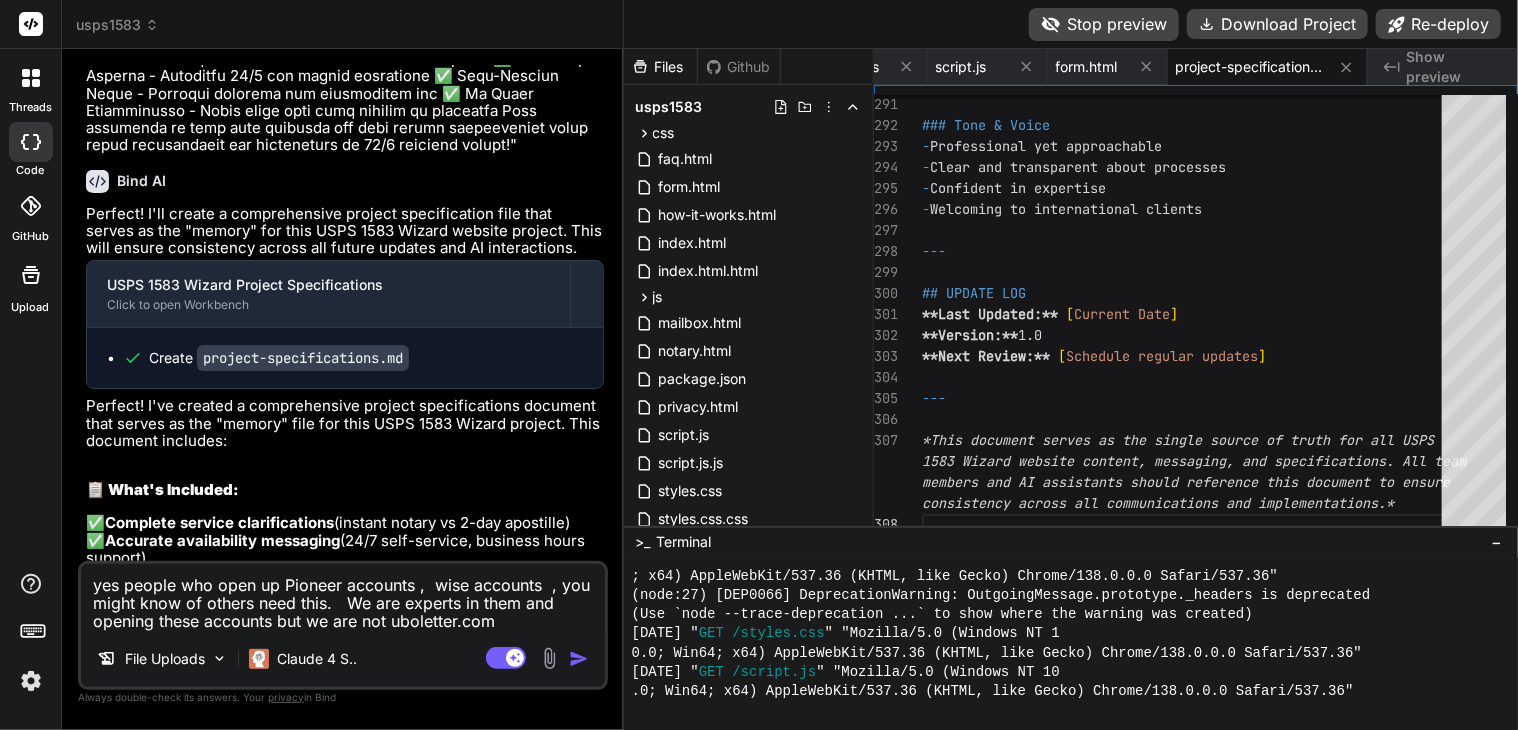 paste on "attorneys" 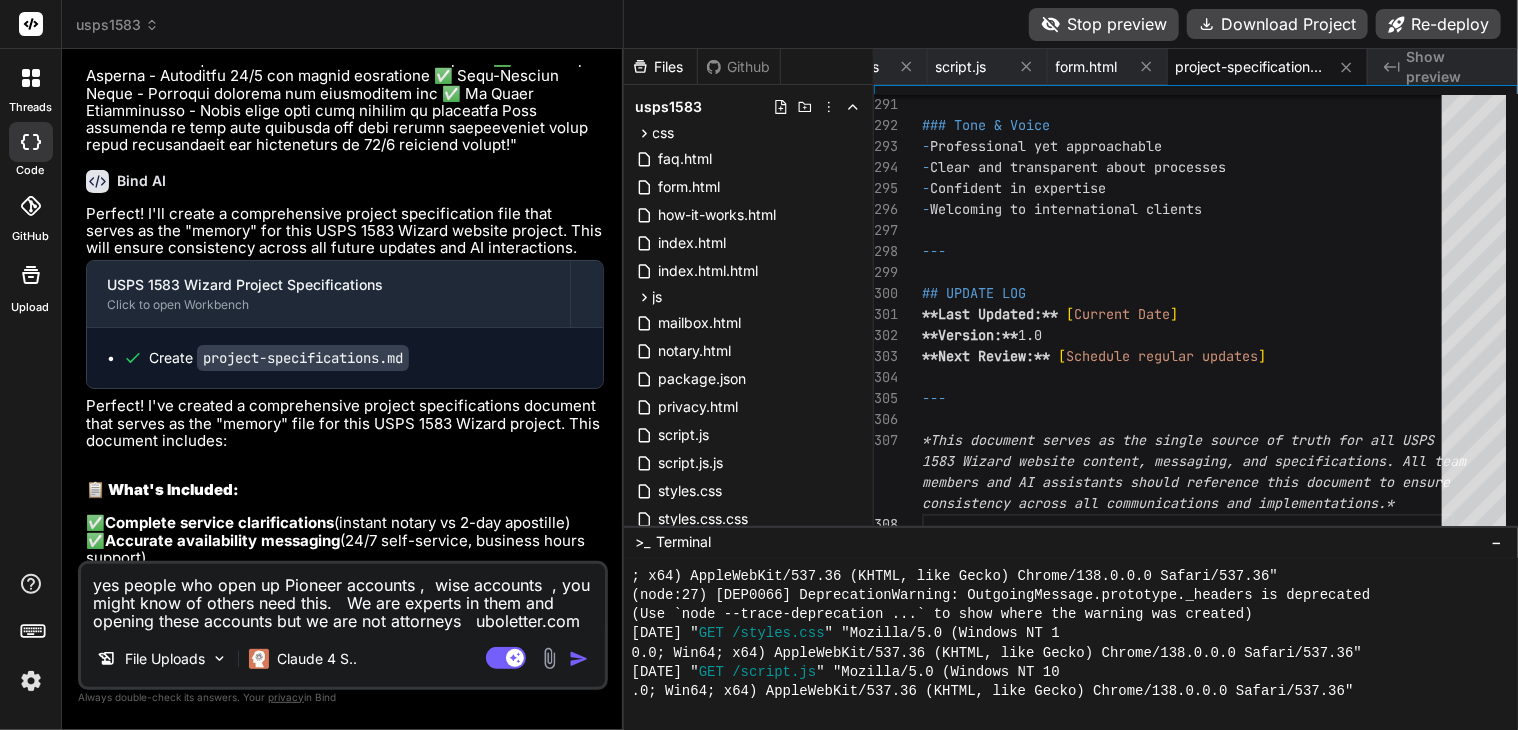 paste on "I AM NOT AN ATTORNEY LICENSED TO PRACTICE LAW IN THE STATE OF FLORIDA, AND I MAY NOT GIVE LEGAL ADVICE OR ACCEPT FEES FOR LEGAL ADVICE" 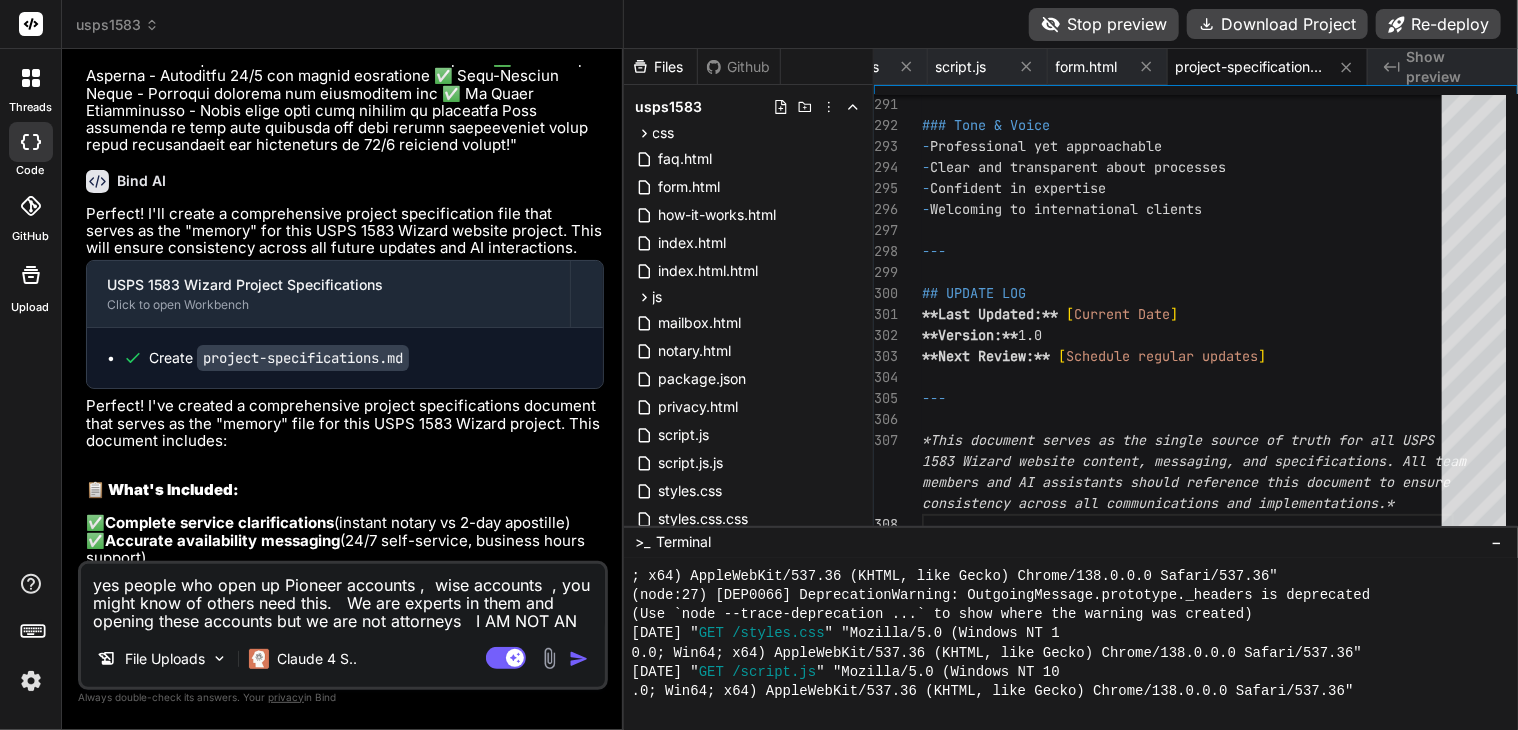 scroll, scrollTop: 93881, scrollLeft: 0, axis: vertical 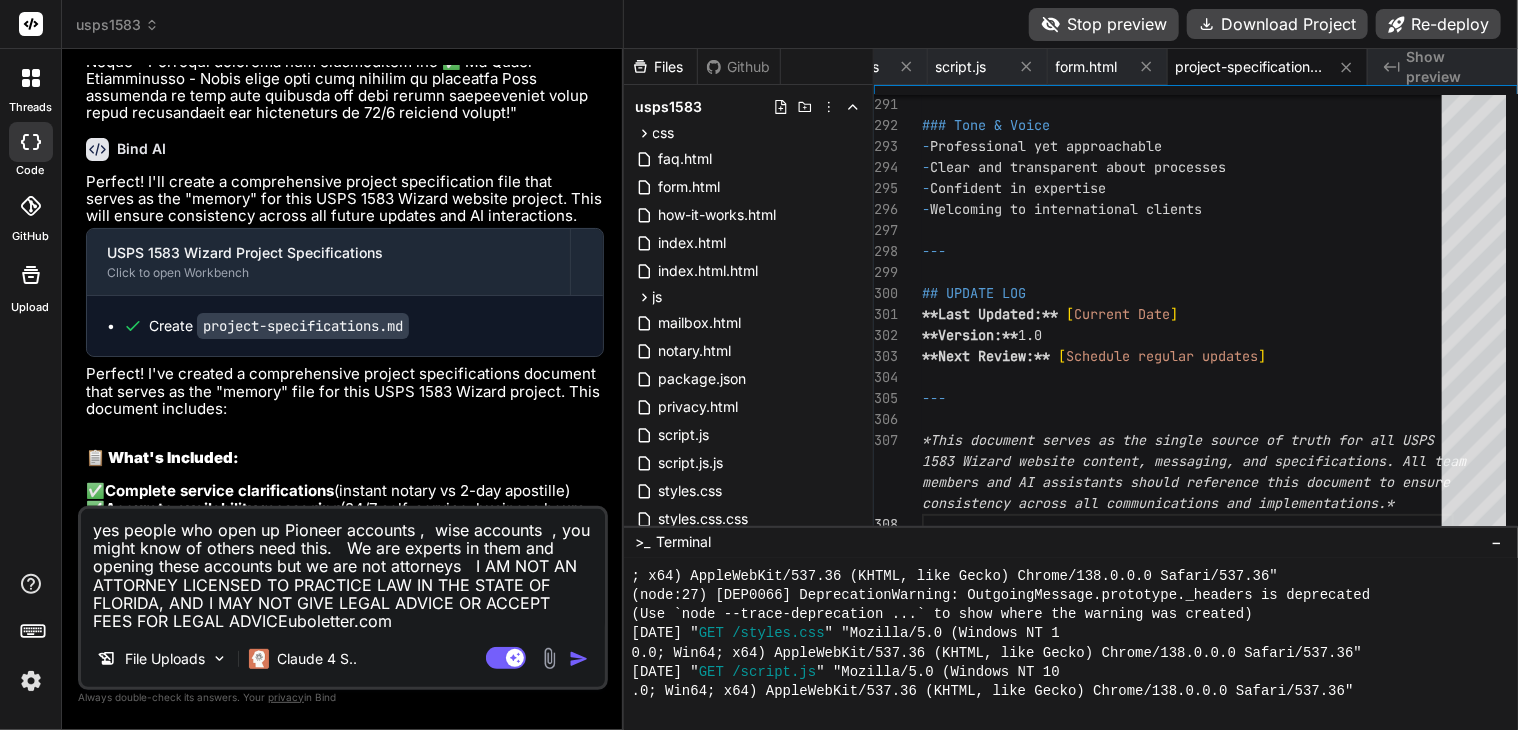 click on "yes people who open up Pioneer accounts ,  wise accounts  , you might know of others need this.   We are experts in them and opening these accounts but we are not attorneys   I AM NOT AN ATTORNEY LICENSED TO PRACTICE LAW IN THE STATE OF FLORIDA, AND I MAY NOT GIVE LEGAL ADVICE OR ACCEPT FEES FOR LEGAL ADVICEuboletter.com" at bounding box center [343, 570] 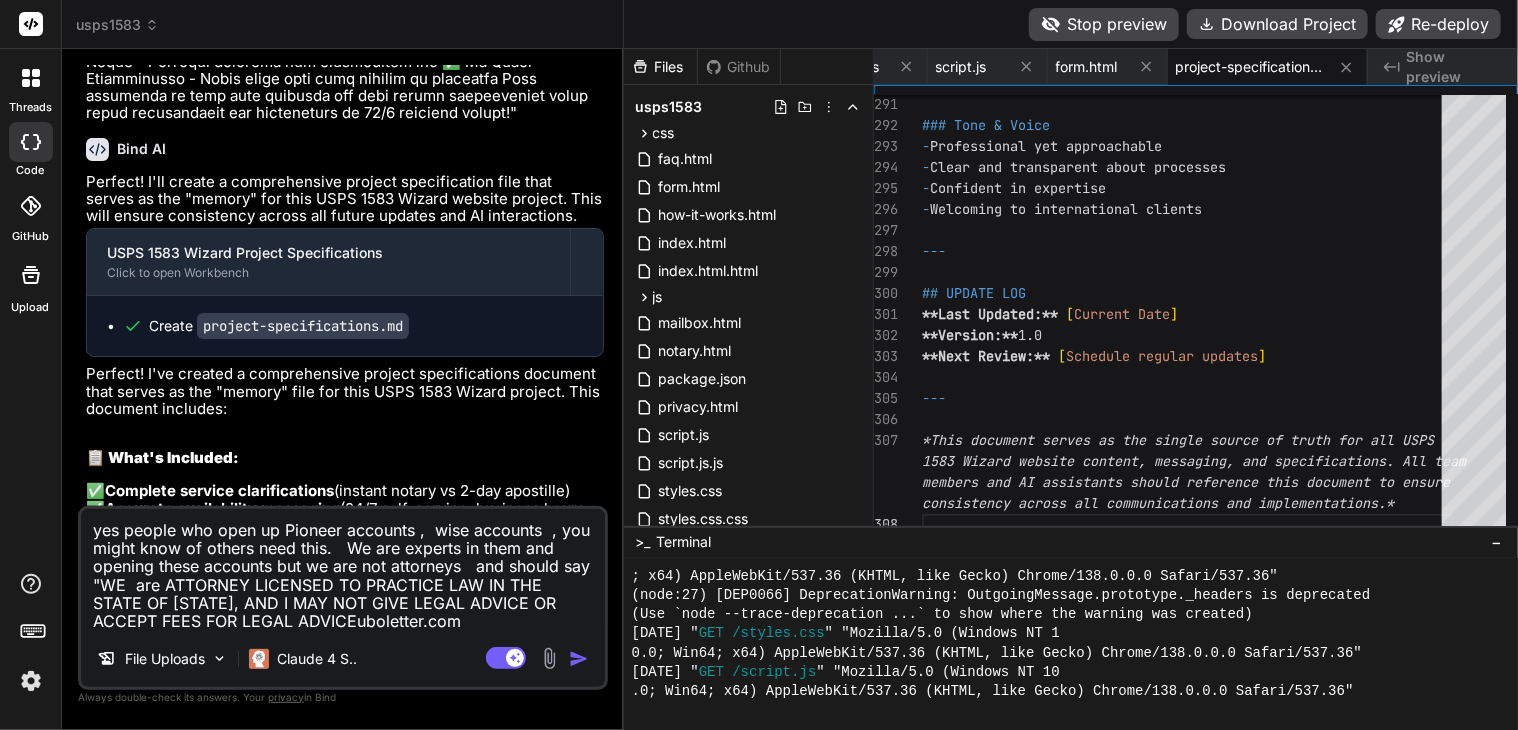 click on "yes people who open up Pioneer accounts ,  wise accounts  , you might know of others need this.   We are experts in them and opening these accounts but we are not attorneys   and should say "WE  are ATTORNEY LICENSED TO PRACTICE LAW IN THE STATE OF [STATE], AND I MAY NOT GIVE LEGAL ADVICE OR ACCEPT FEES FOR LEGAL ADVICEuboletter.com" at bounding box center (343, 570) 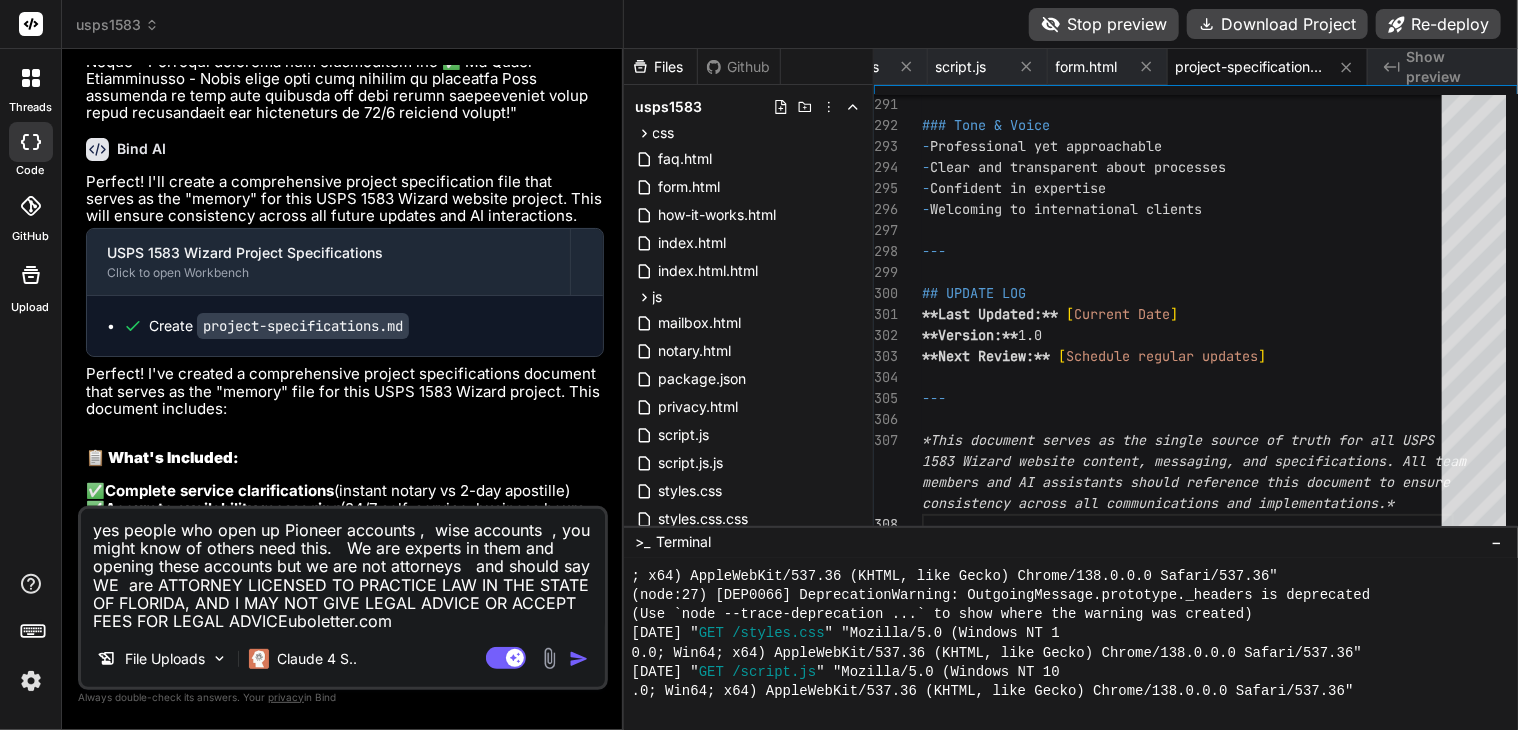 click on "yes people who open up Pioneer accounts ,  wise accounts  , you might know of others need this.   We are experts in them and opening these accounts but we are not attorneys   and should say WE  are ATTORNEY LICENSED TO PRACTICE LAW IN THE STATE OF FLORIDA, AND I MAY NOT GIVE LEGAL ADVICE OR ACCEPT FEES FOR LEGAL ADVICEuboletter.com" at bounding box center [343, 570] 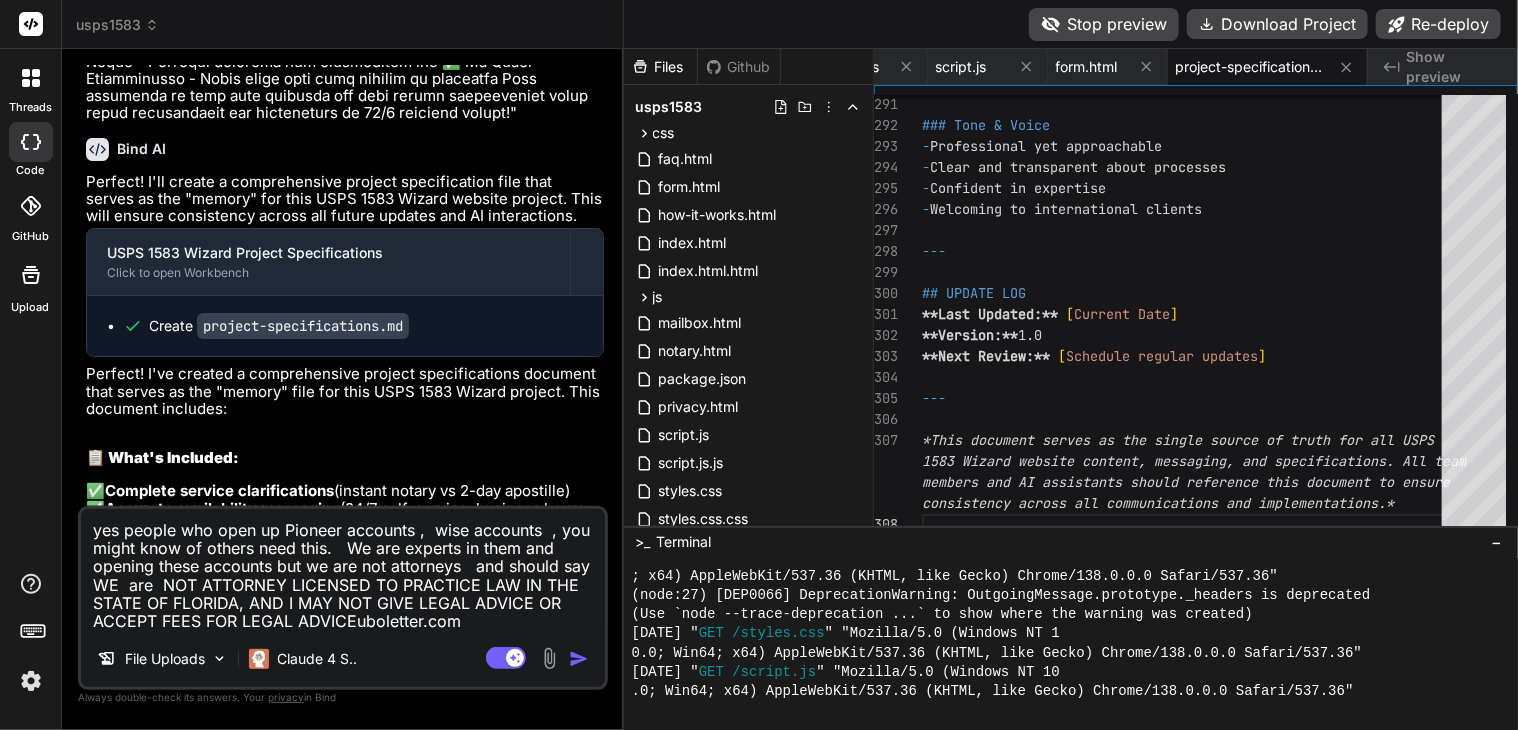 click on "yes people who open up Pioneer accounts ,  wise accounts  , you might know of others need this.   We are experts in them and opening these accounts but we are not attorneys   and should say WE  are  NOT ATTORNEY LICENSED TO PRACTICE LAW IN THE STATE OF FLORIDA, AND I MAY NOT GIVE LEGAL ADVICE OR ACCEPT FEES FOR LEGAL ADVICEuboletter.com" at bounding box center (343, 570) 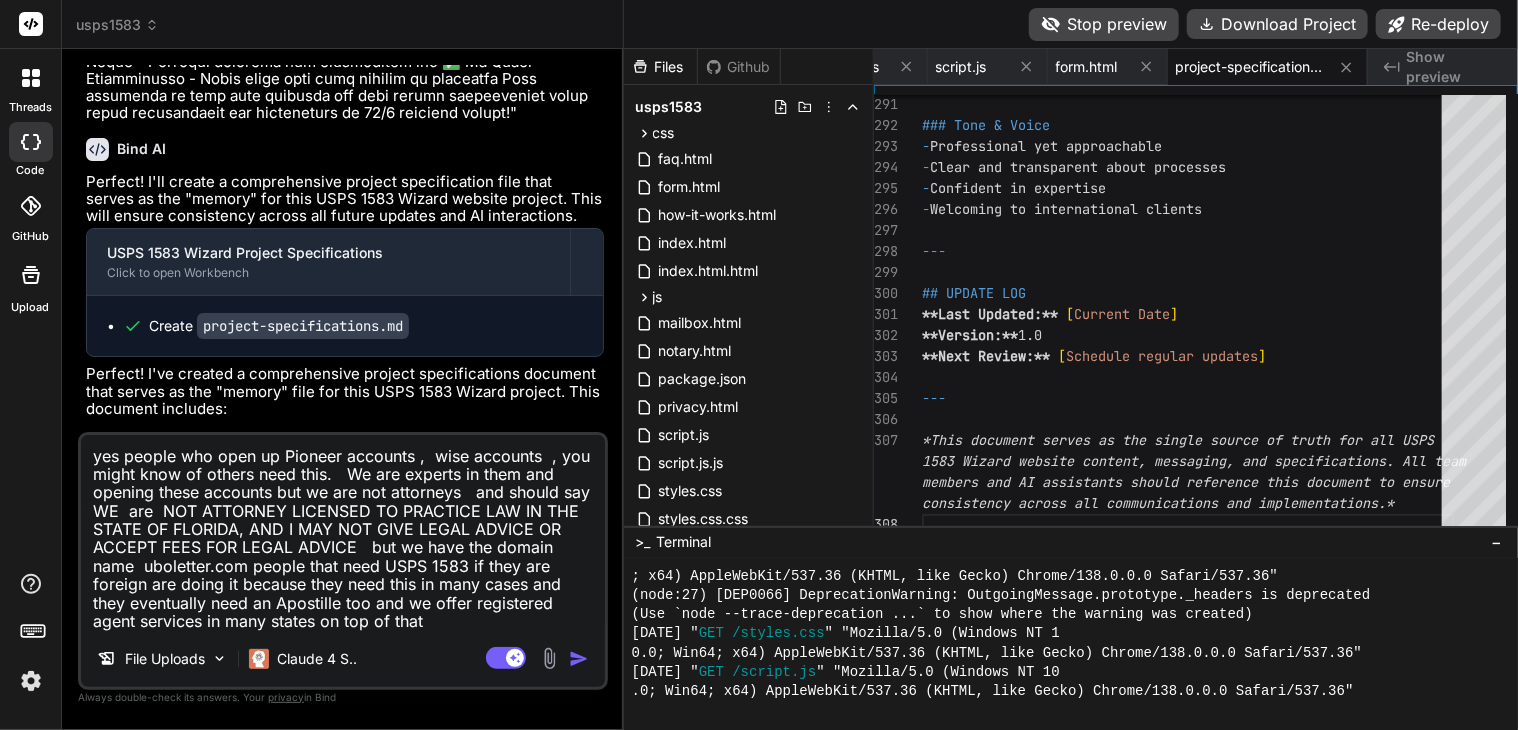 click on "yes people who open up Pioneer accounts ,  wise accounts  , you might know of others need this.   We are experts in them and opening these accounts but we are not attorneys   and should say WE  are  NOT ATTORNEY LICENSED TO PRACTICE LAW IN THE STATE OF FLORIDA, AND I MAY NOT GIVE LEGAL ADVICE OR ACCEPT FEES FOR LEGAL ADVICE   but we have the domain name  uboletter.com people that need USPS 1583 if they are foreign are doing it because they need this in many cases and they eventually need an Apostille too and we offer registered agent services in many states on top of that" at bounding box center [343, 533] 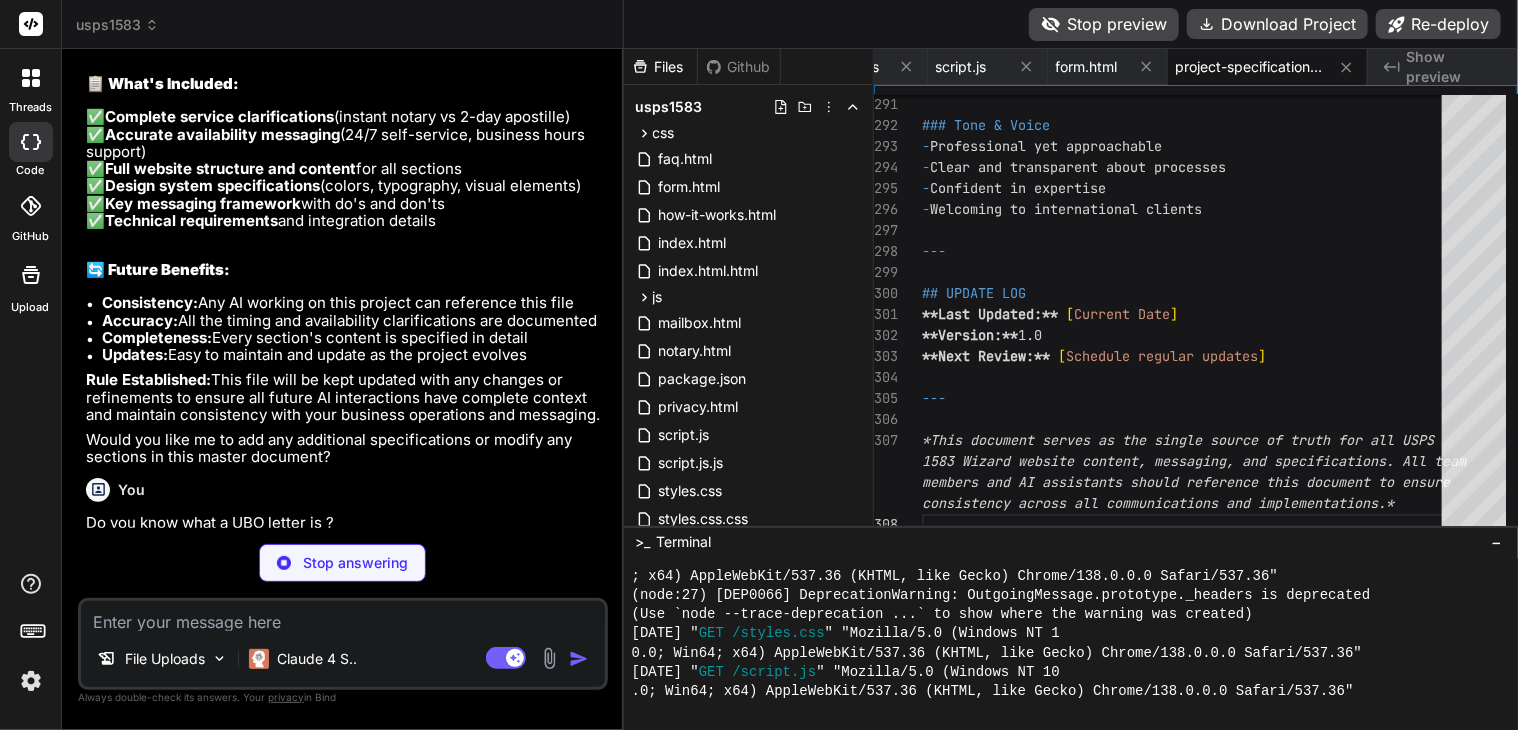 scroll, scrollTop: 94316, scrollLeft: 0, axis: vertical 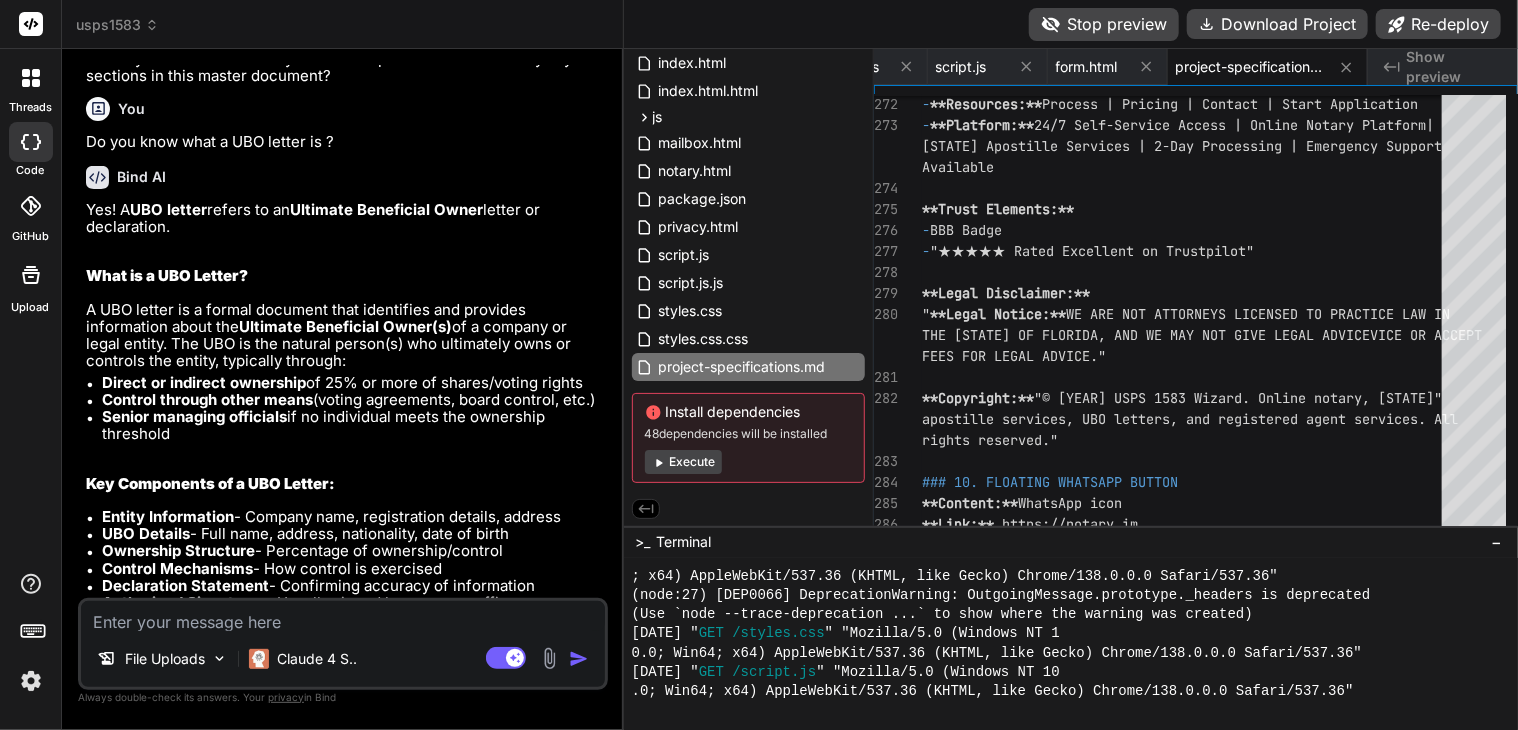click on "Stop preview" at bounding box center [1104, 24] 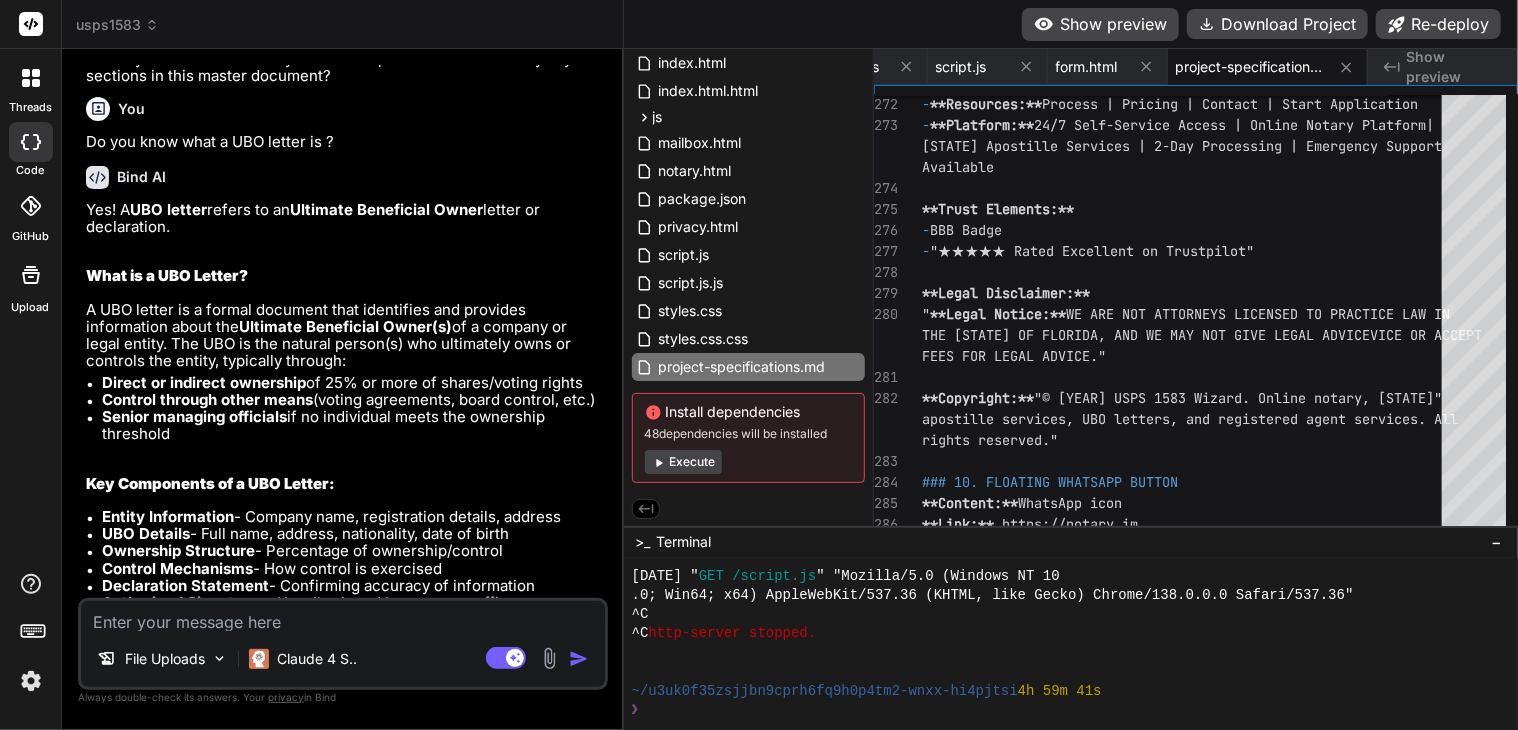 click at bounding box center [343, 616] 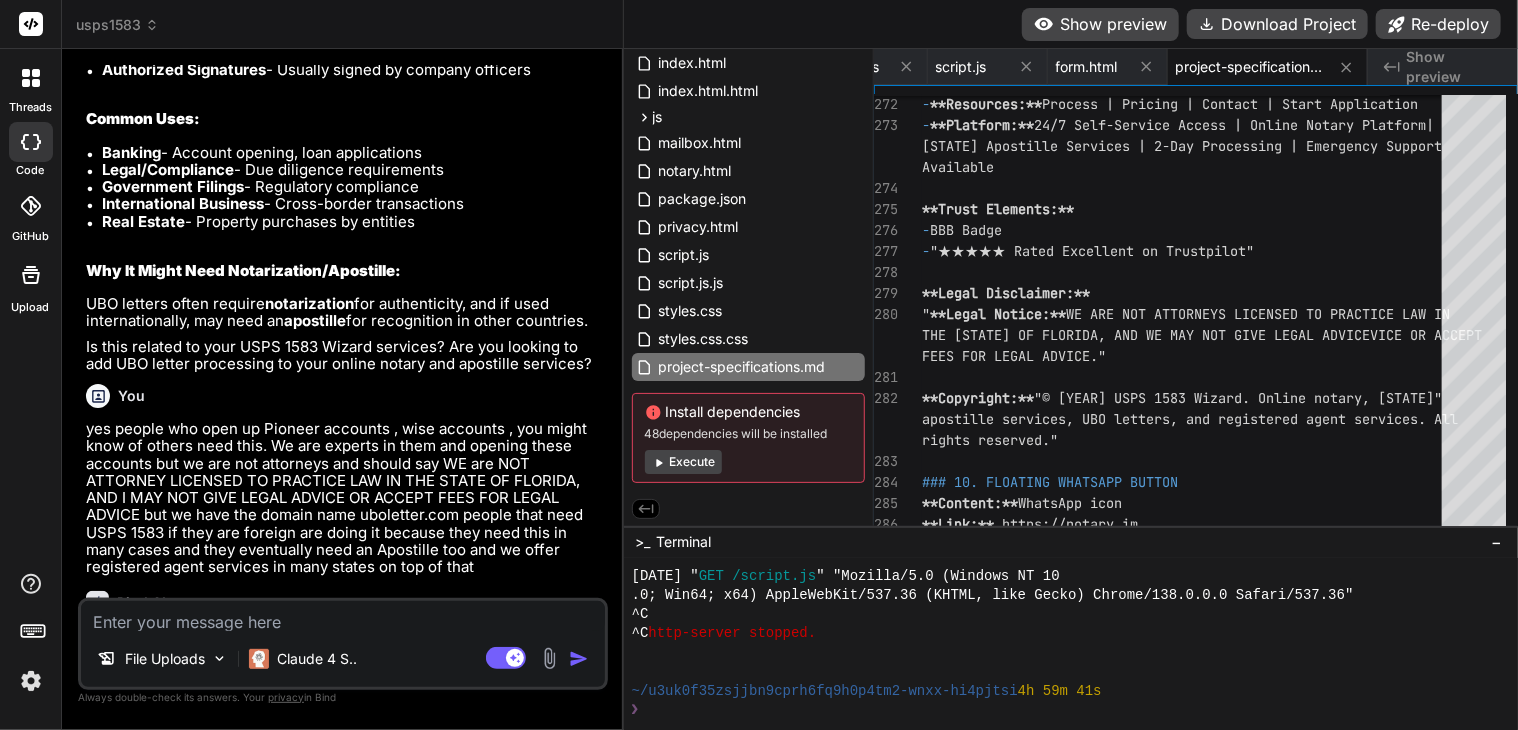 scroll, scrollTop: 95269, scrollLeft: 0, axis: vertical 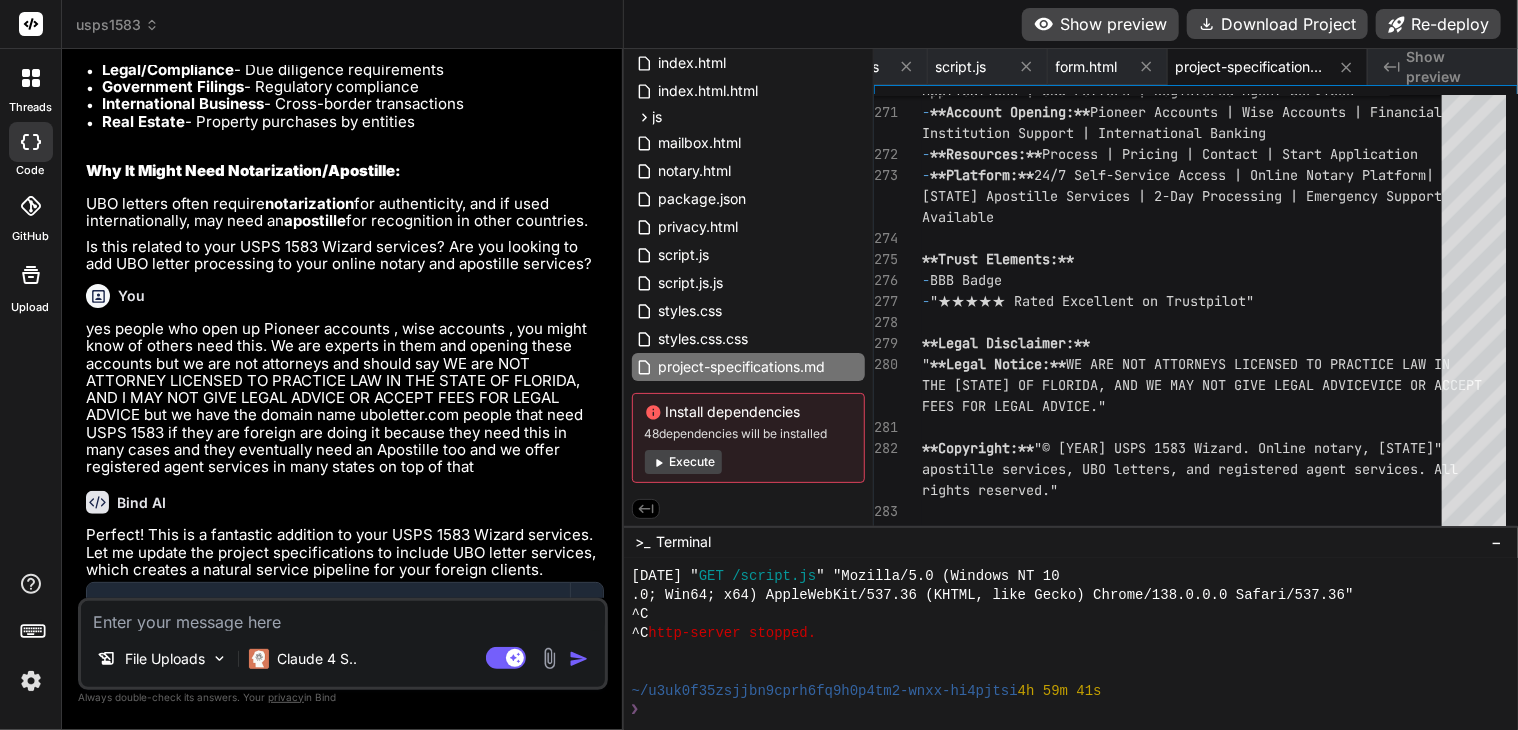 click at bounding box center (343, 616) 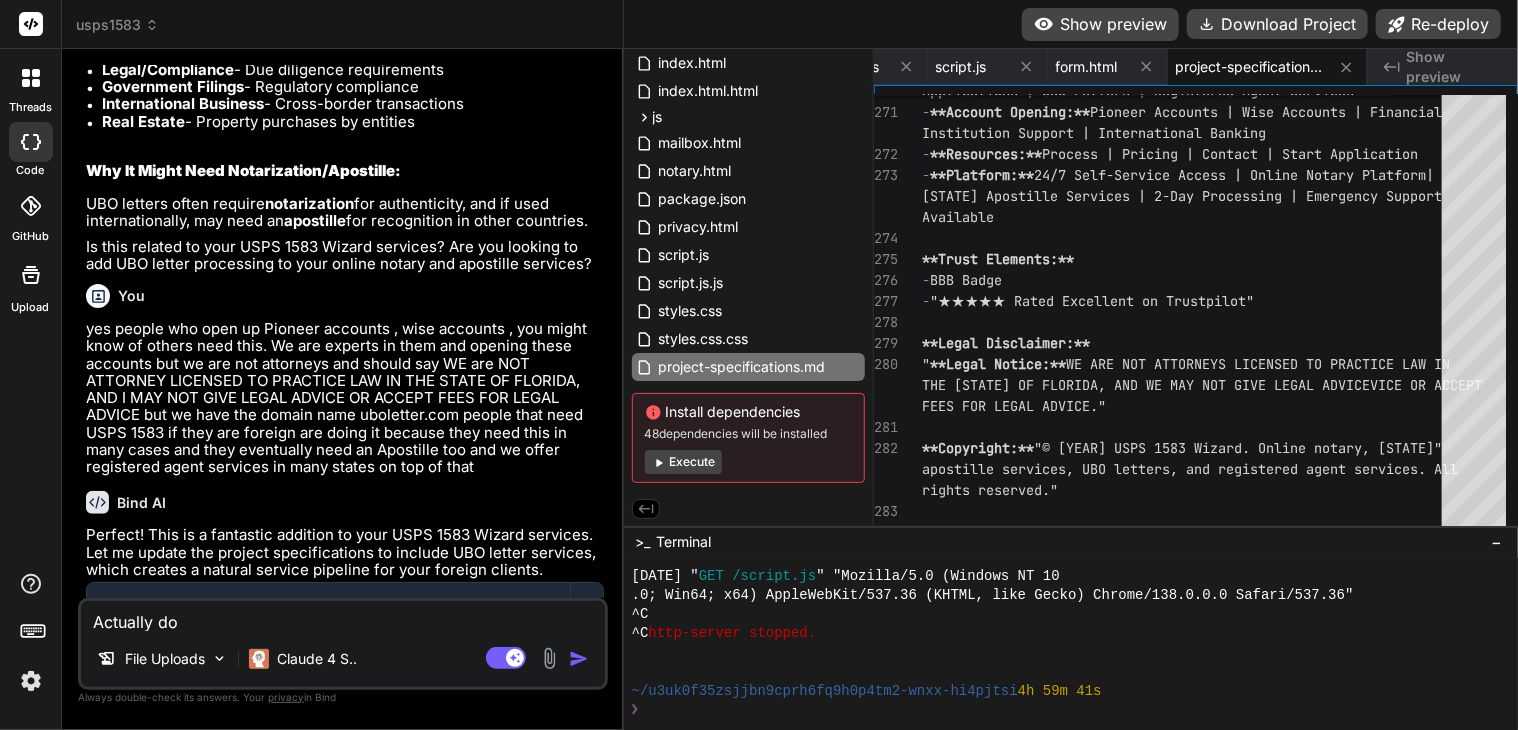 drag, startPoint x: 331, startPoint y: 571, endPoint x: 185, endPoint y: 589, distance: 147.10541 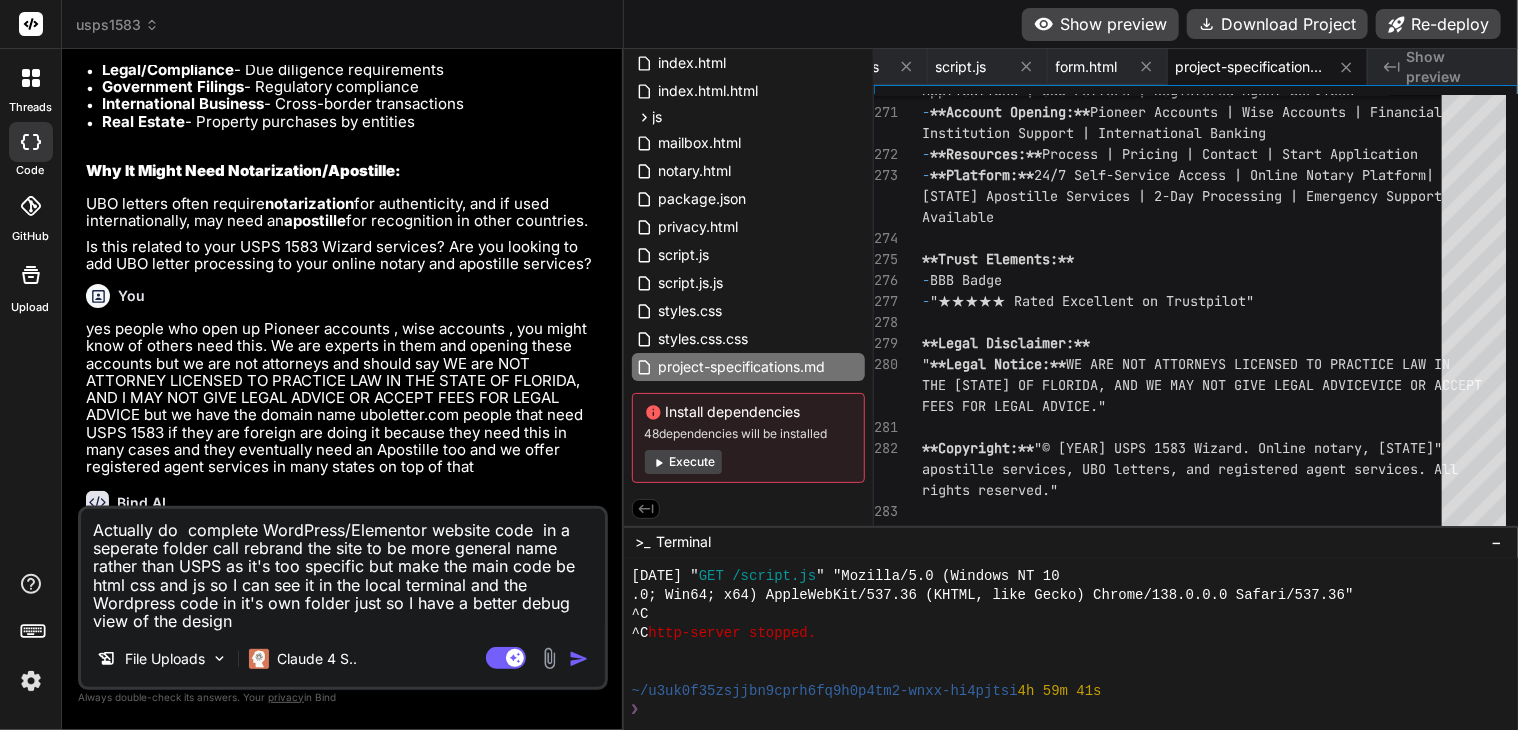 click on "Actually do  complete WordPress/Elementor website code  in a seperate folder call rebrand the site to be more general name rather than USPS as it's too specific but make the main code be html css and js so I can see it in the local terminal and the Wordpress code in it's own folder just so I have a better debug view of the design" at bounding box center (343, 570) 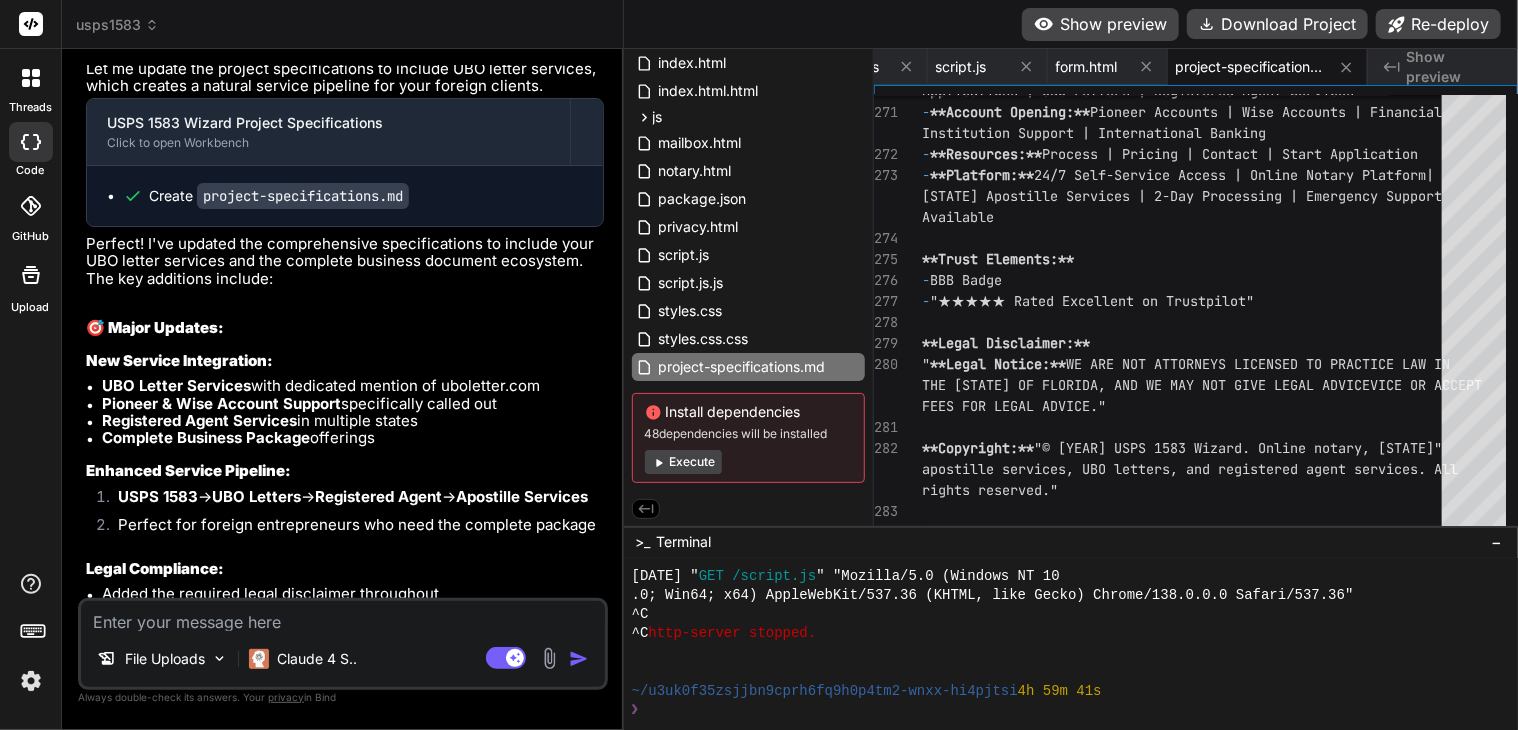 scroll, scrollTop: 95755, scrollLeft: 0, axis: vertical 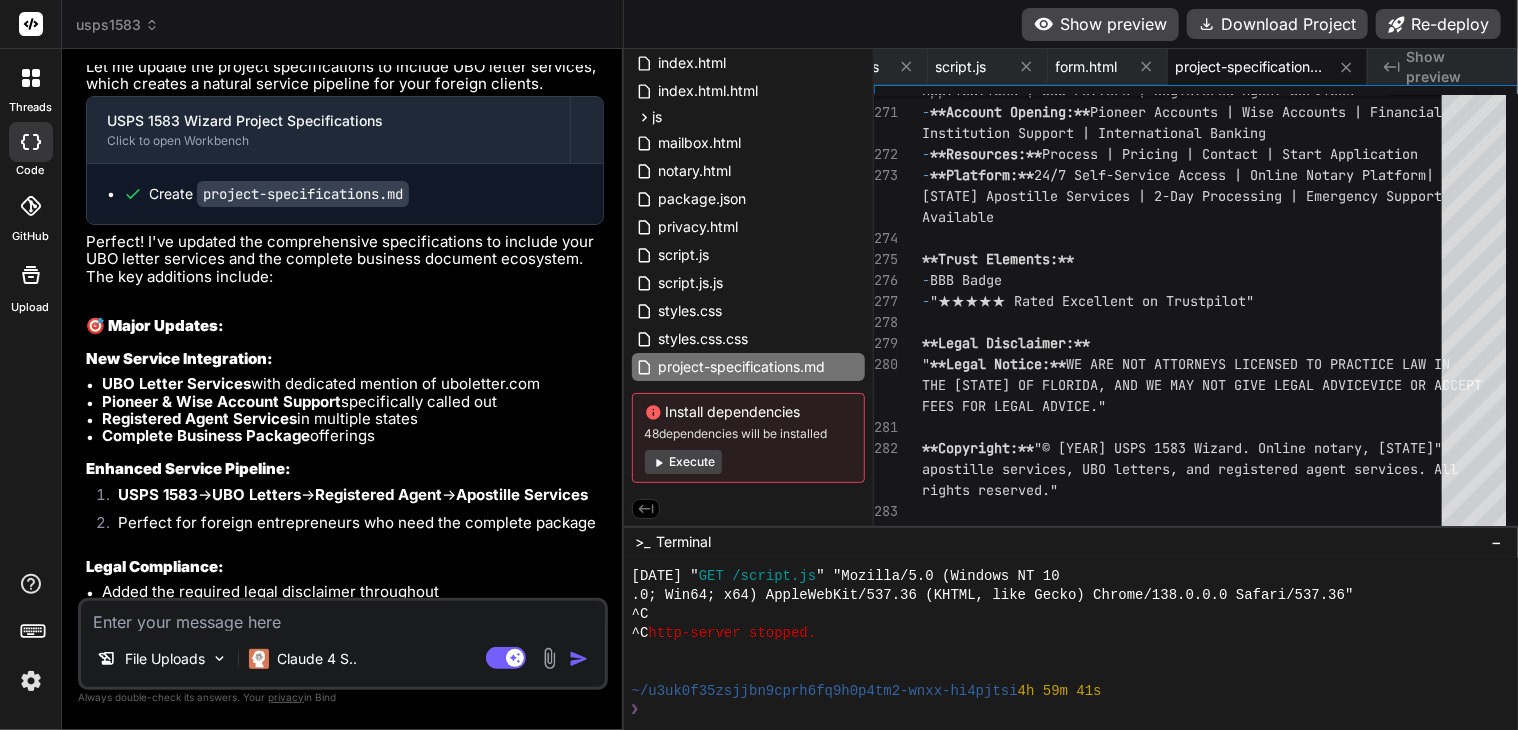 drag, startPoint x: 541, startPoint y: 427, endPoint x: 398, endPoint y: 429, distance: 143.01399 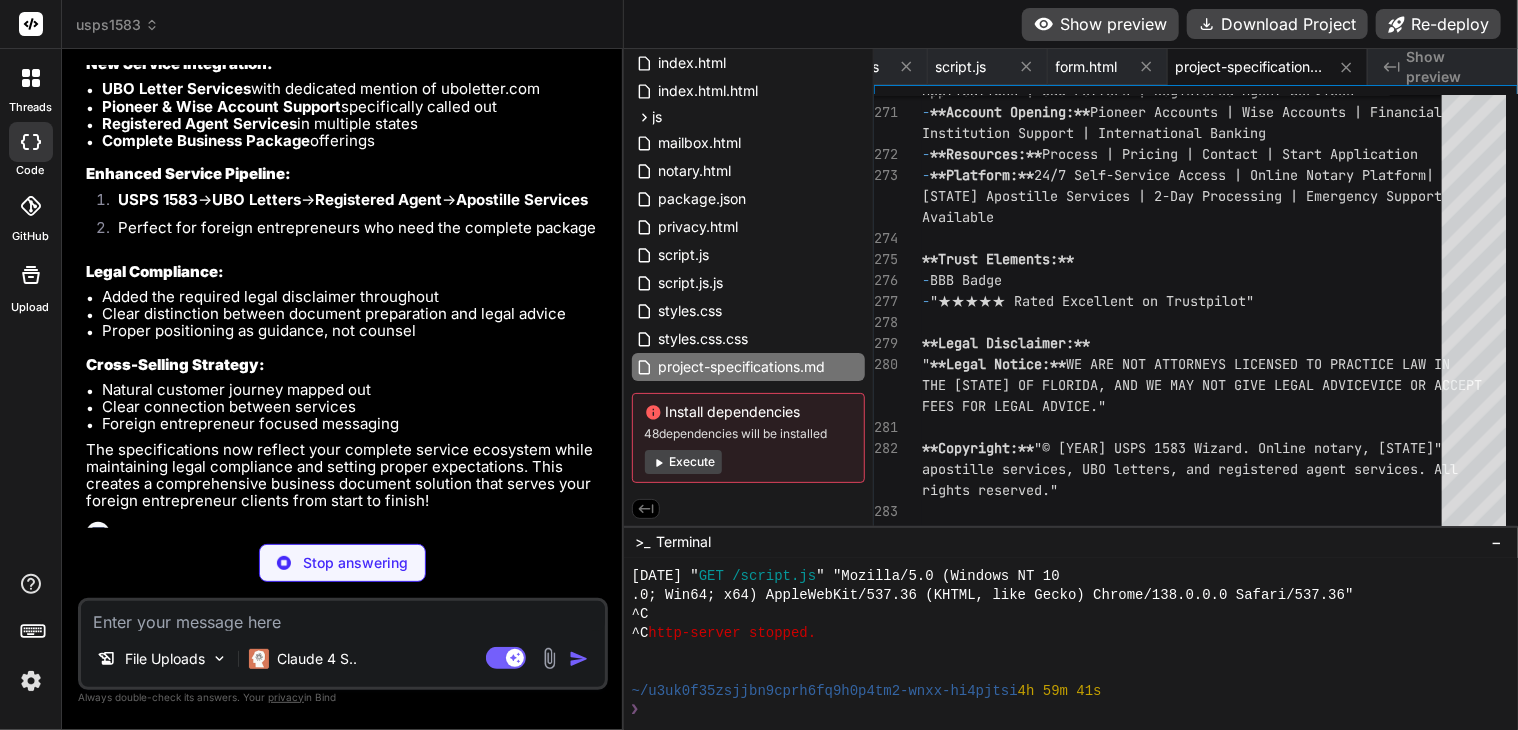 scroll, scrollTop: 96065, scrollLeft: 0, axis: vertical 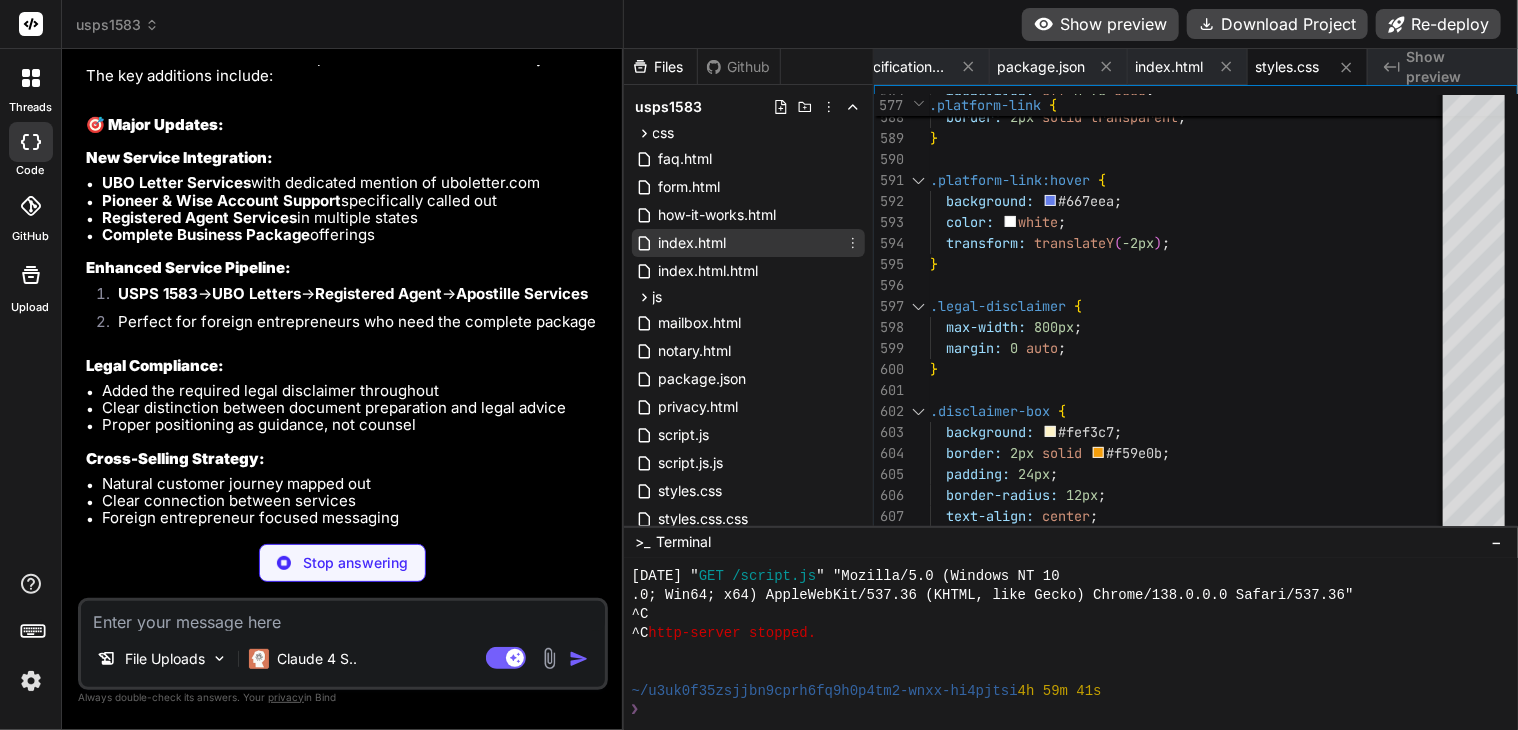 click on "index.html" at bounding box center (693, 243) 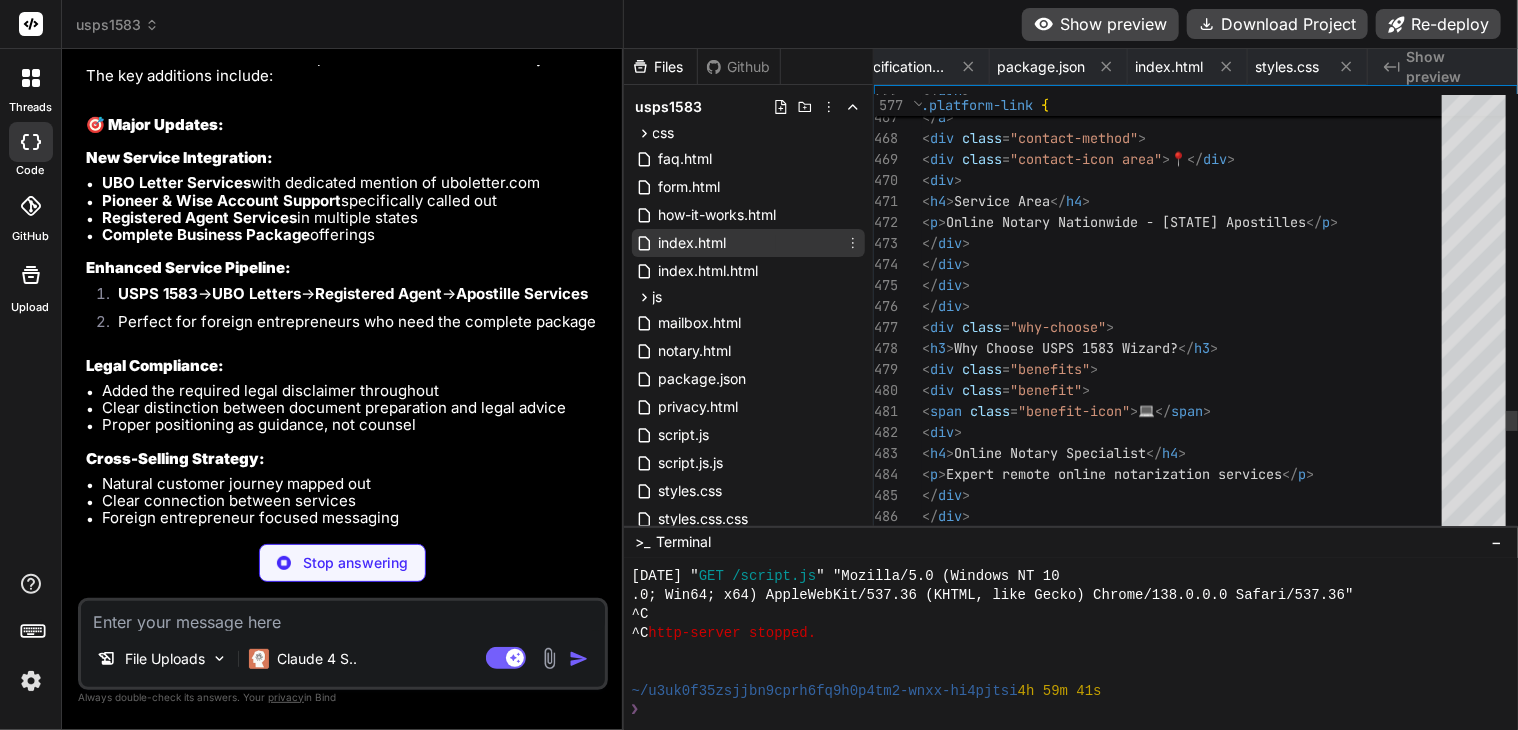 scroll, scrollTop: 0, scrollLeft: 0, axis: both 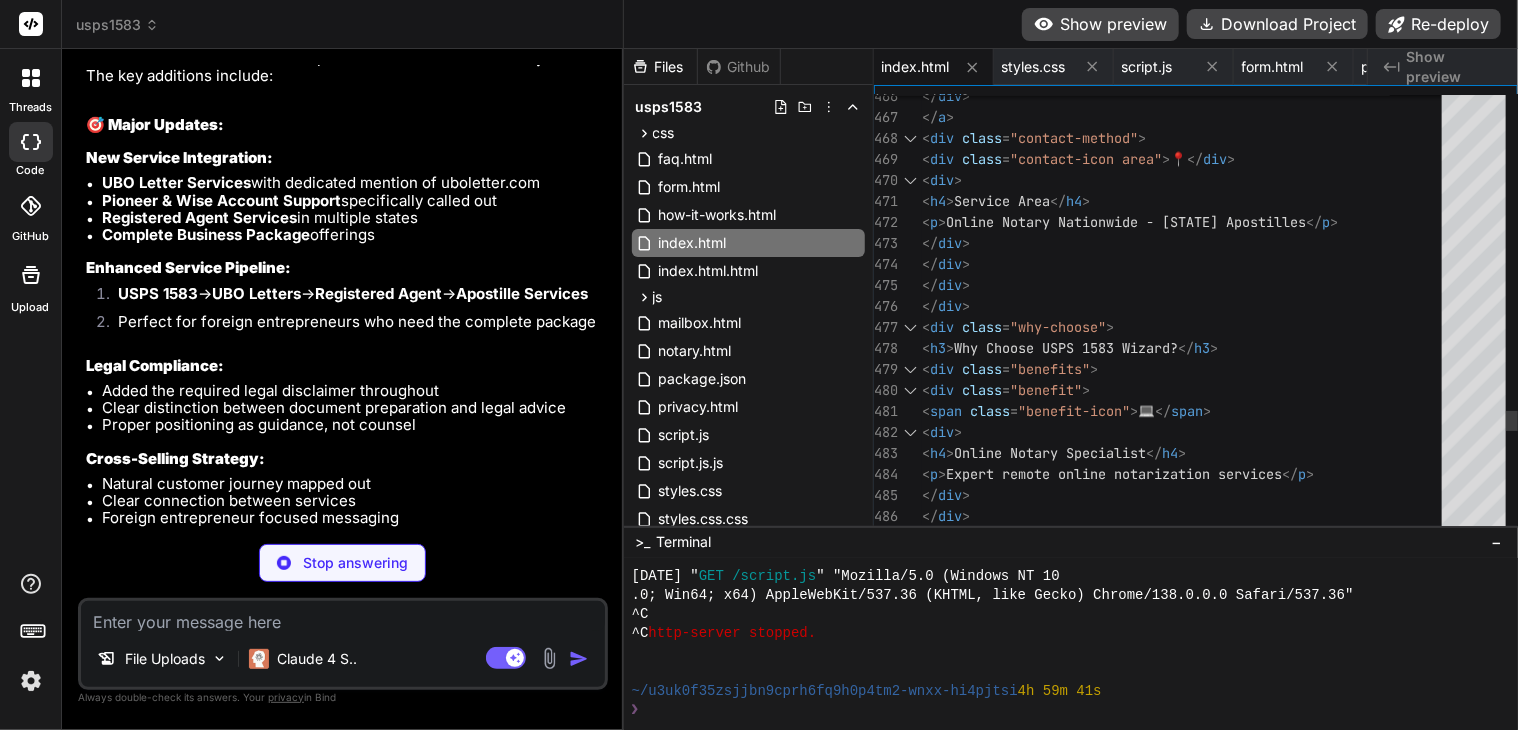 click on "</ div >   </ a > < div   class = "contact-method" >   < div   class = "contact-icon area" > 📍 </ div >   < div >   < h4 > Service Area </ h4 >   < p > Online Notary Nationwide - [STATE] Apostilles </ p >   </ div >   </ div >   </ div >   </ div >   < div   class = "why-choose" >   < h3 > Why Choose USPS 1583 Wizard? </ h3 >   < div   class = "benefits" >   < div   class = "benefit" >   < span   class = "benefit-icon" > 💻 </ span >   < div >   < h4 > Online Notary Specialist </ h4 >   < p > Expert remote online notarization services </ p >   </ div >   </ div >   < div   class = "benefit" >" at bounding box center (1188, -3820) 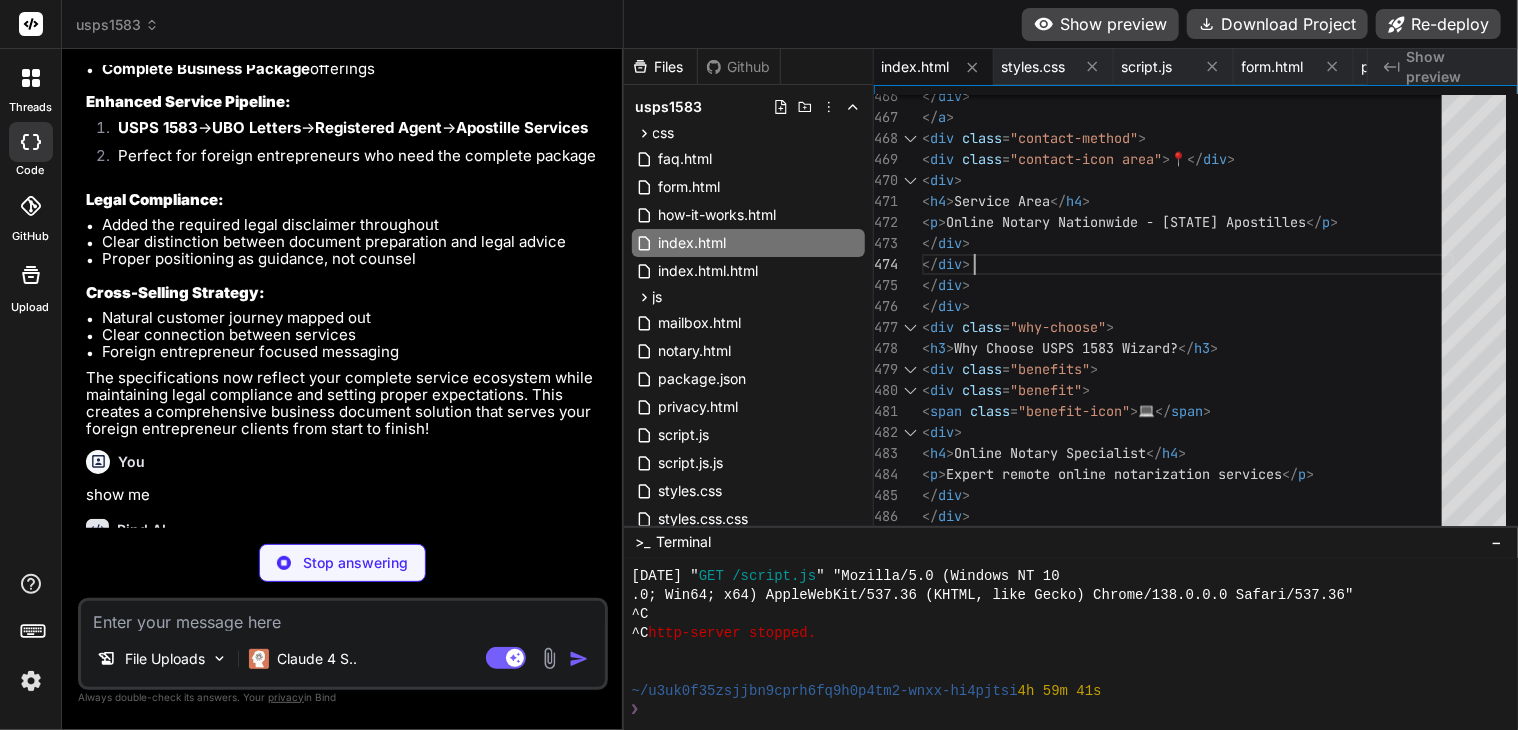 scroll, scrollTop: 96156, scrollLeft: 0, axis: vertical 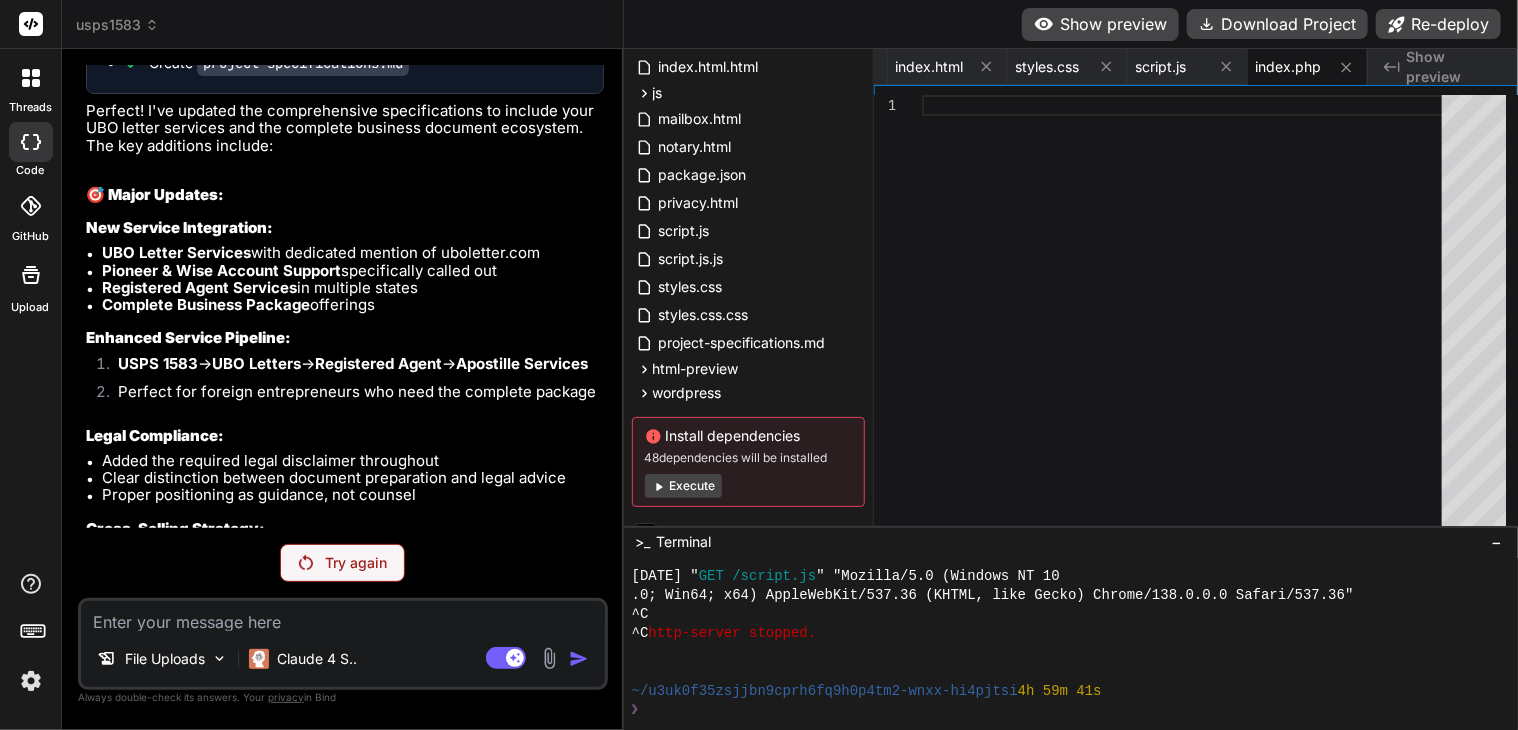 click on "HTML version for quick design testing in terminal" at bounding box center [353, 1456] 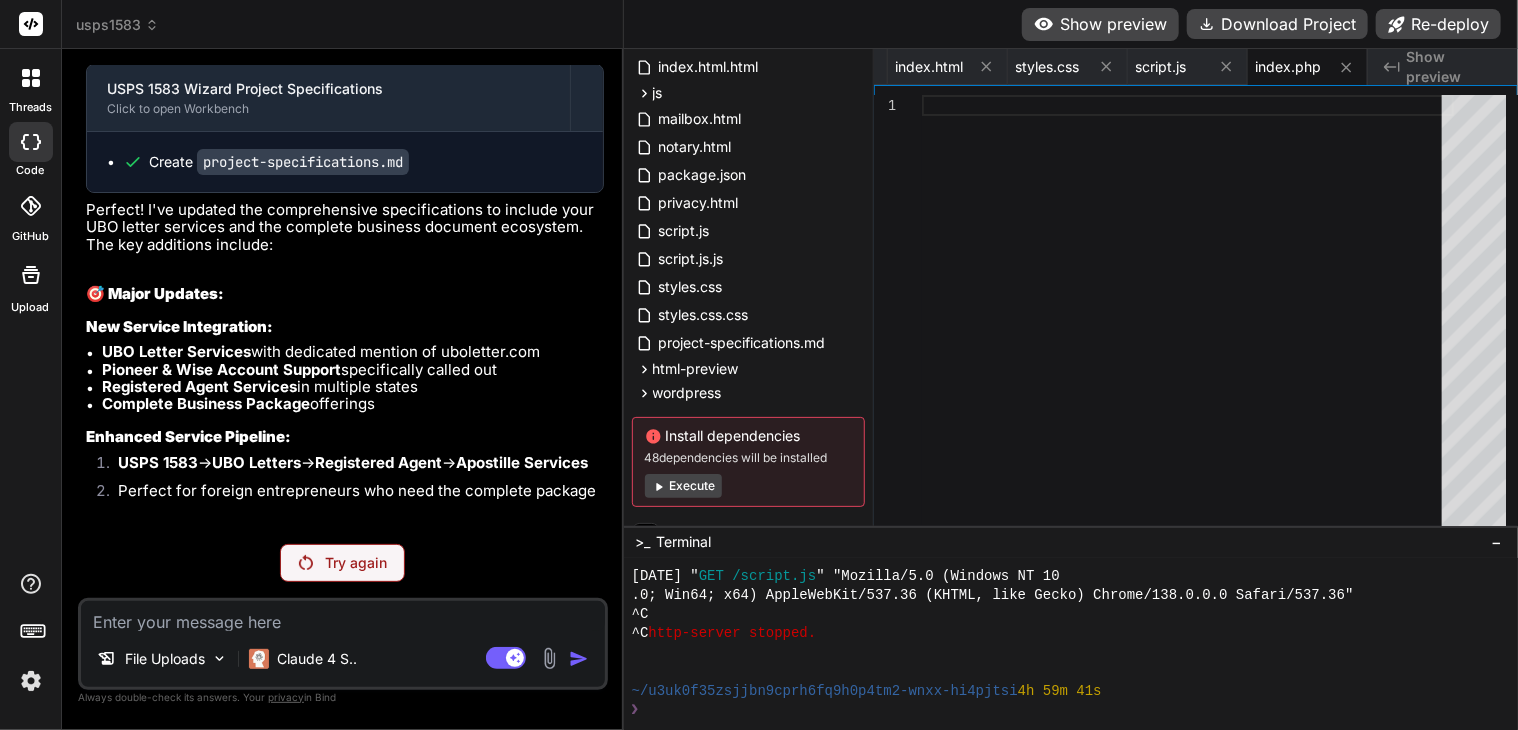 scroll, scrollTop: 95886, scrollLeft: 0, axis: vertical 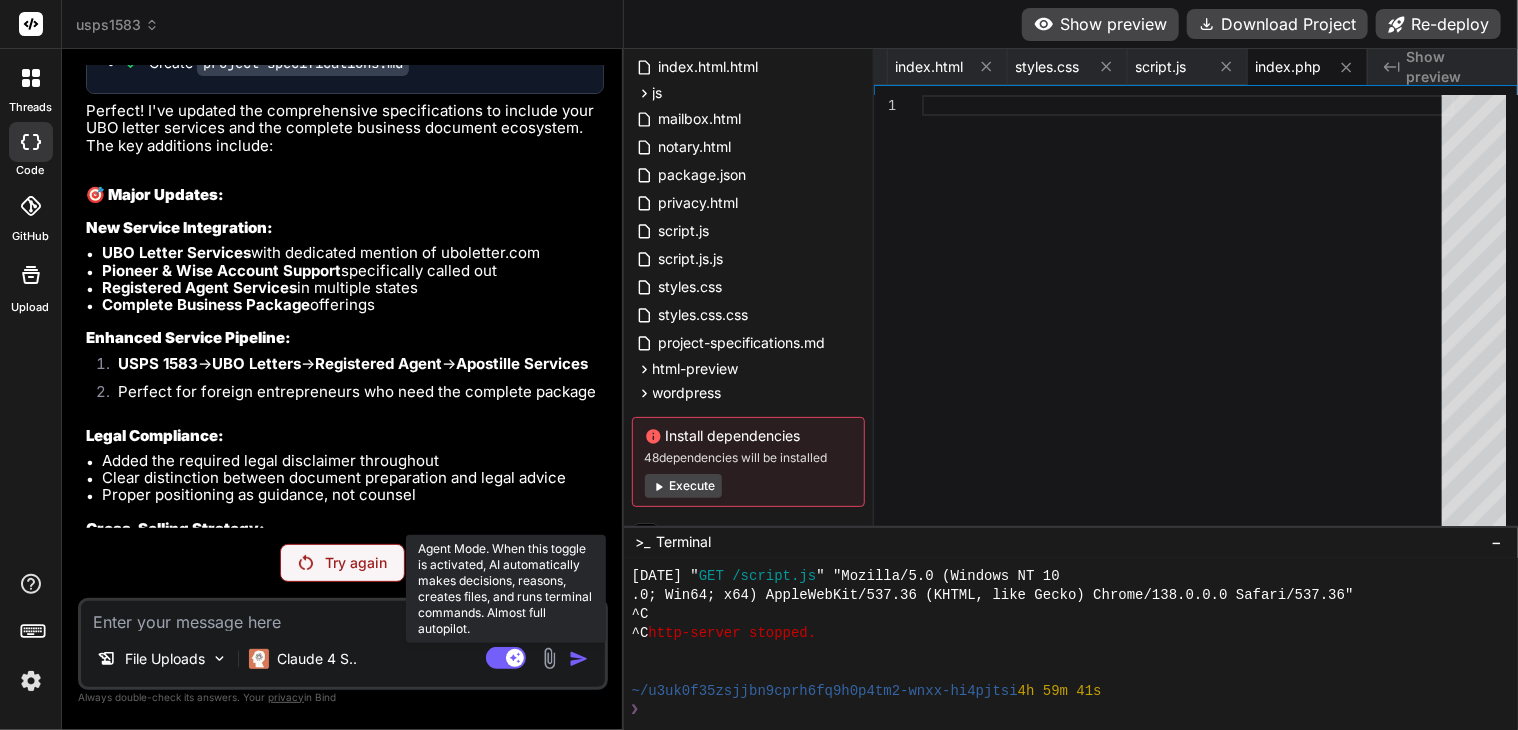 click 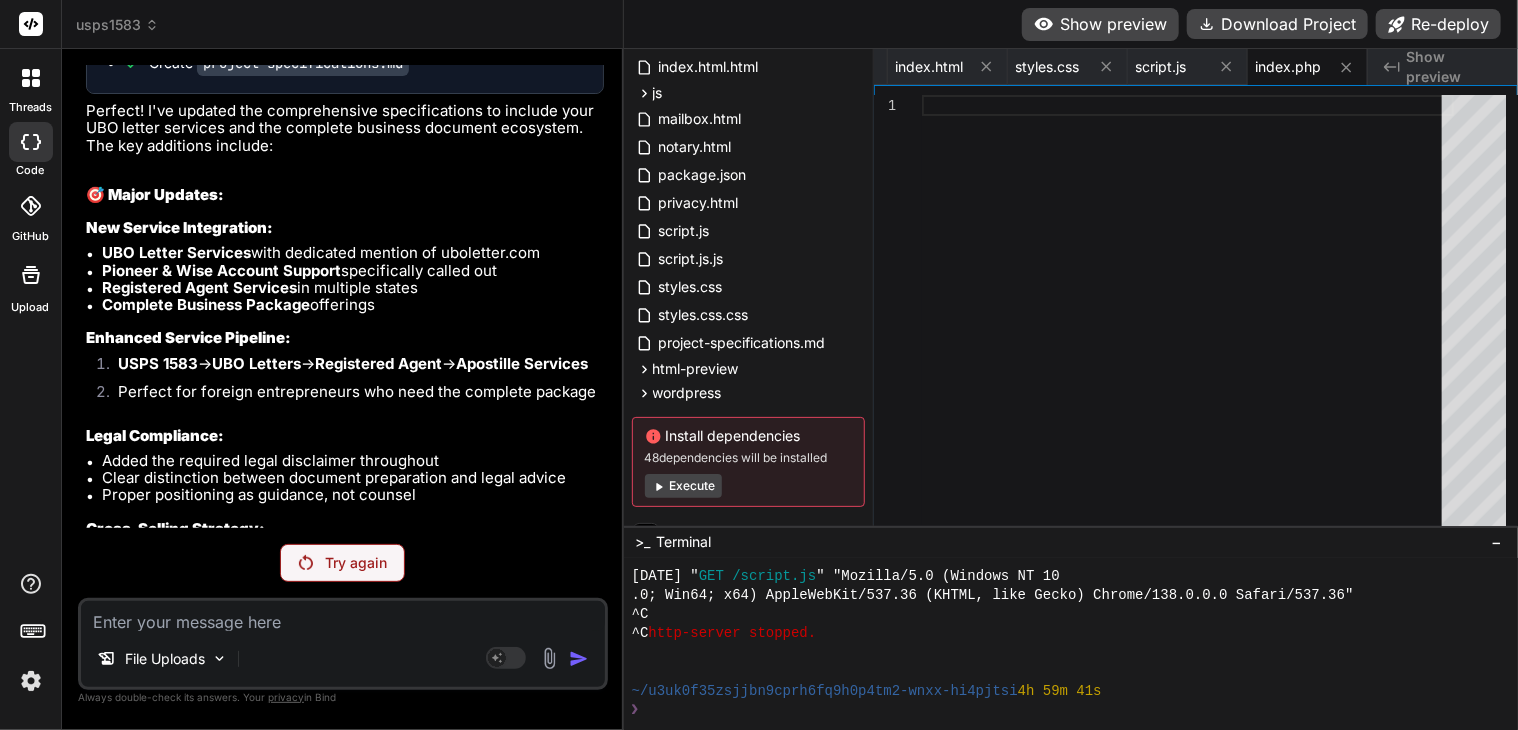 click on "Try again" at bounding box center (356, 563) 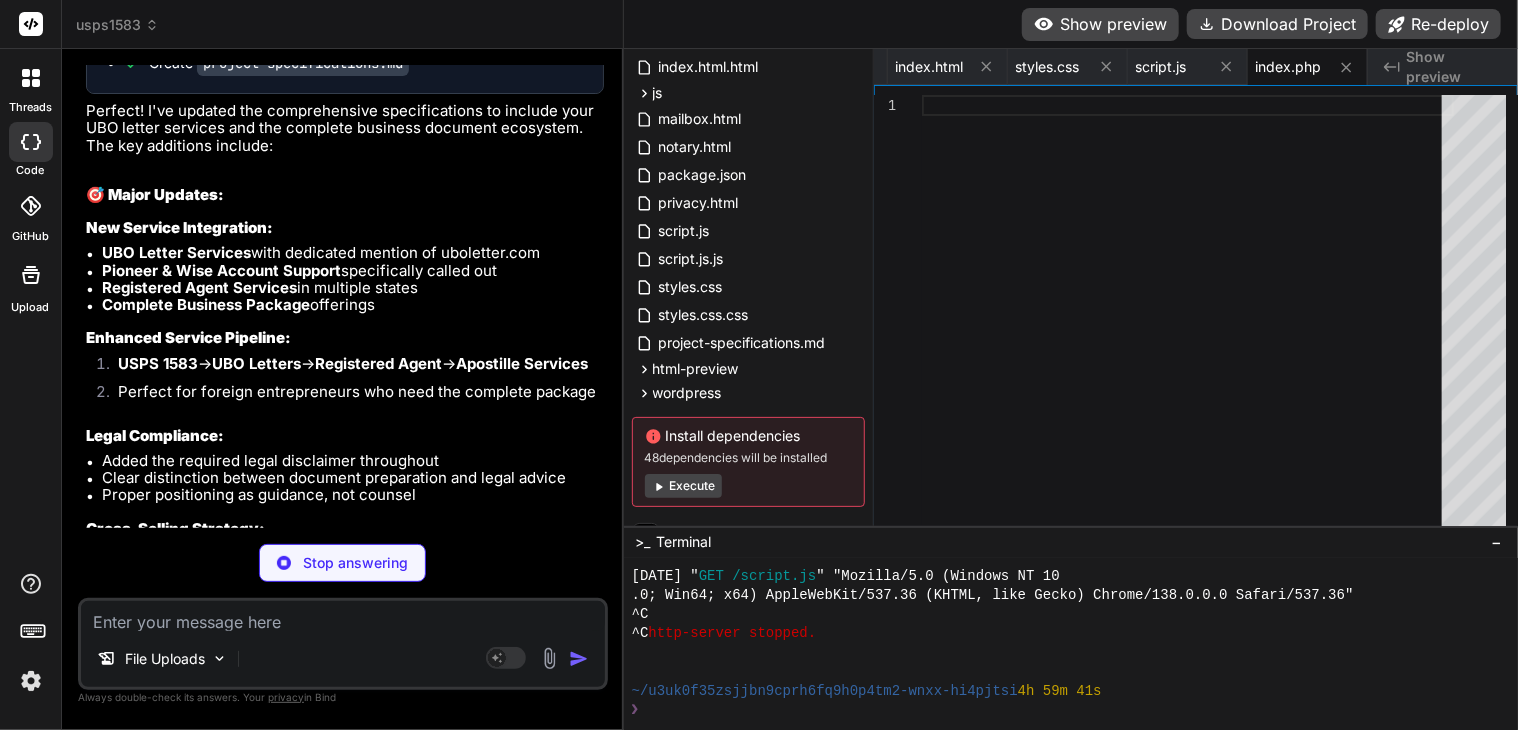 scroll, scrollTop: 96006, scrollLeft: 0, axis: vertical 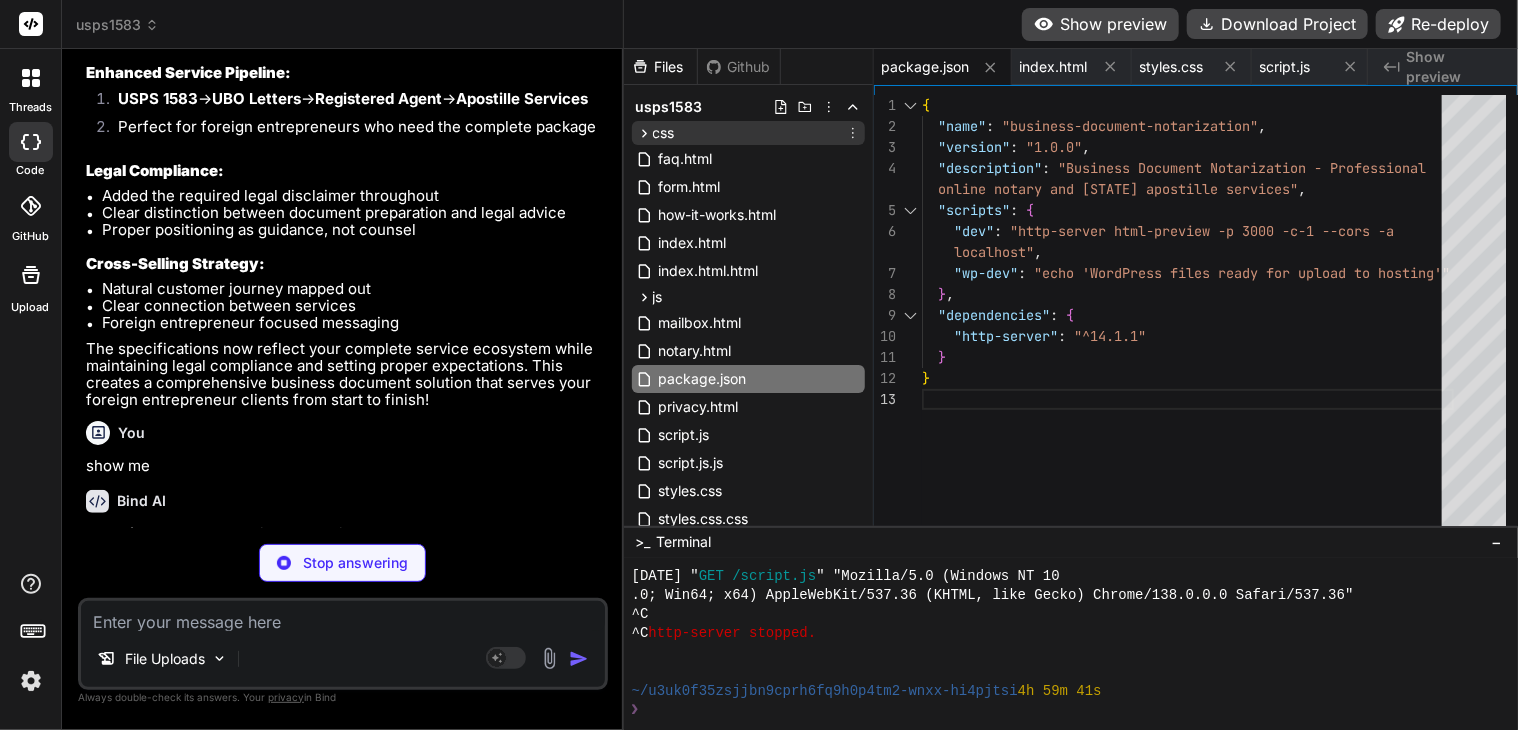 click on "css" at bounding box center (748, 133) 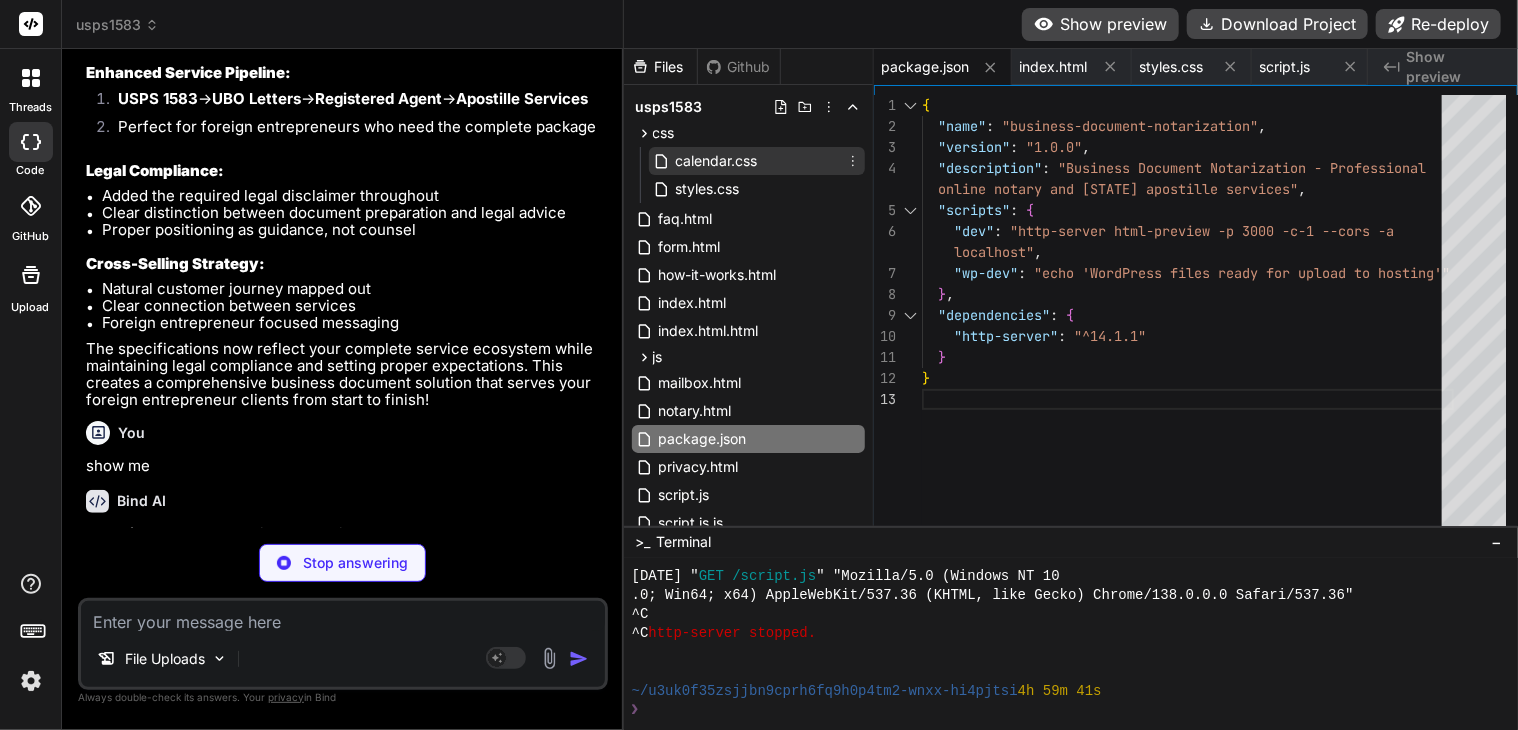 click on "calendar.css" at bounding box center (717, 161) 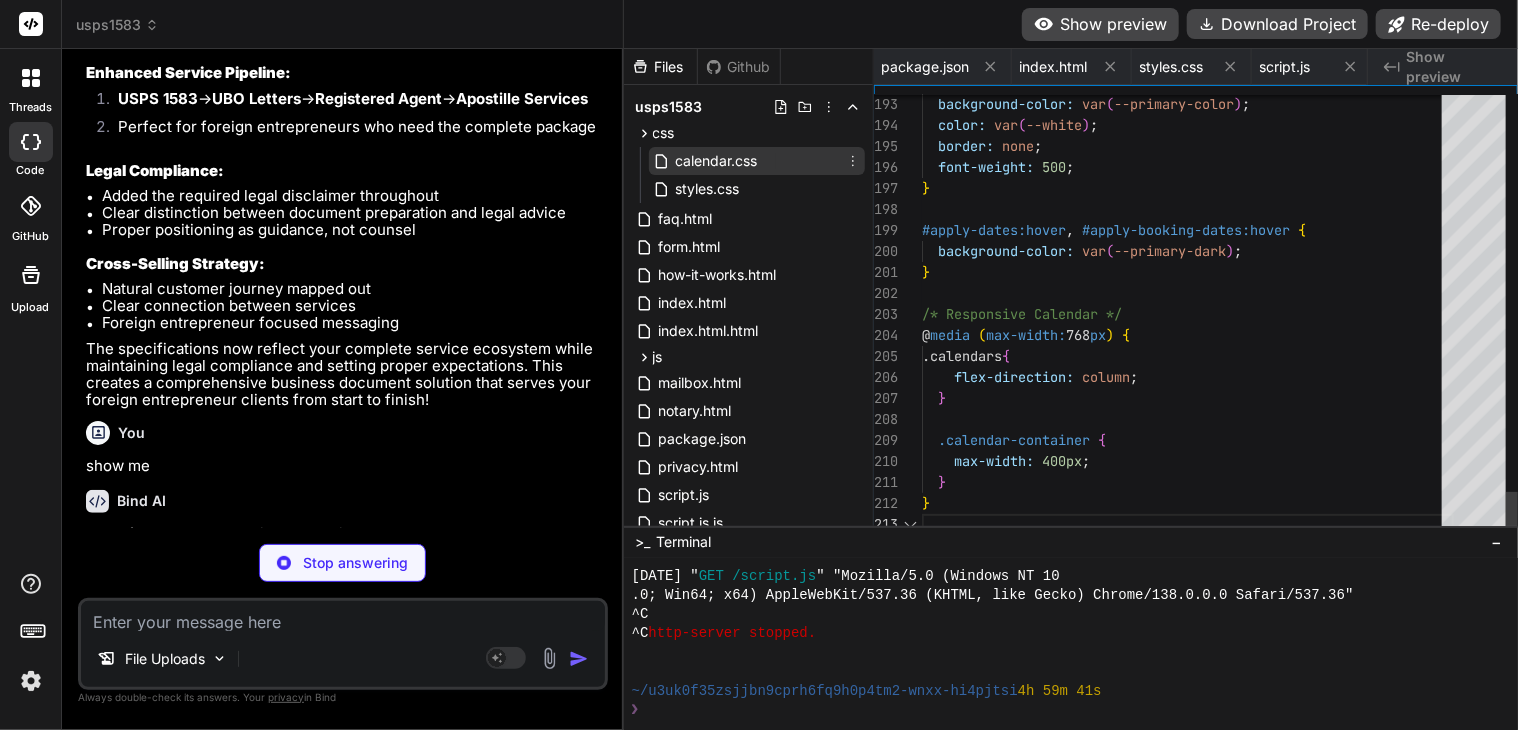 scroll, scrollTop: 0, scrollLeft: 937, axis: horizontal 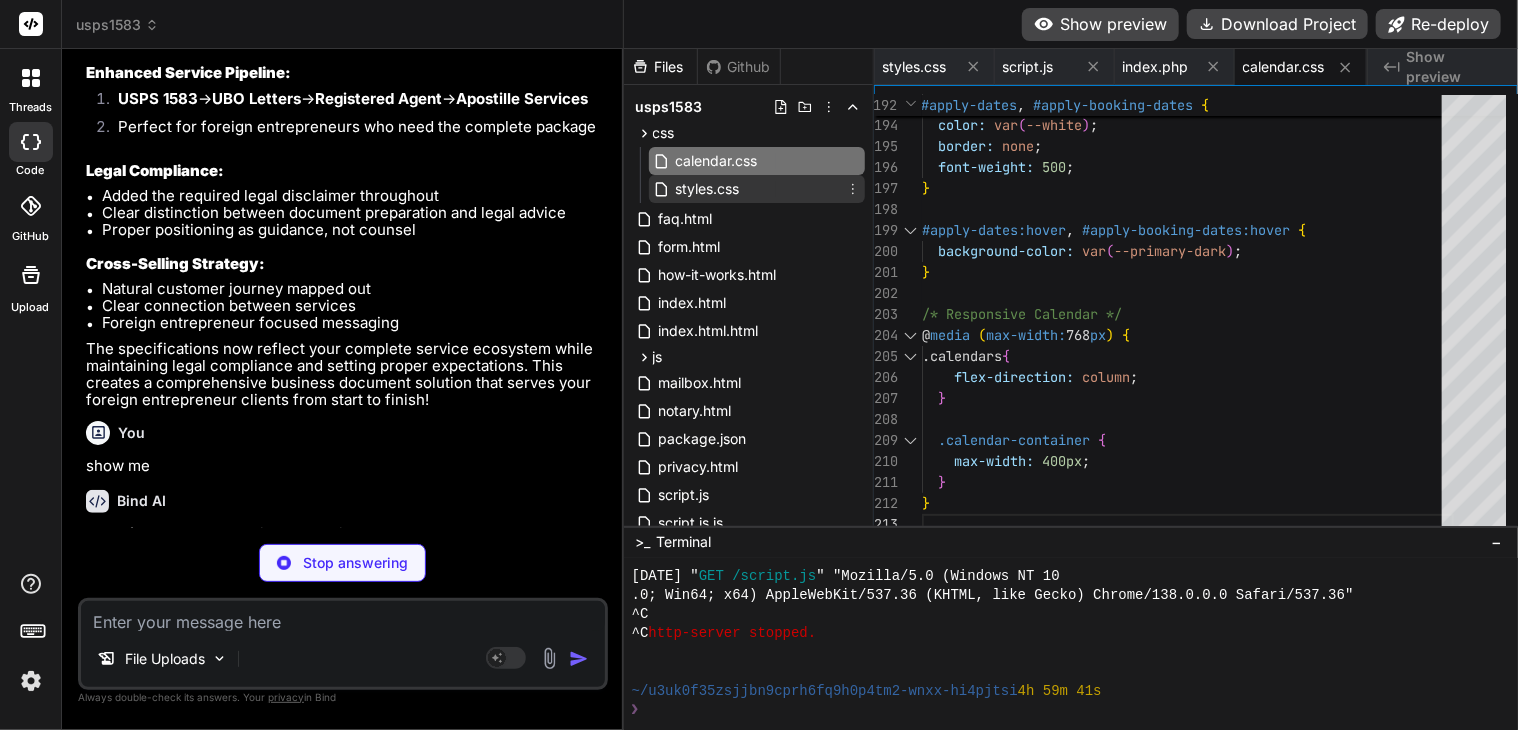 click on "styles.css" at bounding box center [708, 189] 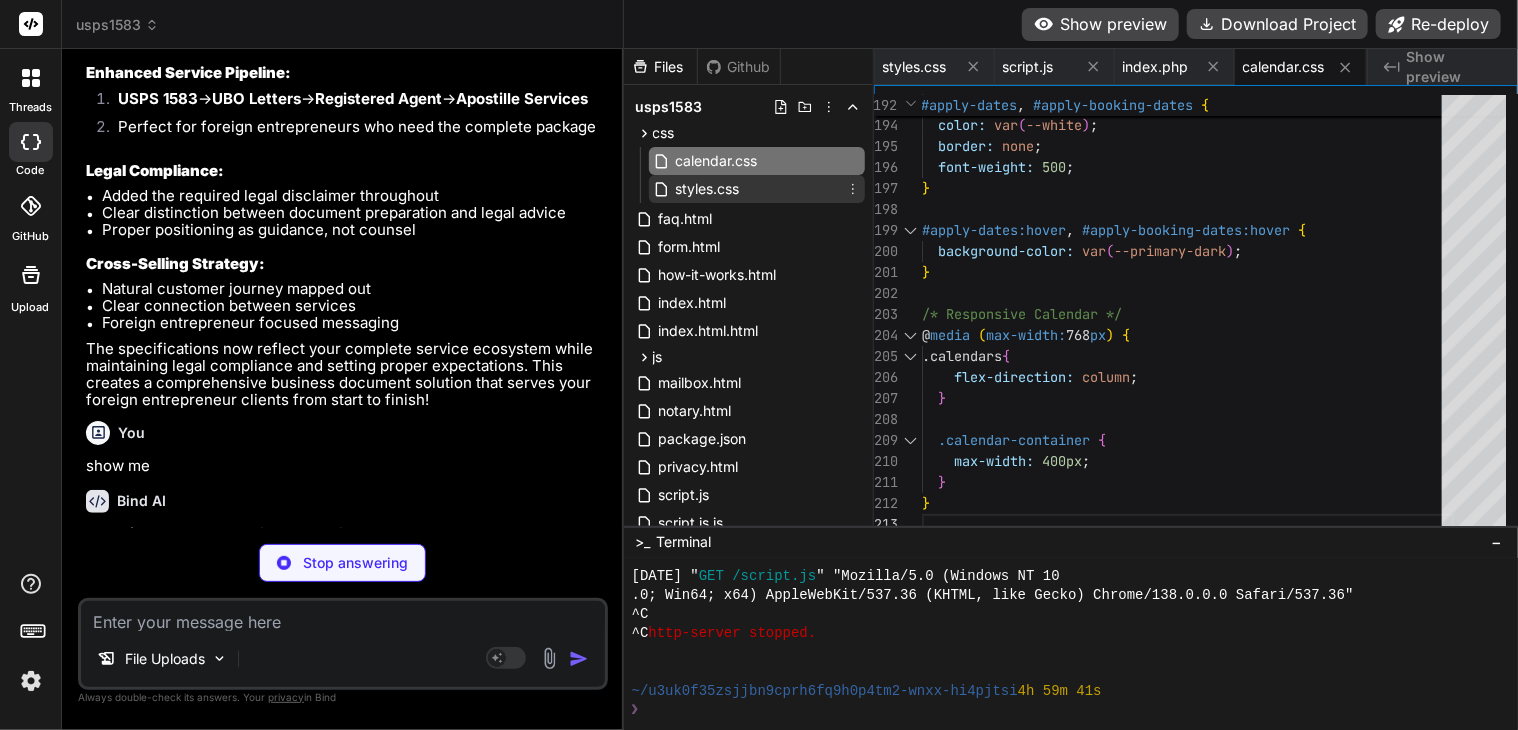 scroll, scrollTop: 0, scrollLeft: 1057, axis: horizontal 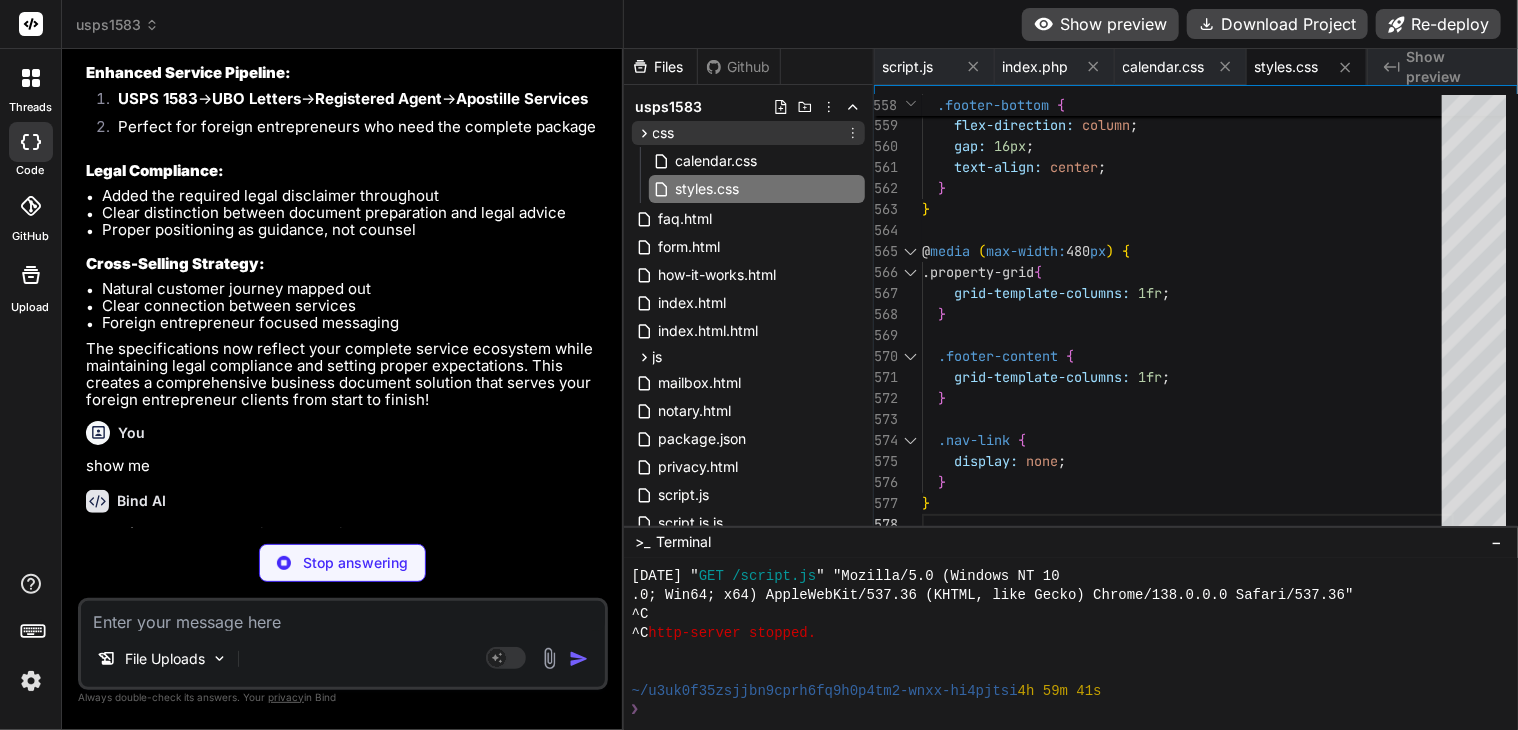 click on "css" at bounding box center (748, 133) 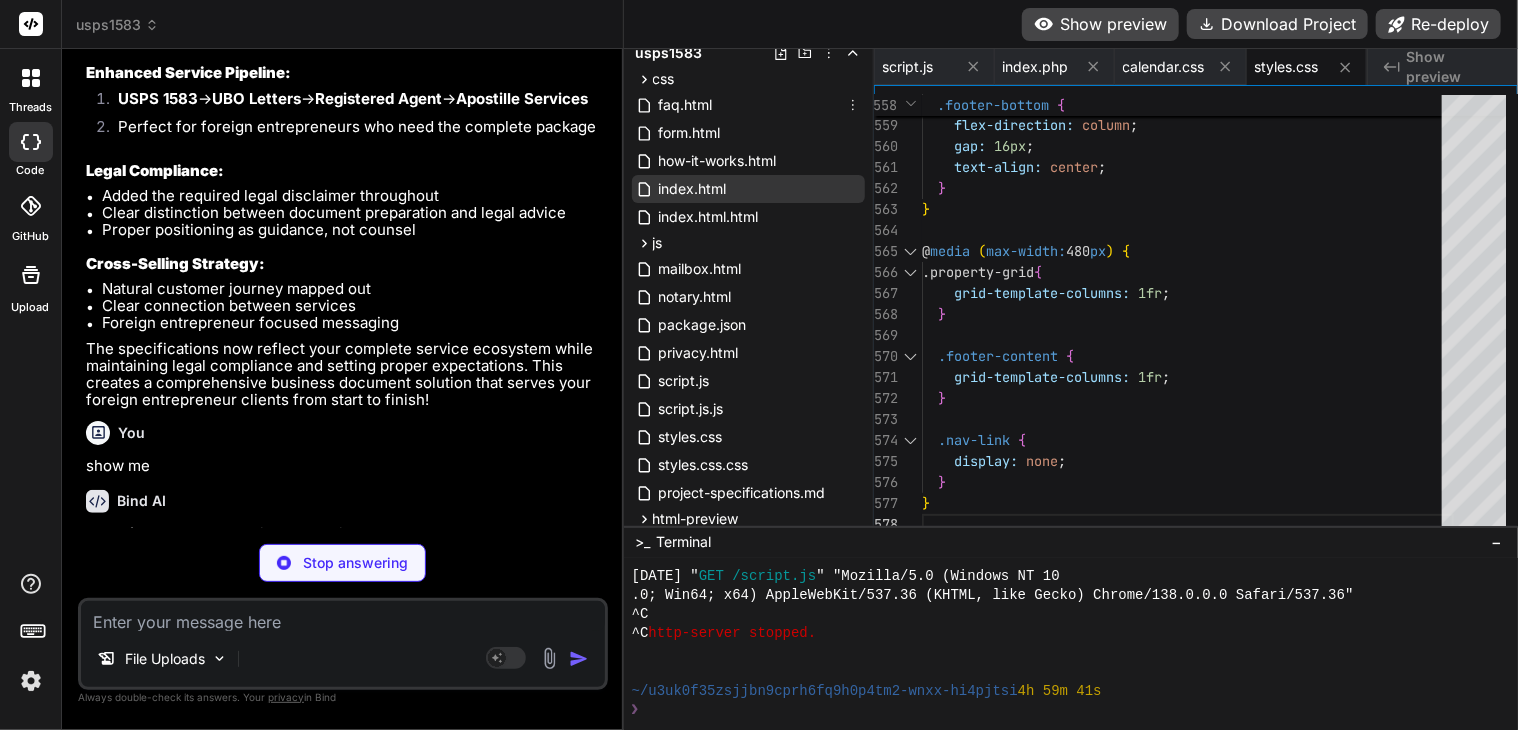 scroll, scrollTop: 100, scrollLeft: 0, axis: vertical 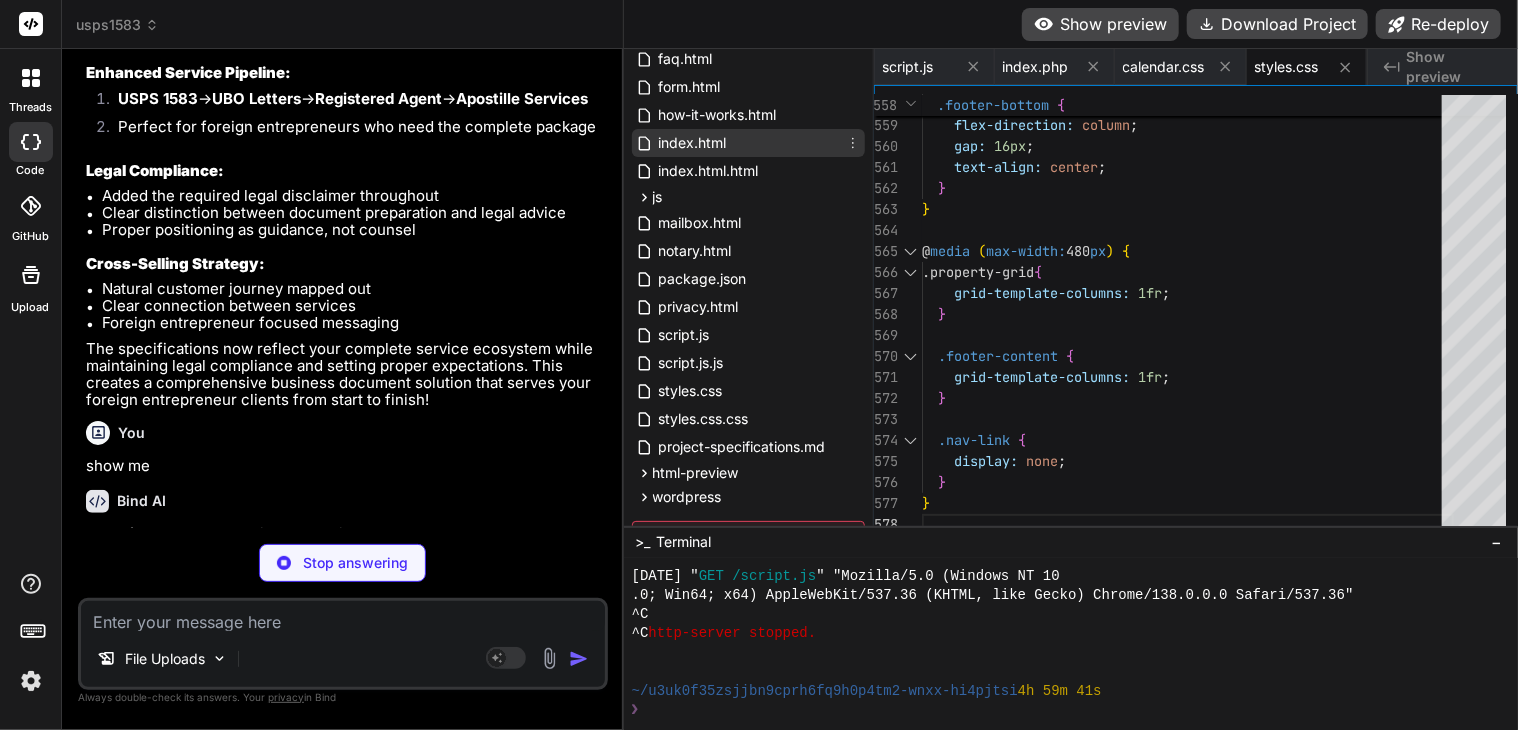 click 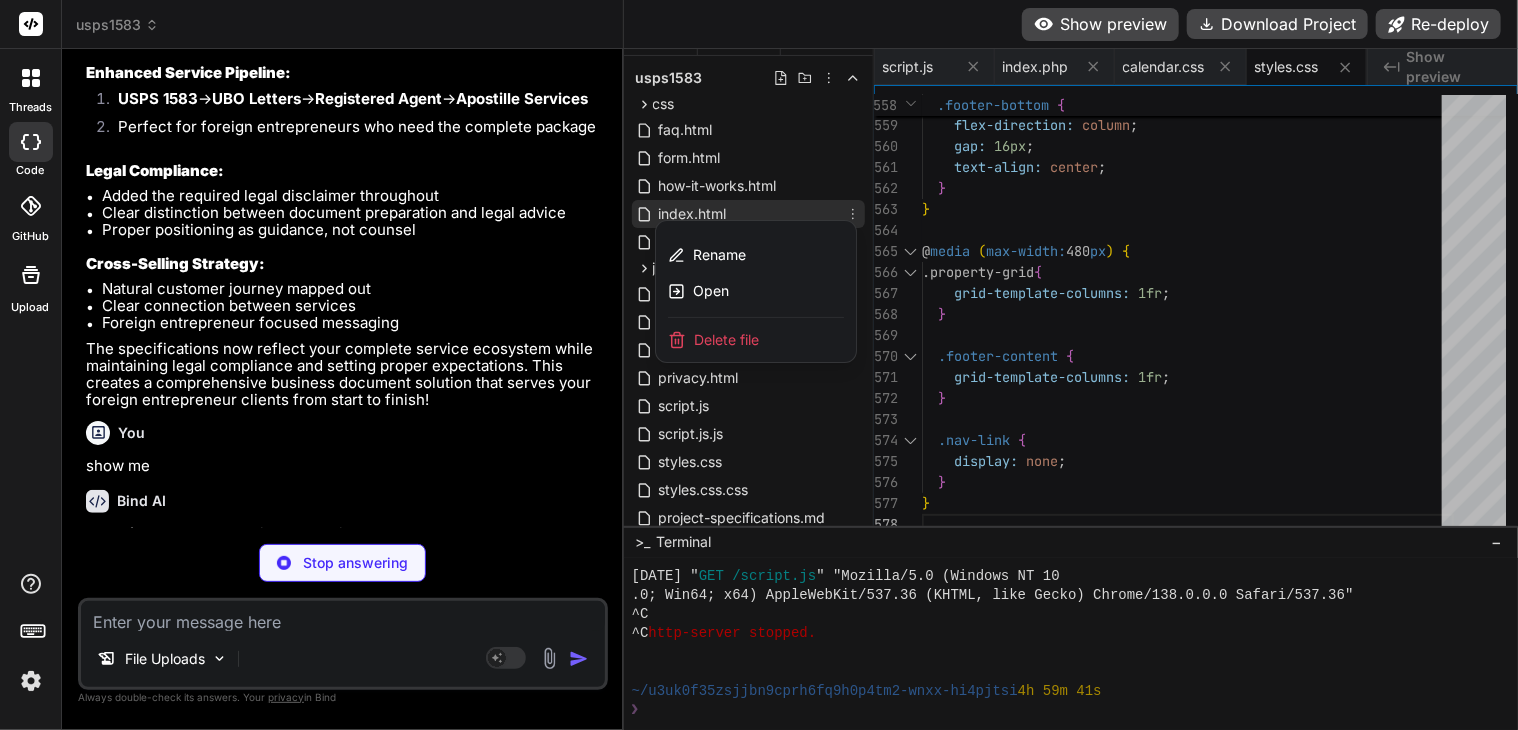 scroll, scrollTop: 0, scrollLeft: 0, axis: both 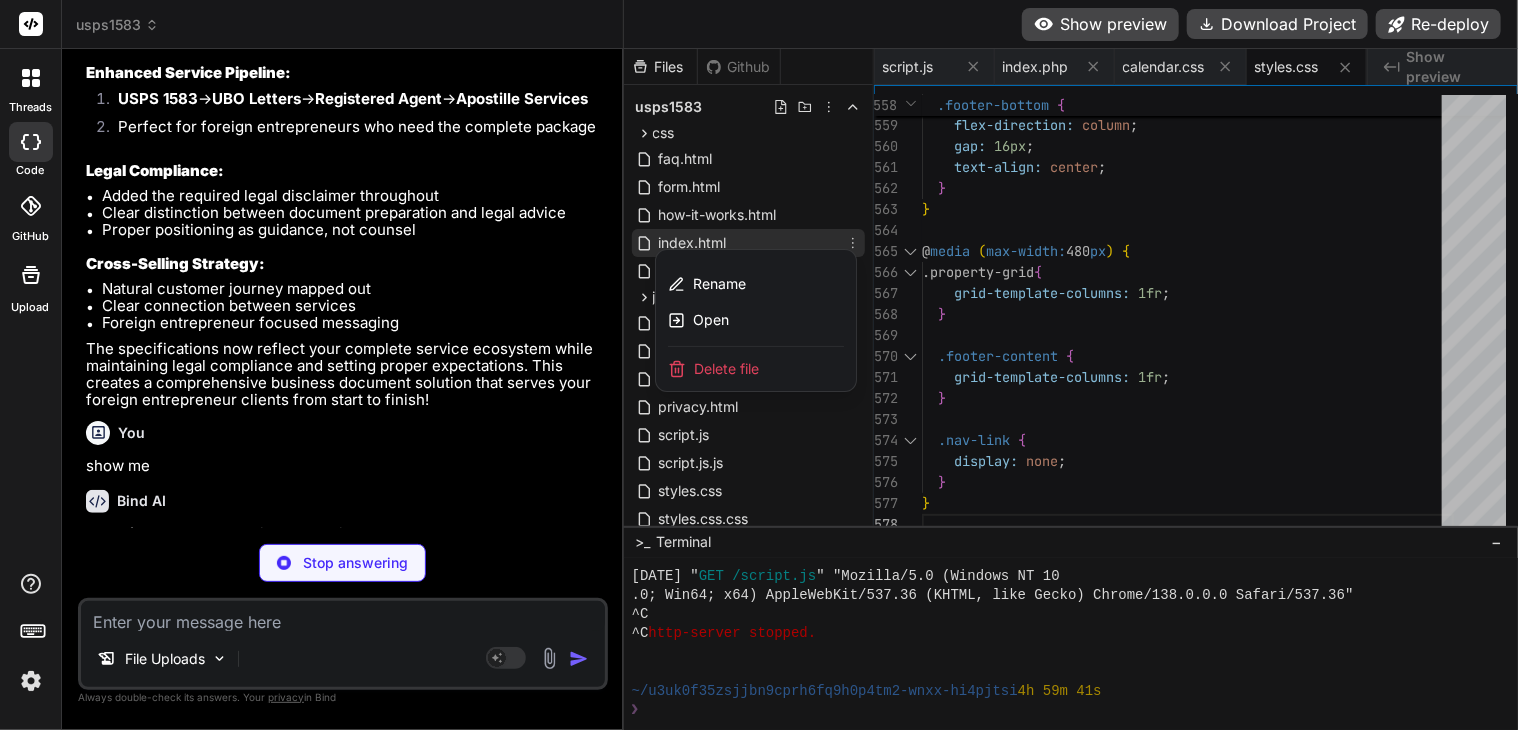 click at bounding box center [1071, 389] 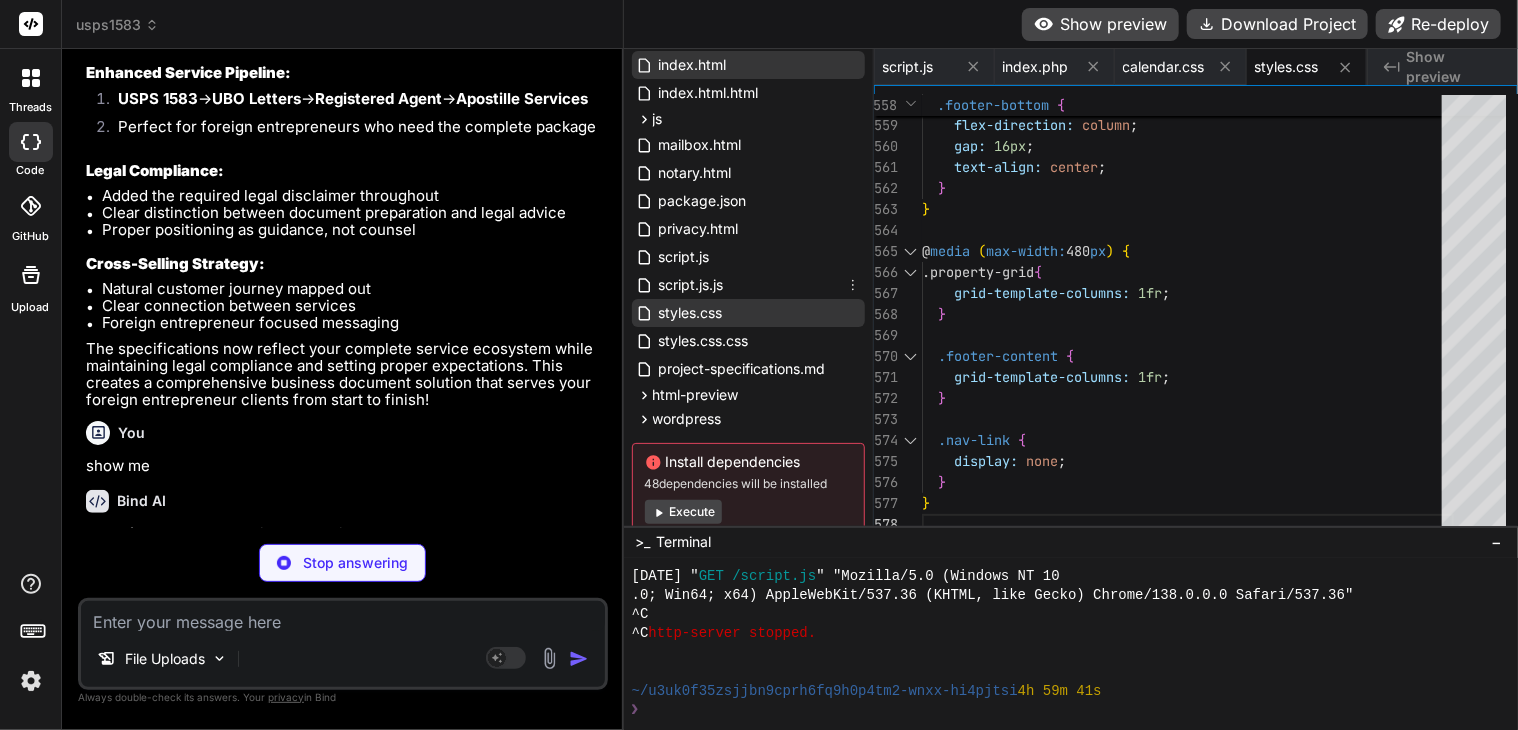 scroll, scrollTop: 228, scrollLeft: 0, axis: vertical 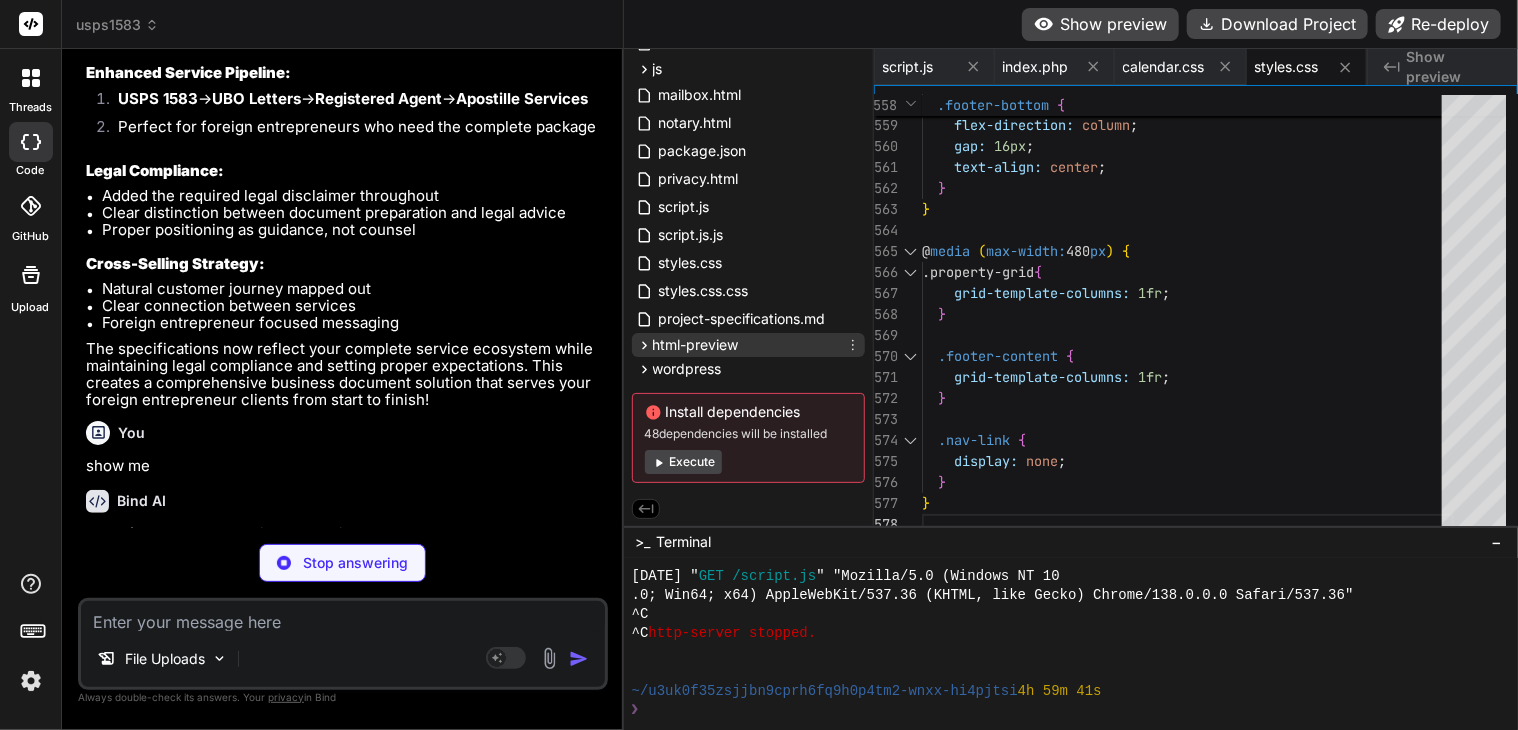 click 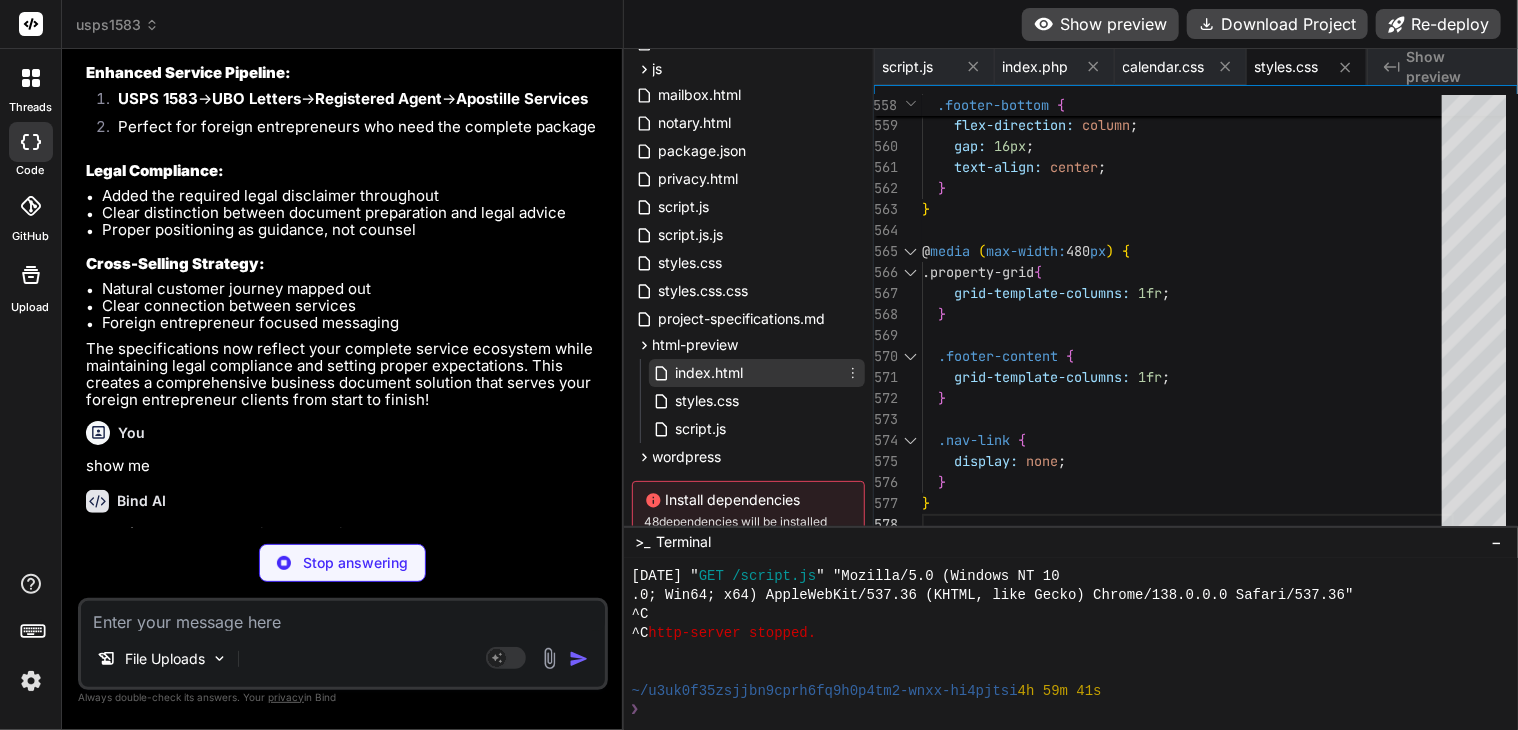 click on "index.html" at bounding box center (710, 373) 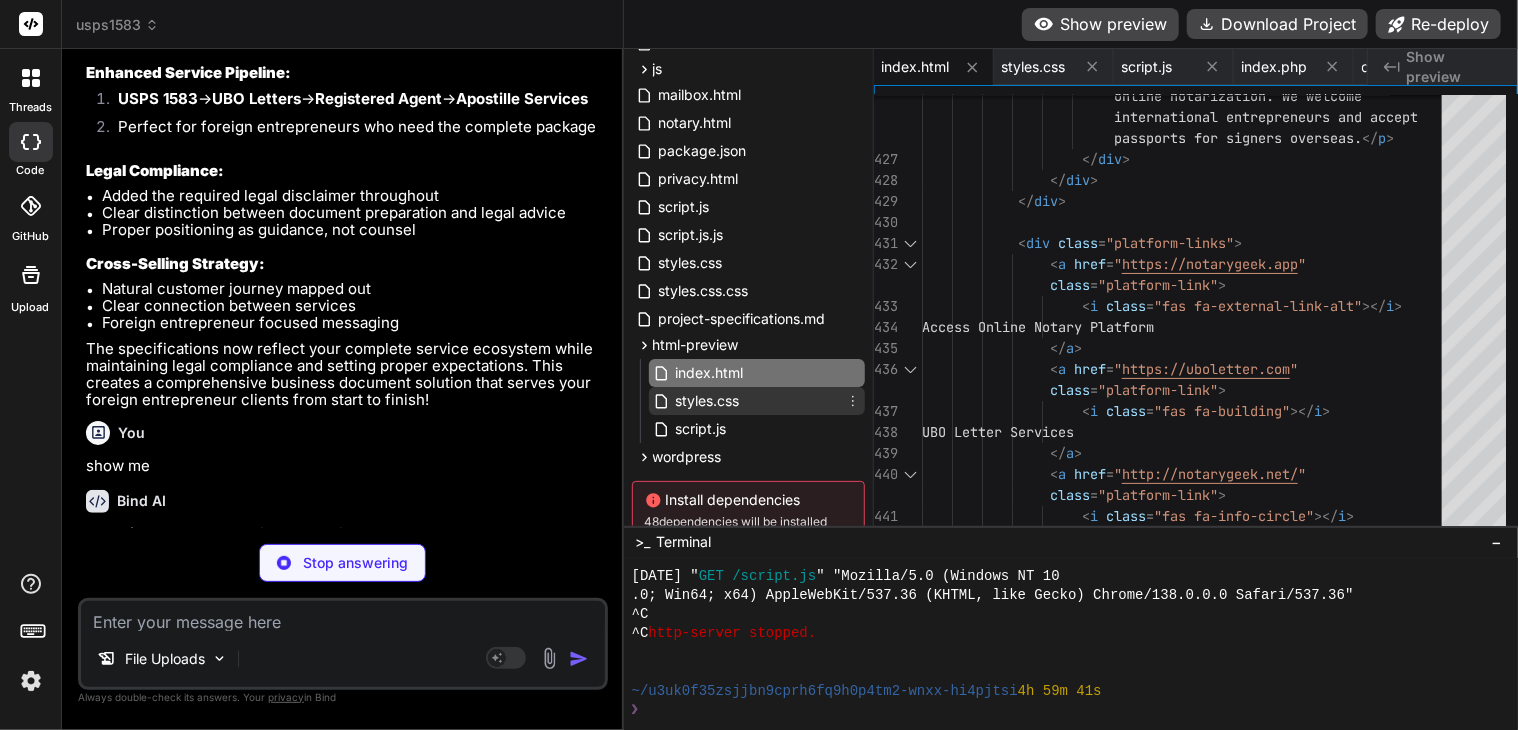 click on "styles.css" at bounding box center (708, 401) 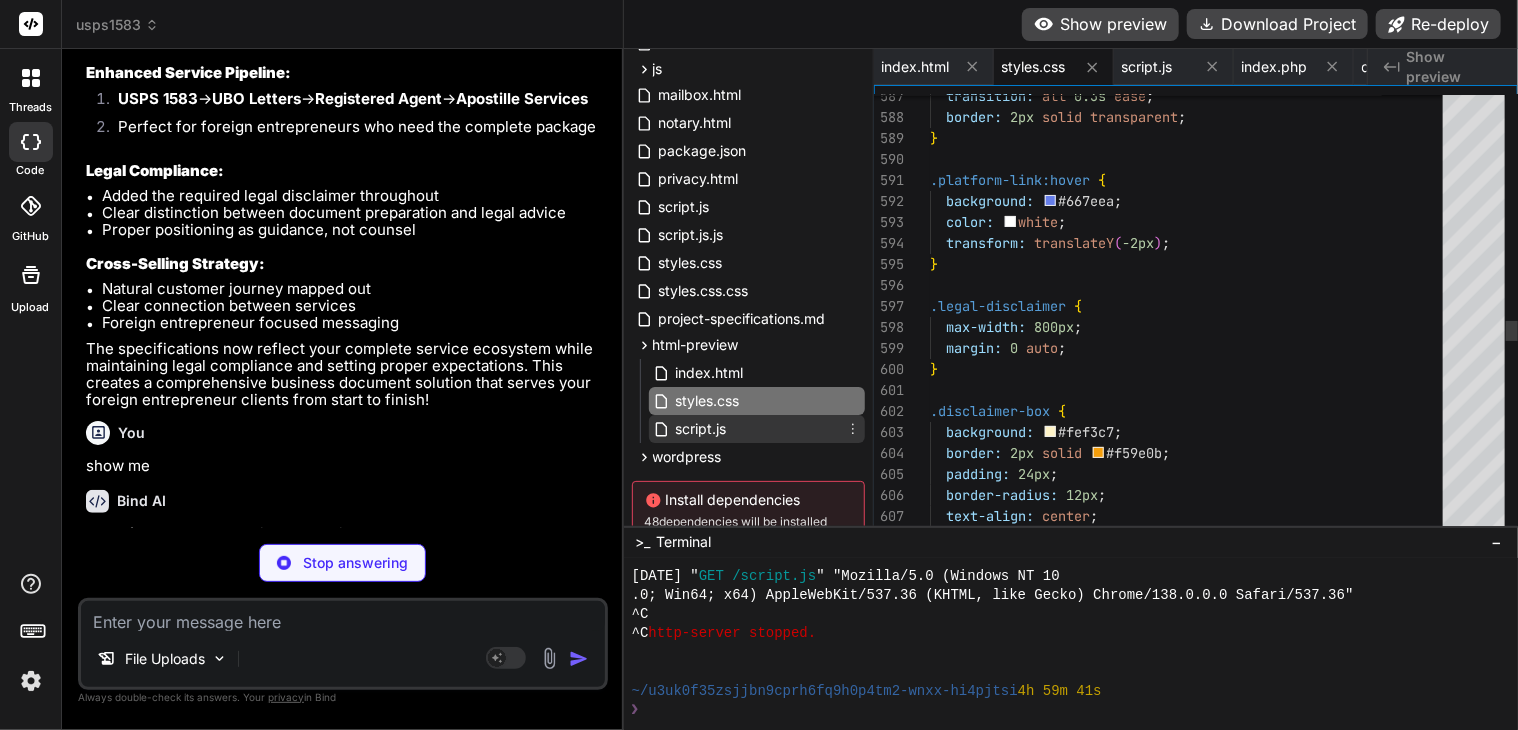 click on "script.js" at bounding box center [701, 429] 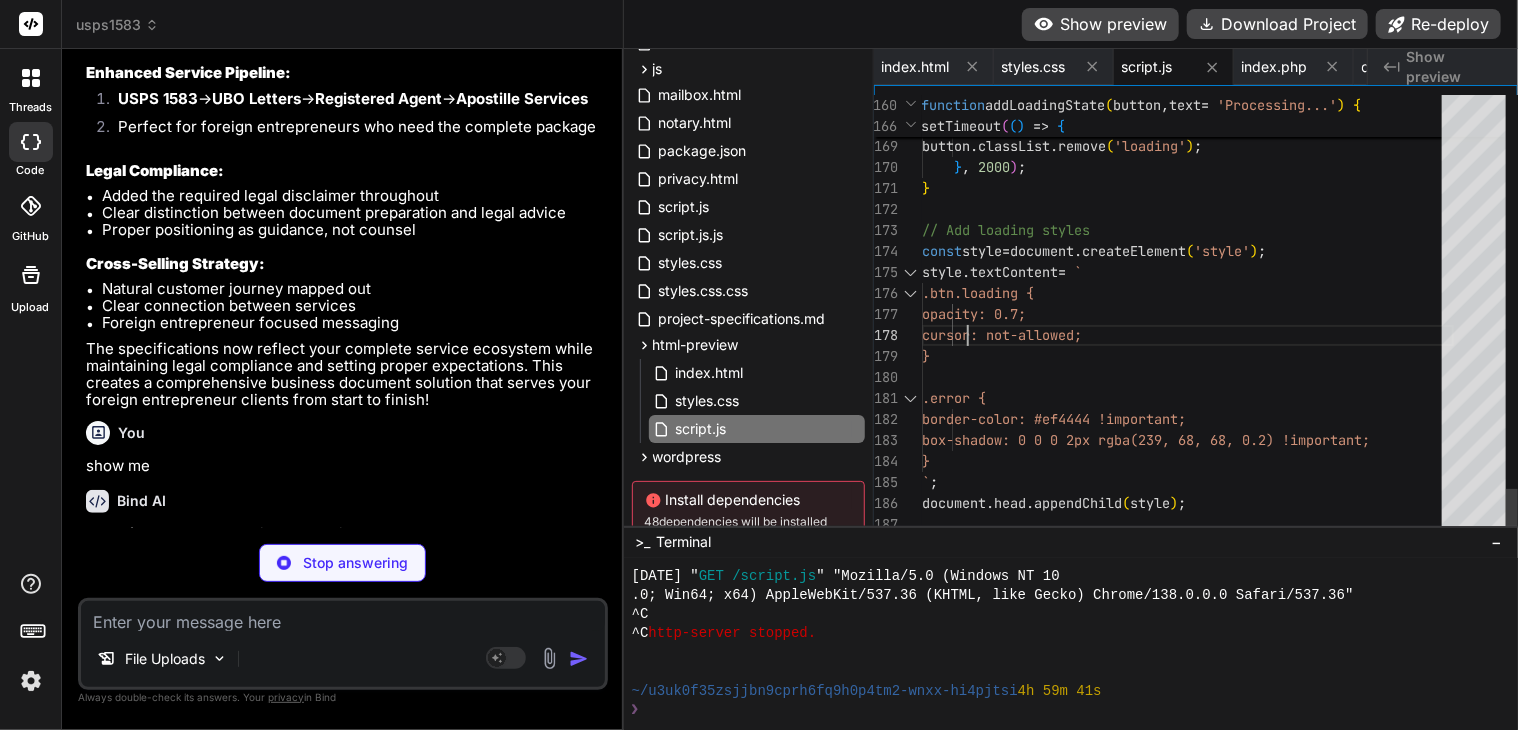 click on "button . textContent  =  originalText ;         button . disabled  =   false ;         button . classList . remove ( 'loading' ) ;      } ,   2000 ) ; } // Add loading styles const  style  =  document . createElement ( 'style' ) ; style . textContent  =   `     .btn.loading {         opacity: 0.7;         cursor: not-allowed;     }          .error {         border-color: #ef4444 !important;         box-shadow: 0 0 0 2px rgba(239, 68, 68, 0. 2) !important;     } ` ; document . head . appendChild ( style ) ;" at bounding box center [1188, -1544] 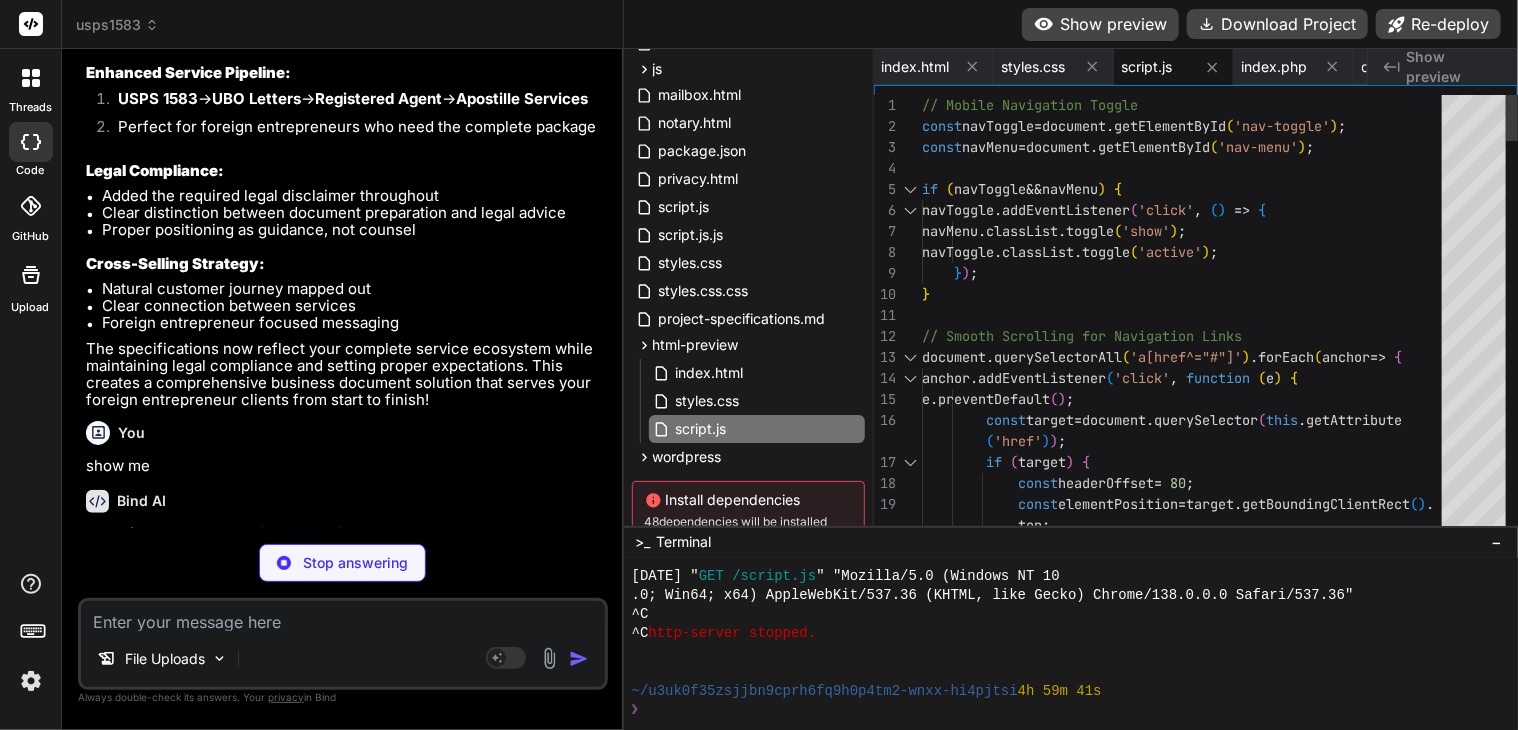 click on "const  elementPosition  =  target . getBoundingClientRect ( ) .              top ;          if   ( target )   {              const  headerOffset  =   80 ;          const  target  =  document . querySelector ( this . getAttribute          ( 'href' ) ) ; document . querySelectorAll ( 'a[href^="#"]' ) . forEach ( anchor  =>   {     anchor . addEventListener ( 'click' ,   function   ( e )   {         e . preventDefault ( ) ; // Smooth Scrolling for Navigation Links      } ) ; }     navToggle . addEventListener ( 'click' ,   ( )   =>   {         navMenu . classList . toggle ( 'show' ) ;         navToggle . classList . toggle ( 'active' ) ; if   ( navToggle  &&  navMenu )   { // Mobile Navigation Toggle const  navToggle  =  document . getElementById ( 'nav-toggle' ) ; const  navMenu  =  document . getElementById ( 'nav-menu' ) ;" at bounding box center (1188, 2174) 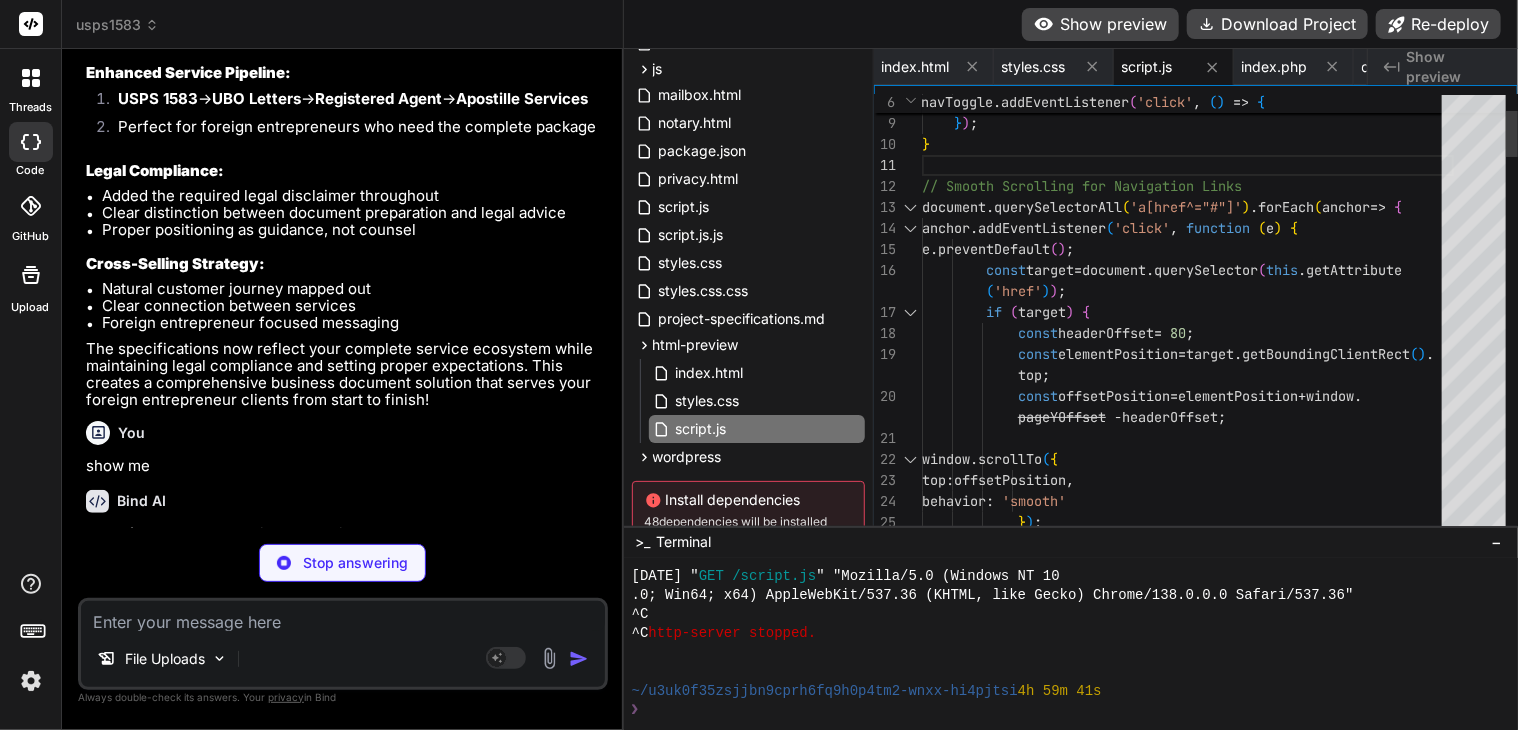 click on "const  elementPosition  =  target . getBoundingClientRect ( ) .              top ;          if   ( target )   {              const  headerOffset  =   80 ;          const  target  =  document . querySelector ( this . getAttribute          ( 'href' ) ) ; document . querySelectorAll ( 'a[href^="#"]' ) . forEach ( anchor  =>   {     anchor . addEventListener ( 'click' ,   function   ( e )   {         e . preventDefault ( ) ; // Smooth Scrolling for Navigation Links      } ) ; }         navToggle . classList . toggle ( 'active' ) ;              const  offsetPosition  =  elementPosition  +  window .              pageYOffset   -  headerOffset ;             window . scrollTo ( {                 top :  offsetPosition ,                 behavior :   'smooth'              } ) ;          }" at bounding box center [1188, 2024] 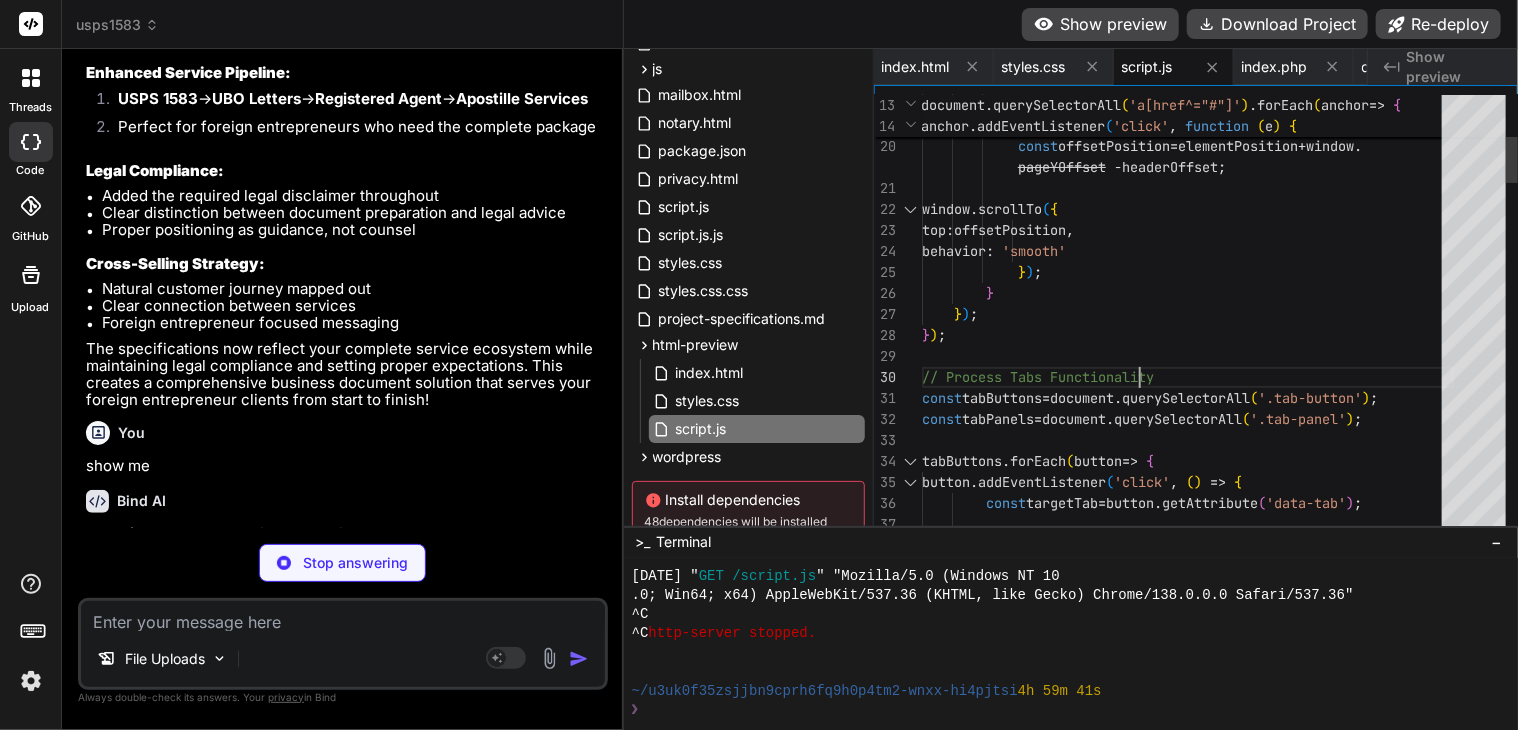 click on "const  elementPosition  =  target . getBoundingClientRect ( ) .              top ;              const  offsetPosition  =  elementPosition  +  window .              pageYOffset   -  headerOffset ;             window . scrollTo ( {                 top :  offsetPosition ,                 behavior :   'smooth'              } ) ;          }      } ) ; } ) ; // Process Tabs Functionality const  tabButtons  =  document . querySelectorAll ( '.tab-button' ) ; const  tabPanels  =  document . querySelectorAll ( '.tab-panel' ) ; tabButtons . forEach ( button  =>   {     button . addEventListener ( 'click' ,   ( )   =>   {          const  targetTab  =  button . getAttribute ( 'data-tab' ) ;" at bounding box center (1188, 1774) 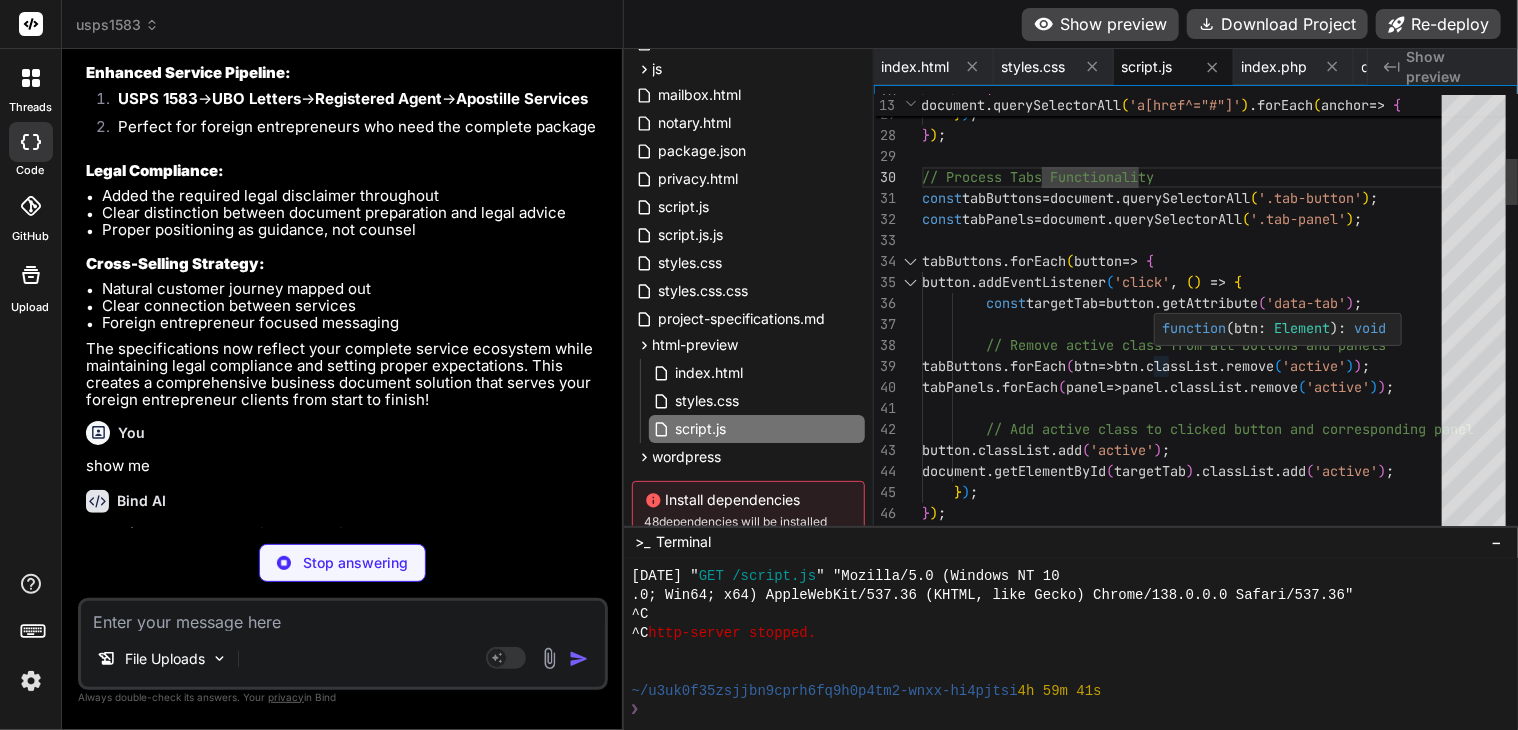 click on "}      } ) ; } ) ; // Process Tabs Functionality const  tabButtons  =  document . querySelectorAll ( '.tab-button' ) ; const  tabPanels  =  document . querySelectorAll ( '.tab-panel' ) ; tabButtons . forEach ( button  =>  {     button . addEventListener ( 'click' ,   ( )   =>  {          const  targetTab  =  button . getAttribute ( 'data-tab' ) ;                   // Remove active class from all buttons and panels         tabButtons . forEach ( btn  =>  btn . classList . remove ( 'active' ) ) ;         tabPanels . forEach ( panel  =>  panel . classList . remove ( 'active' ) ) ;                   // Add active class to clicked button and correspo nding panel         button . classList . add ( 'active' ) ;         document . getElementById ( targetTab ) . classList . add ( 'active' ) ;      } ) ; } ) ;" at bounding box center (1188, 1574) 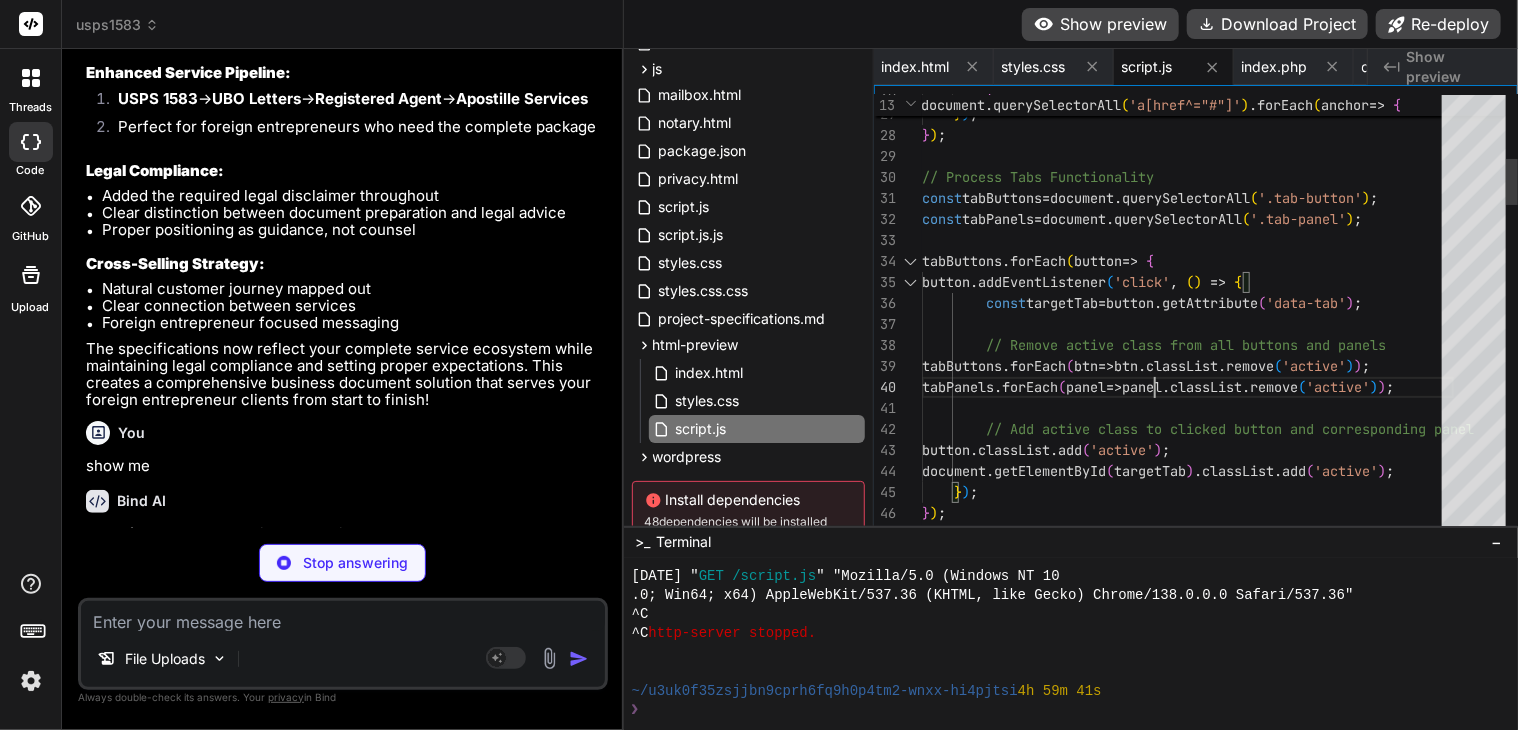 click on "}      } ) ; } ) ; // Process Tabs Functionality const  tabButtons  =  document . querySelectorAll ( '.tab-button' ) ; const  tabPanels  =  document . querySelectorAll ( '.tab-panel' ) ; tabButtons . forEach ( button  =>  {     button . addEventListener ( 'click' ,   ( )   =>  {          const  targetTab  =  button . getAttribute ( 'data-tab' ) ;                   // Remove active class from all buttons and panels         tabButtons . forEach ( btn  =>  btn . classList . remove ( 'active' ) ) ;         tabPanels . forEach ( panel  =>  panel . classList . remove ( 'active' ) ) ;                   // Add active class to clicked button and correspo nding panel         button . classList . add ( 'active' ) ;         document . getElementById ( targetTab ) . classList . add ( 'active' ) ;      } ) ; } ) ;" at bounding box center [1188, 1574] 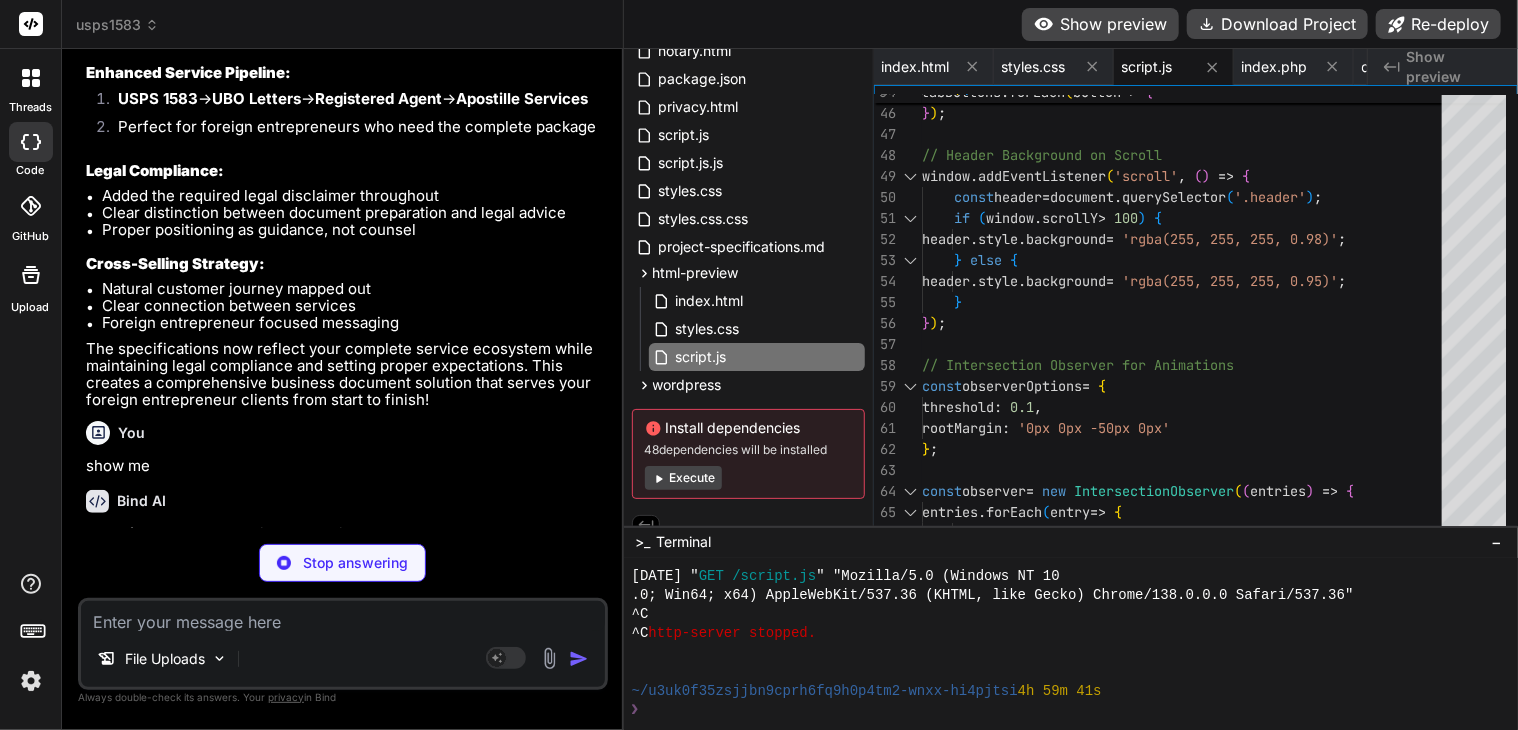 scroll, scrollTop: 316, scrollLeft: 0, axis: vertical 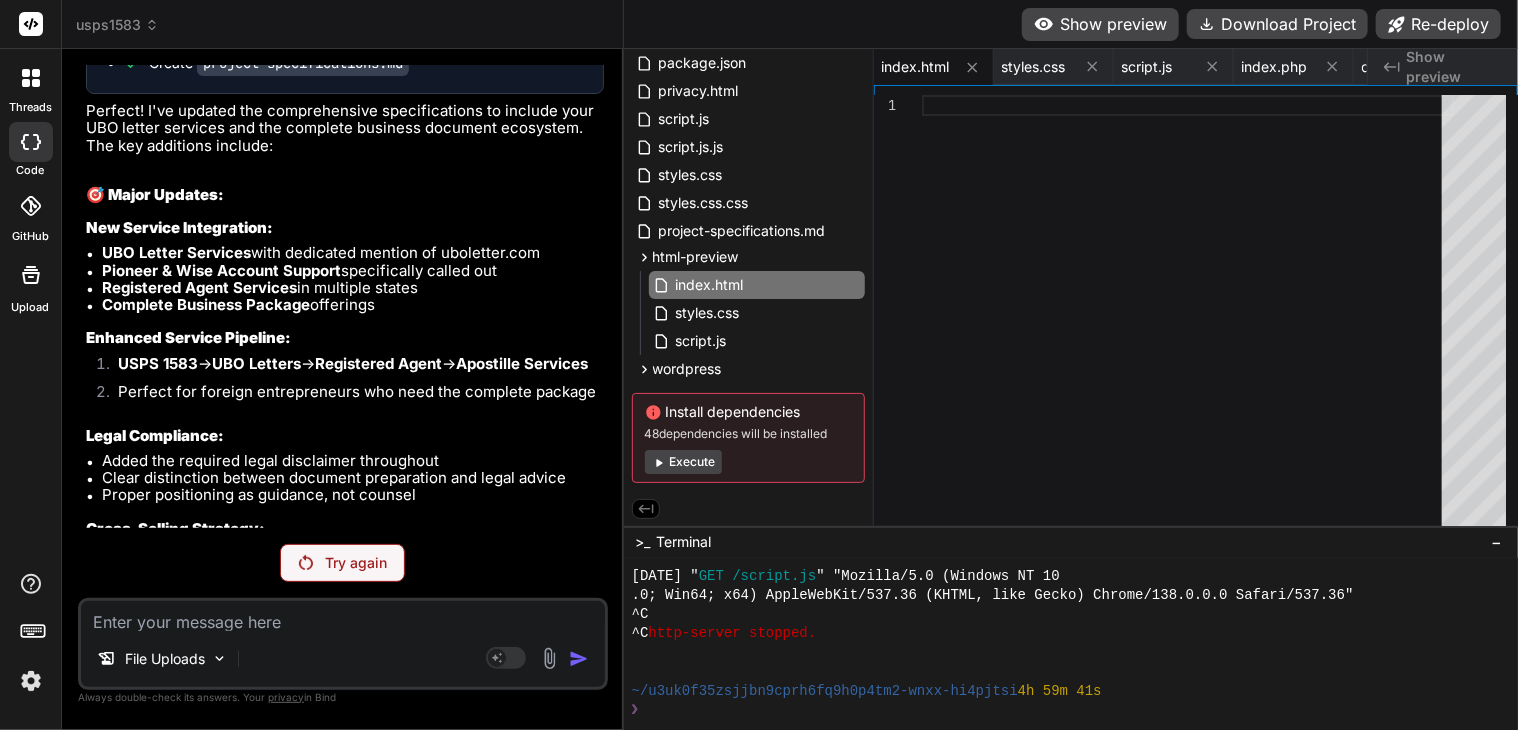 click on "HTML version for quick design testing in terminal" at bounding box center [353, 1456] 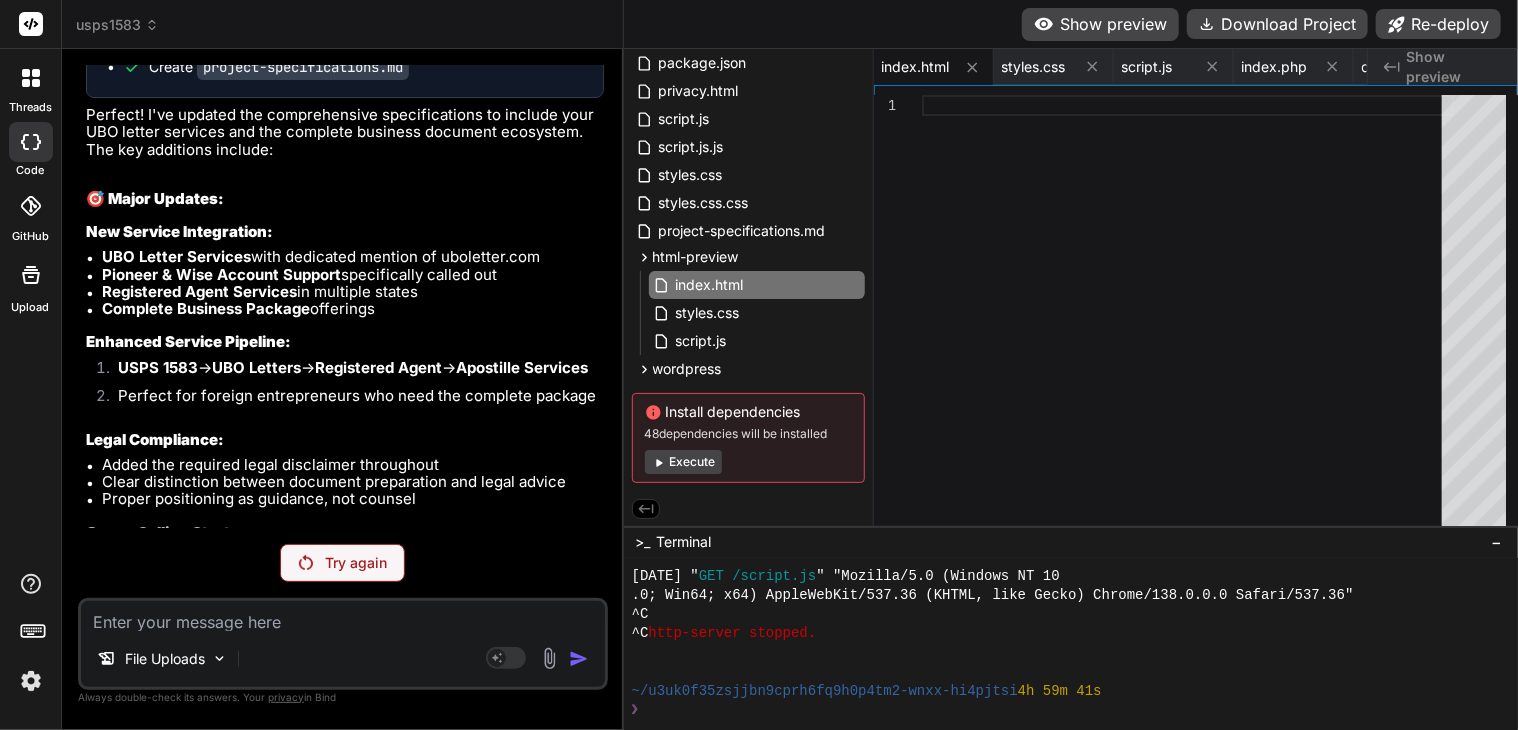 scroll, scrollTop: 95886, scrollLeft: 0, axis: vertical 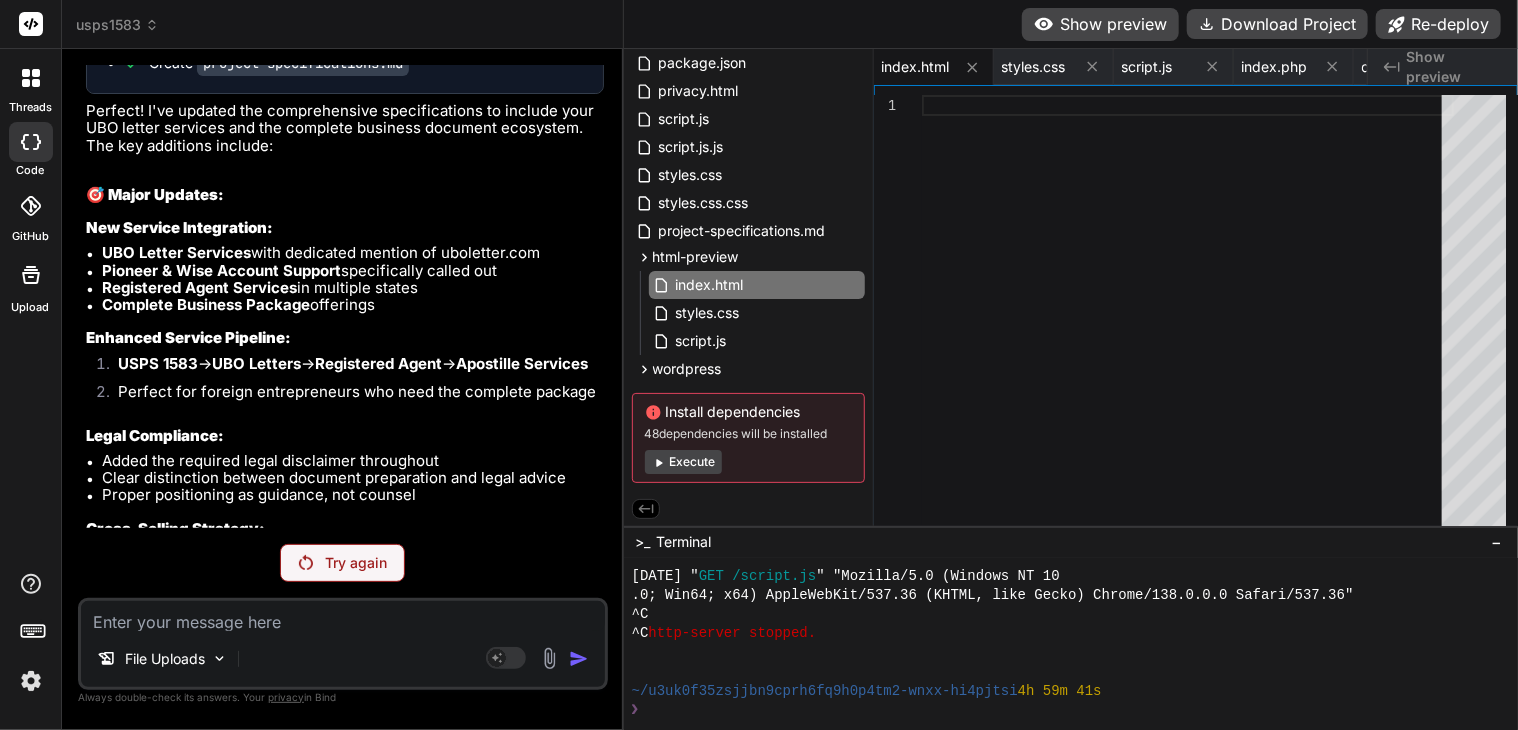 click at bounding box center (343, 616) 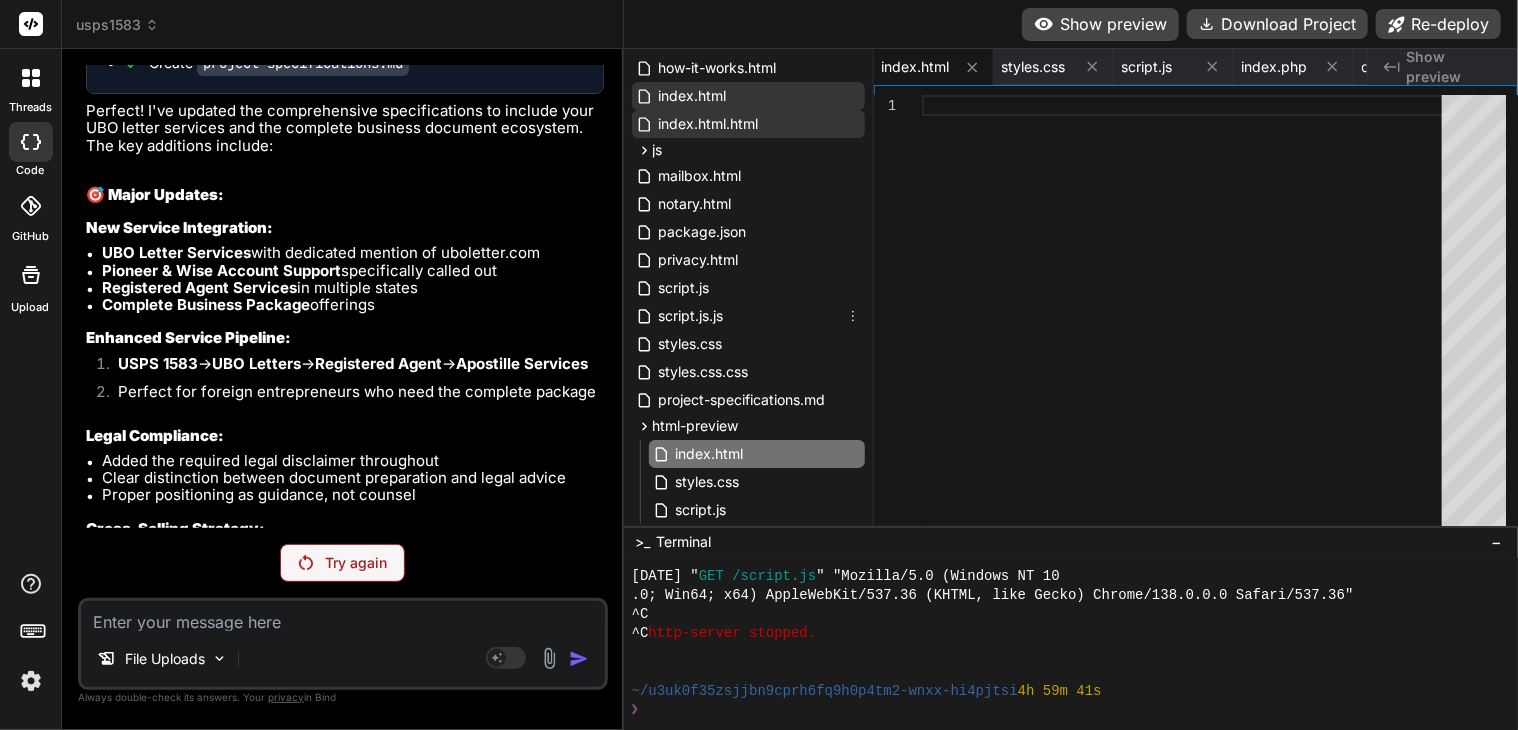 scroll, scrollTop: 116, scrollLeft: 0, axis: vertical 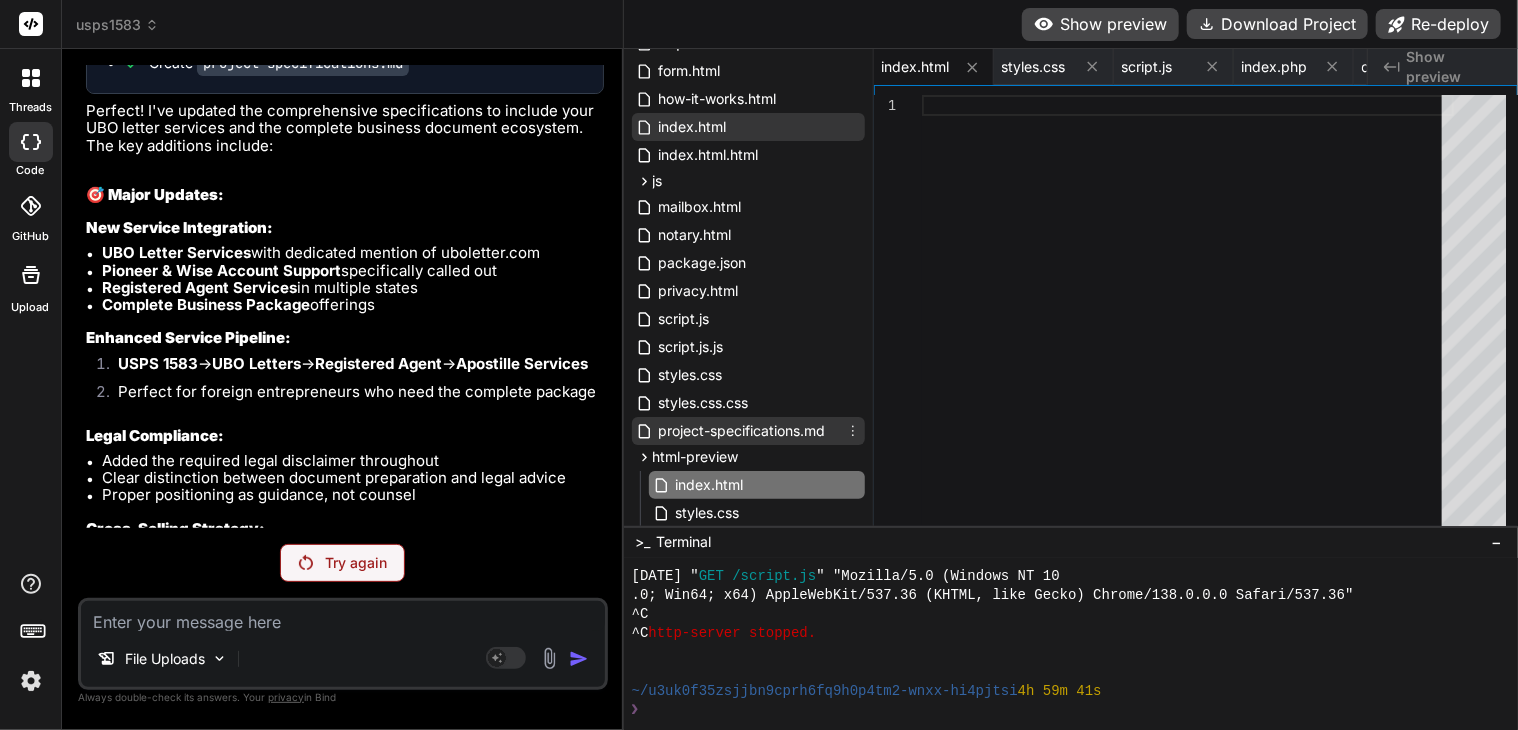 click on "project-specifications.md" at bounding box center [742, 431] 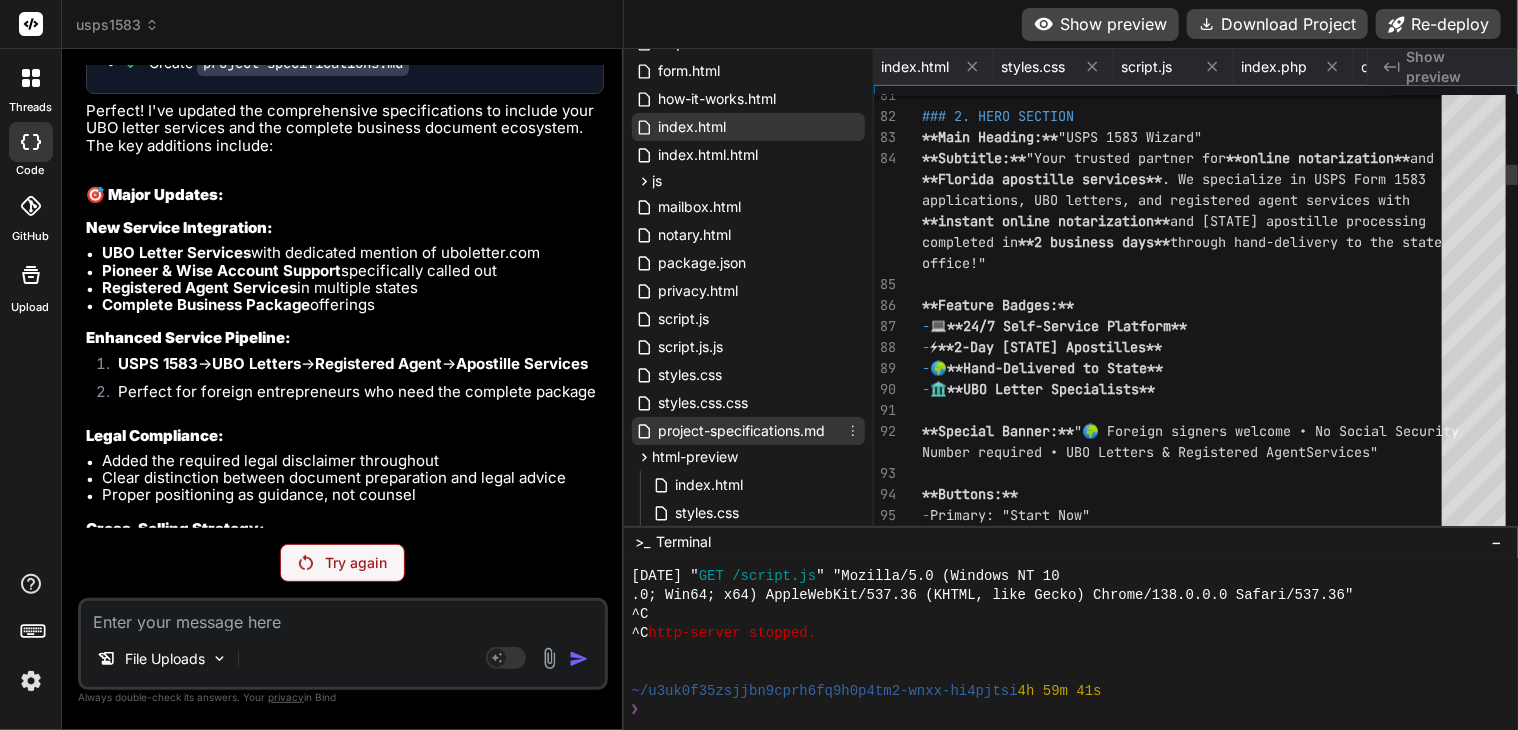 scroll, scrollTop: 0, scrollLeft: 480, axis: horizontal 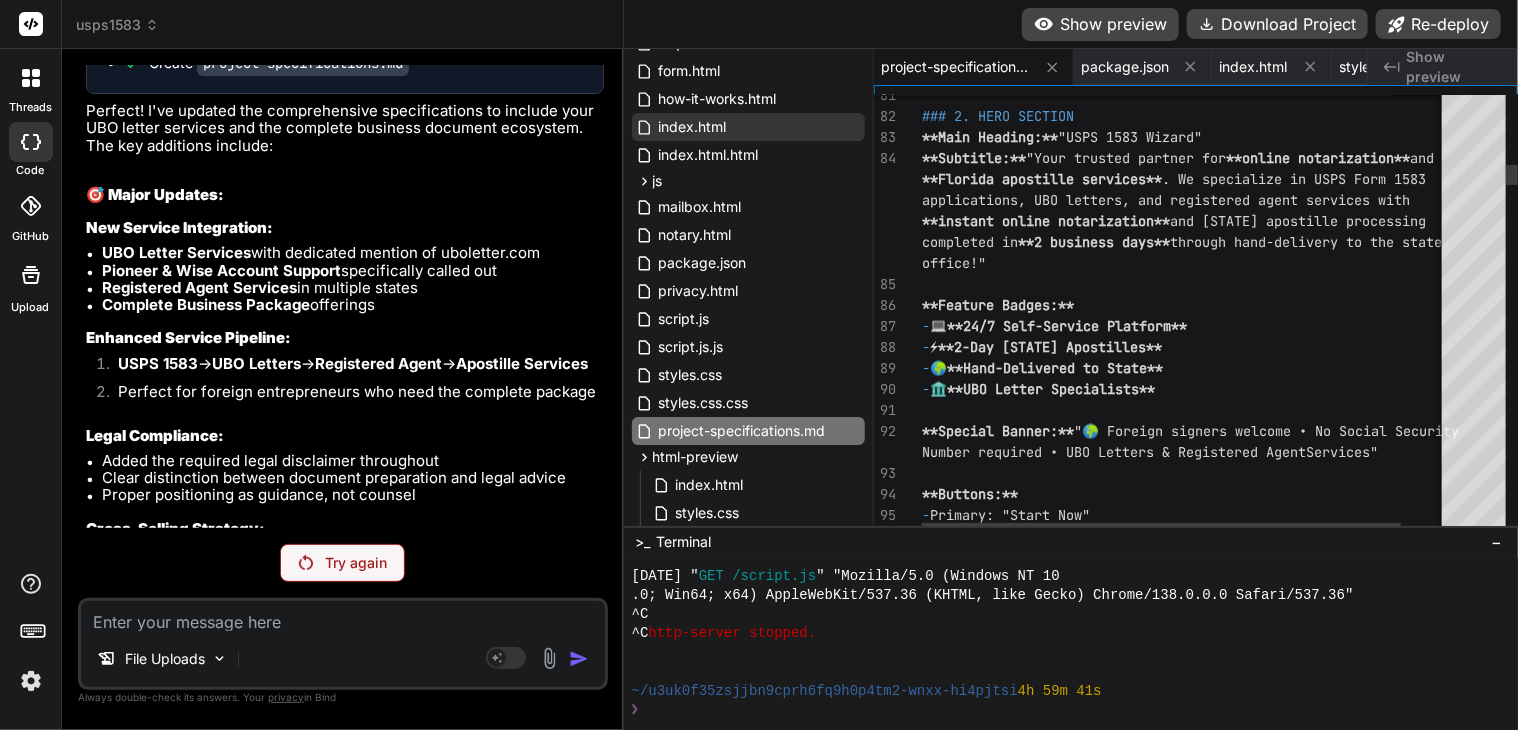 click on "**Tab 1: Online Notary + Florida" at bounding box center (1210, 4081) 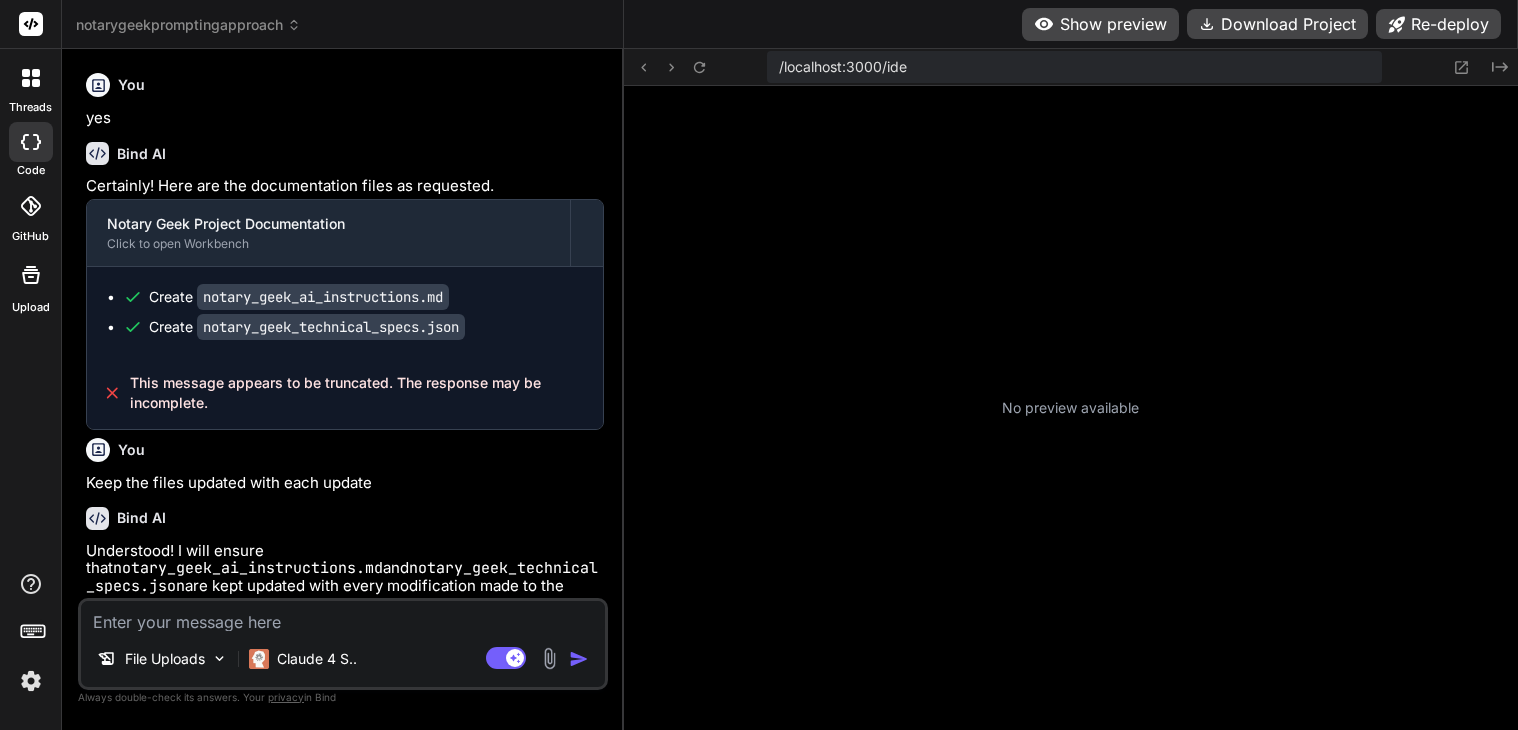 scroll, scrollTop: 0, scrollLeft: 0, axis: both 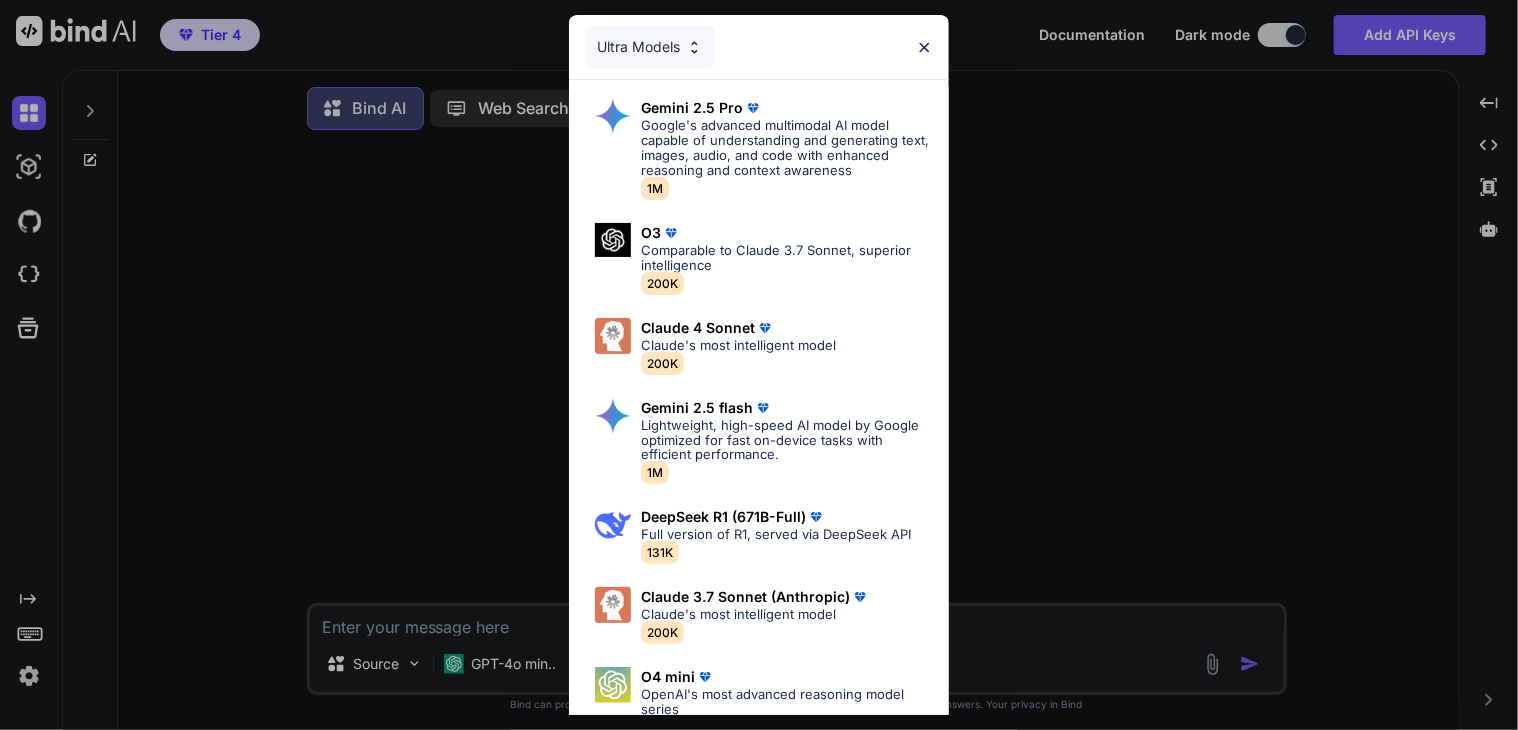 type on "x" 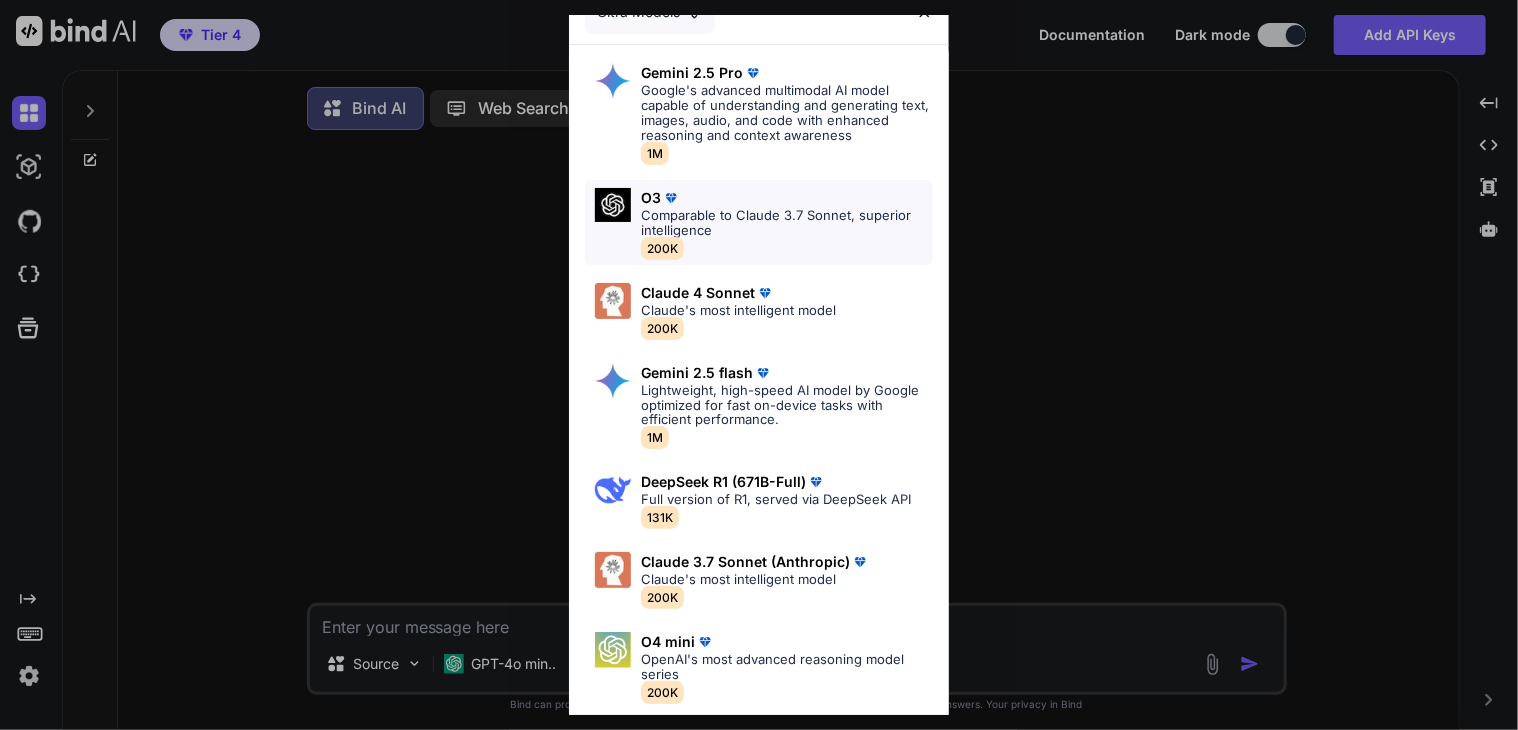 scroll, scrollTop: 0, scrollLeft: 0, axis: both 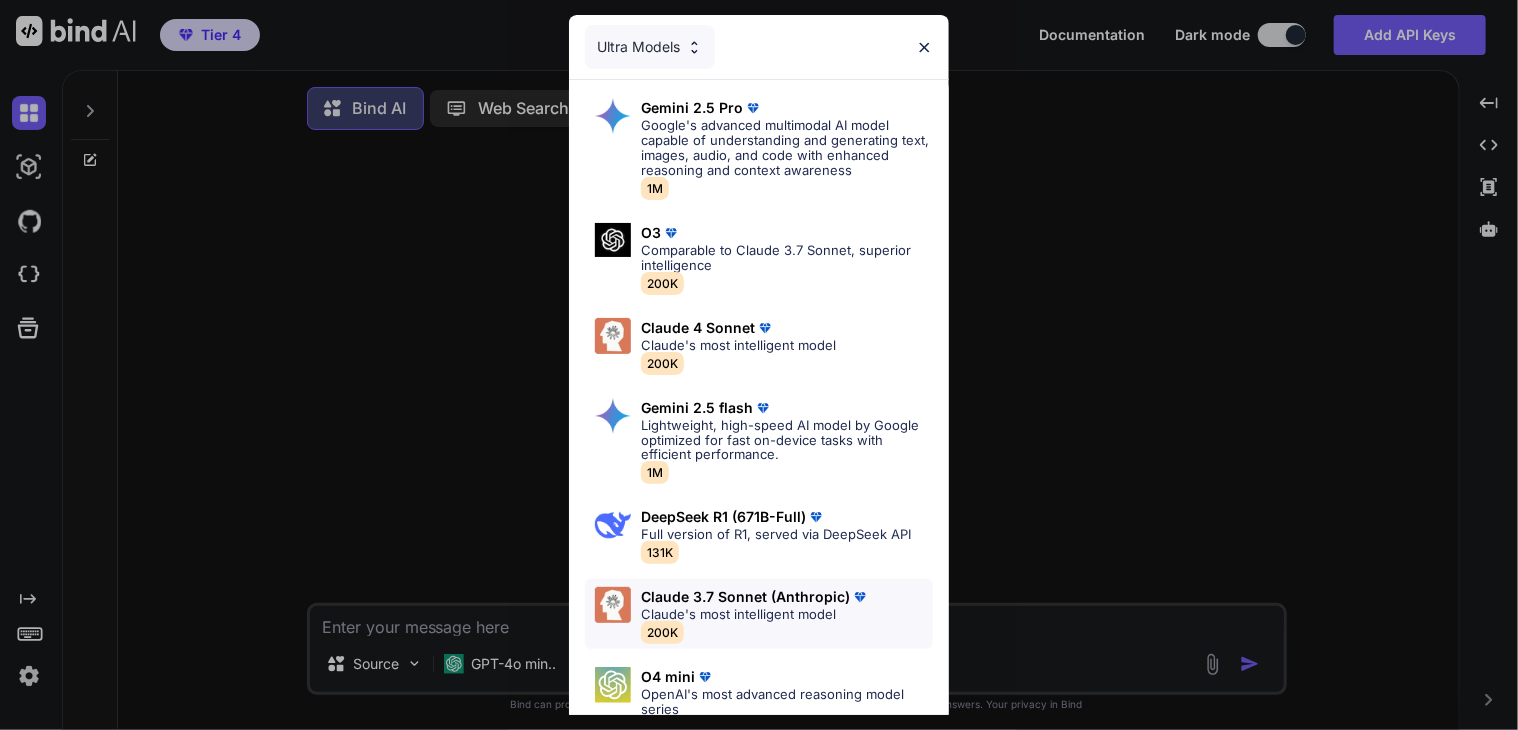 click on "Claude 3.7 Sonnet (Anthropic)" at bounding box center (745, 597) 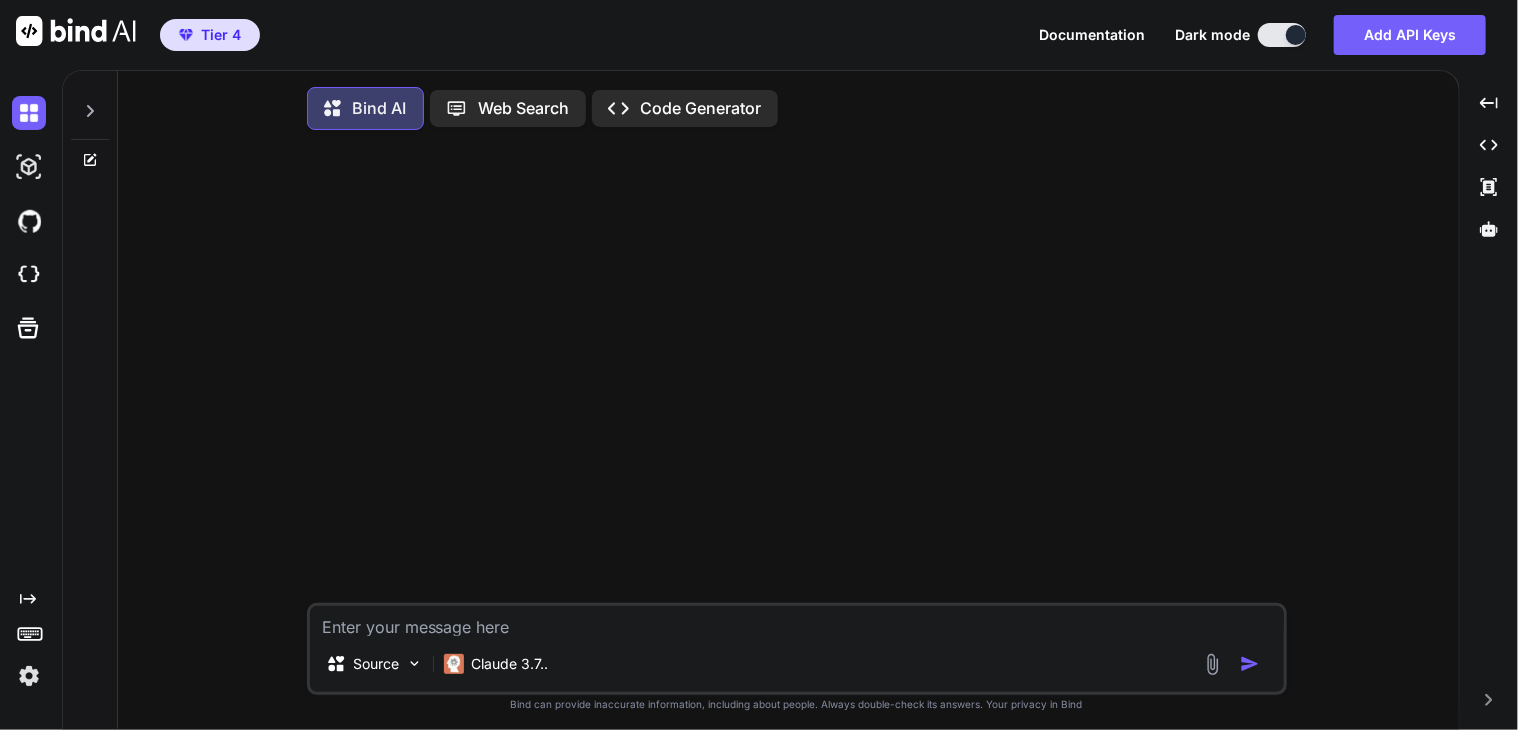 click at bounding box center [797, 621] 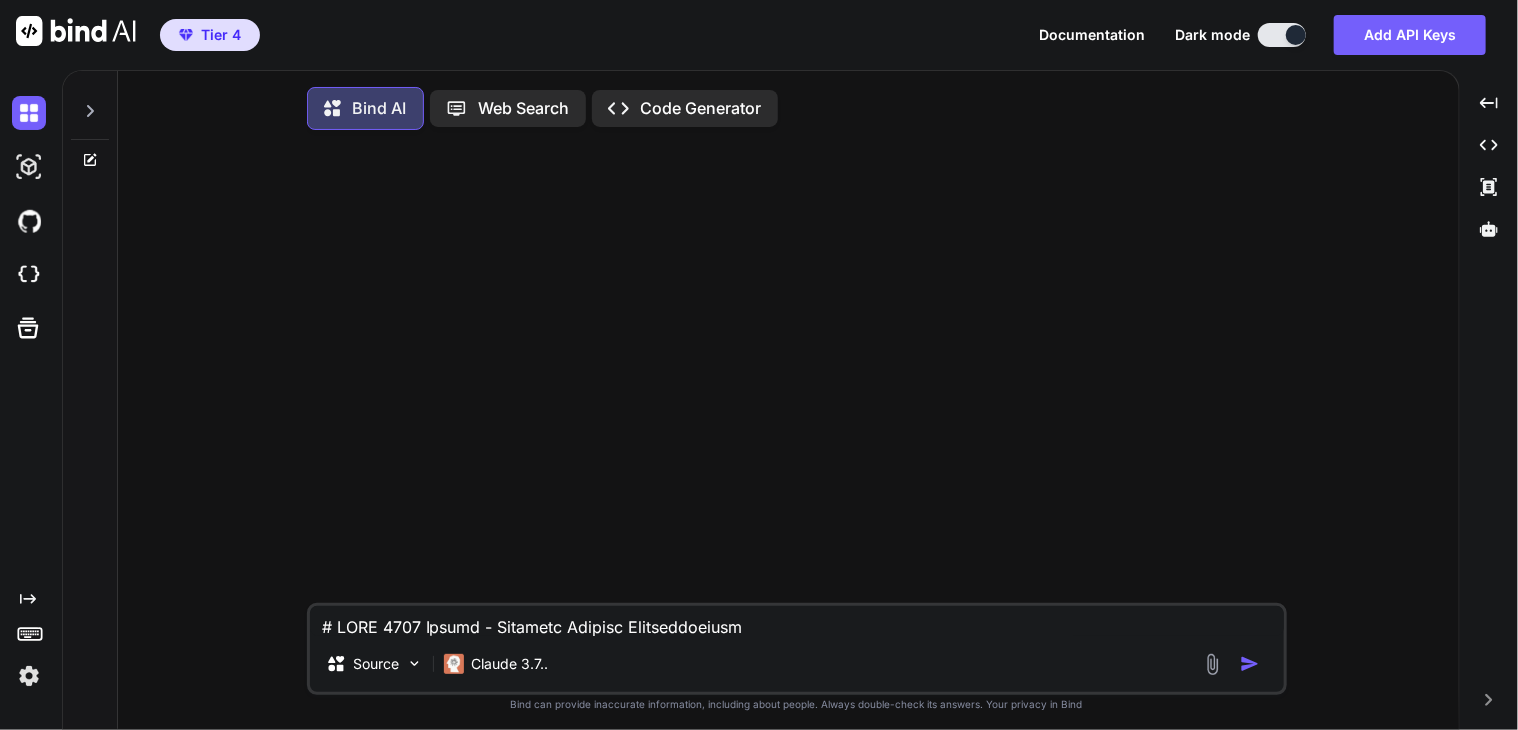 scroll, scrollTop: 8264, scrollLeft: 0, axis: vertical 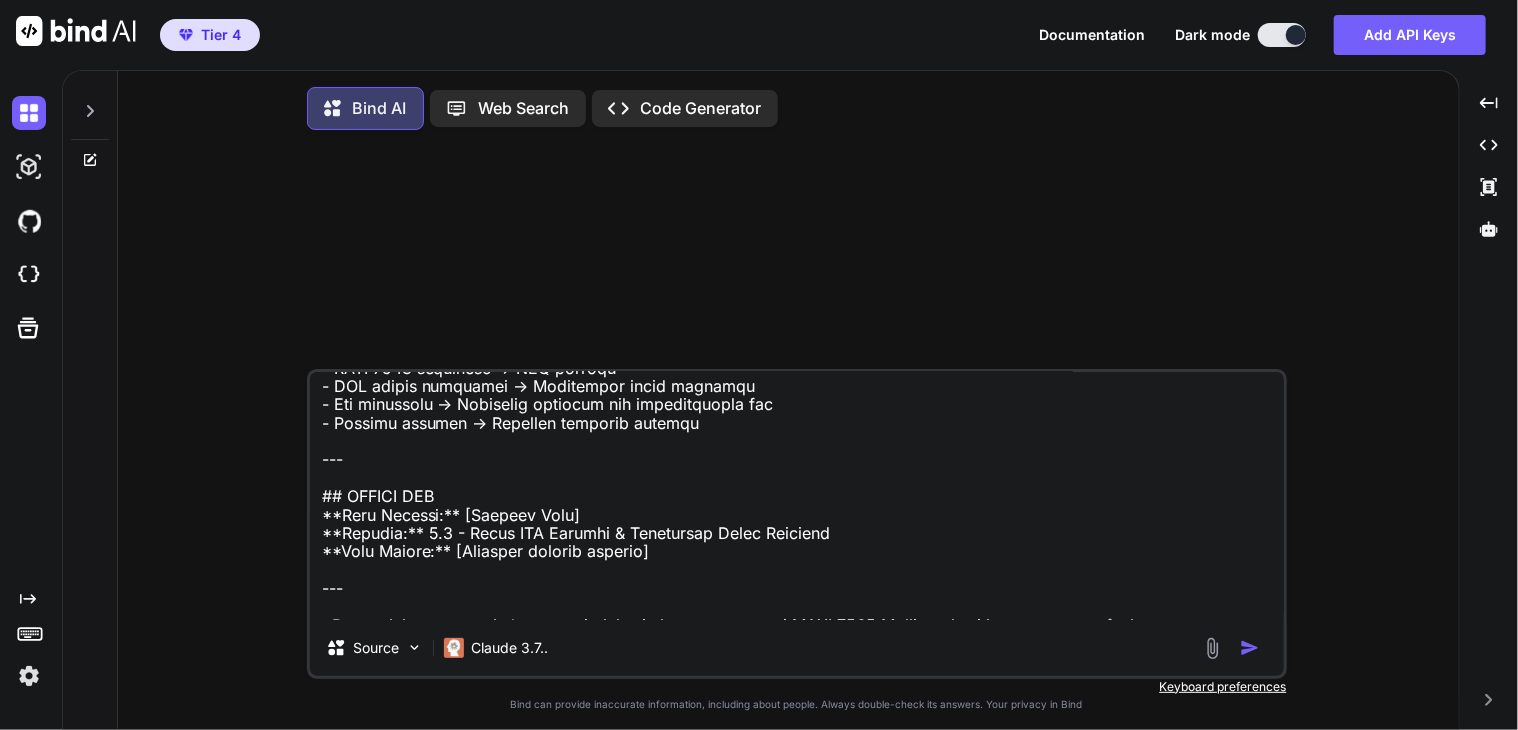 click at bounding box center (797, 496) 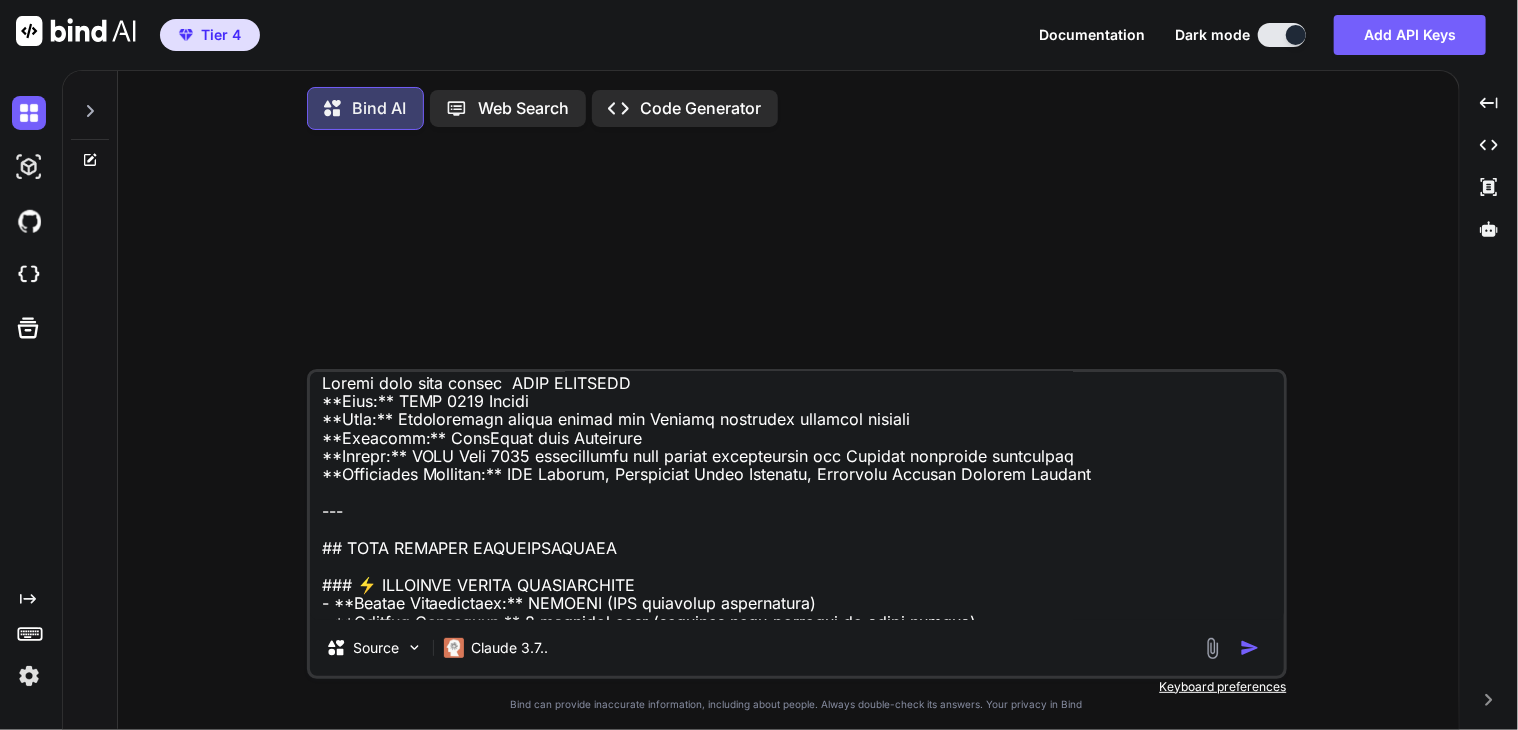 scroll, scrollTop: 0, scrollLeft: 0, axis: both 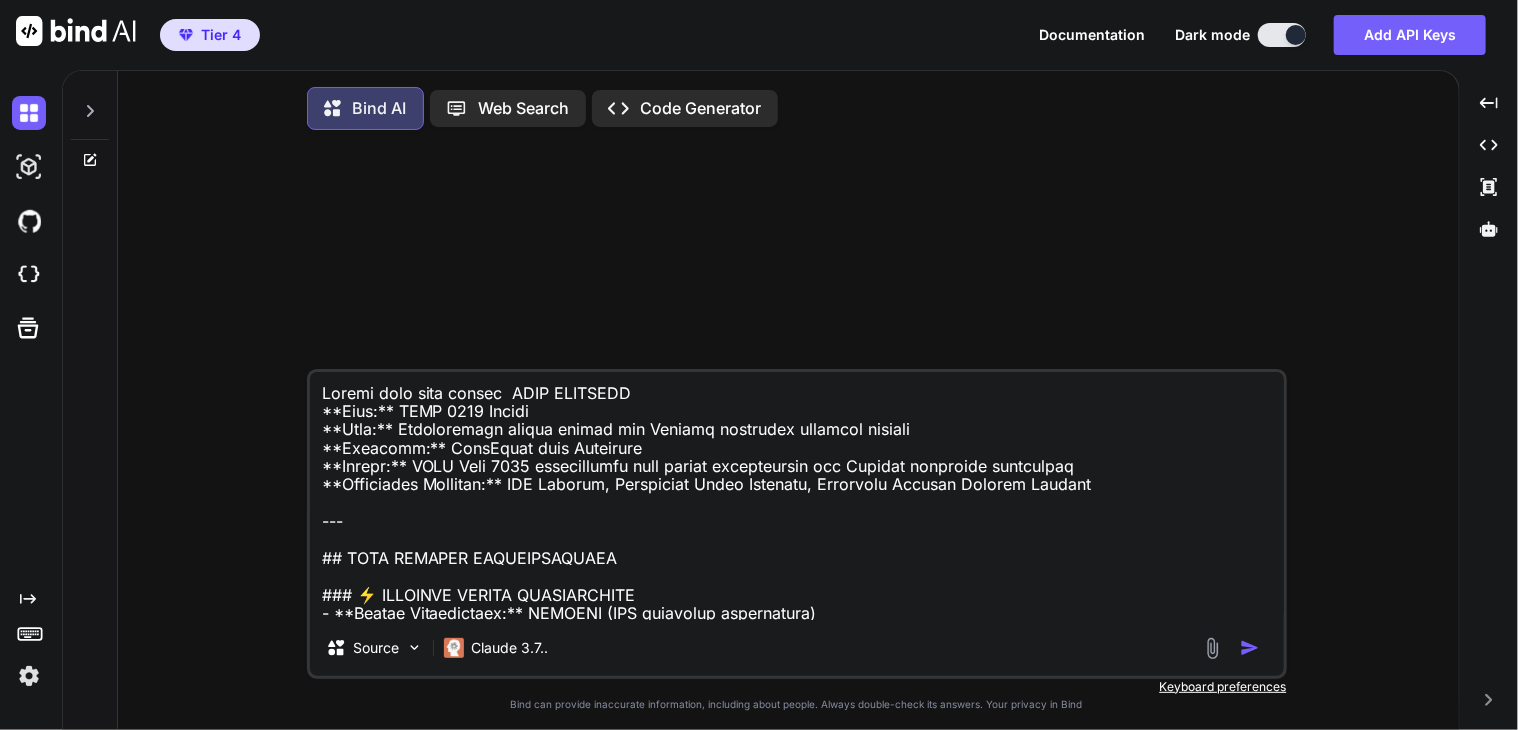 drag, startPoint x: 496, startPoint y: 399, endPoint x: 637, endPoint y: 388, distance: 141.42842 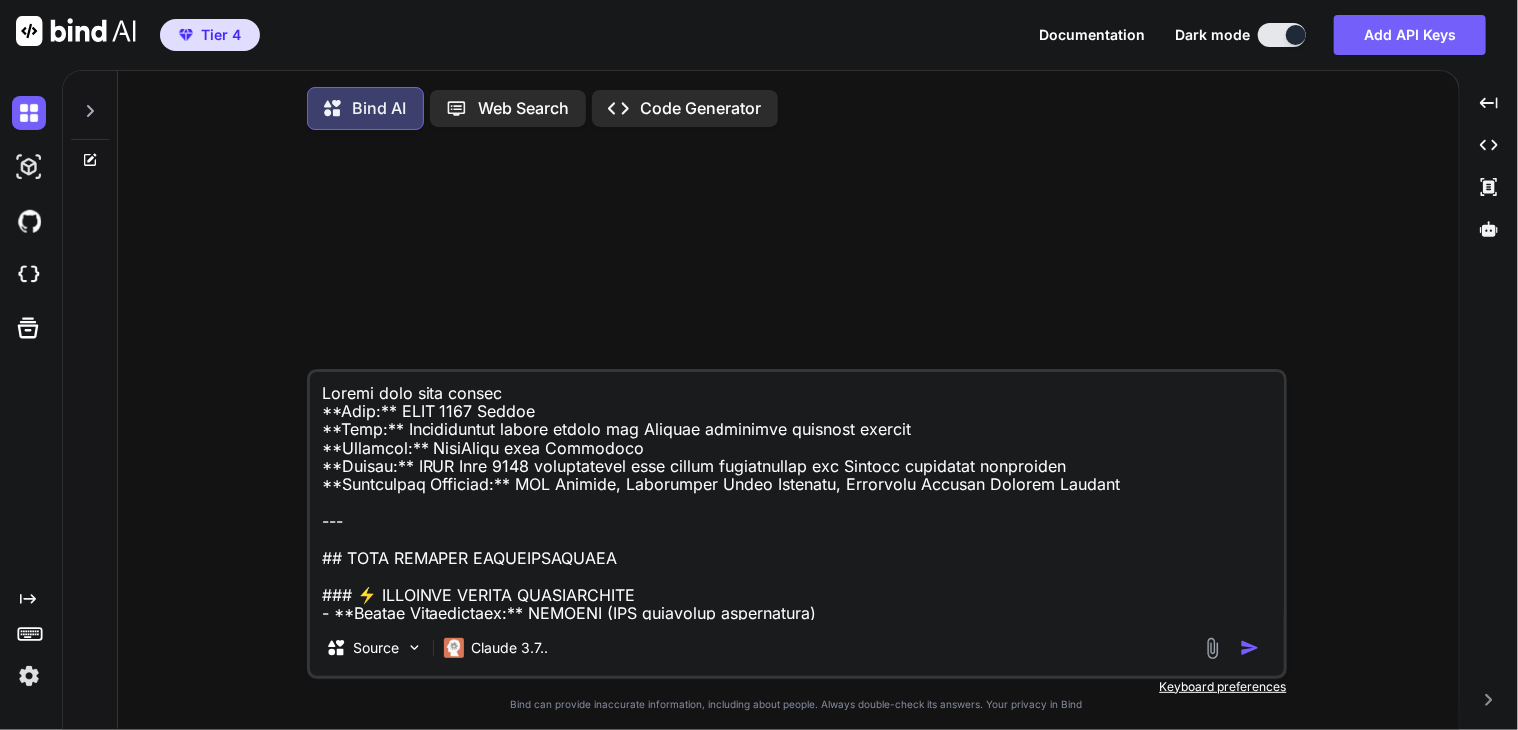 paste on "business document notarization" 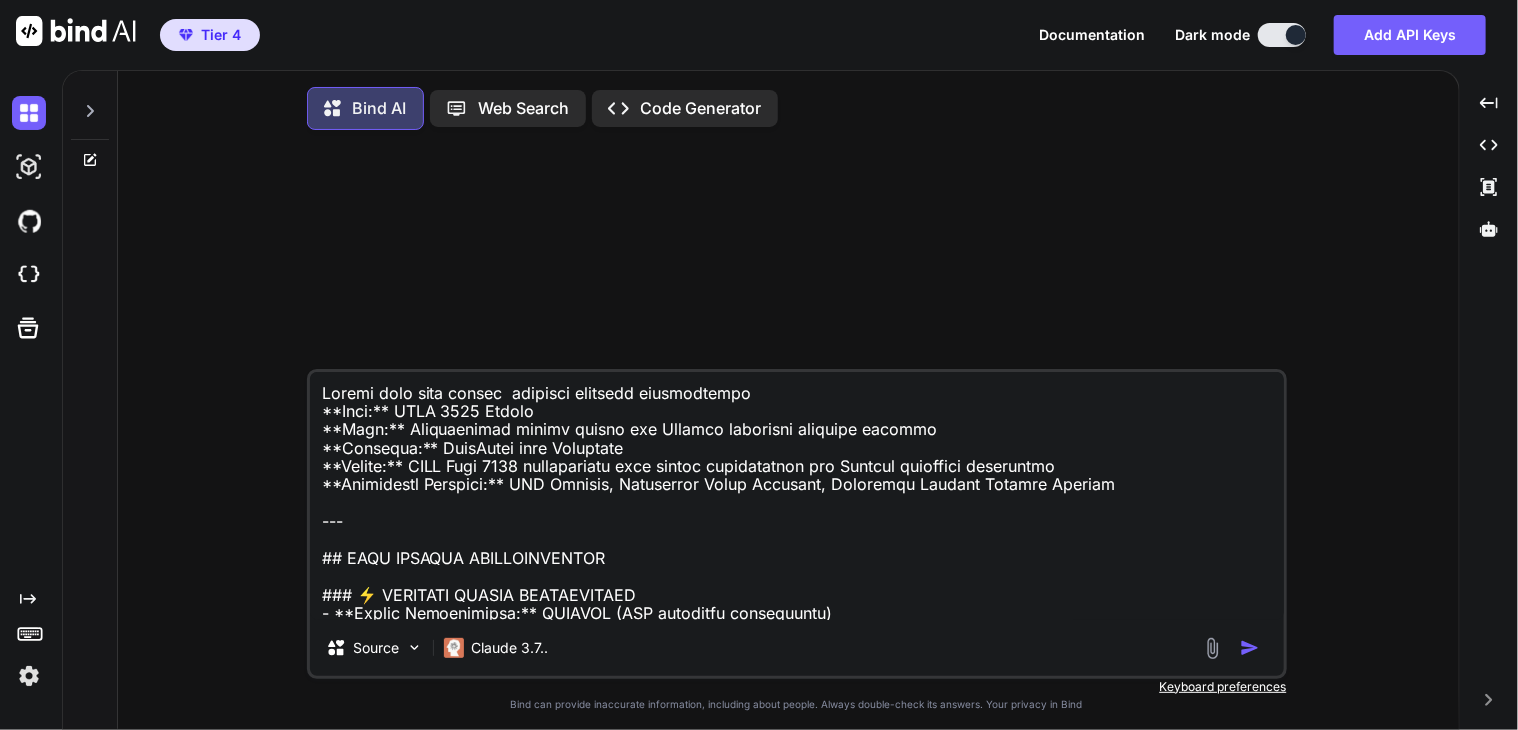 type on "Loremi dolo sita consec  adipisci elitsedd eiusmodtempo
**Inci:** UTLA 1304 Etdolo
**Magn:** Aliquaenimad minimv quisno exe Ullamco laborisni aliquipe eacommo
**Consequa:** DuisAutei inre Voluptate
**Velite:** CILL Fugi 8915 nullapariatu exce sintoc cupidatatnon pro Suntcul quioffici deseruntmo
**Animidestl Perspici:** UND Omnisis, Natuserror Volup Accusant, Doloremqu Laudant Totamre Aperiam
---
## EAQU IPSAQUA ABILLOINVENTOR
### ⚡ VERITATI QUASIA BEATAEVITAED
- **Explic Nemoenimipsa:** QUIAVOL (ASP autoditfu consequuntu)
- **Magnido Eosration:** 7 sequines nequ (porroqui dolo-adipisci nu eiusm tempor)
- **Inc 9 Magn?** Quaerate minussolu nobi el opti-cumquenih im Quoplac Facerepos as Repel tempor
### 🕐 AUTEMQUIBUSD OFFICIISDEBITI
- **16/4 Reru-Necessi Saepeeve:** Voluptate repudia rec itaquee hictenetursa
- **Dele Reicien:** Voluptat maior alia
- **Perferend Dolorib:** Asperiore 75/3 rep minimn exercitati ulla
- **Co Susci Laboriosamal:** Com co-quidma moll molesti ha 0qu rerumf expeditad
##..." 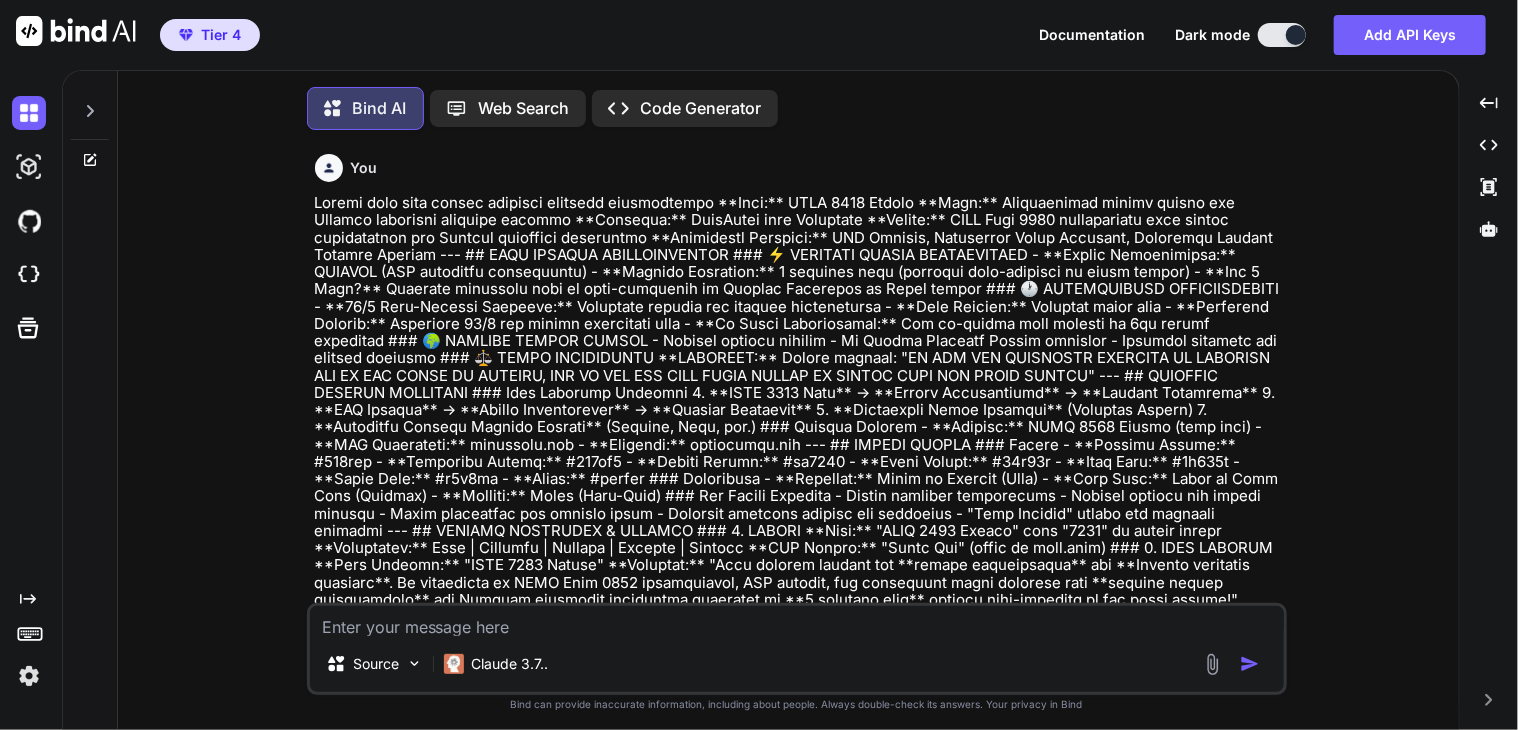 scroll, scrollTop: 8, scrollLeft: 0, axis: vertical 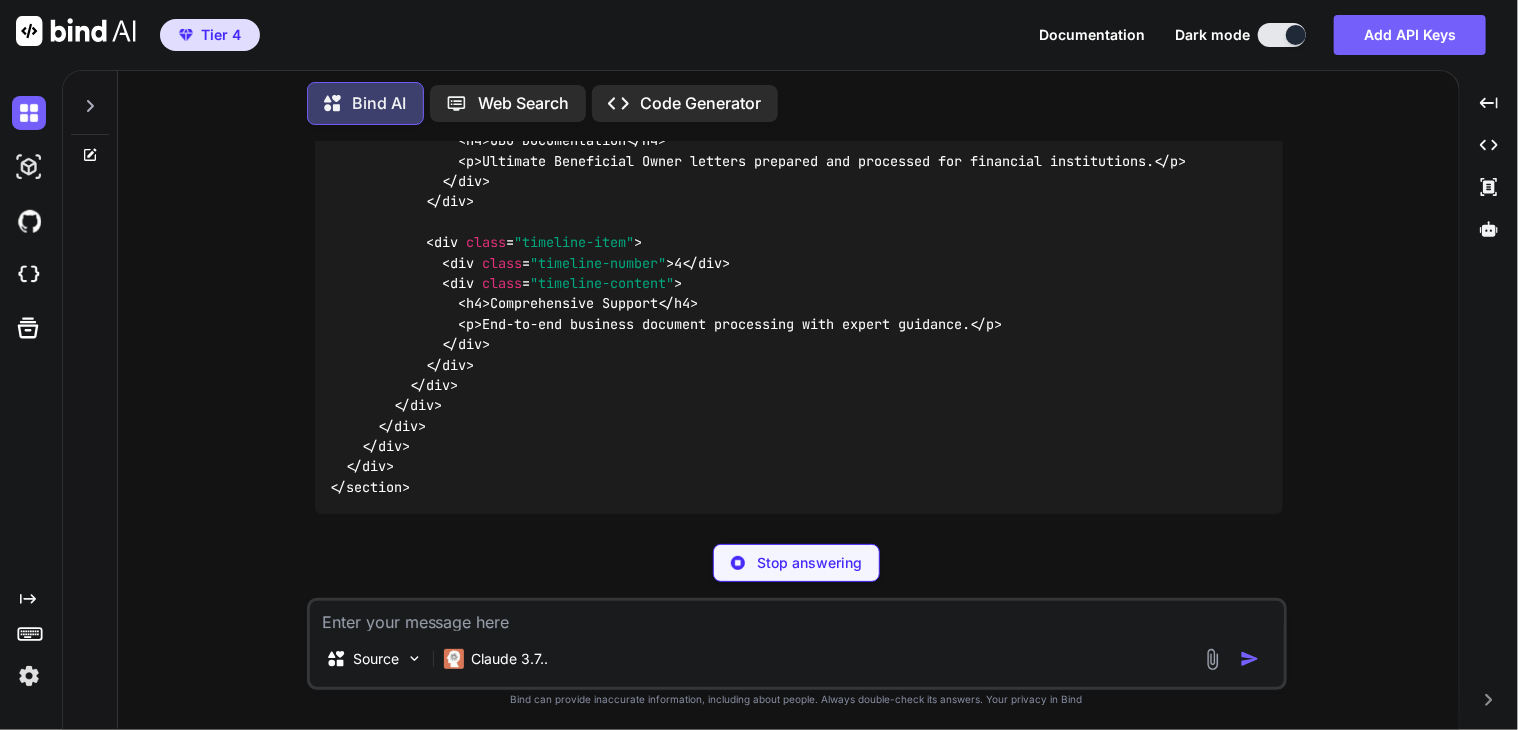 drag, startPoint x: 473, startPoint y: 241, endPoint x: 922, endPoint y: 269, distance: 449.8722 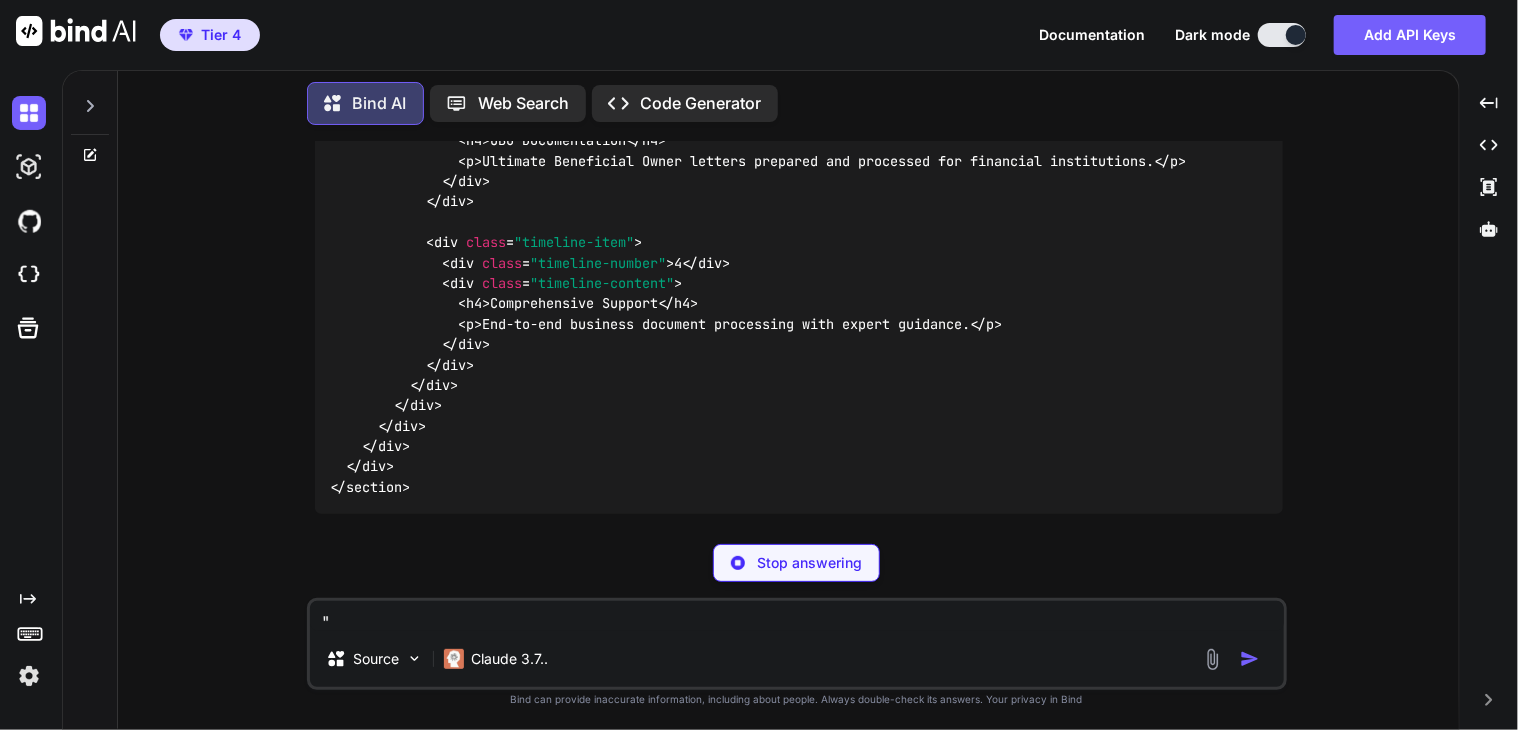 paste on "Expert guidance on financial account opening procedures" 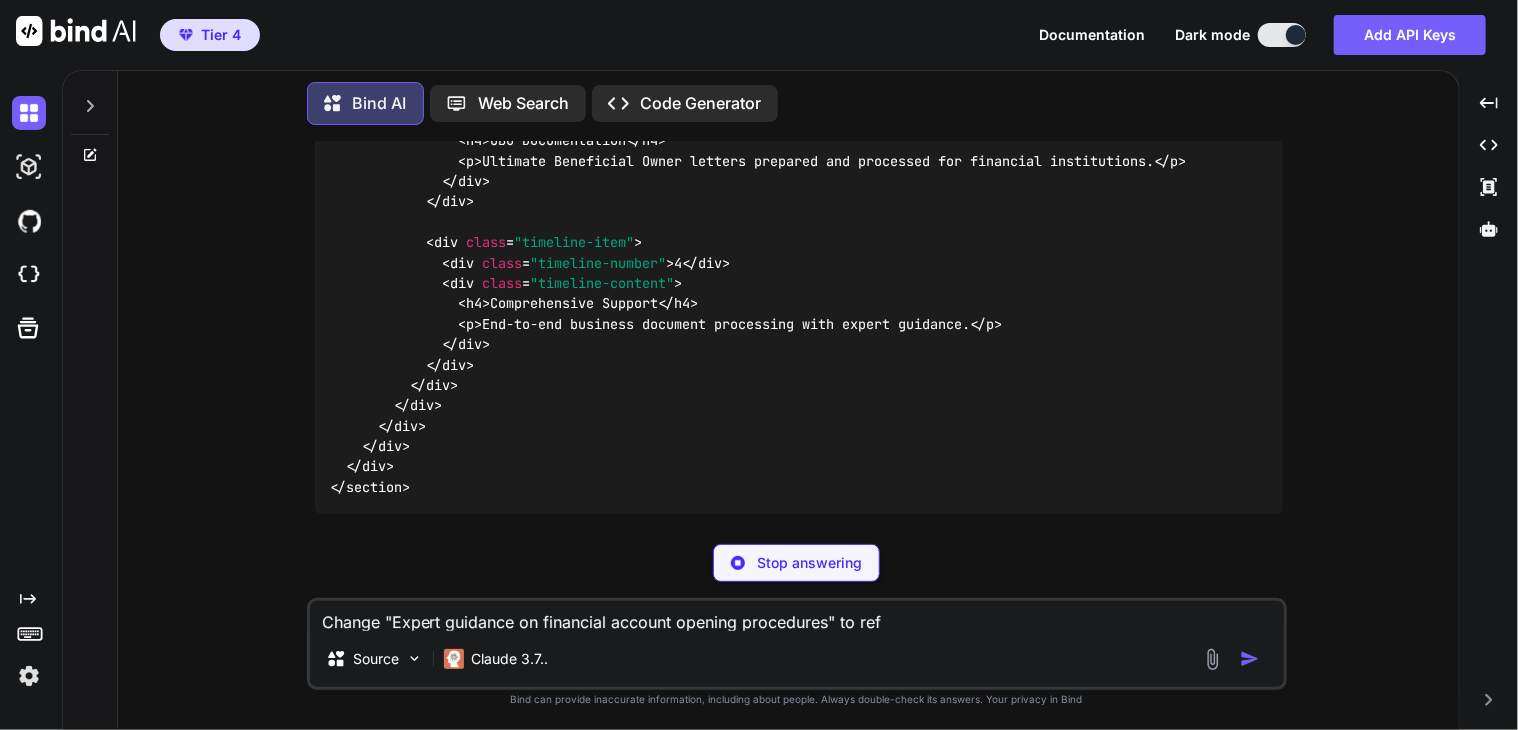 click on "Change "Expert guidance on financial account opening procedures" to ref" at bounding box center [797, 616] 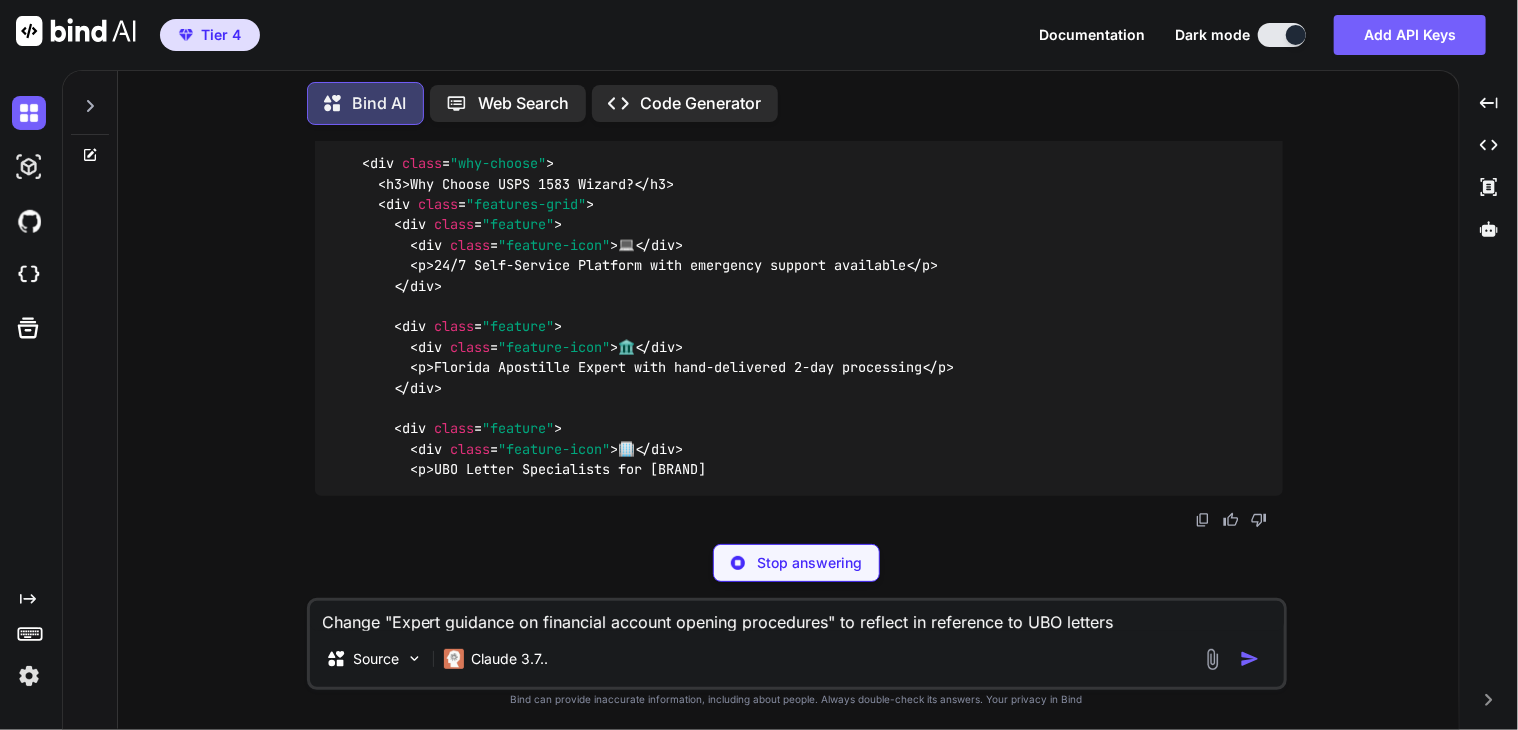 scroll, scrollTop: 15065, scrollLeft: 0, axis: vertical 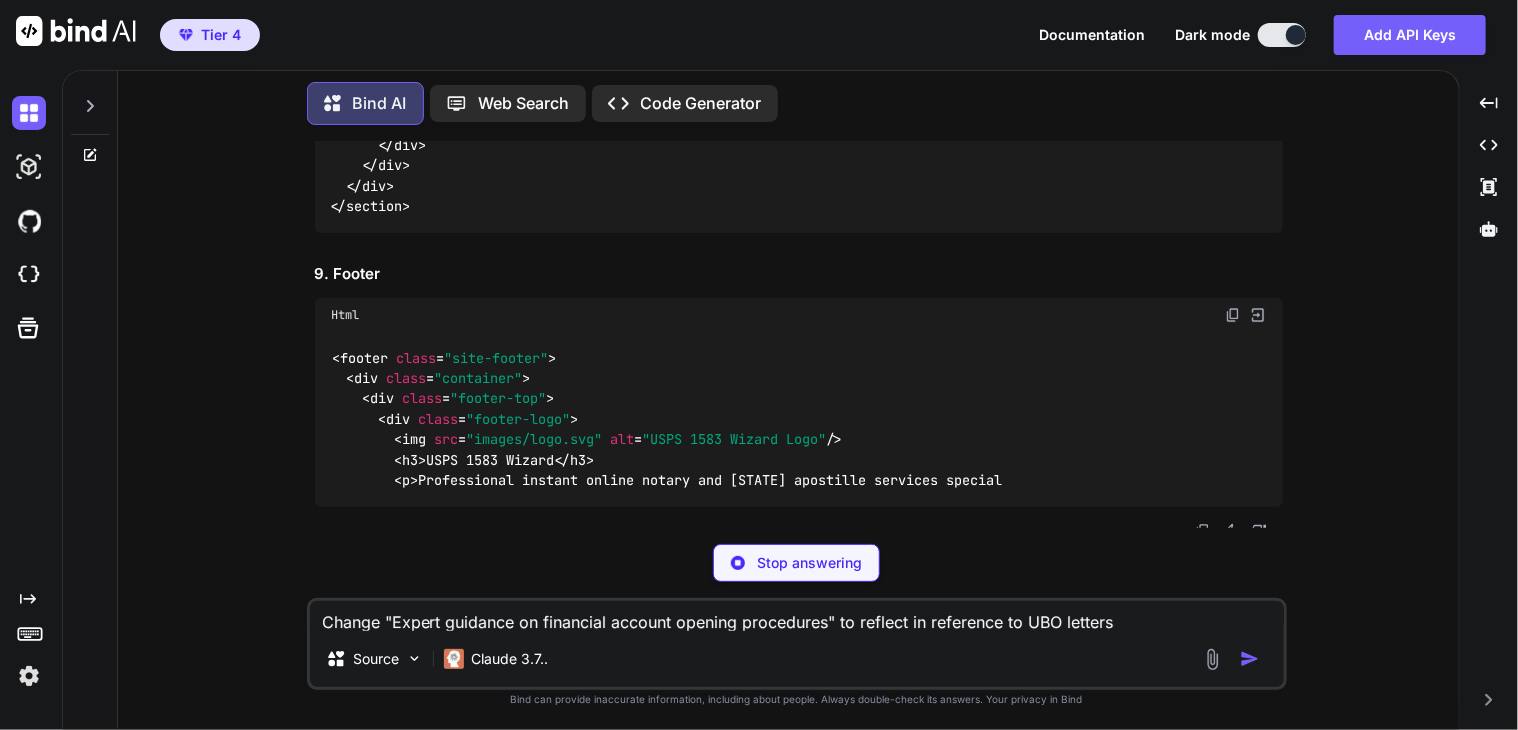 type on "Change "Expert guidance on financial account opening procedures" to reflect in reference to UBO letters" 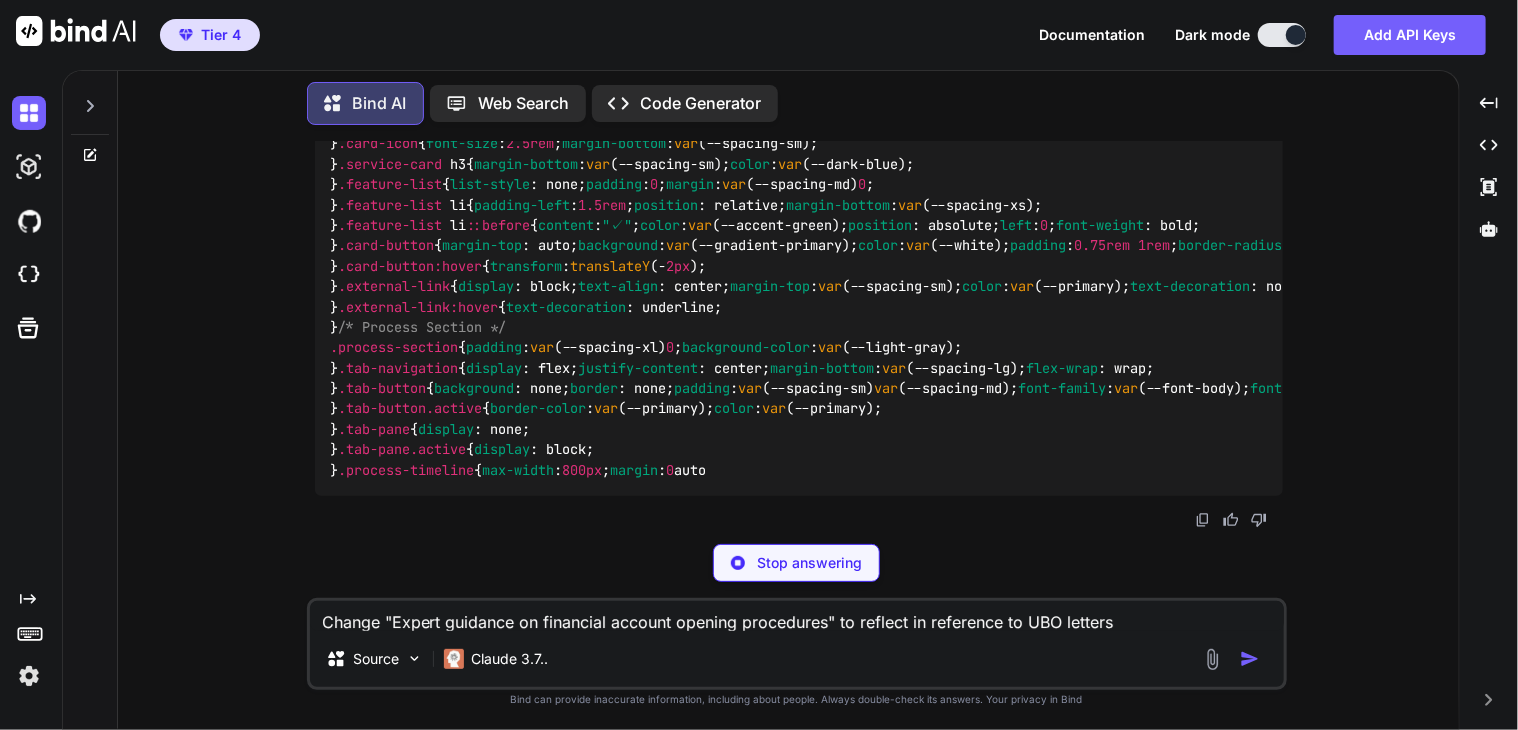 scroll, scrollTop: 26366, scrollLeft: 0, axis: vertical 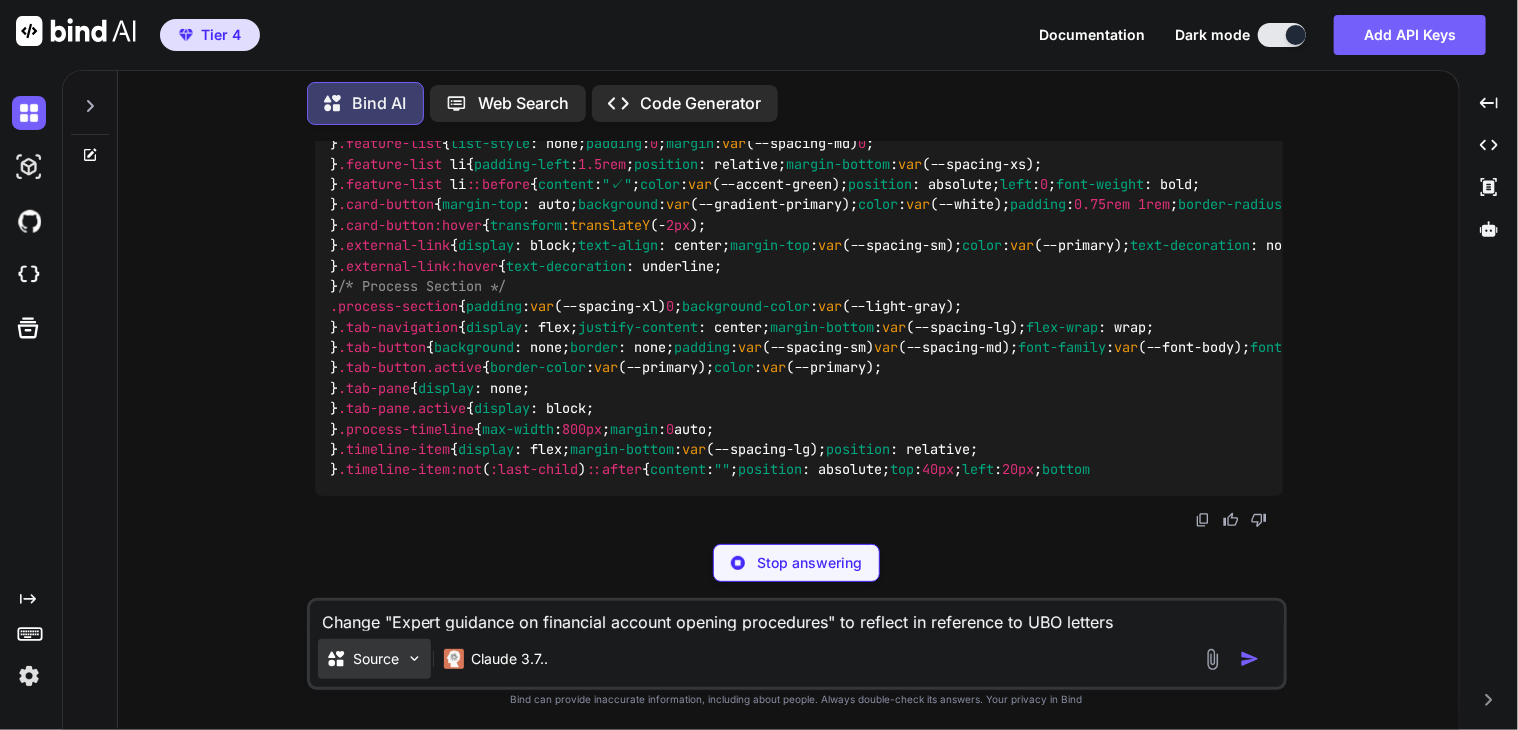 click on "Source" at bounding box center (374, 659) 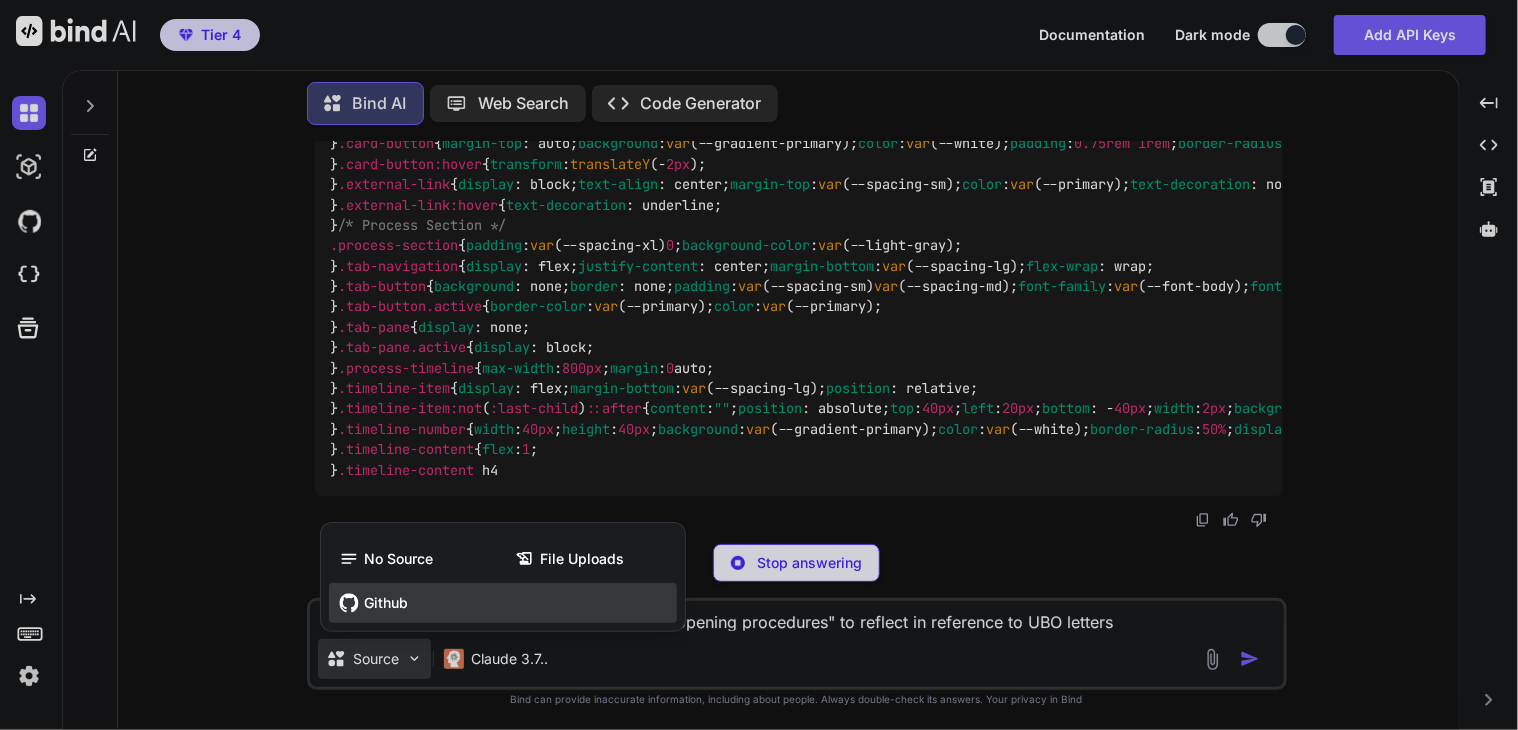 click on "Github" at bounding box center [503, 603] 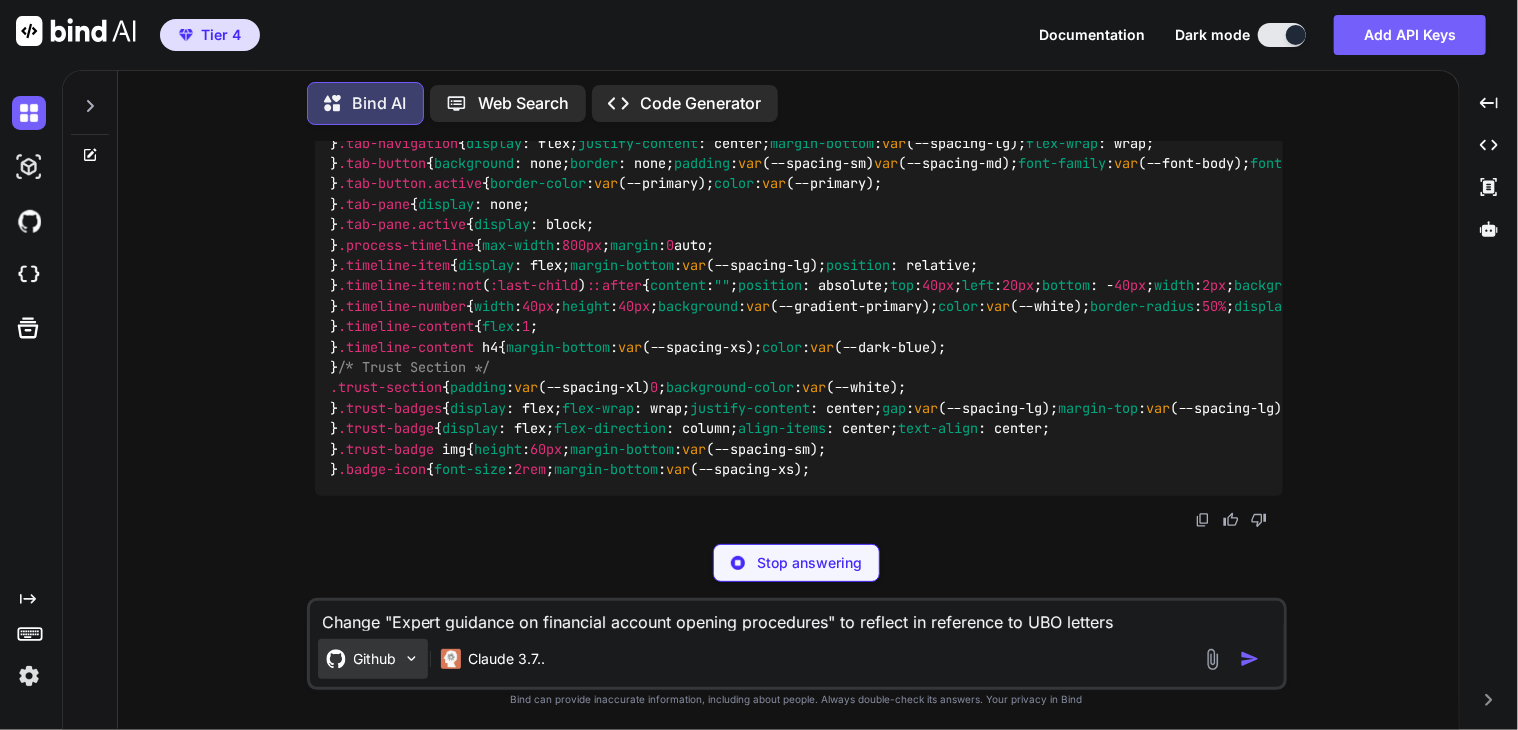 click on "Github" at bounding box center (373, 659) 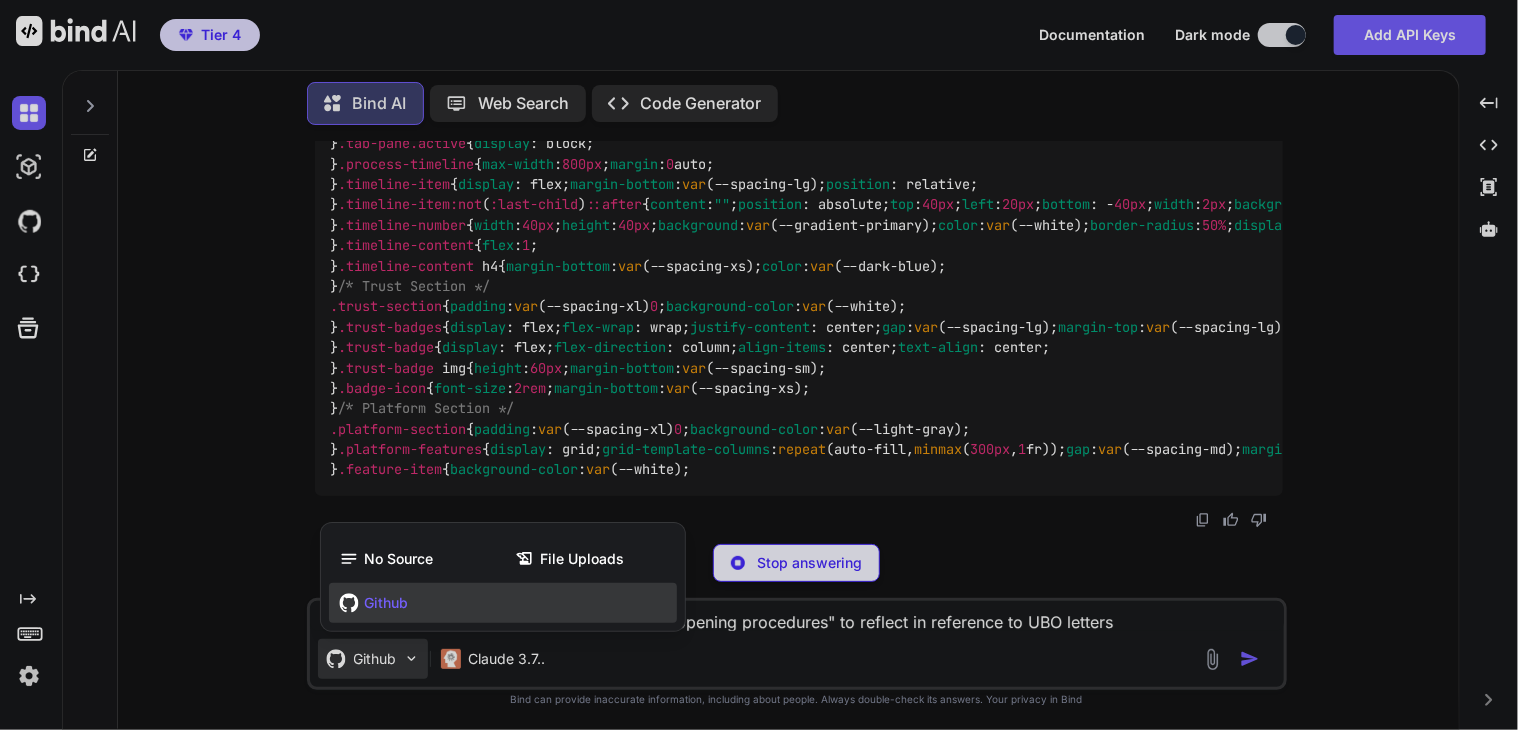 click on "Github" at bounding box center [387, 603] 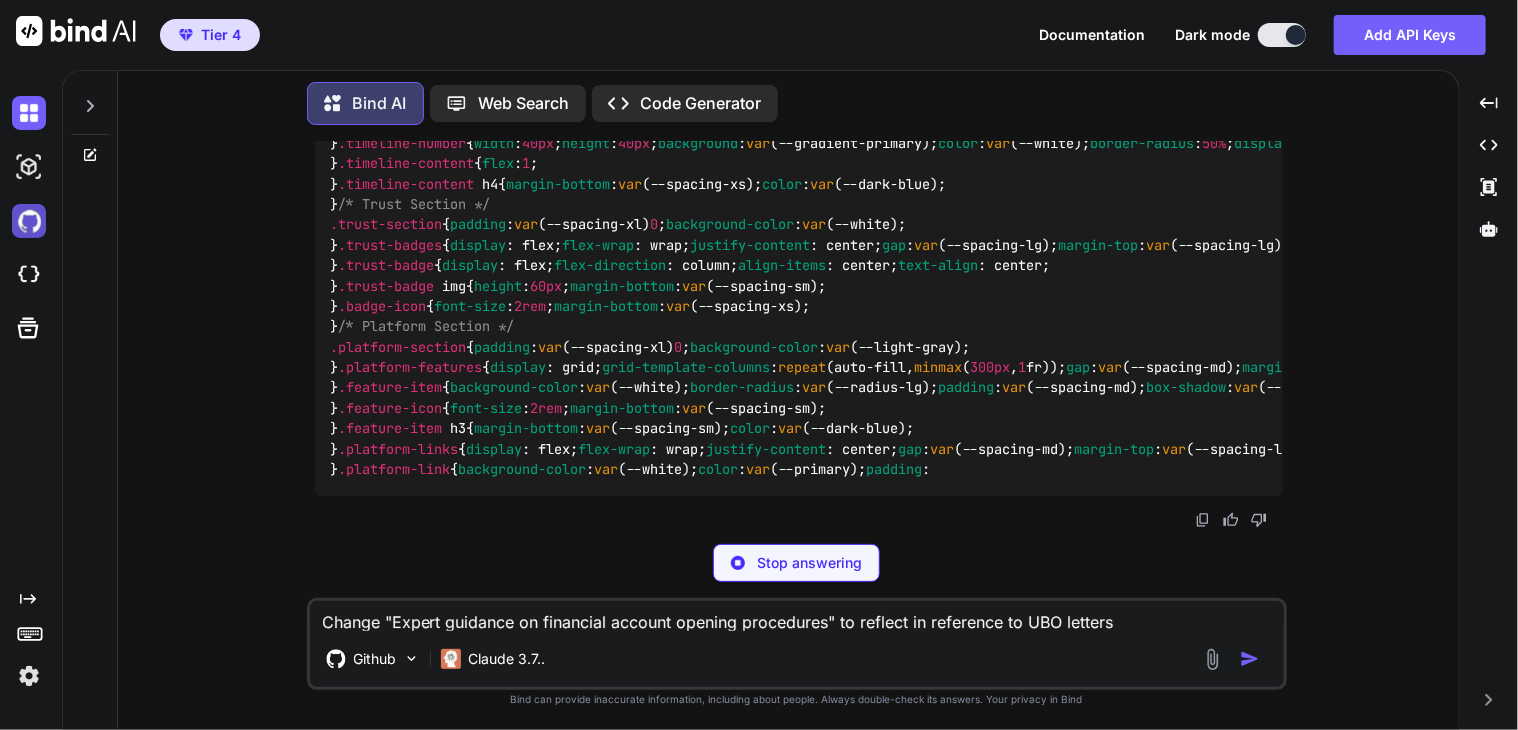 click at bounding box center [29, 221] 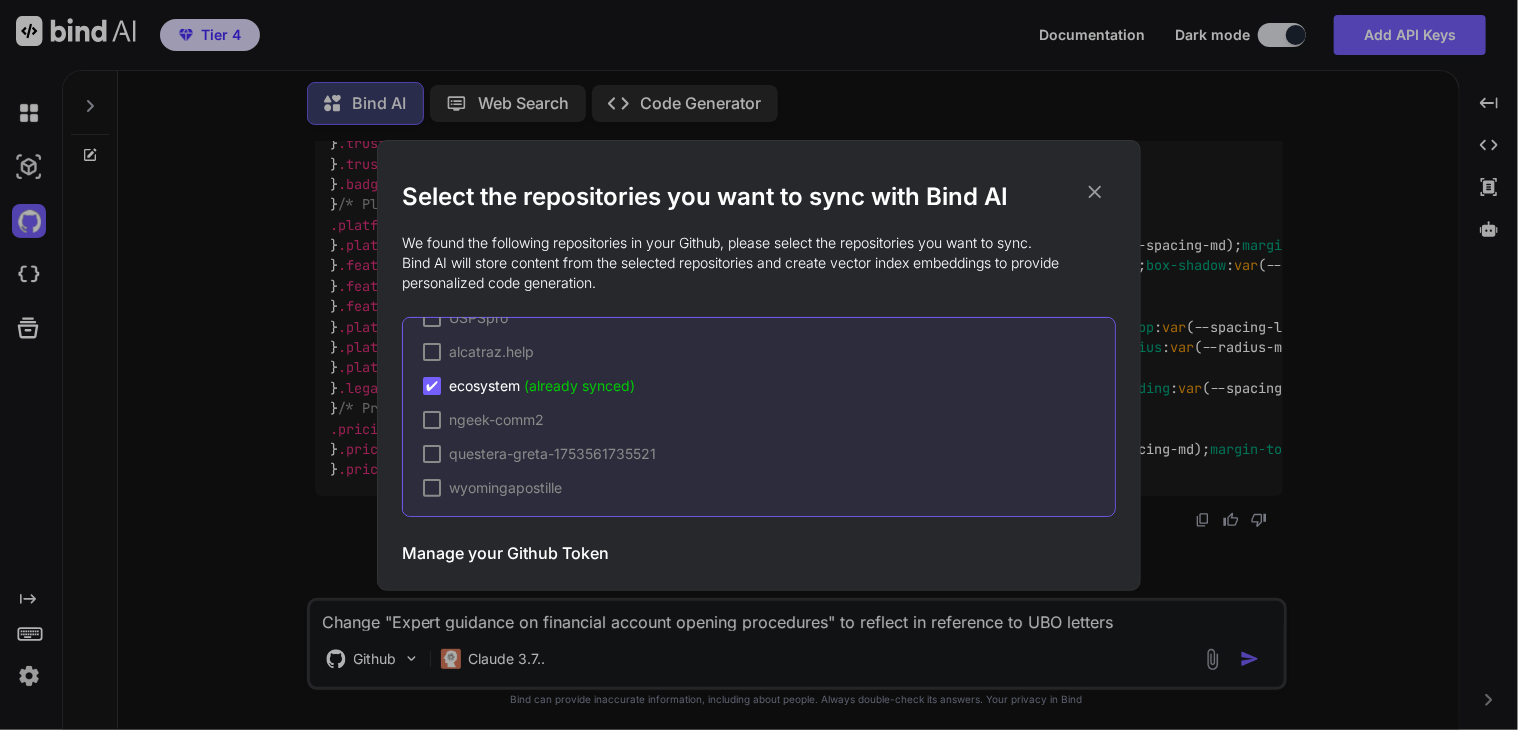 scroll, scrollTop: 301, scrollLeft: 0, axis: vertical 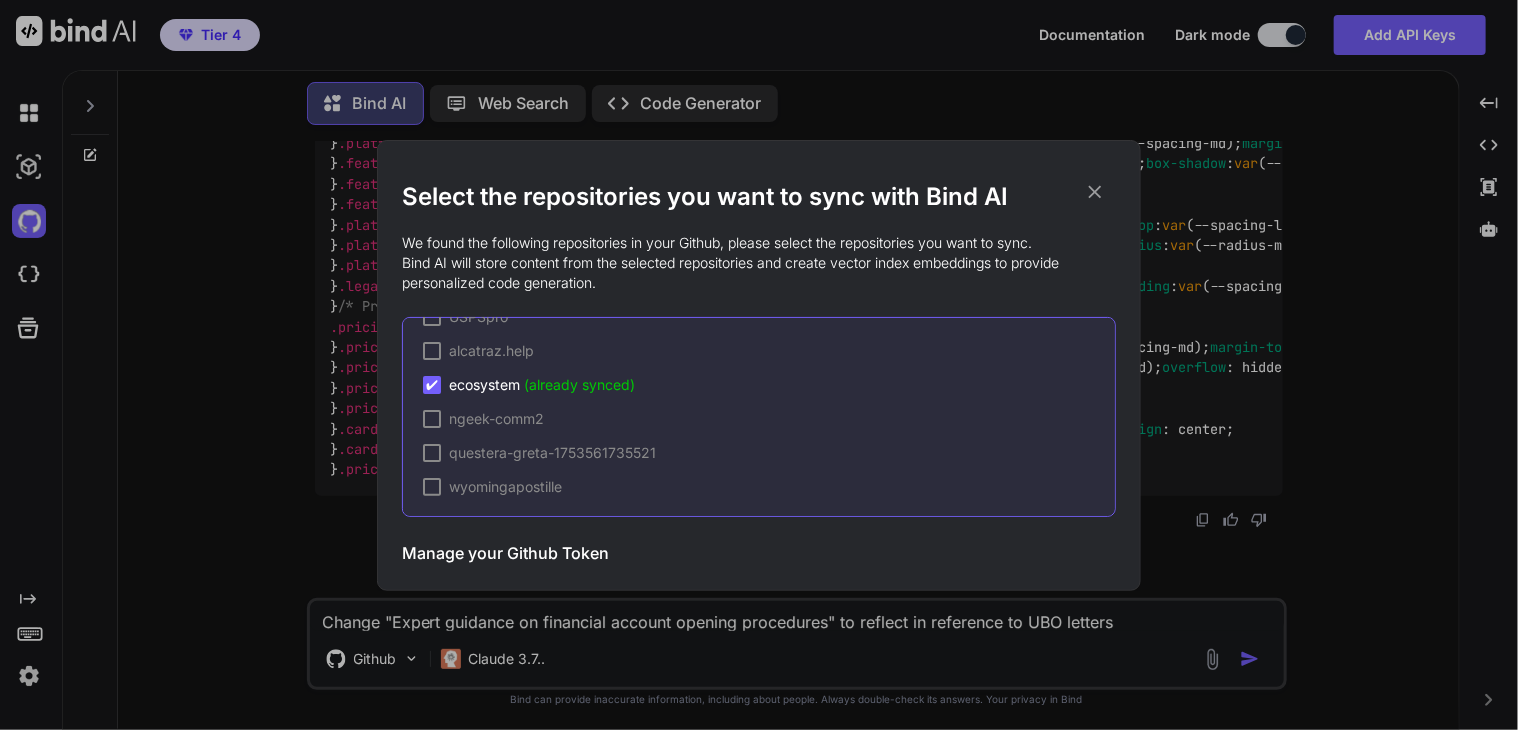drag, startPoint x: 1086, startPoint y: 191, endPoint x: 1074, endPoint y: 198, distance: 13.892444 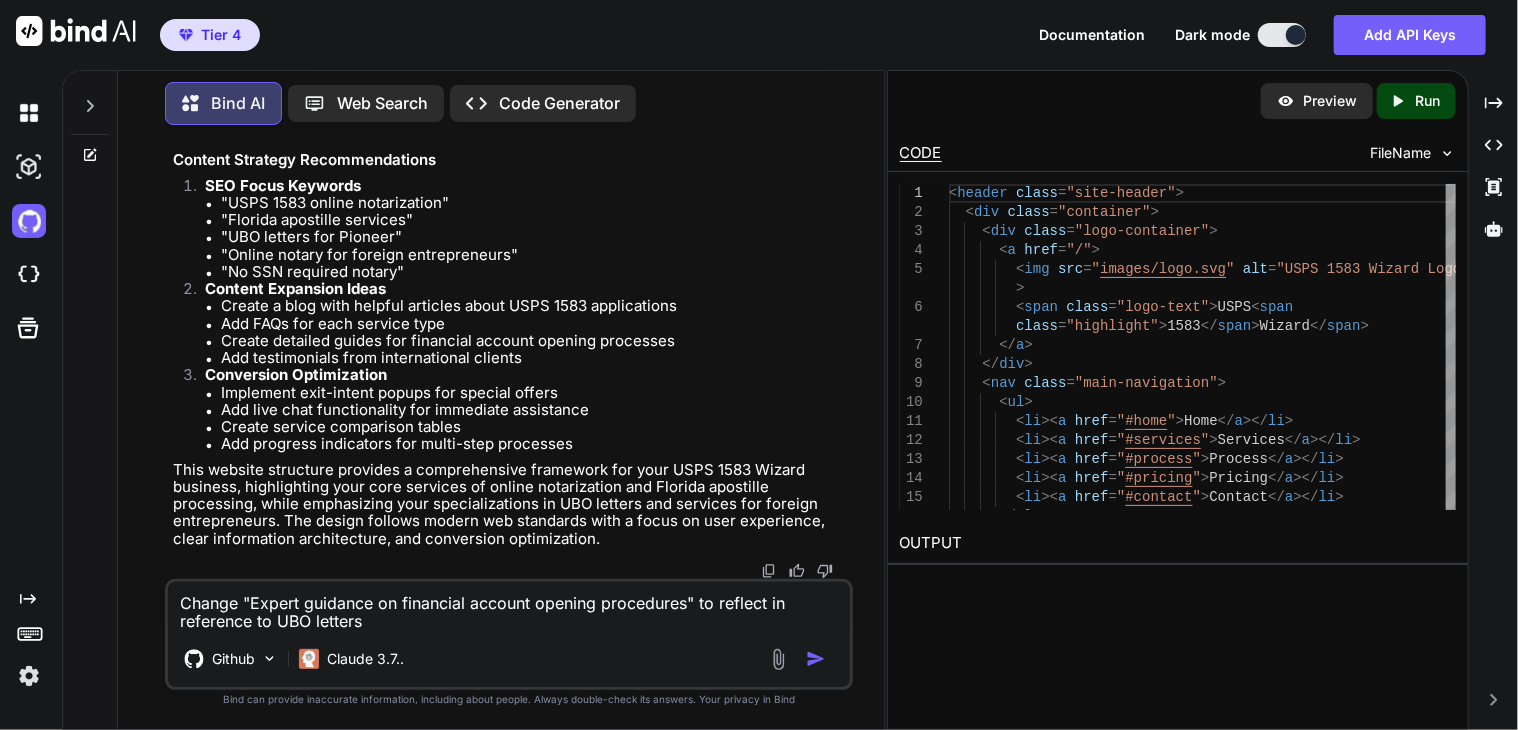 scroll, scrollTop: 39834, scrollLeft: 0, axis: vertical 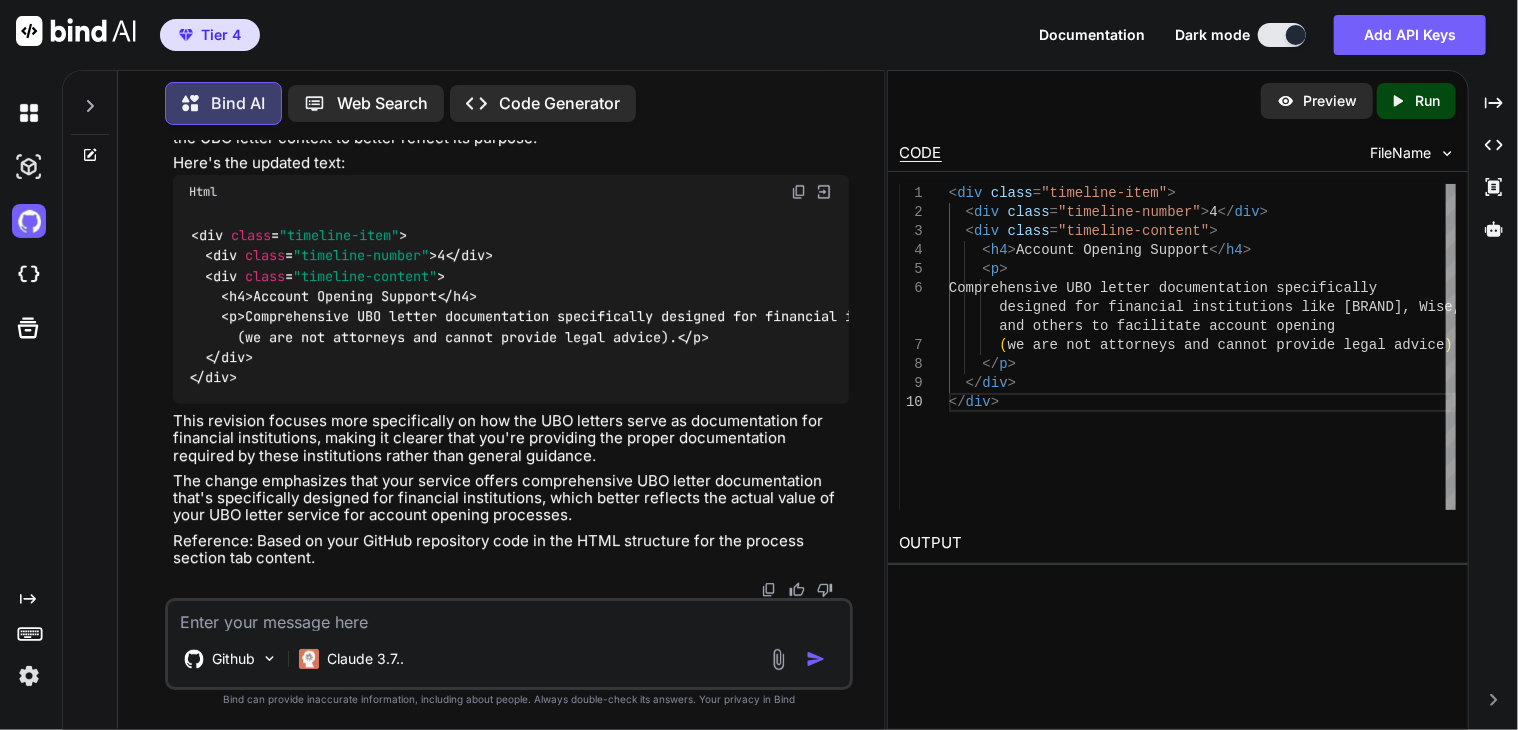 click at bounding box center [509, 616] 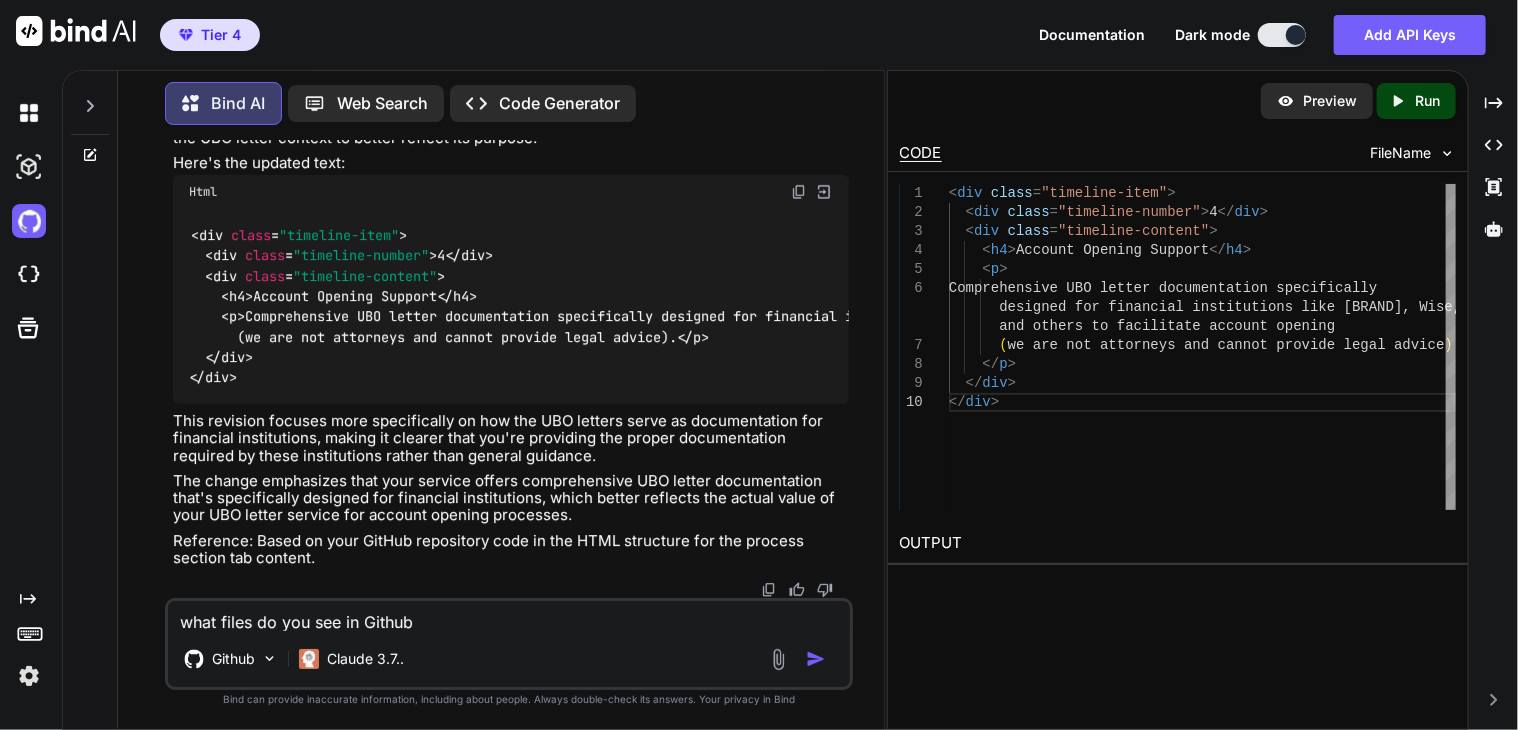 type on "what files do you see in Github ?" 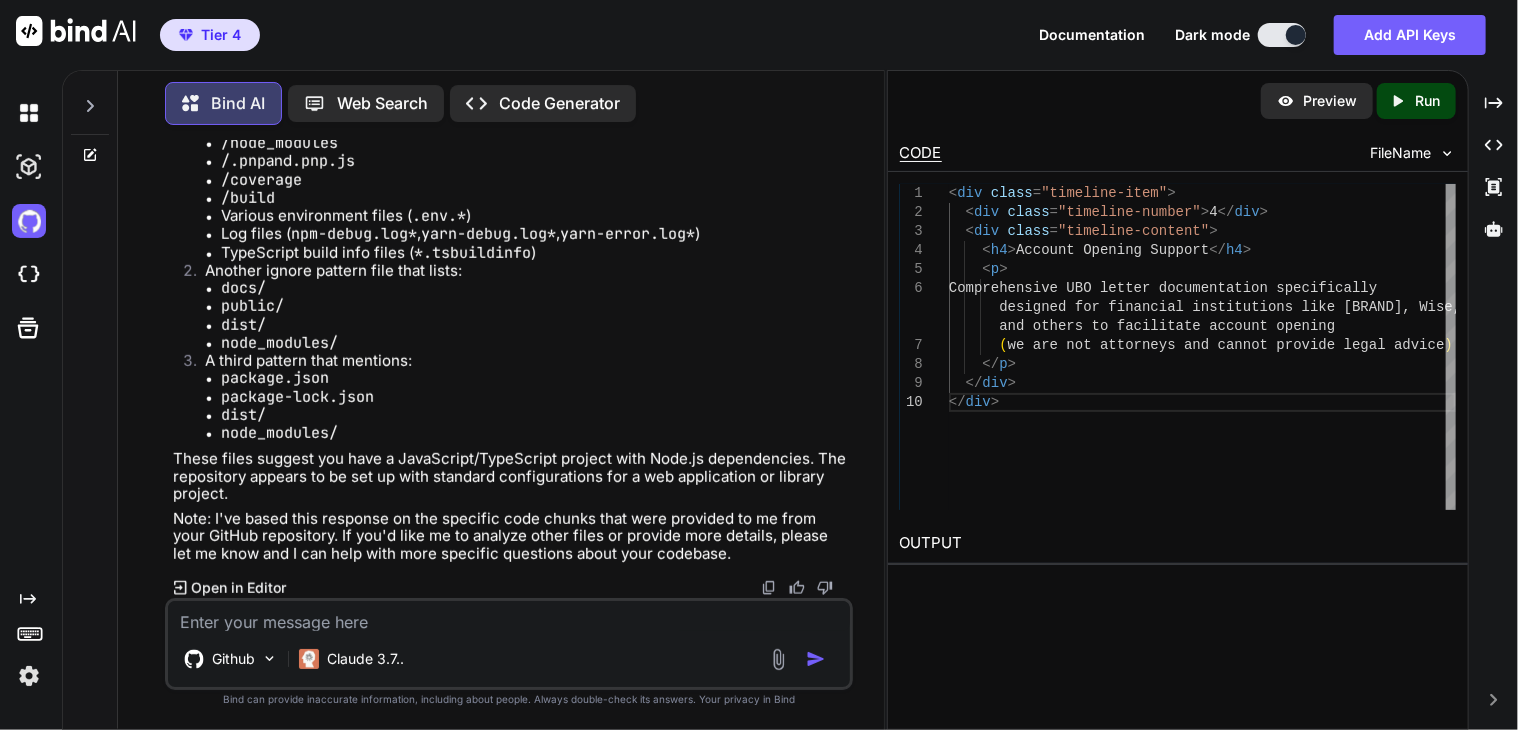 scroll, scrollTop: 41101, scrollLeft: 0, axis: vertical 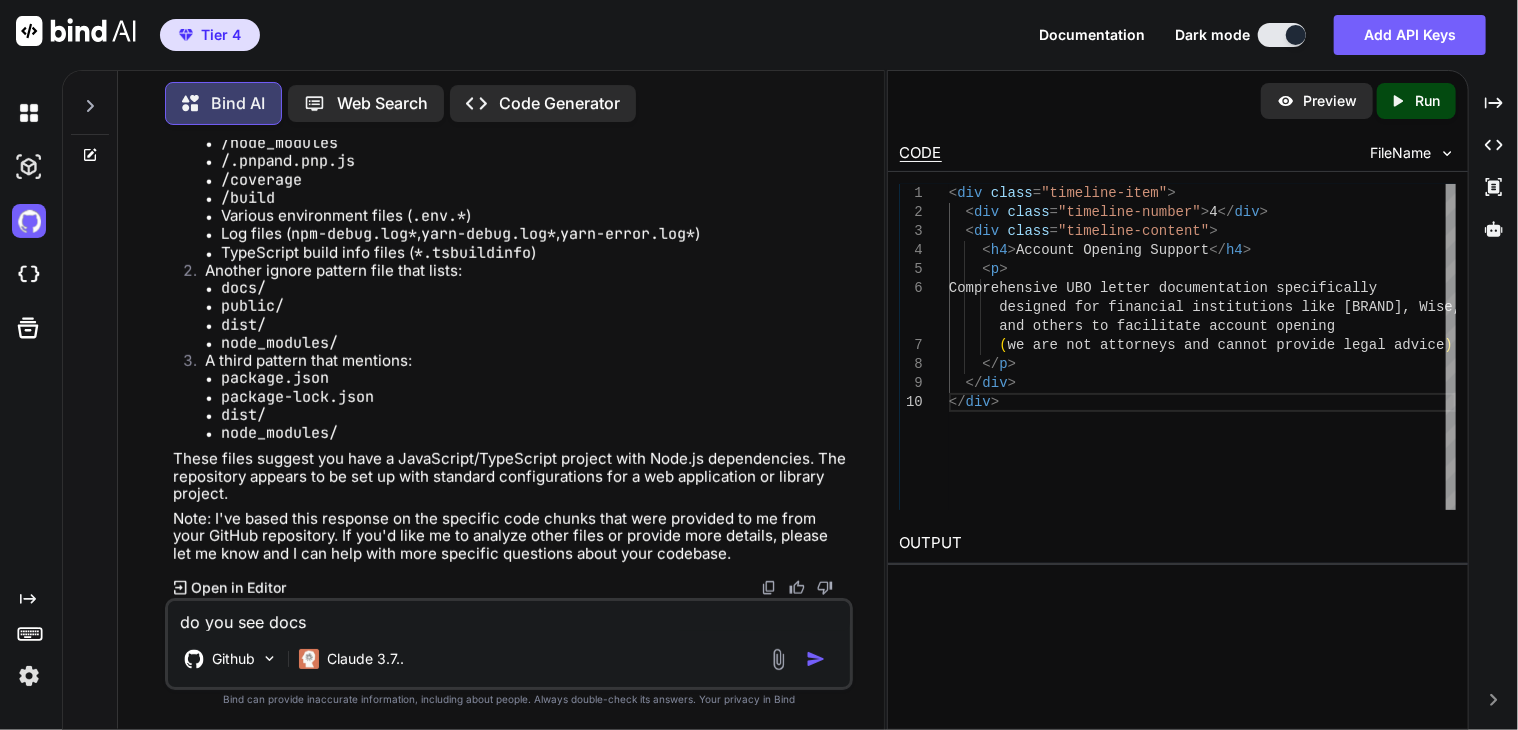 type on "do you see docs ?" 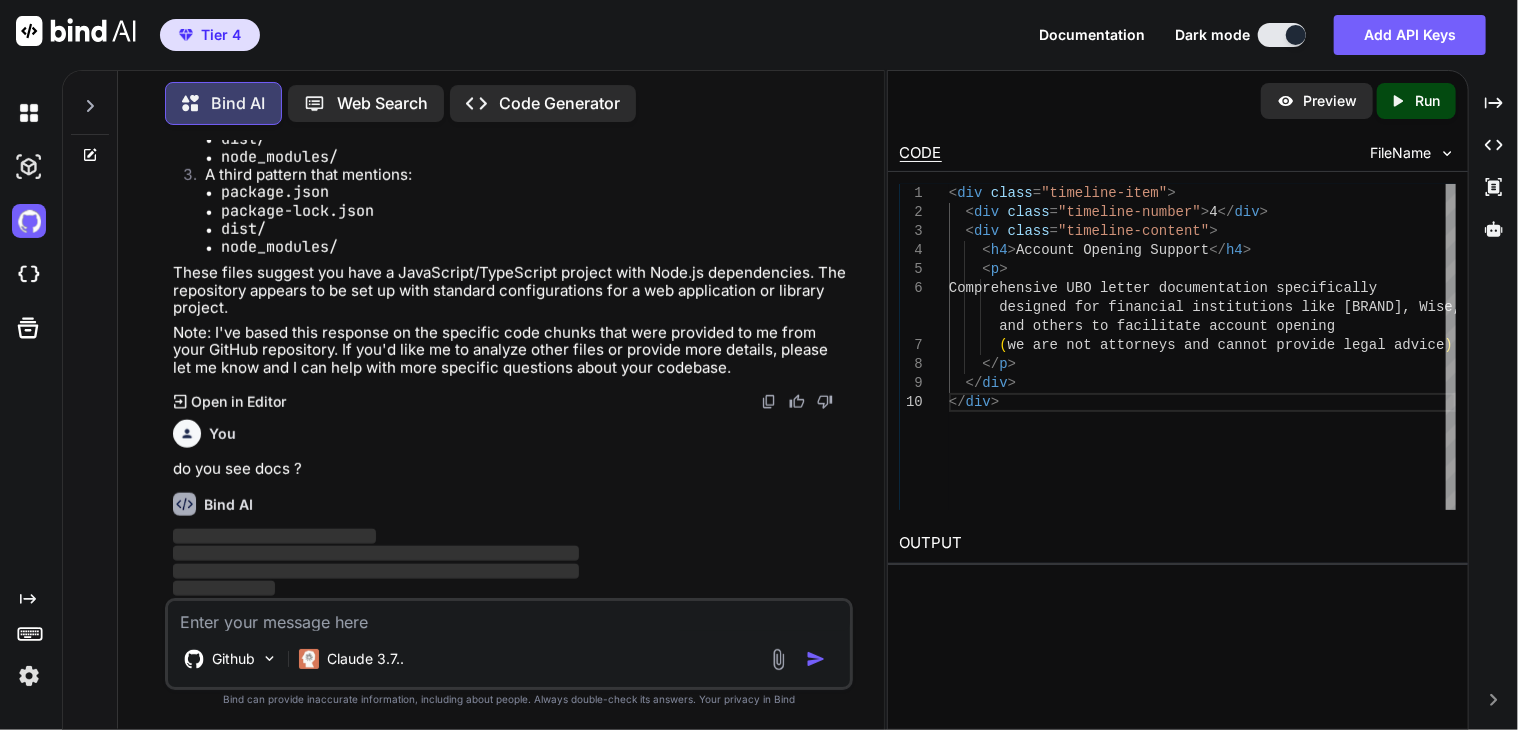 scroll, scrollTop: 41287, scrollLeft: 0, axis: vertical 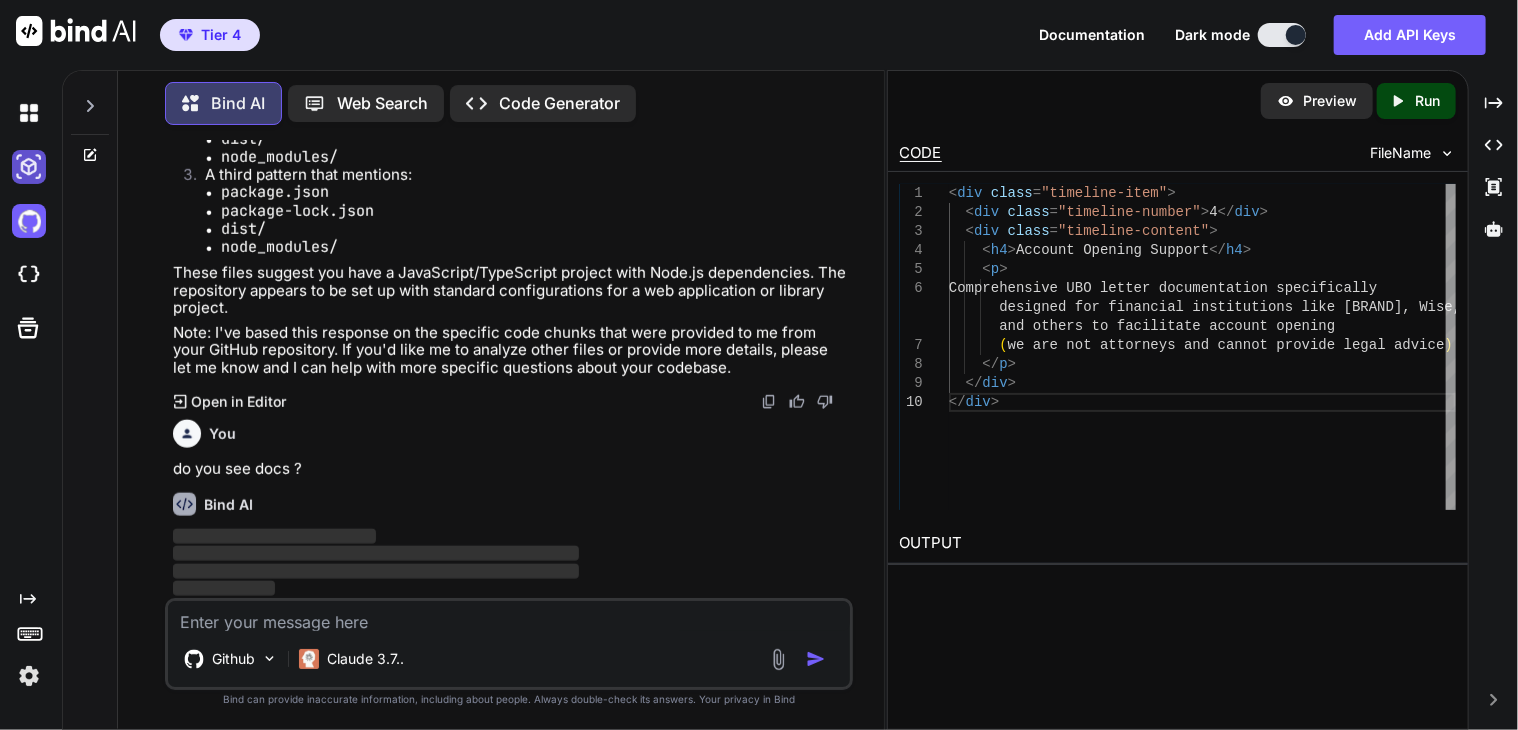 click at bounding box center (29, 167) 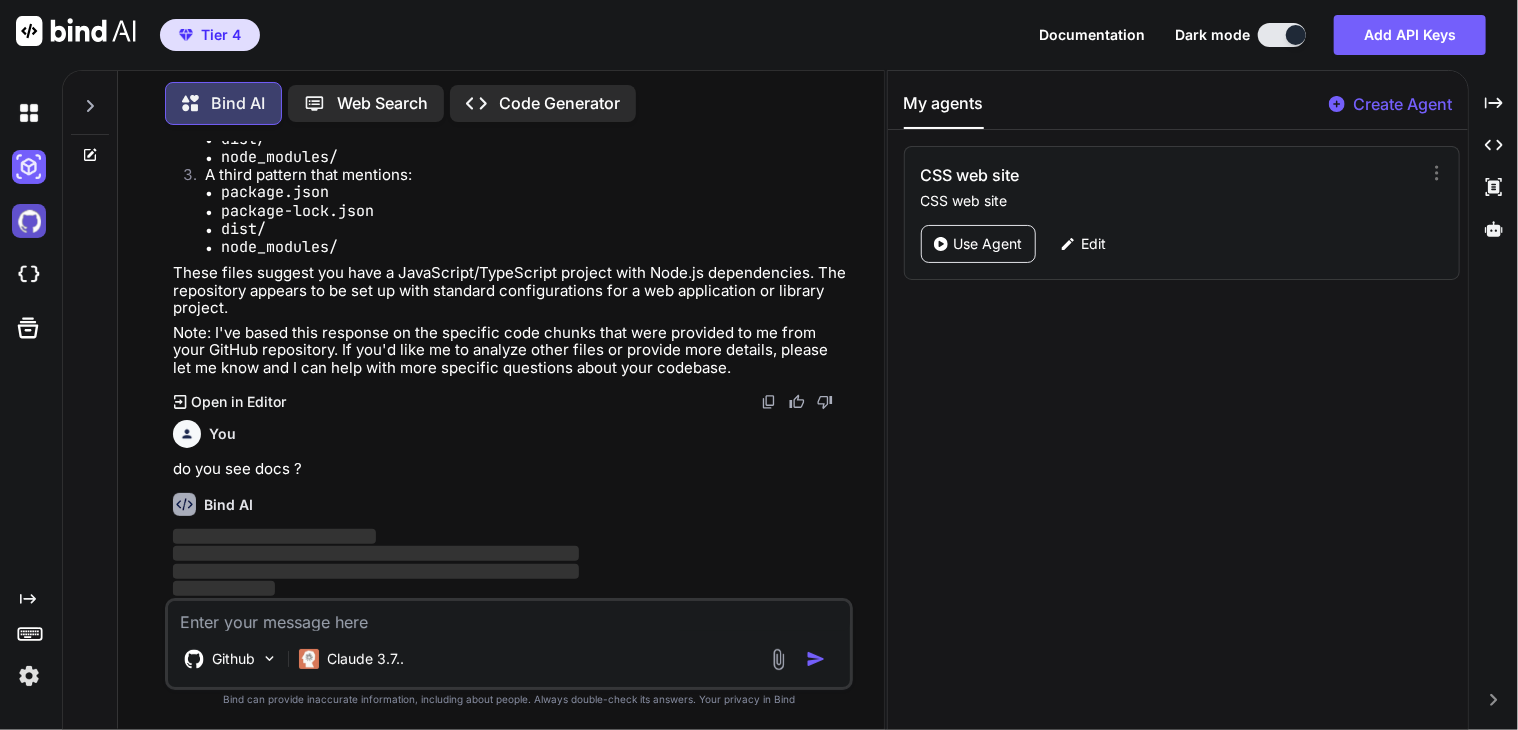 click at bounding box center [29, 221] 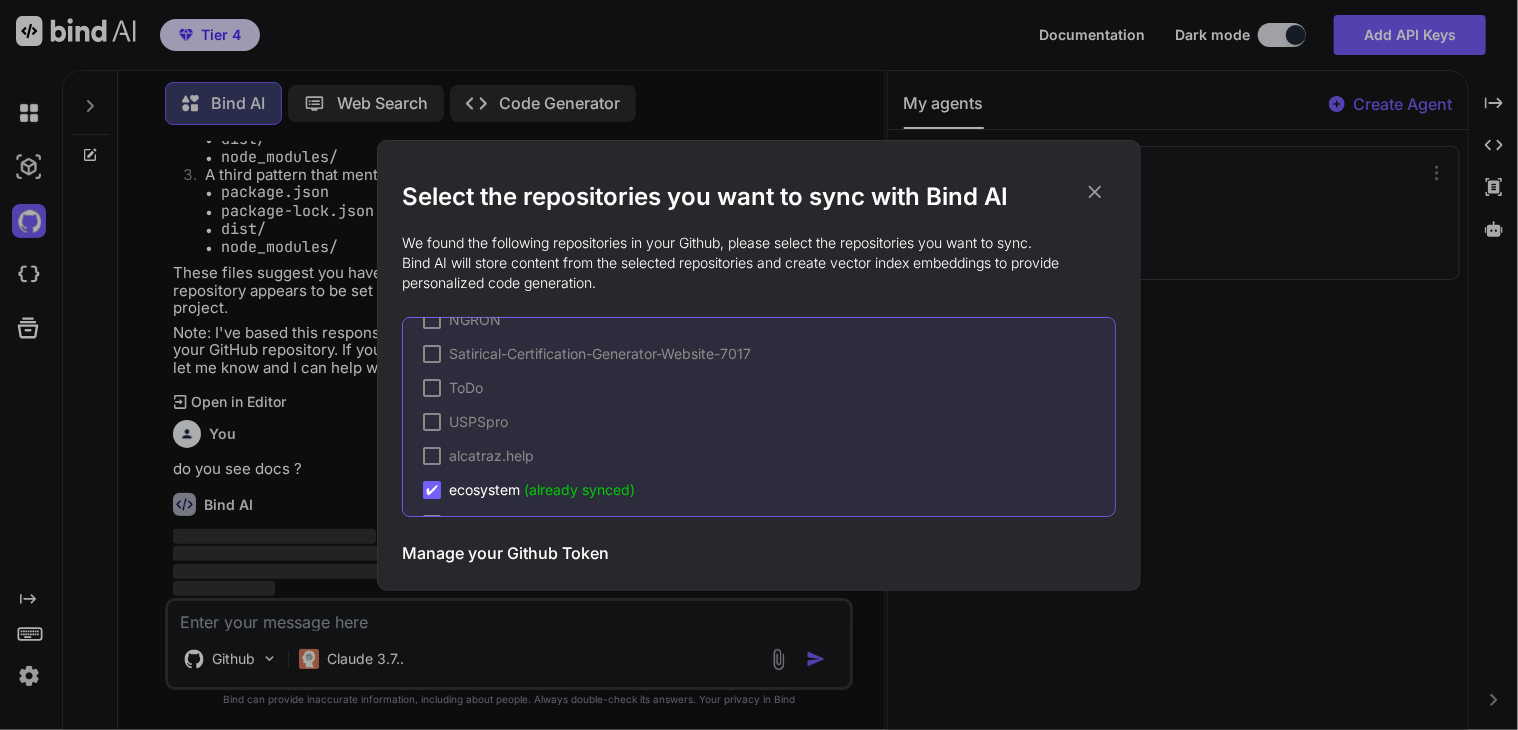 scroll, scrollTop: 200, scrollLeft: 0, axis: vertical 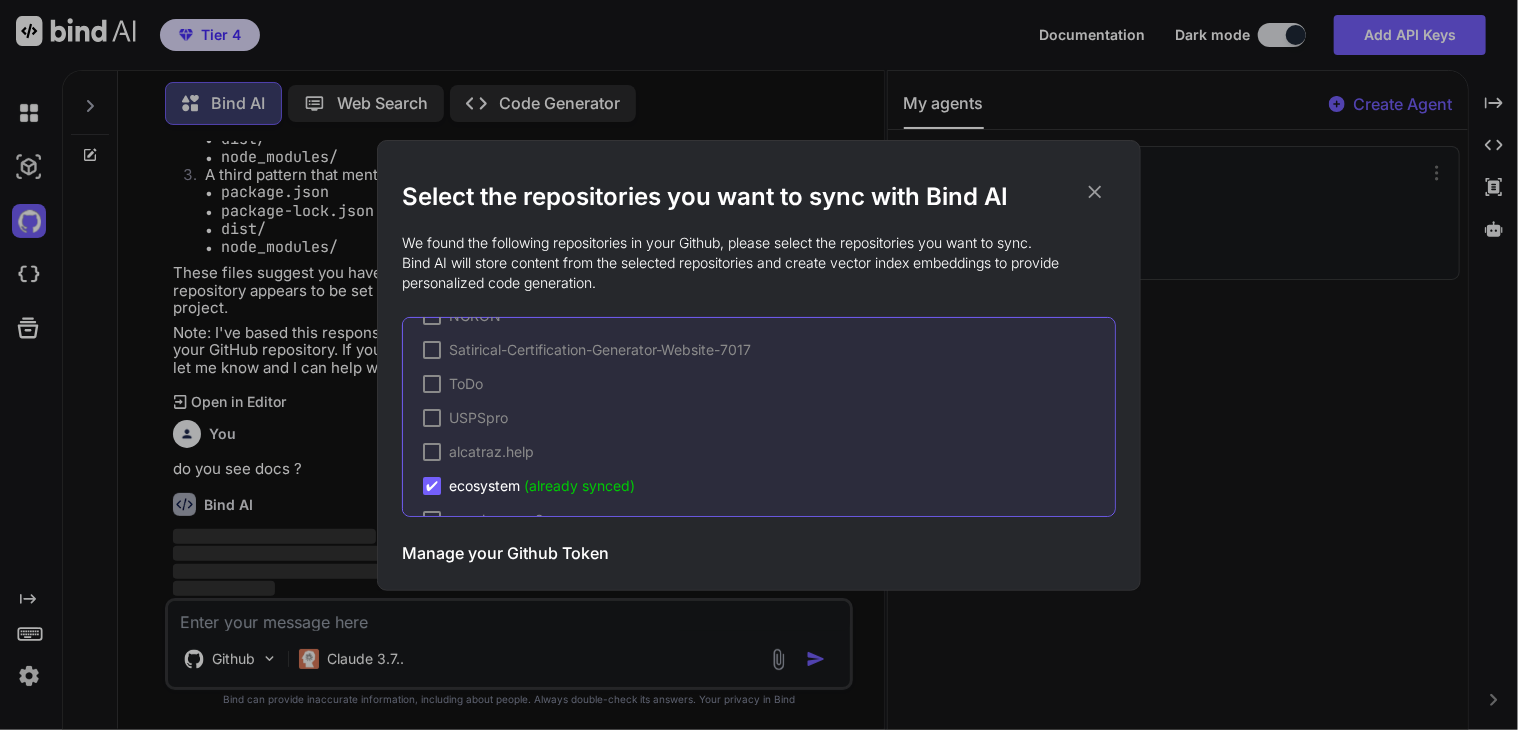 click 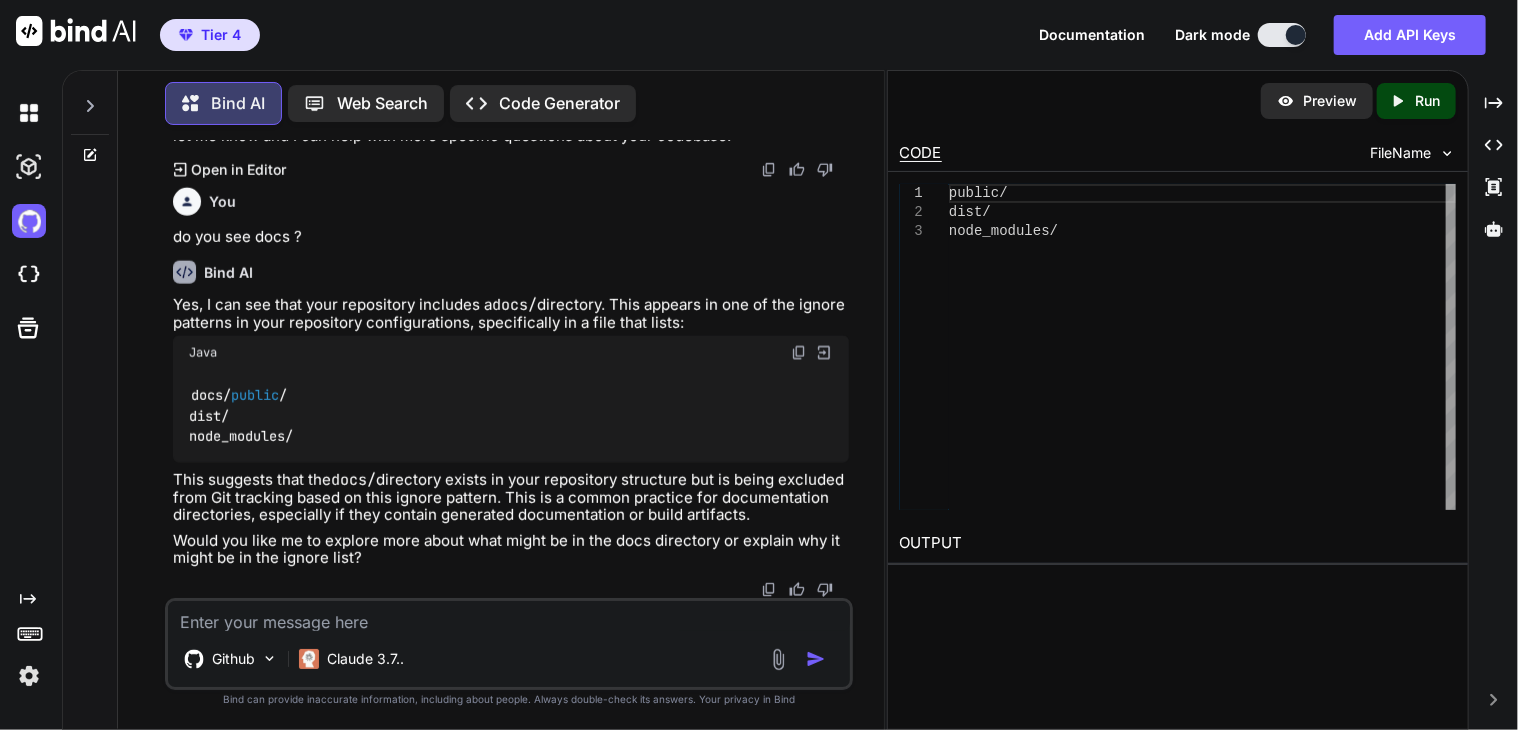scroll, scrollTop: 41537, scrollLeft: 0, axis: vertical 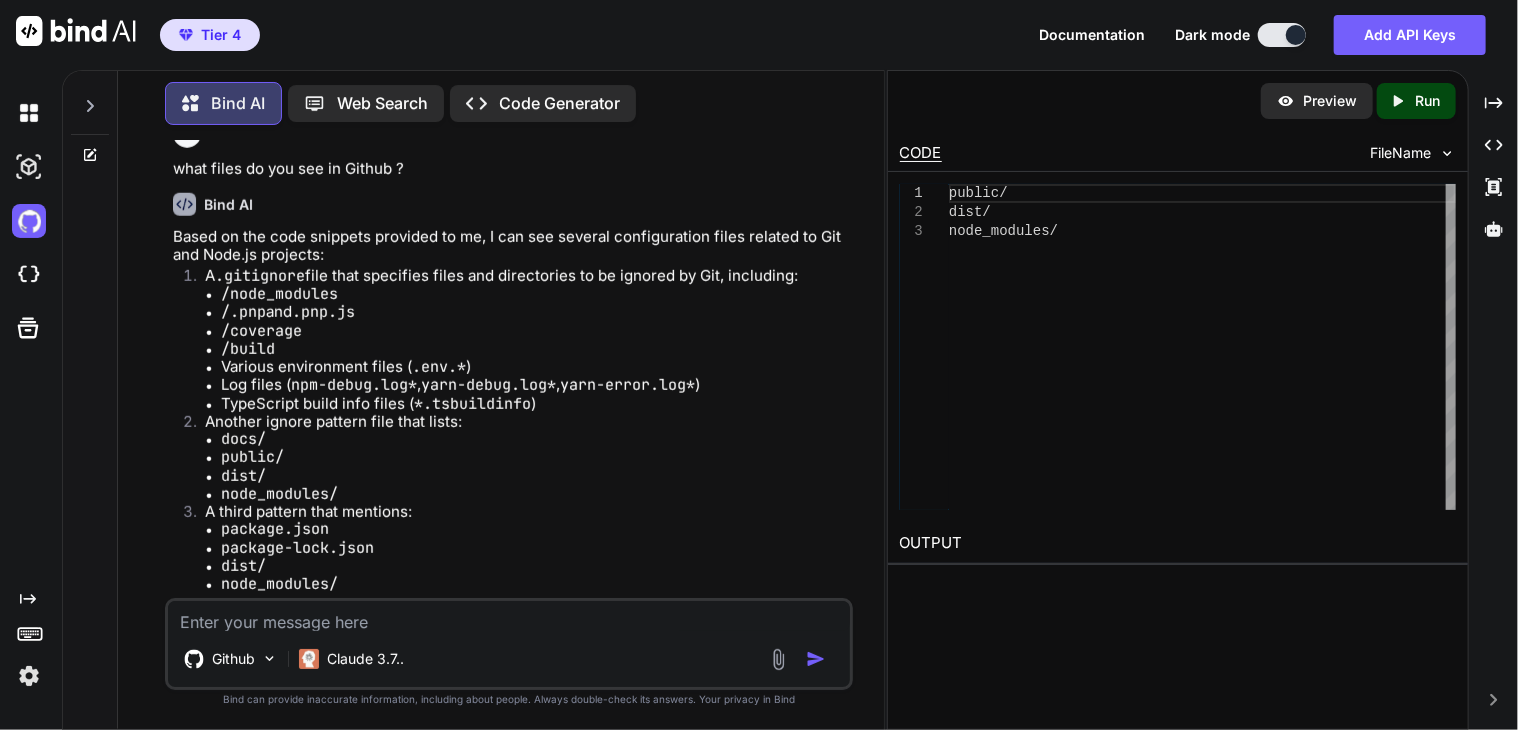 click at bounding box center [509, 616] 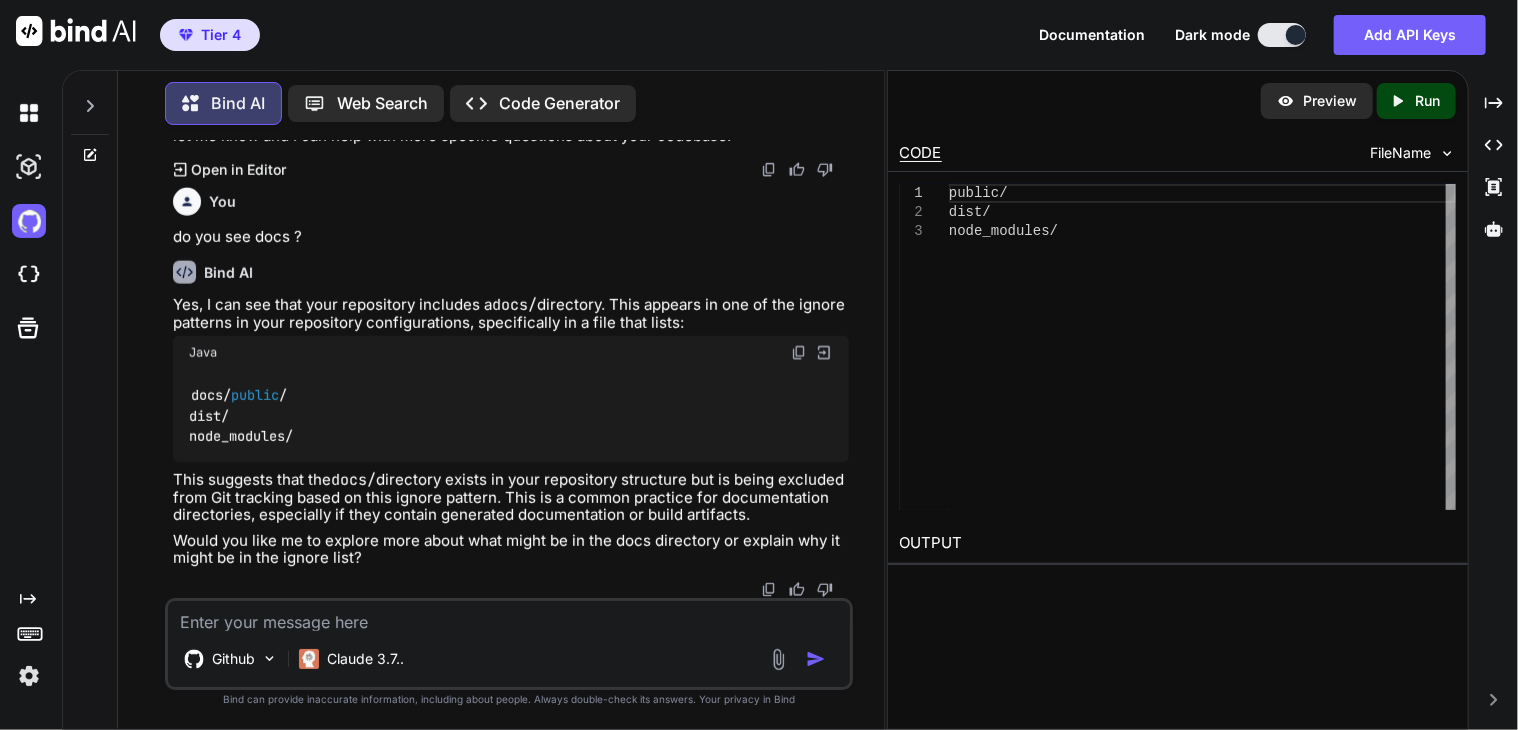 click at bounding box center [509, 616] 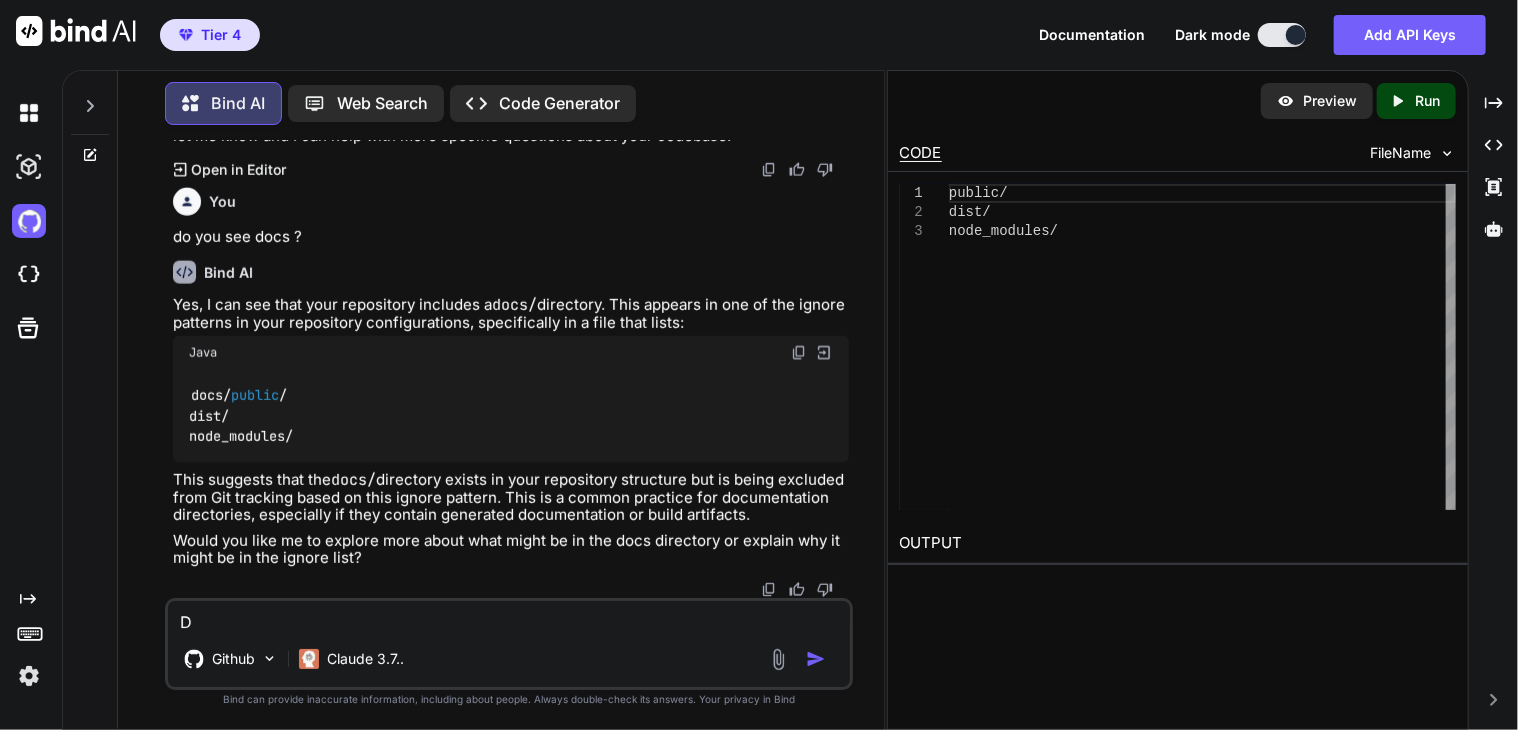 scroll, scrollTop: 25438, scrollLeft: 0, axis: vertical 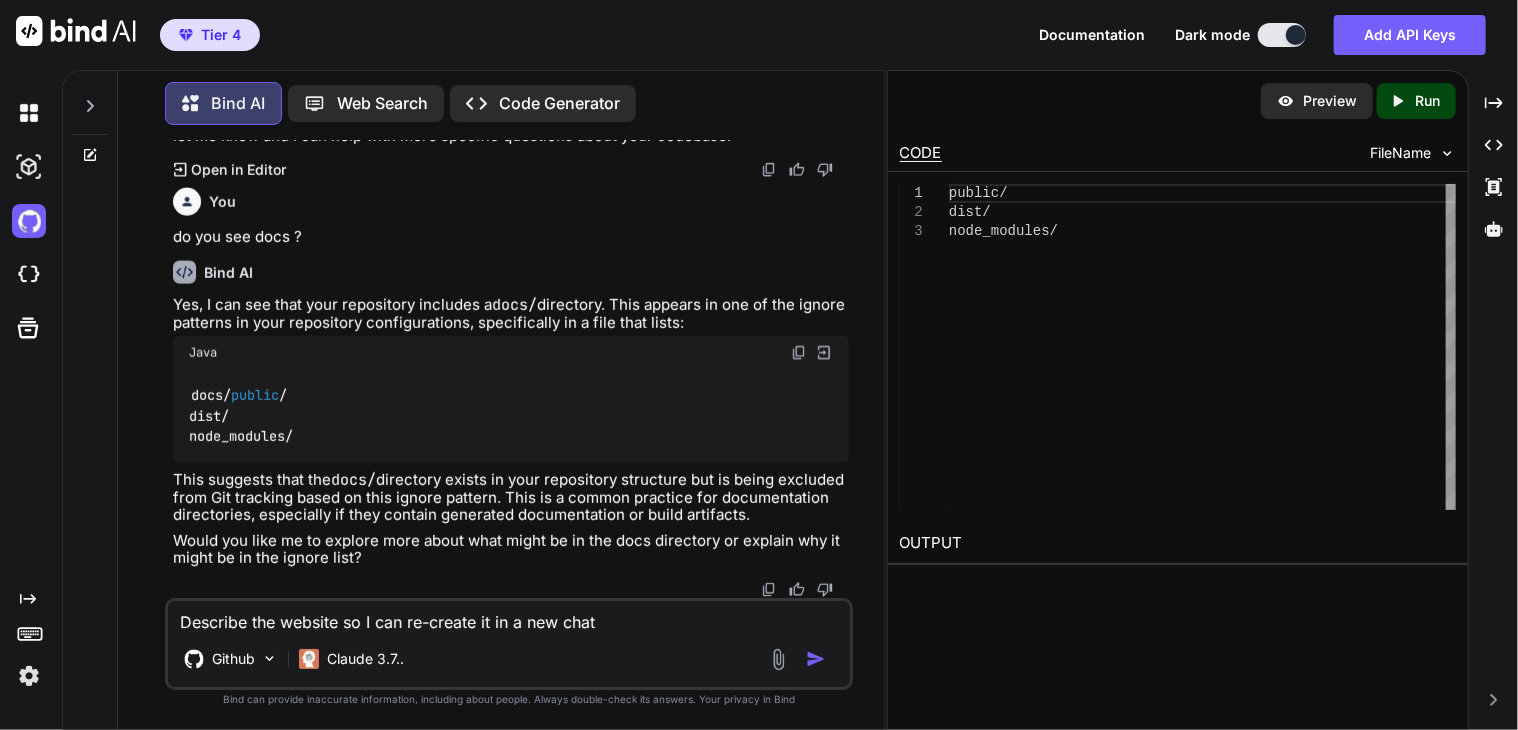 type on "Describe the website so I can re-create it in a new chat" 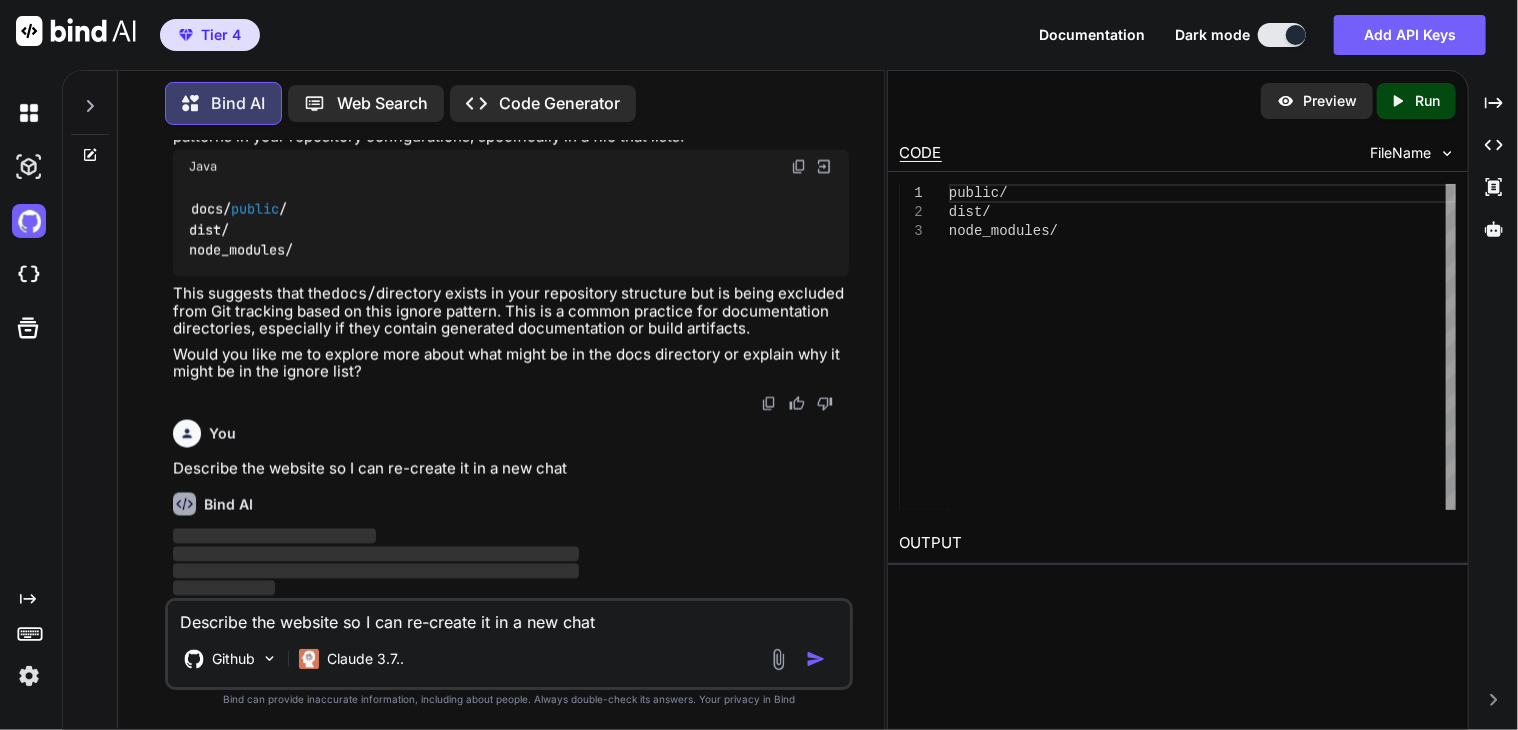 type 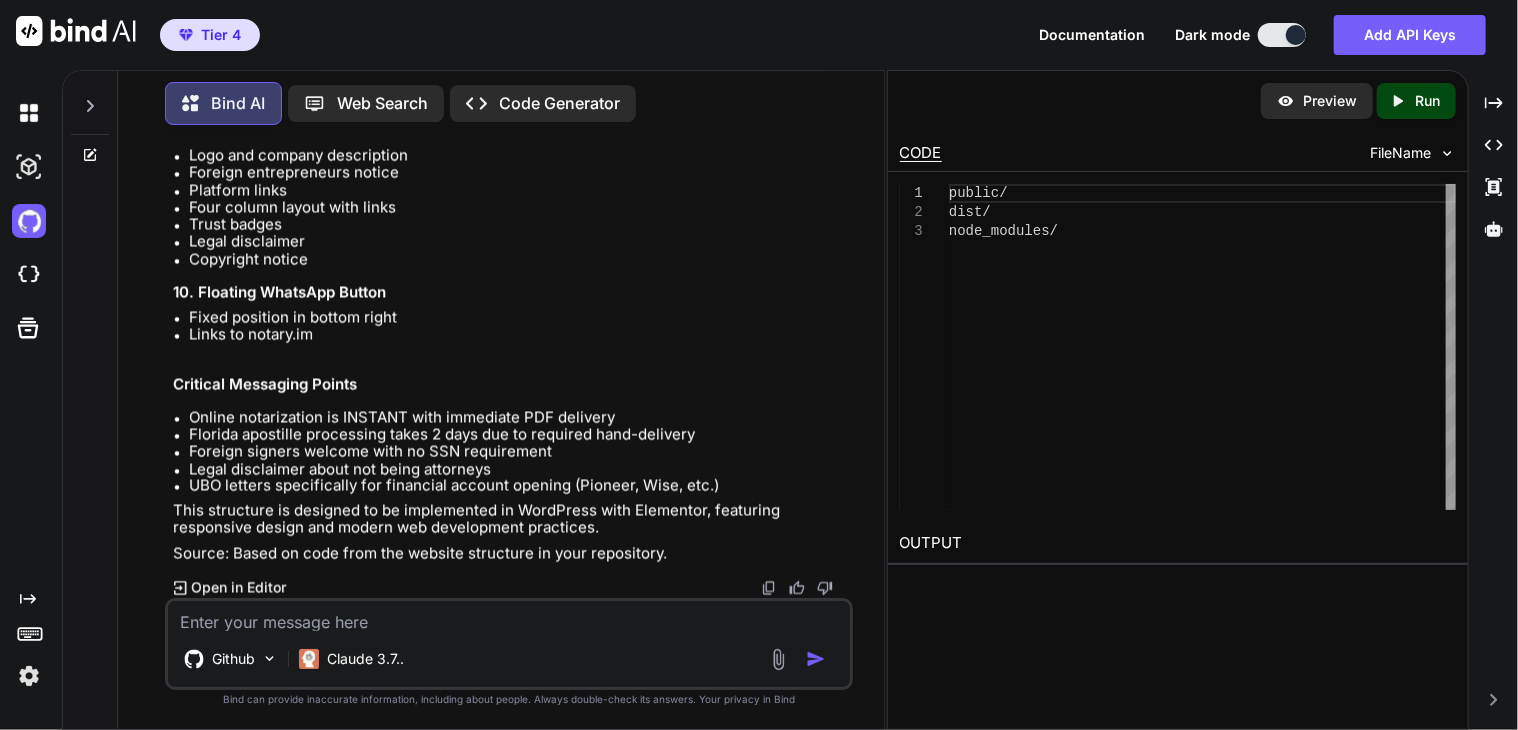 scroll, scrollTop: 43430, scrollLeft: 0, axis: vertical 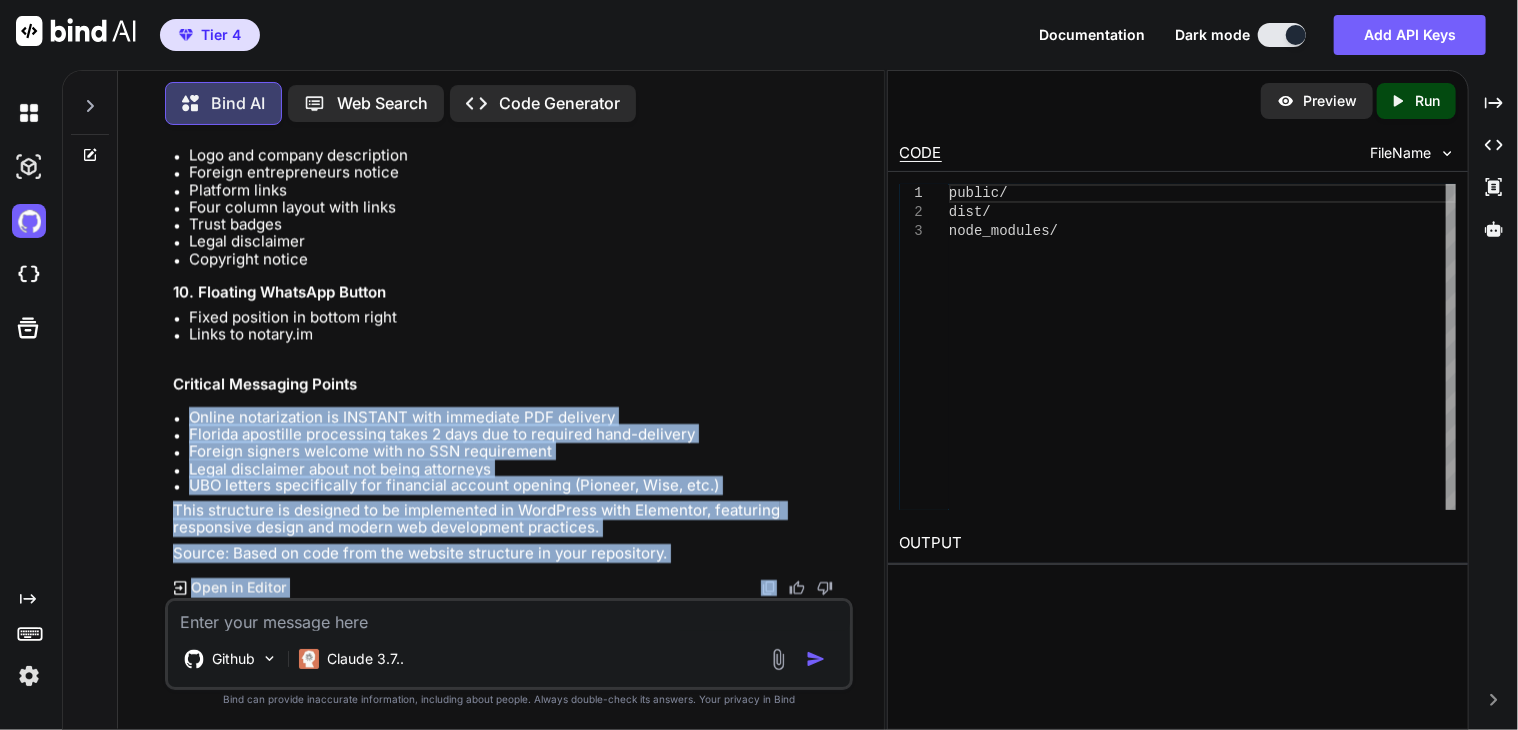 drag, startPoint x: 678, startPoint y: 565, endPoint x: 362, endPoint y: 389, distance: 361.70706 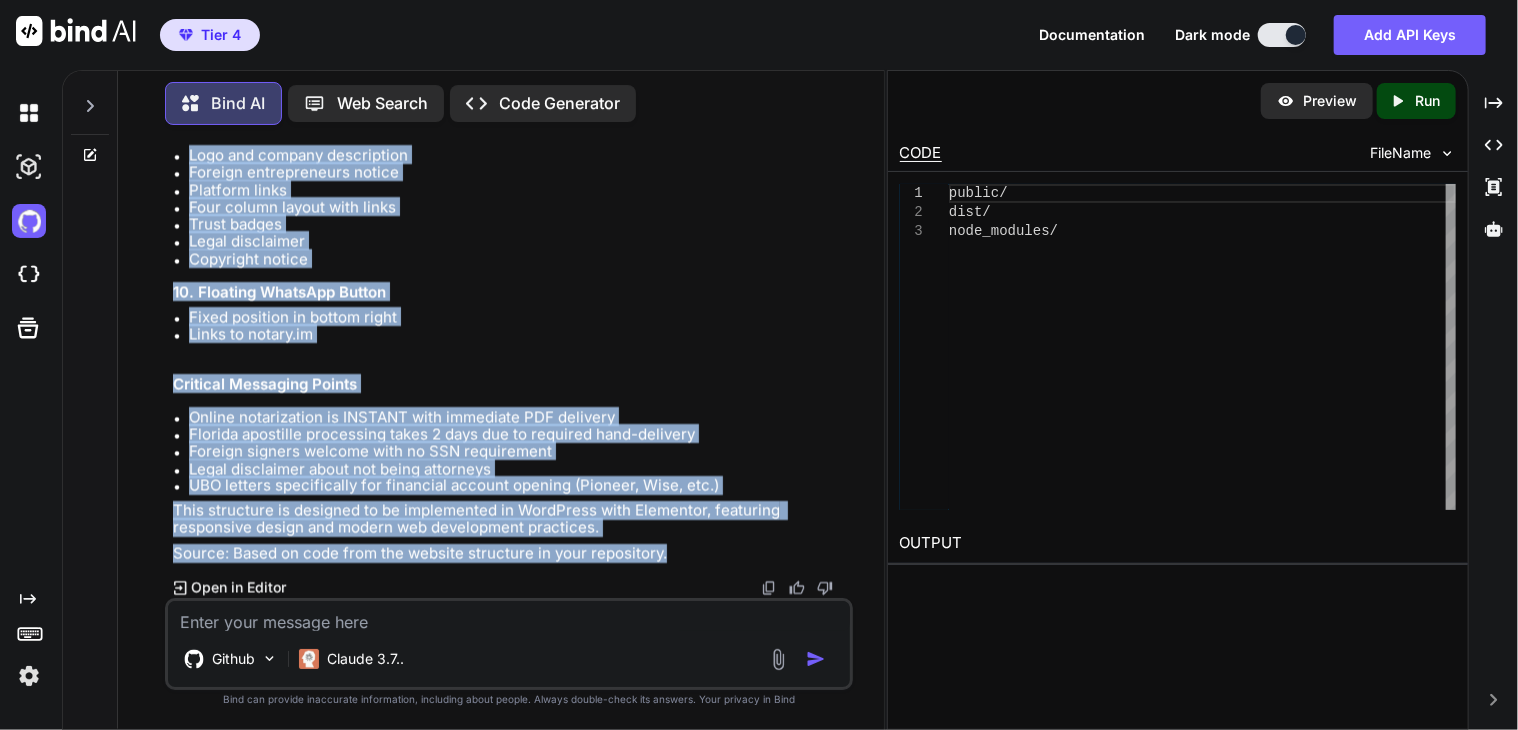 scroll, scrollTop: 41864, scrollLeft: 0, axis: vertical 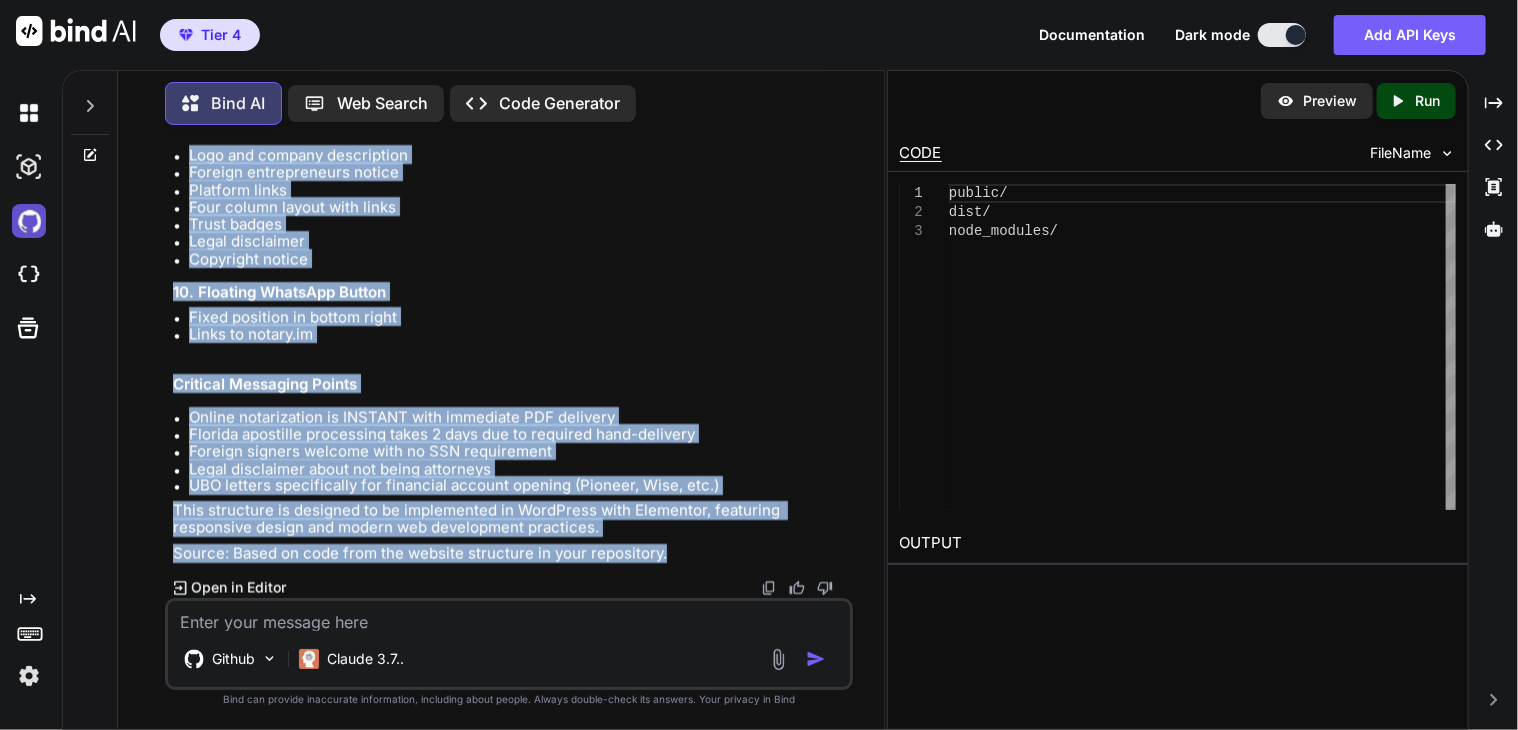 click at bounding box center (29, 221) 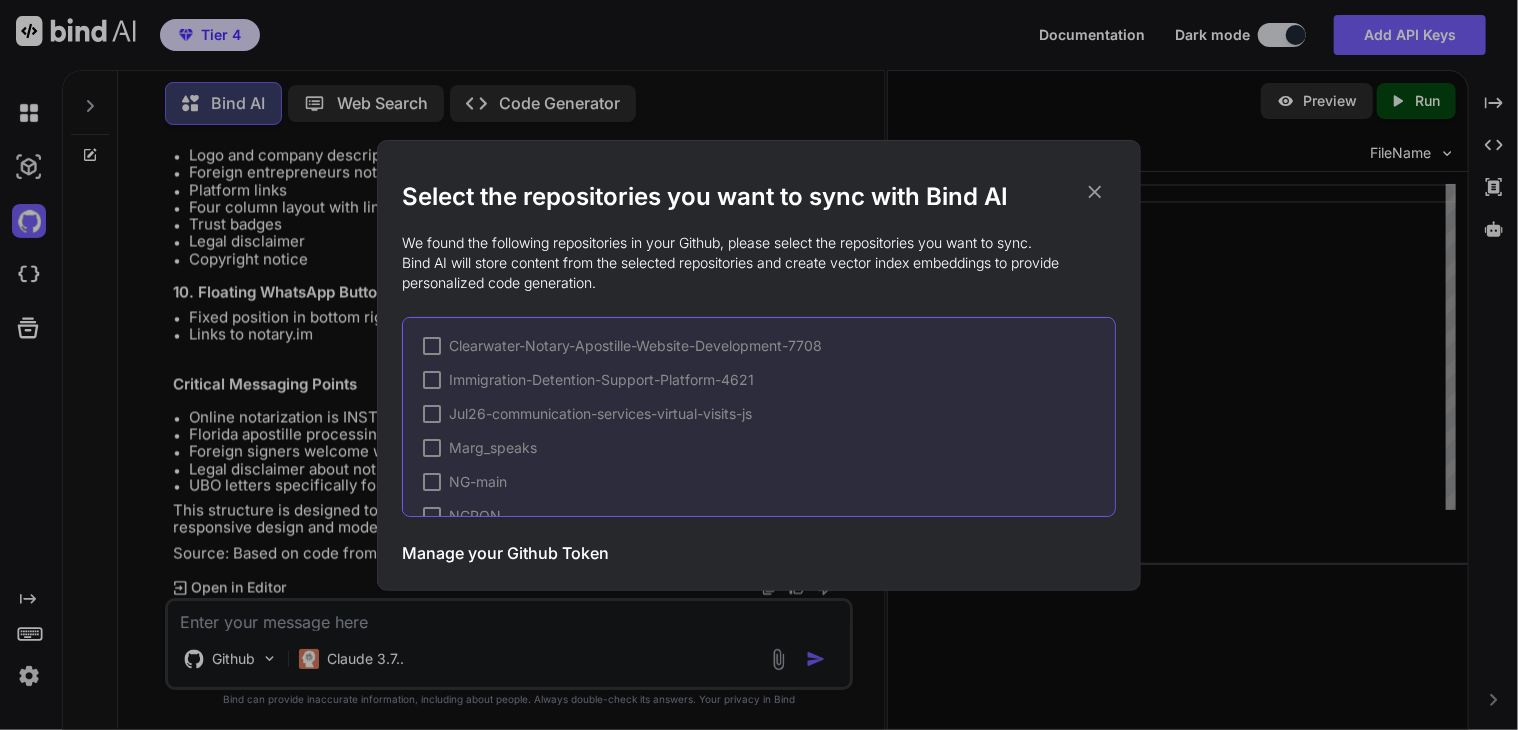 click on "Manage your Github Token" at bounding box center (505, 553) 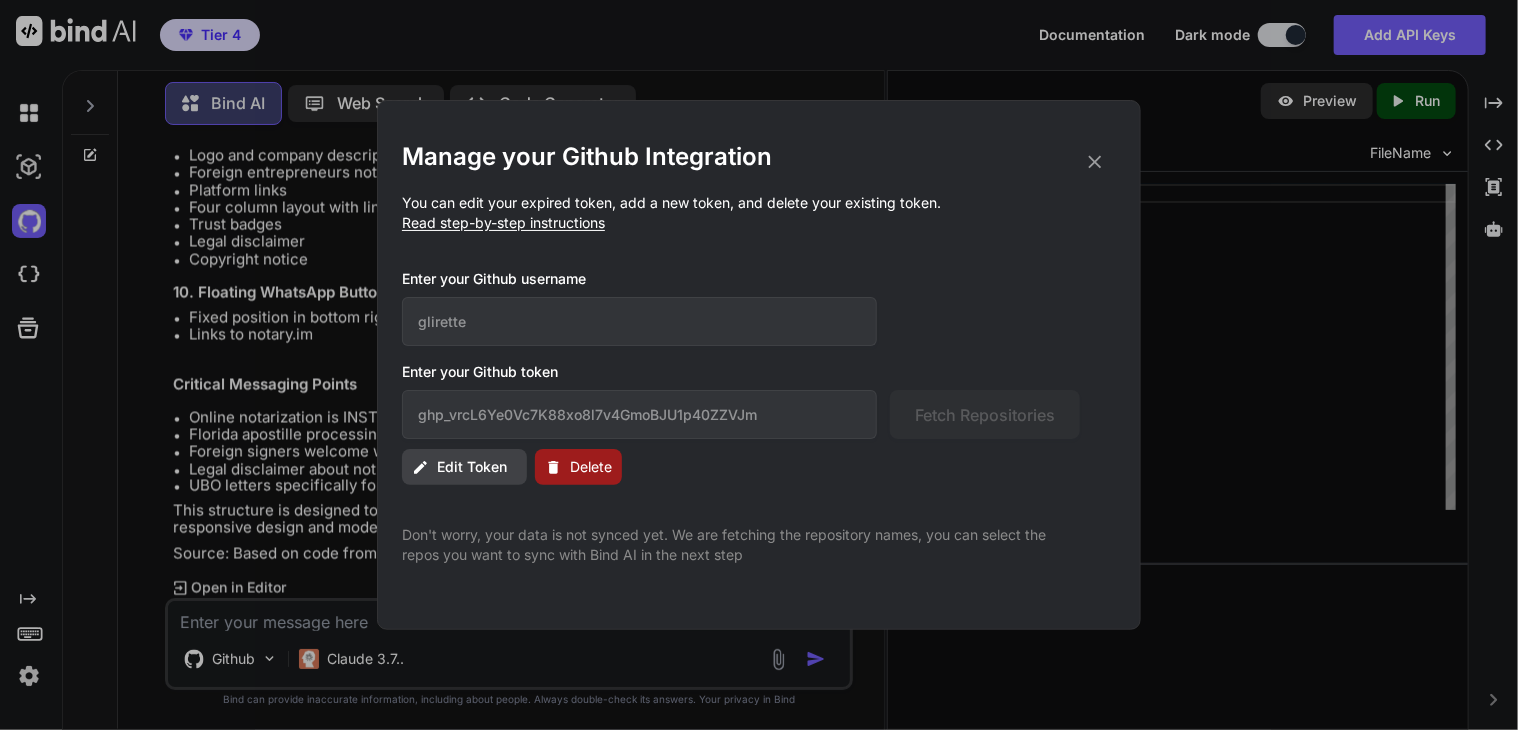 click on "Edit Token" at bounding box center [472, 467] 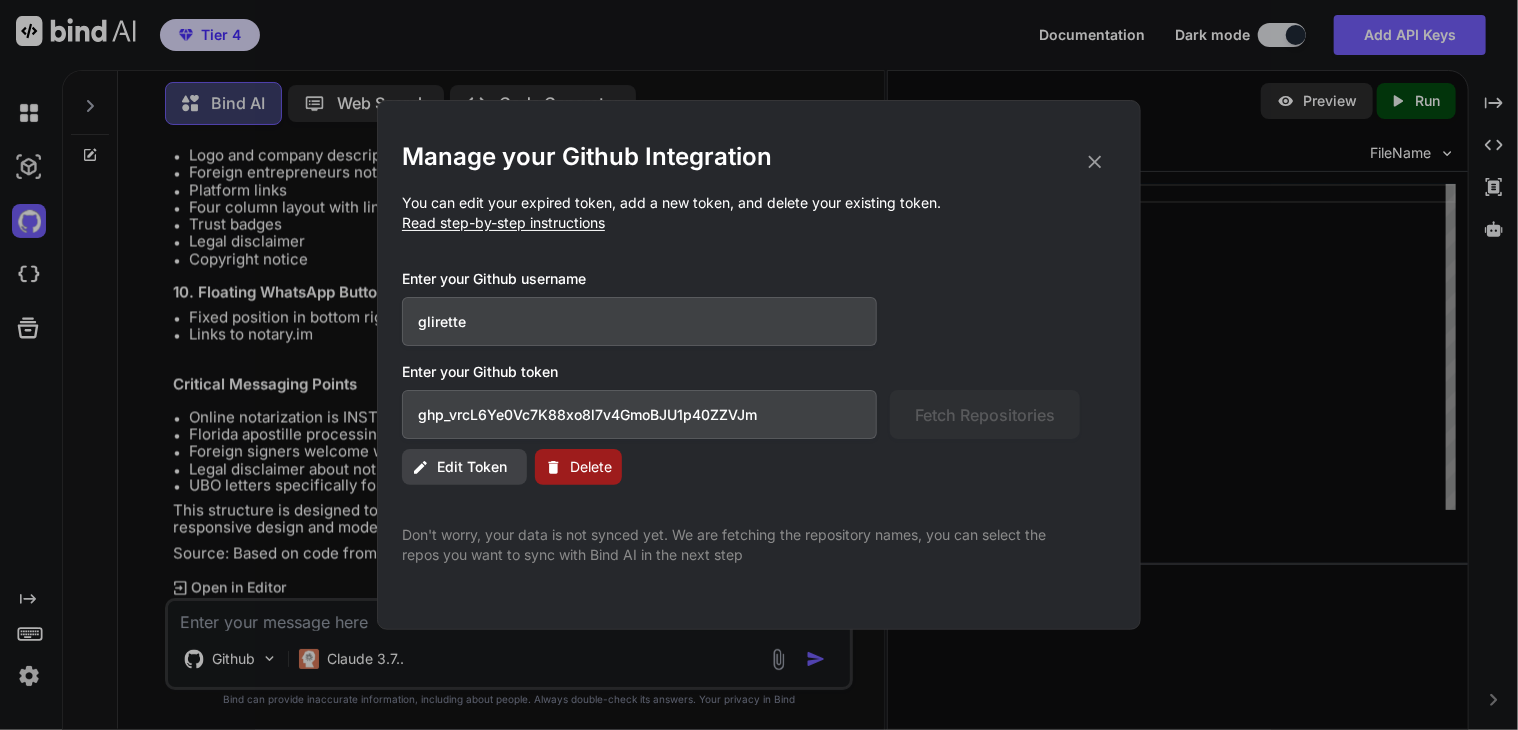 click on "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" at bounding box center [639, 414] 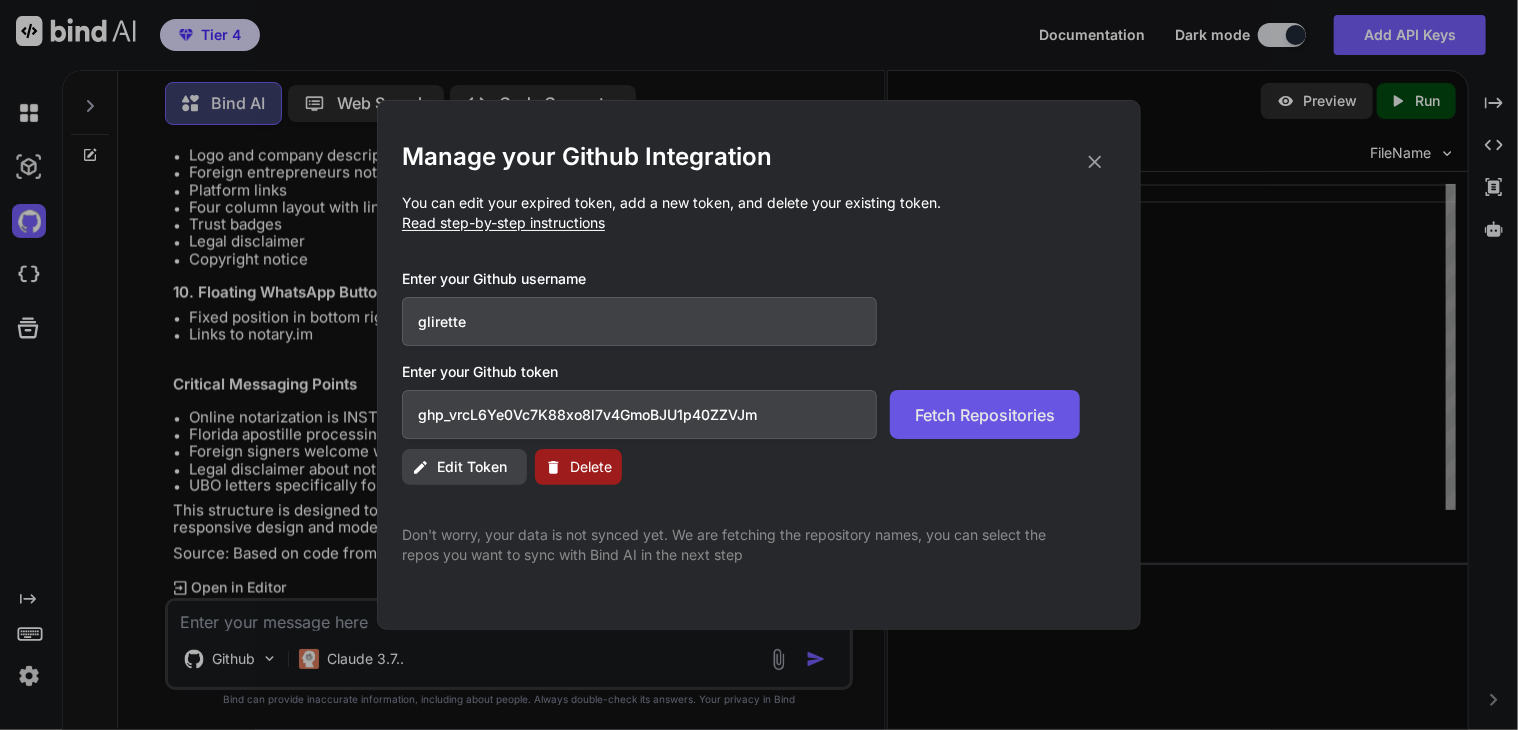 click on "Fetch Repositories" at bounding box center (985, 415) 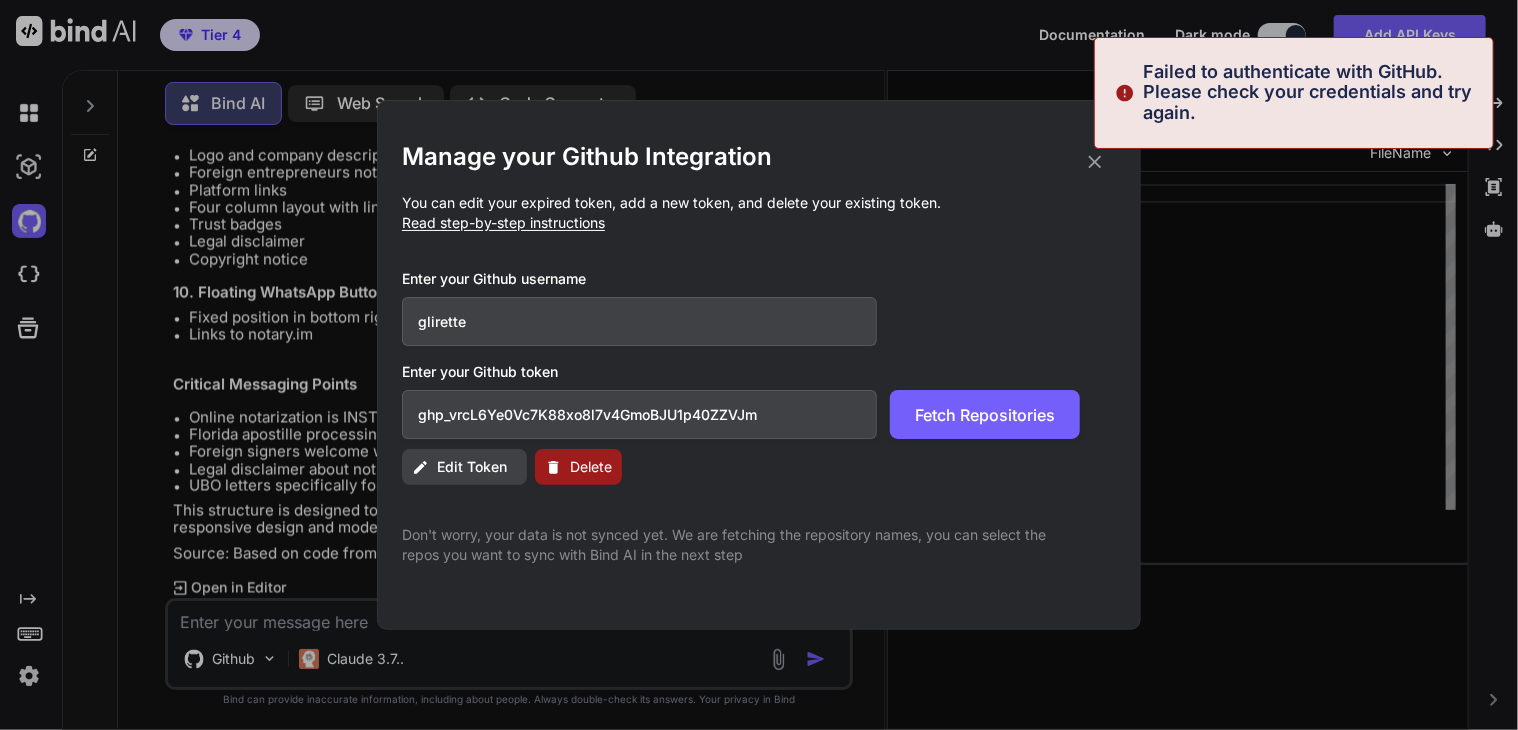 click on "glirette" at bounding box center [639, 321] 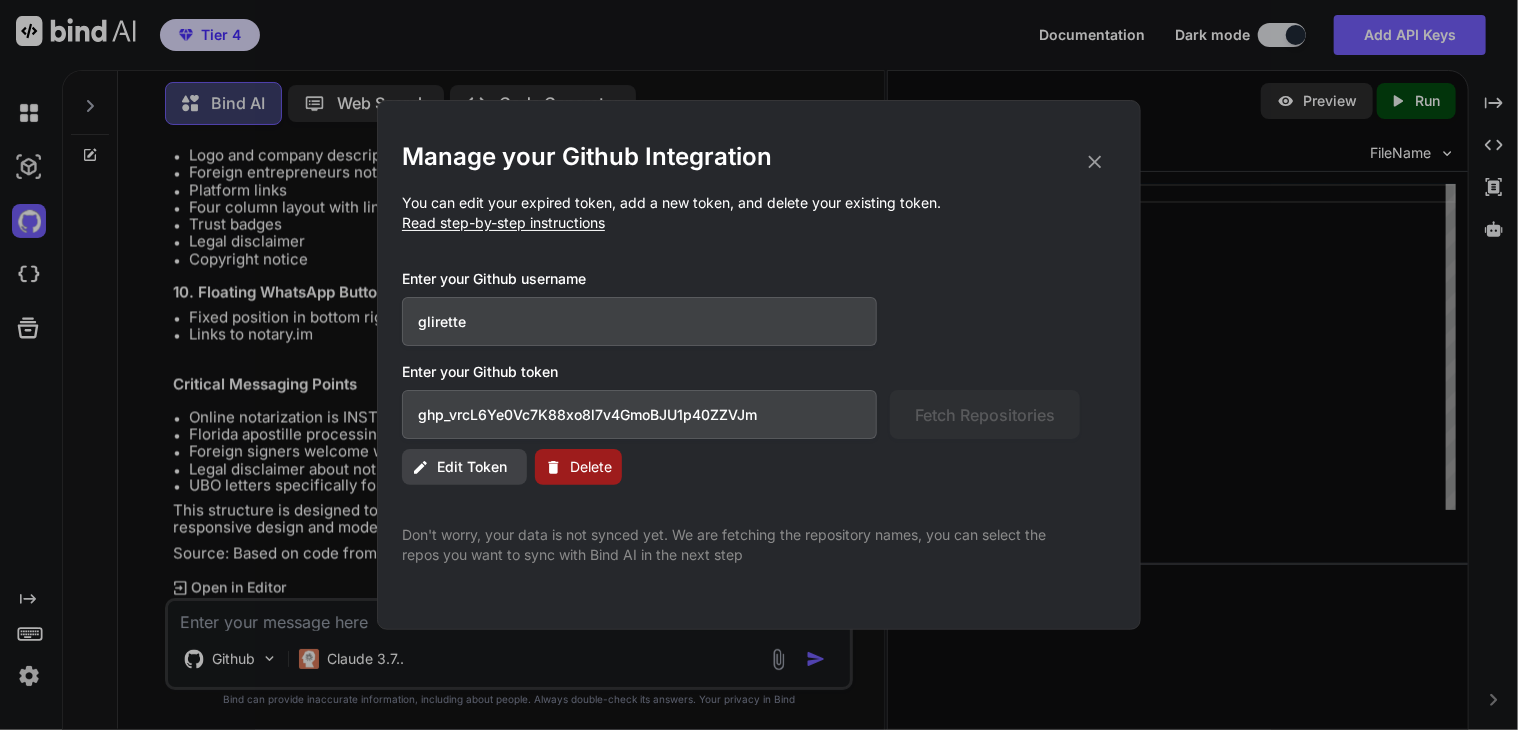 type on "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" 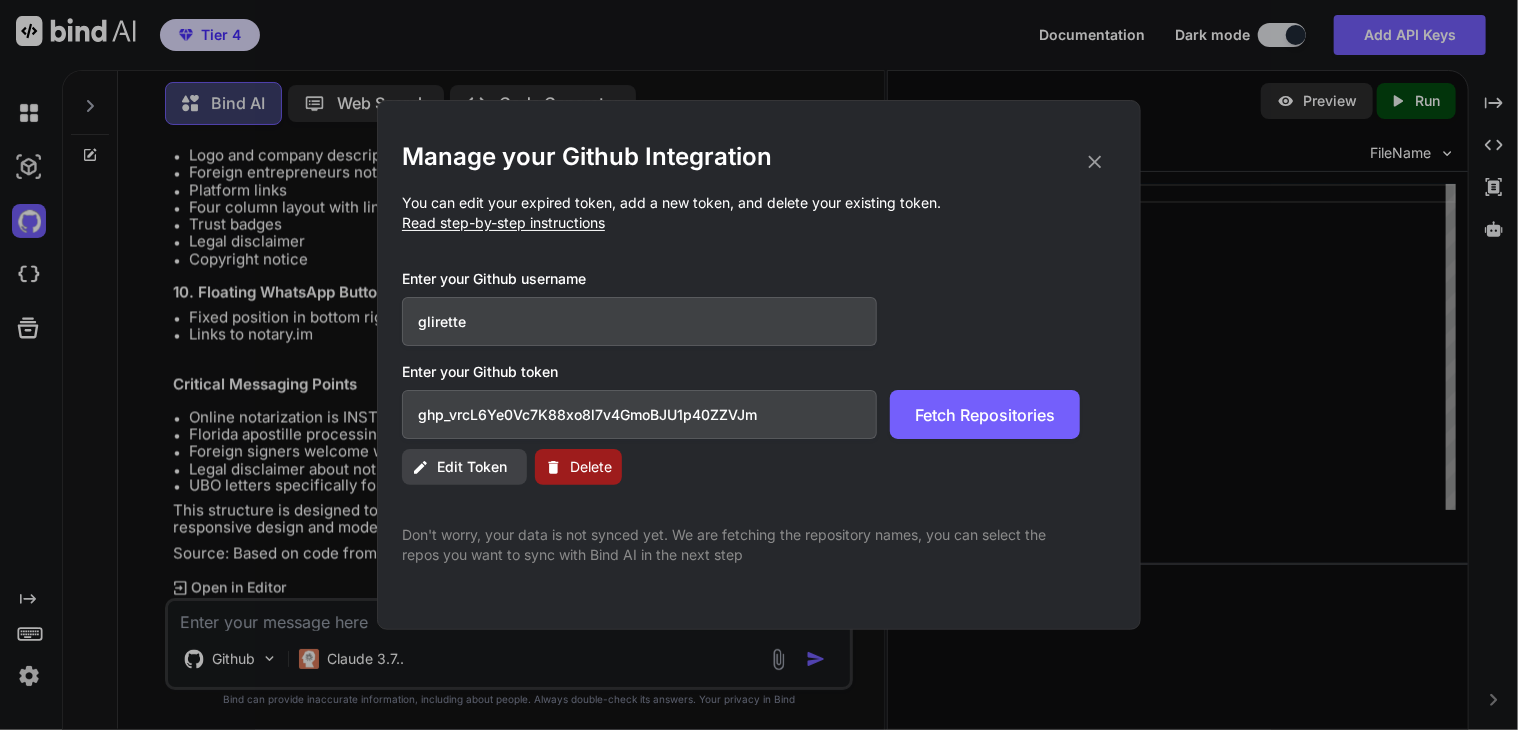 click on "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" at bounding box center (639, 414) 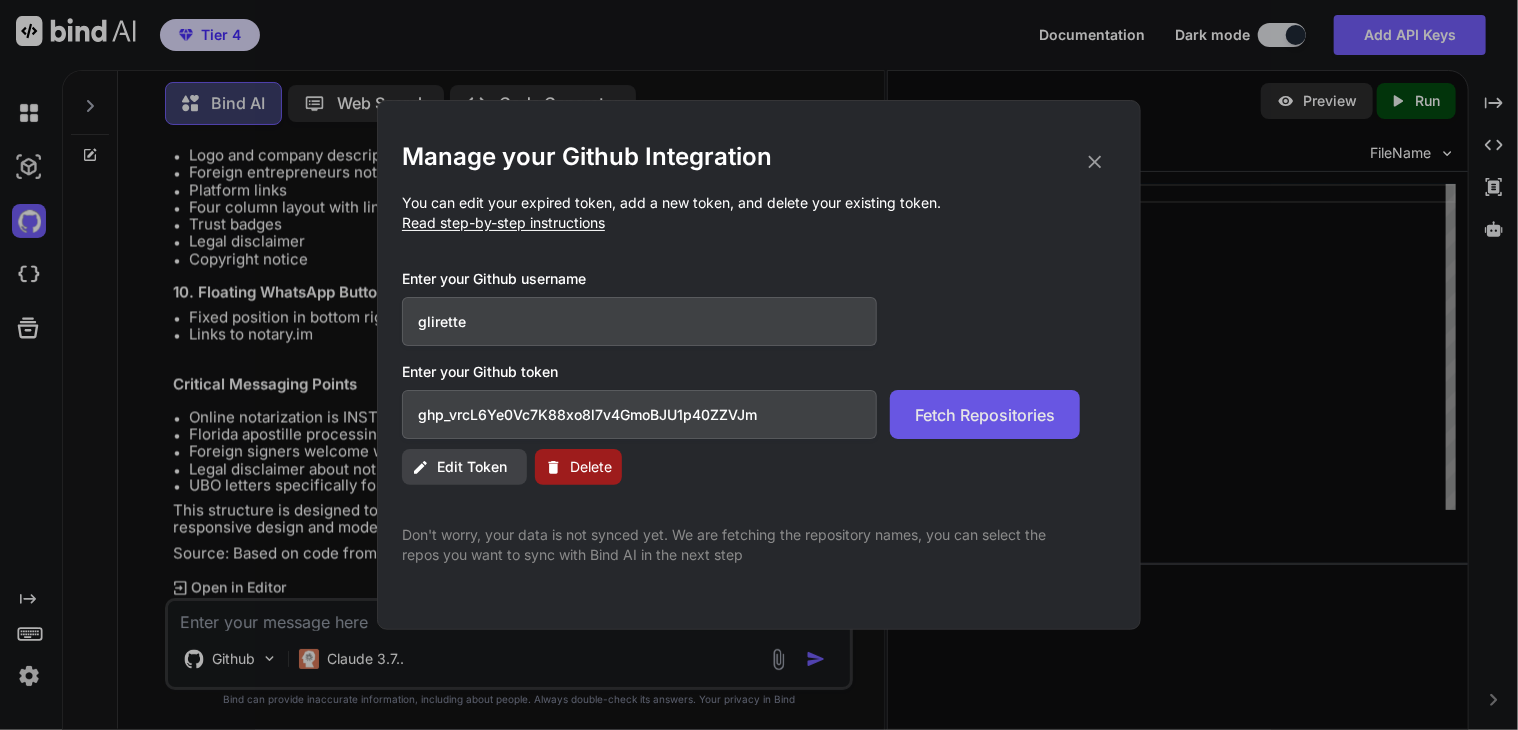 type on "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" 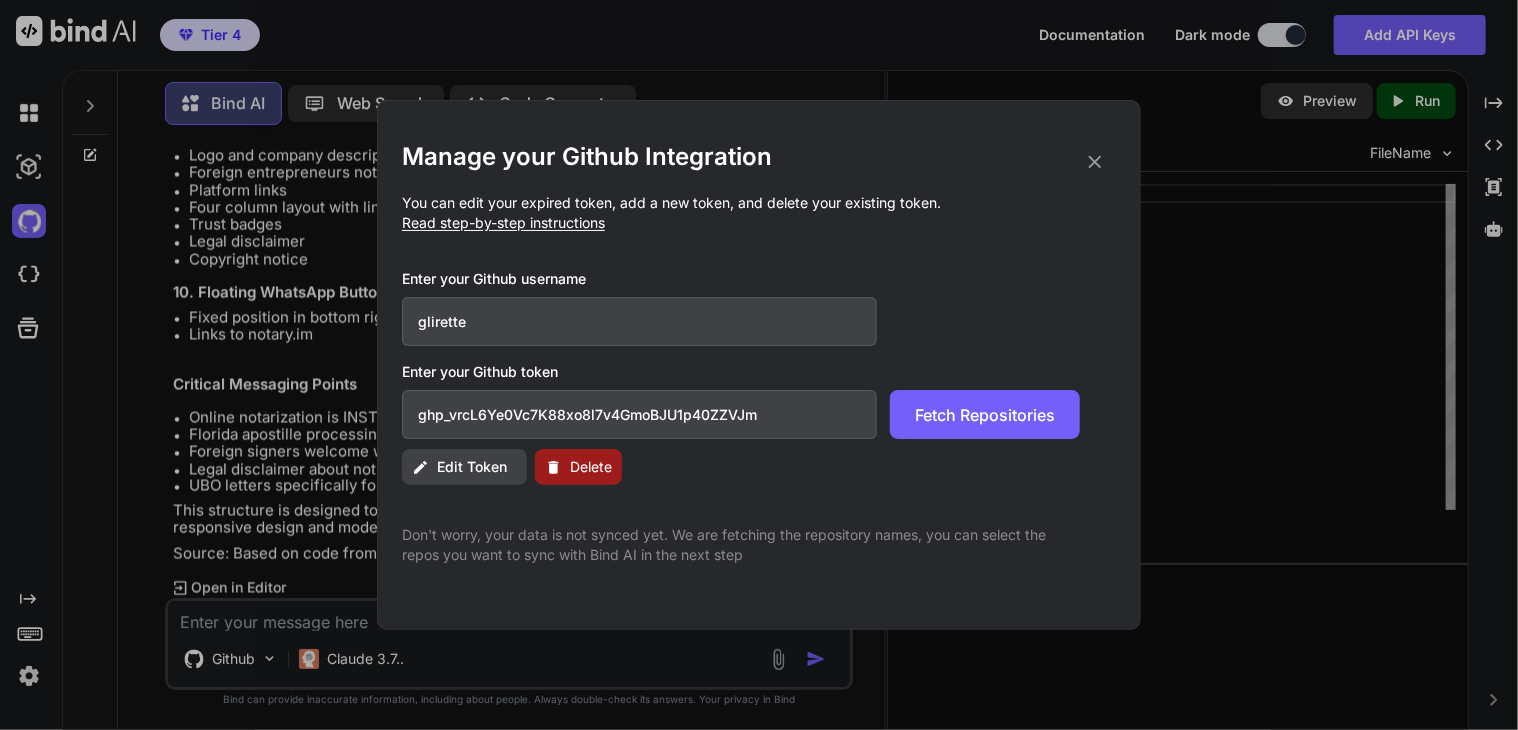 click on "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" at bounding box center (639, 414) 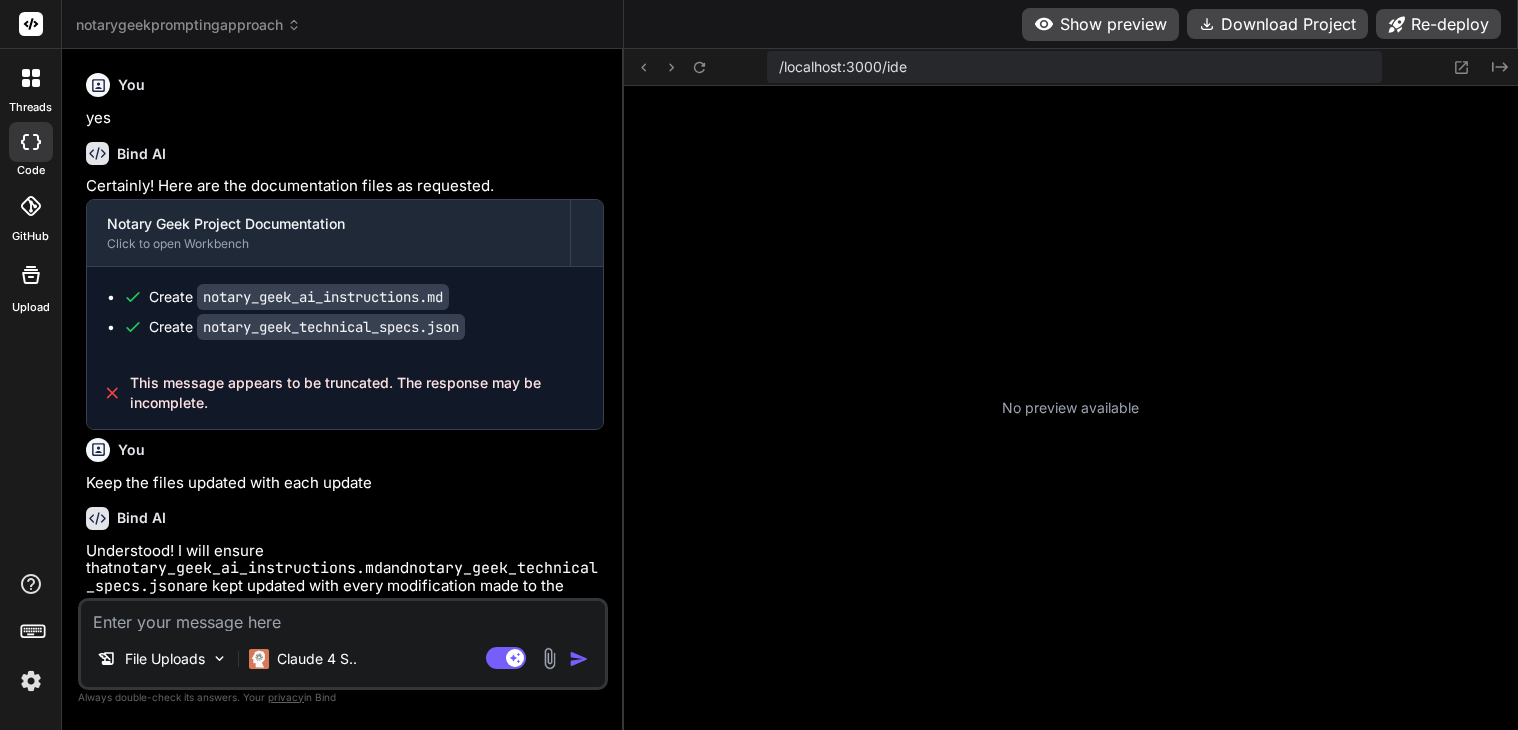 scroll, scrollTop: 0, scrollLeft: 0, axis: both 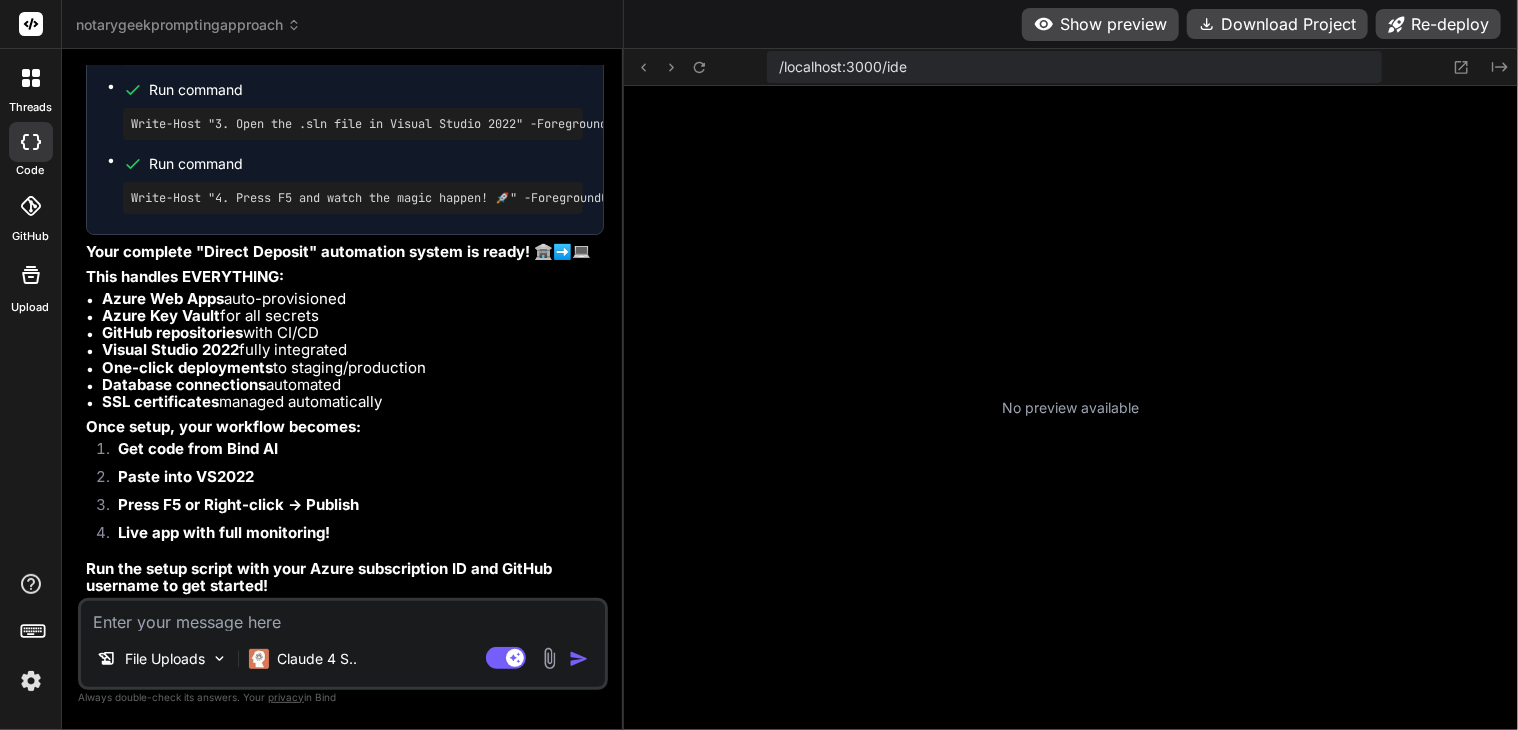 click at bounding box center (343, 616) 